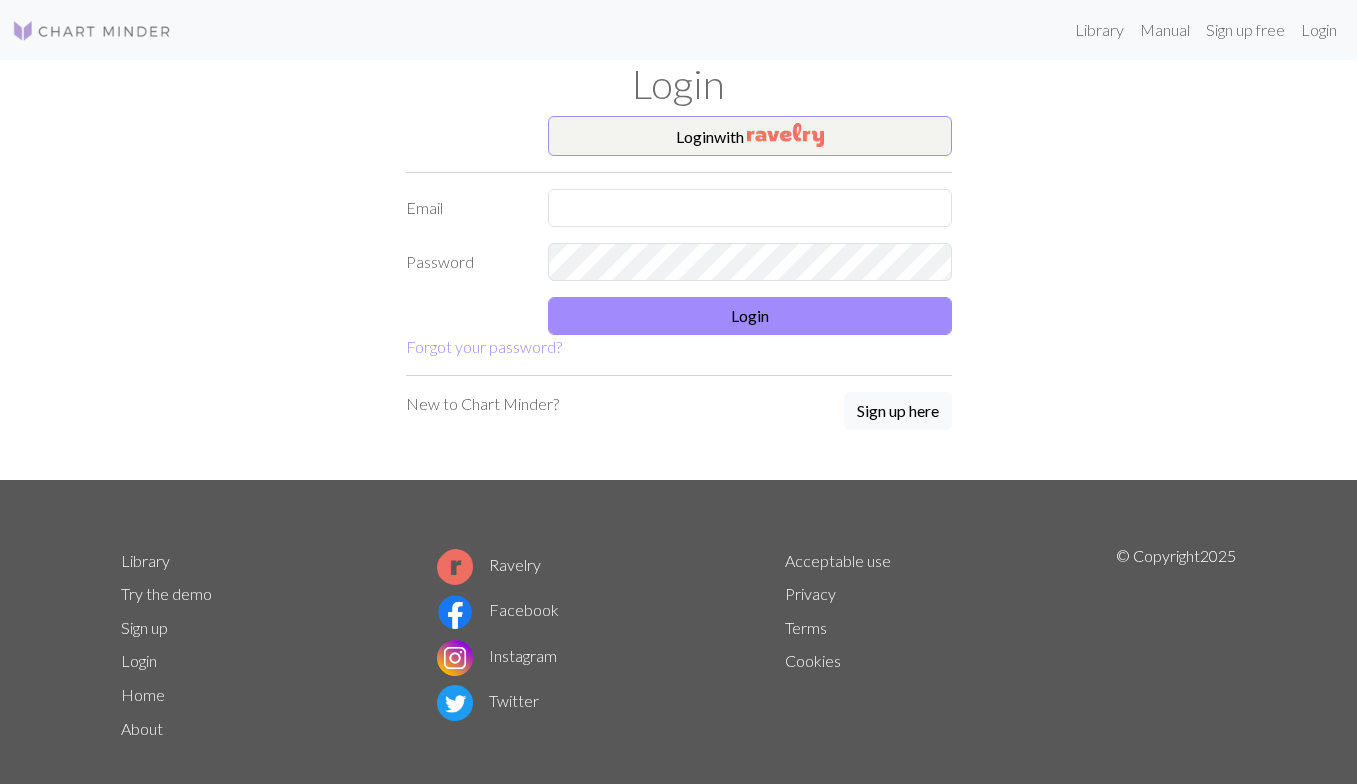scroll, scrollTop: 0, scrollLeft: 0, axis: both 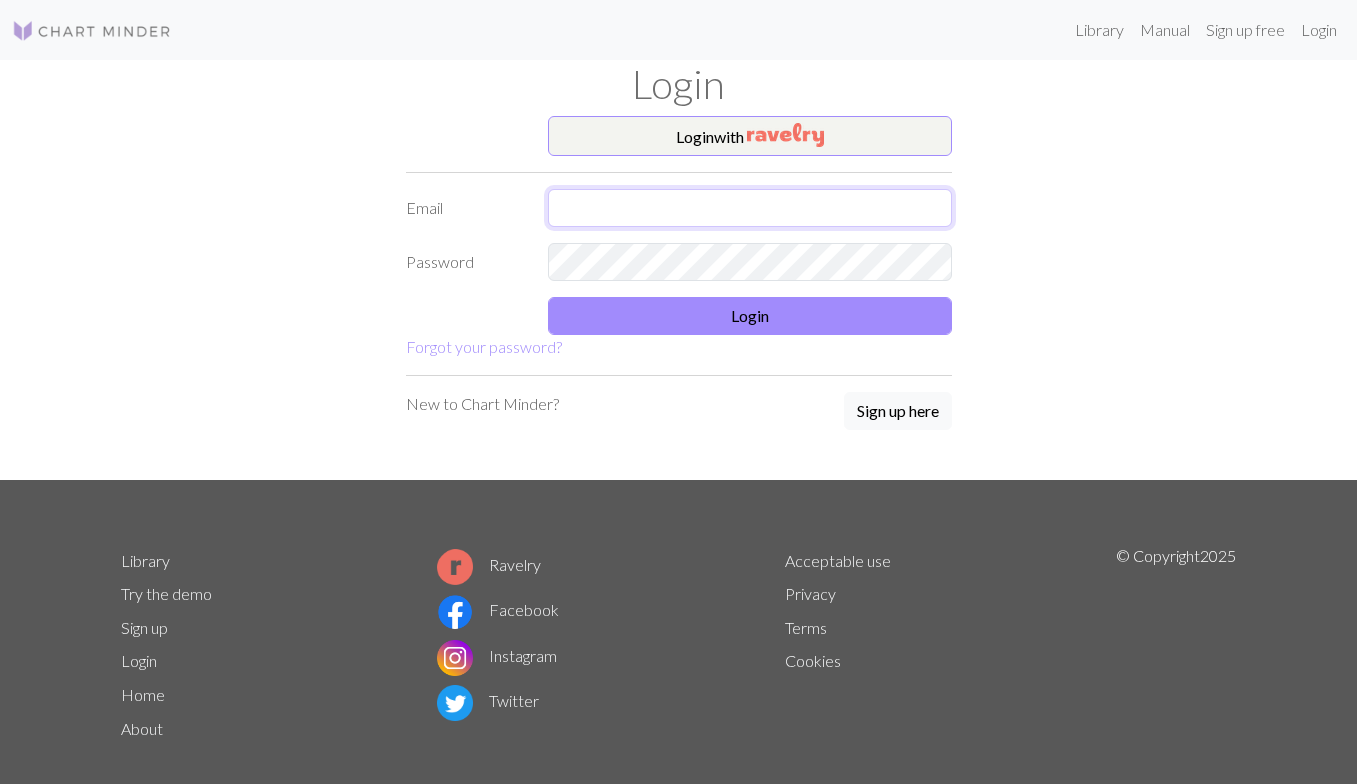 type on "[USERNAME]@[DOMAIN]" 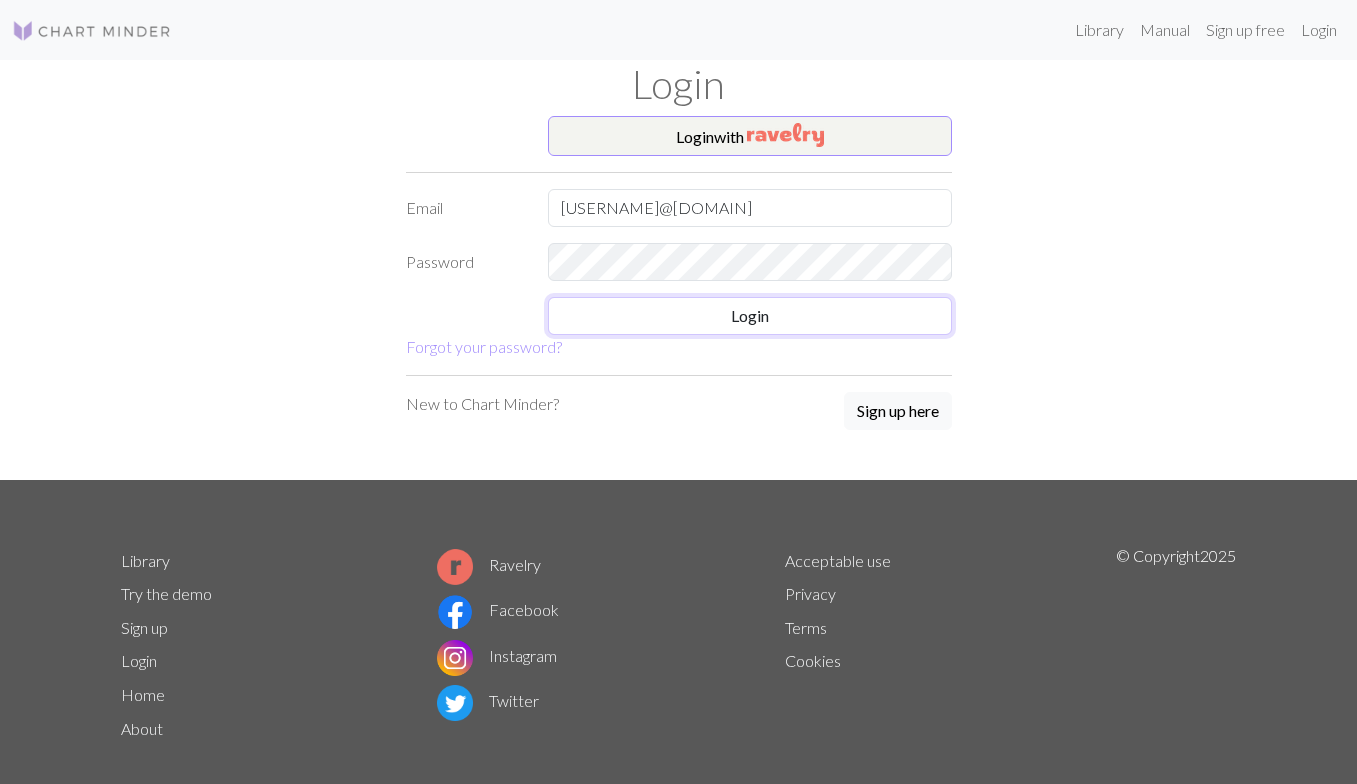 click on "Login" at bounding box center [750, 316] 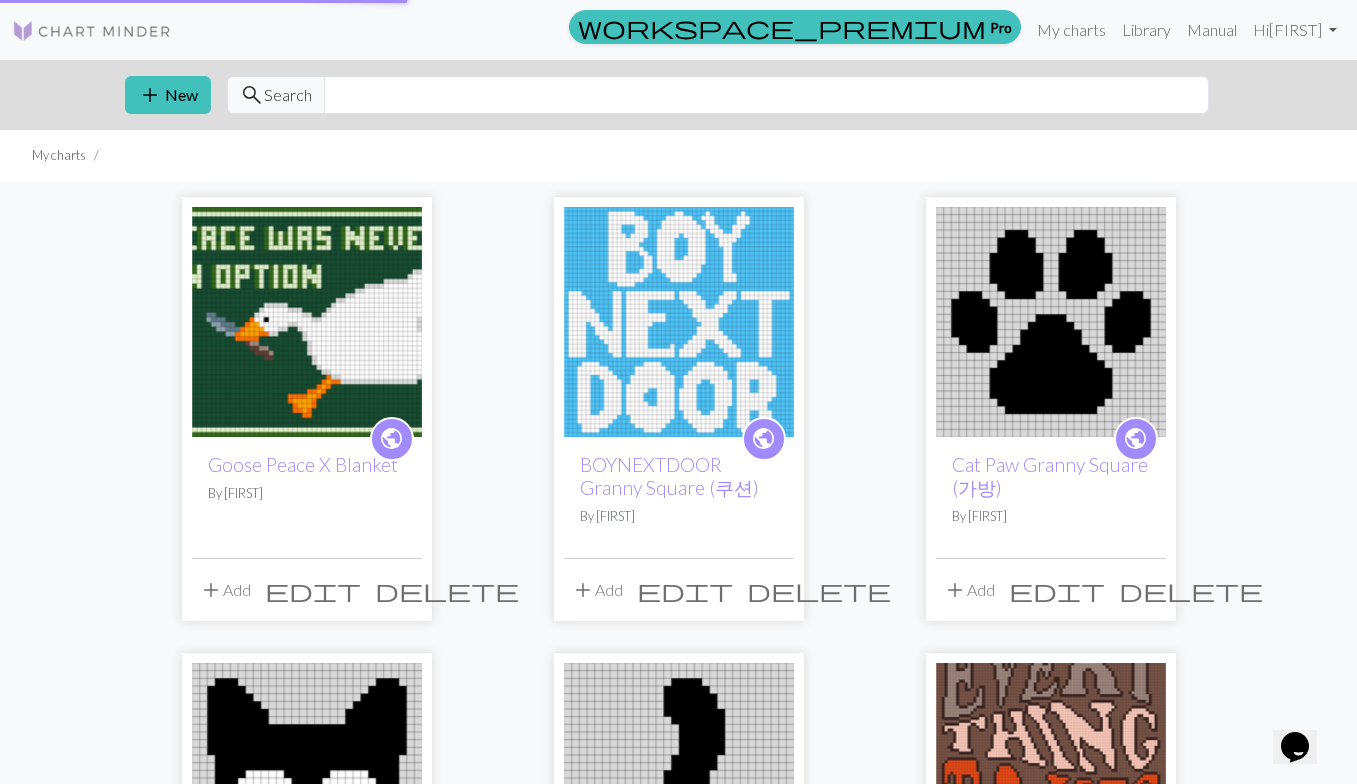 scroll, scrollTop: 0, scrollLeft: 0, axis: both 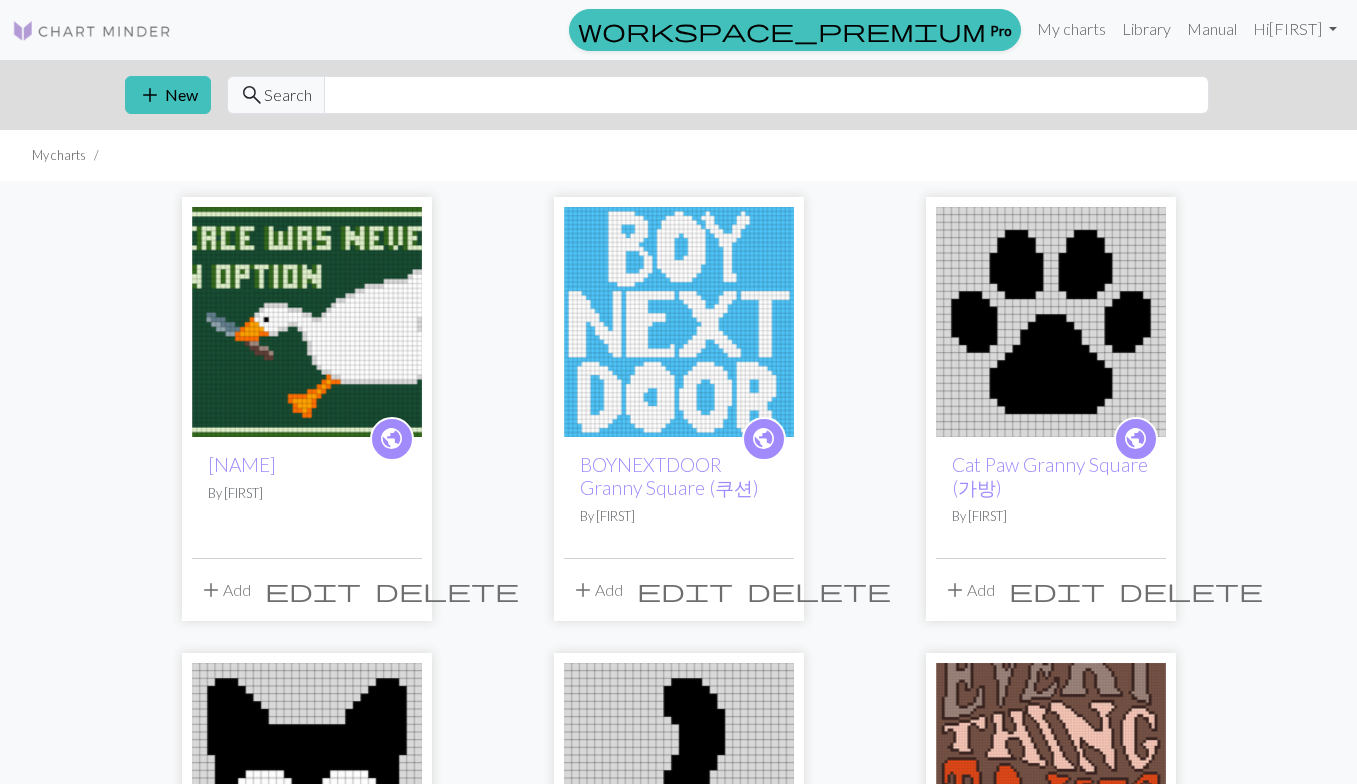 click on "add   New" at bounding box center [168, 95] 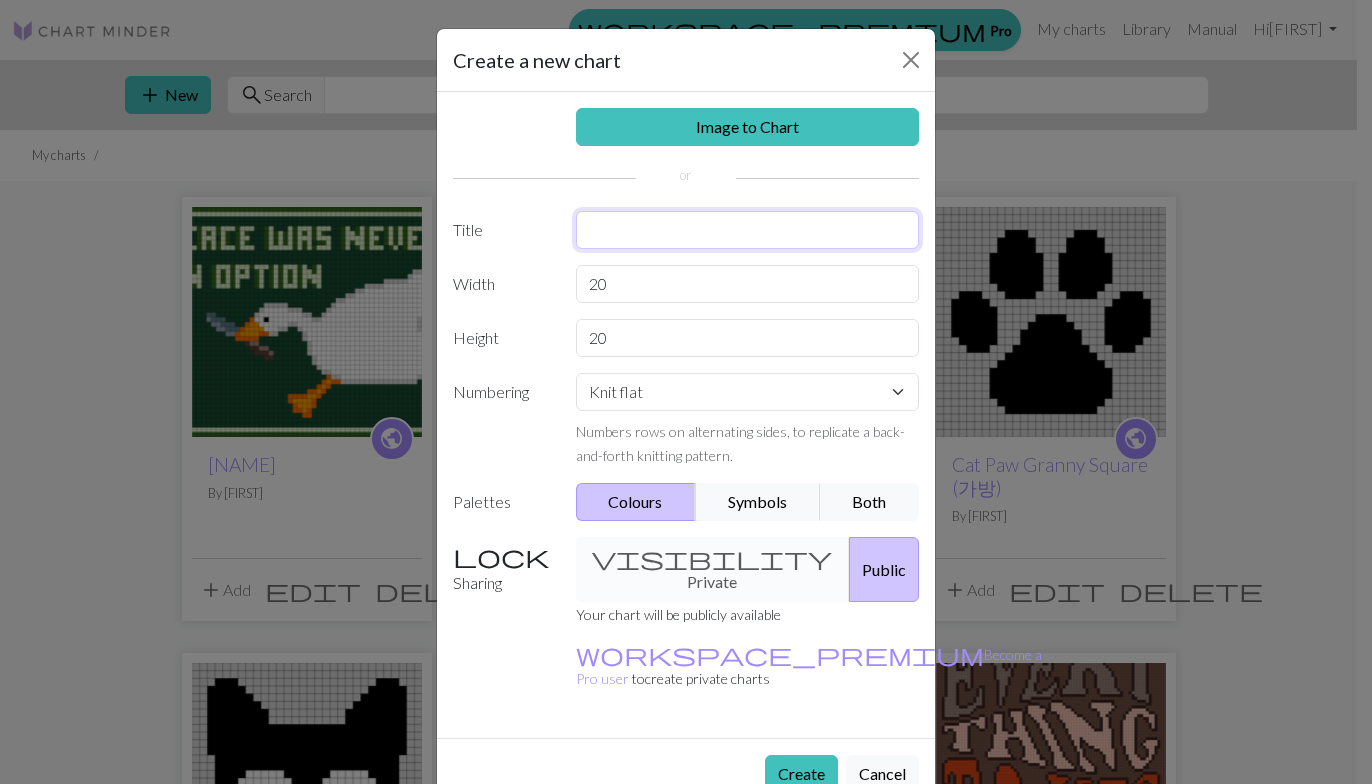 click at bounding box center (748, 230) 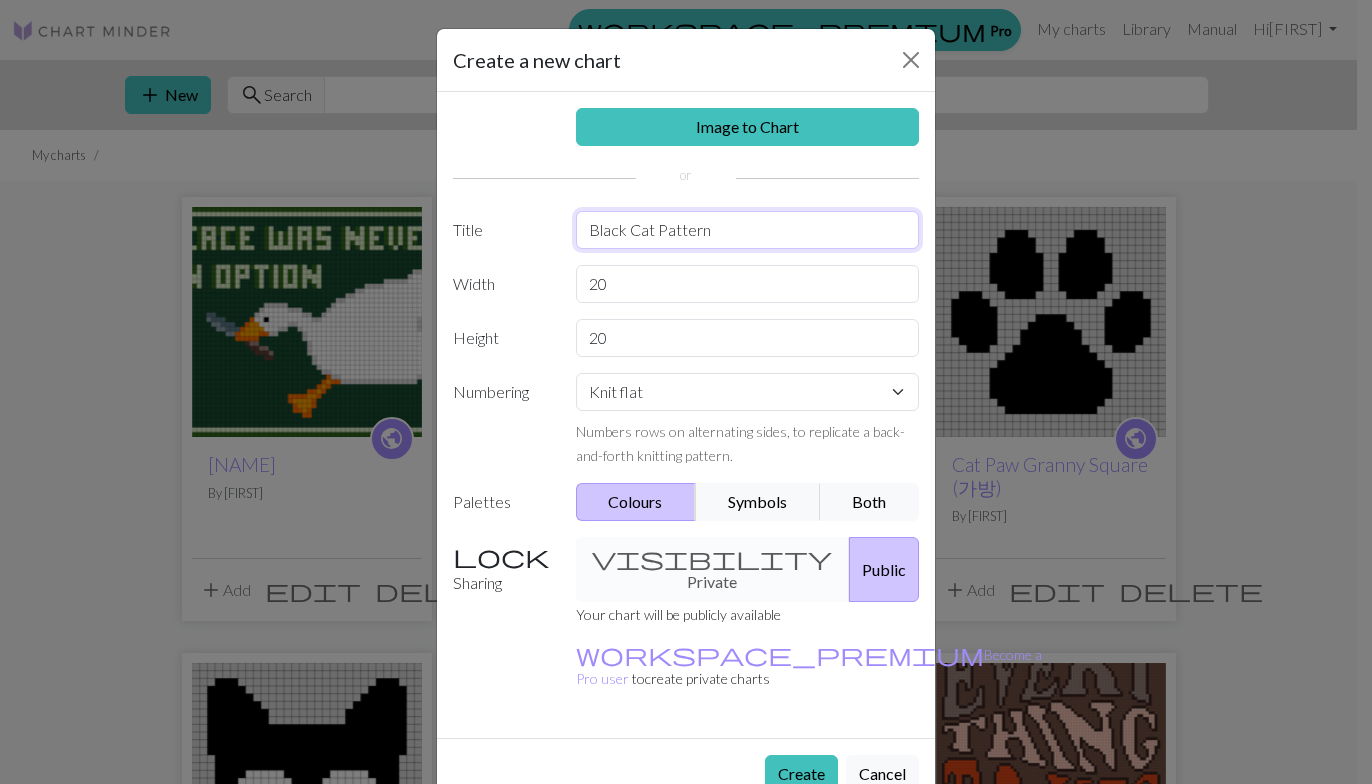 type on "Black Cat Pattern" 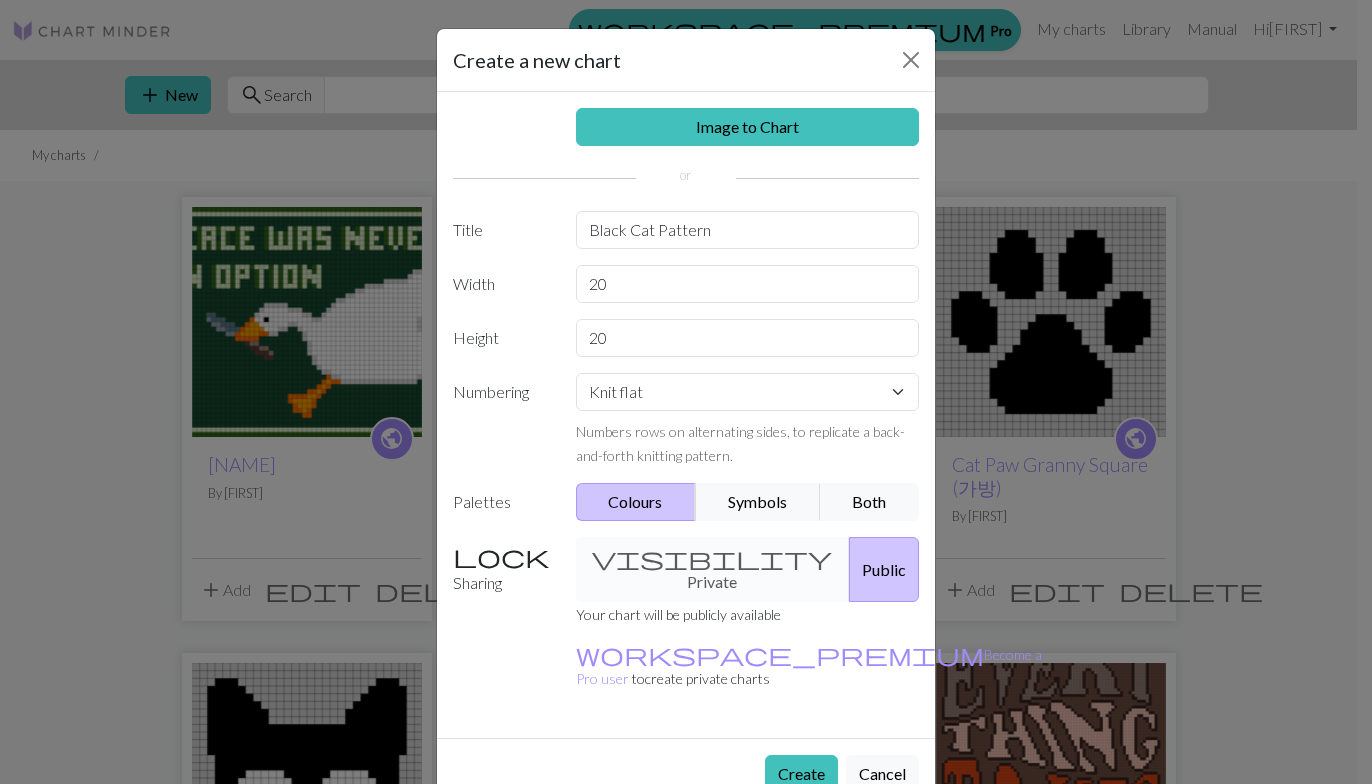 click on "Settings Resize Gauge Resize Repeats Outlines View modes Formatting Numbering Gauge Resize Repeats Outlines View modes Formatting Numbering Gauge Tip:  Set your gauge to change the stitch distortion in your chart. This will give you the most accurate representation of your finished work. 1. Set your gauge Preset yarn weight Custom Square Lace Light Fingering Fingering Sport Double knit Worsted Aran Bulky Super Bulky [NUMBER] stitches in  [NUMBER] inches [NUMBER] rows in  [NUMBER] inches Use  cm 2. Calculate [NUMBER] stitches is [NUMBER] inches [NUMBER] rows is [NUMBER] inches Resize your chart Tip:  Changes will be applied from the bottom right. To change rows and columns in other areas (e.g. within the chart or at the top), use the select tool or click the grid numbers to select then insert or remove from the top toolbar. Width [NUMBER] Height [NUMBER] Repeats workspace_premium Become a Pro user   to  visualise repeats Tip:   This will show your entire chart repeated, so you can preview what joining panels look like together. arrow_forward  Horizontal [NUMBER] arrow_downward [NUMBER] Tip:" at bounding box center (686, 415) 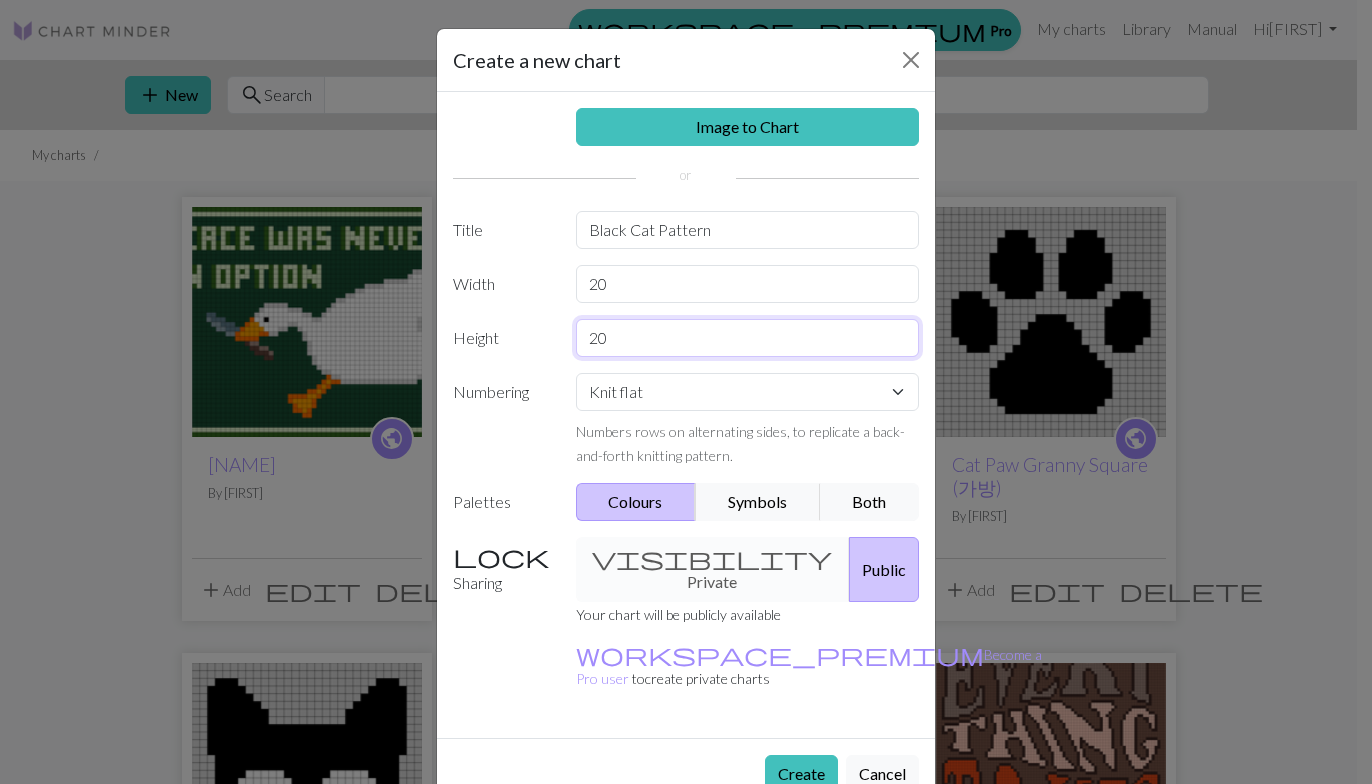 click on "20" at bounding box center (748, 338) 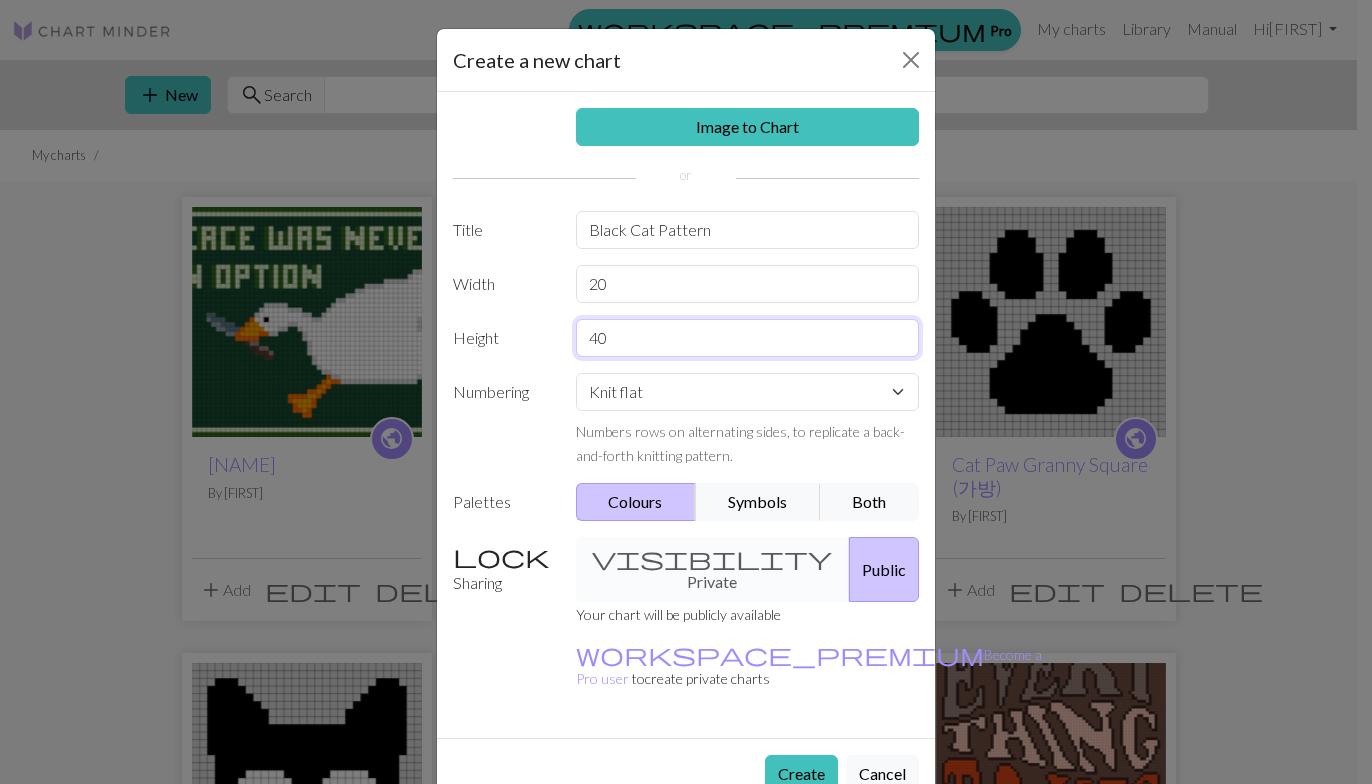 type on "40" 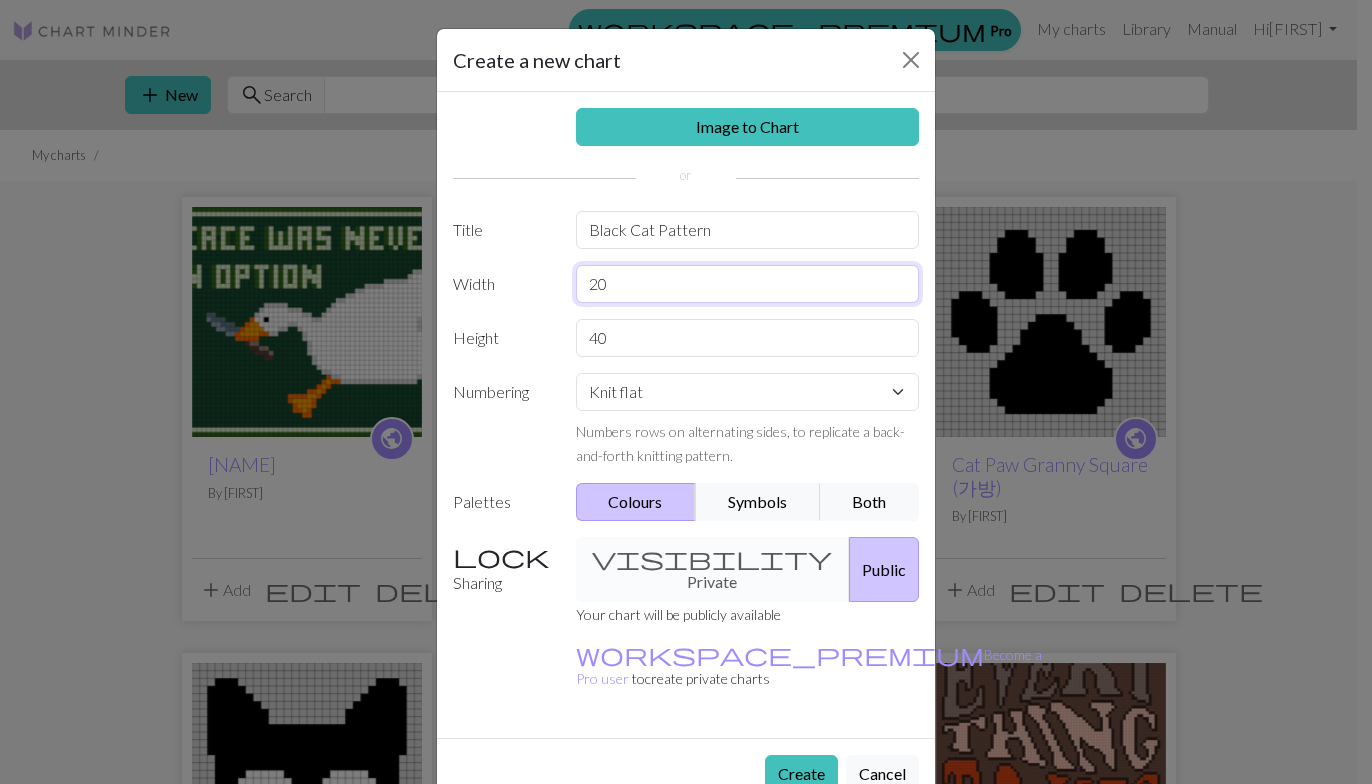 click on "20" at bounding box center [748, 284] 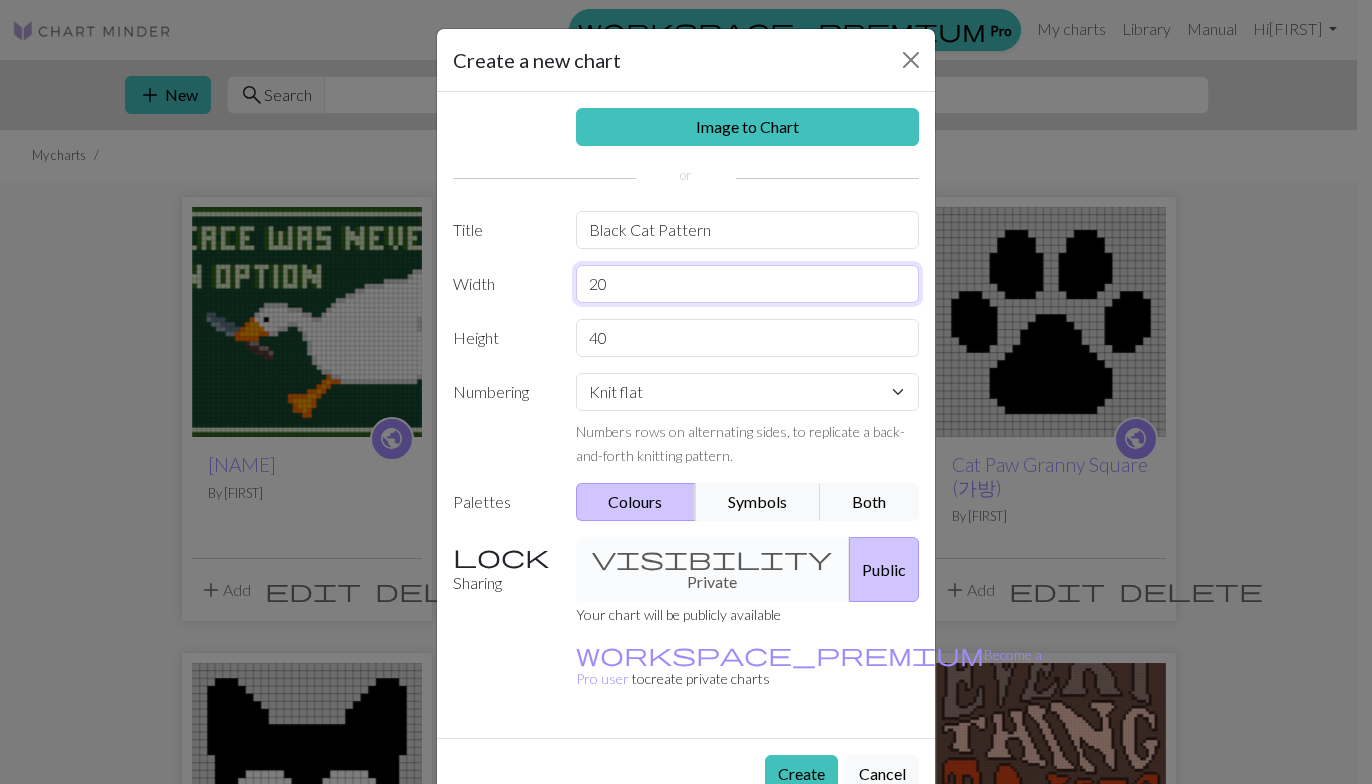 type on "2" 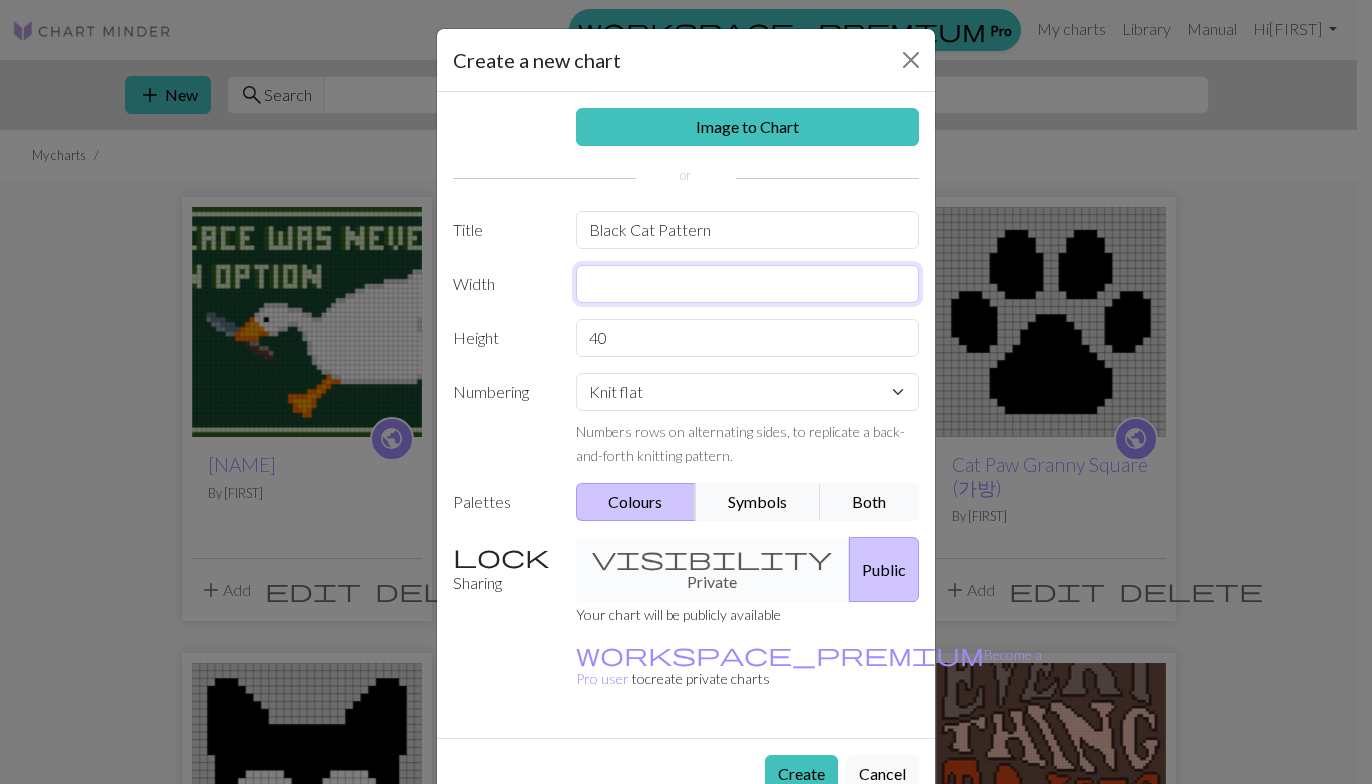 type 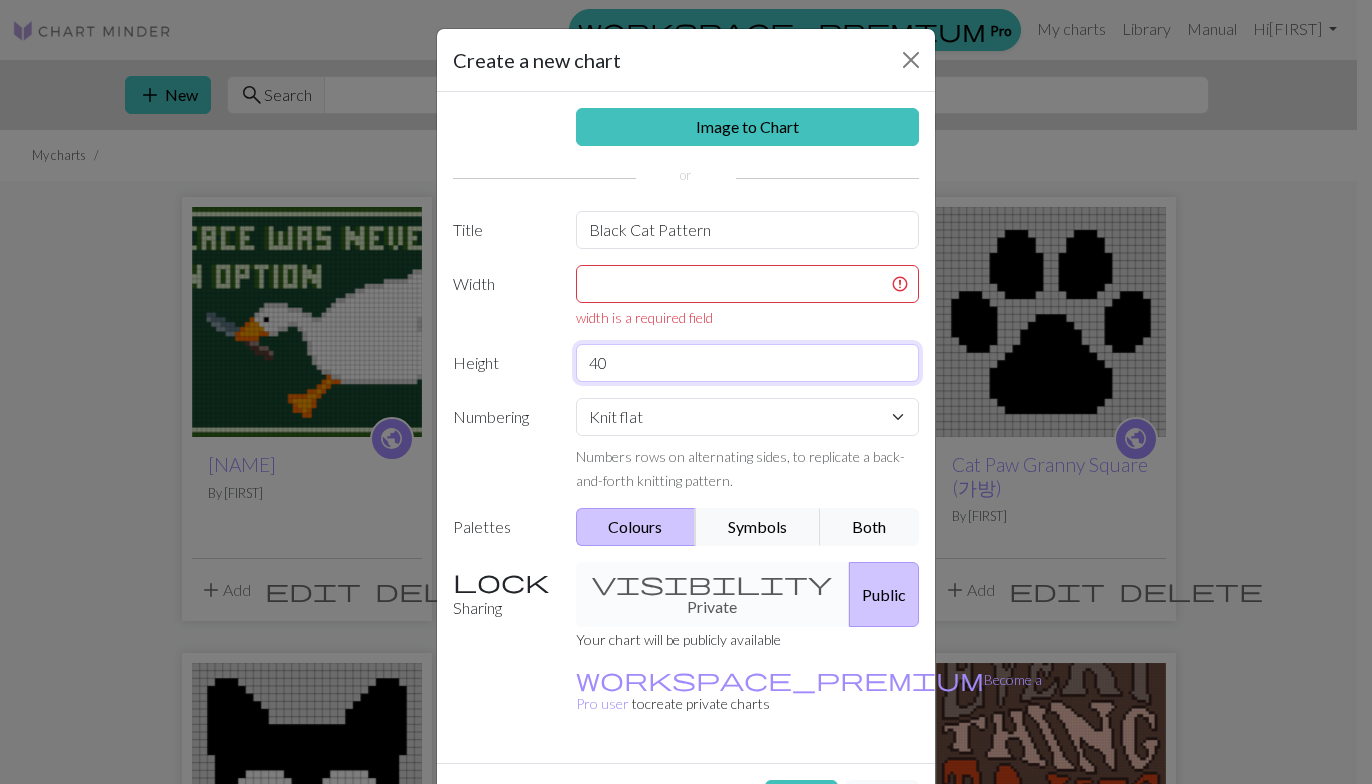click on "40" at bounding box center [748, 363] 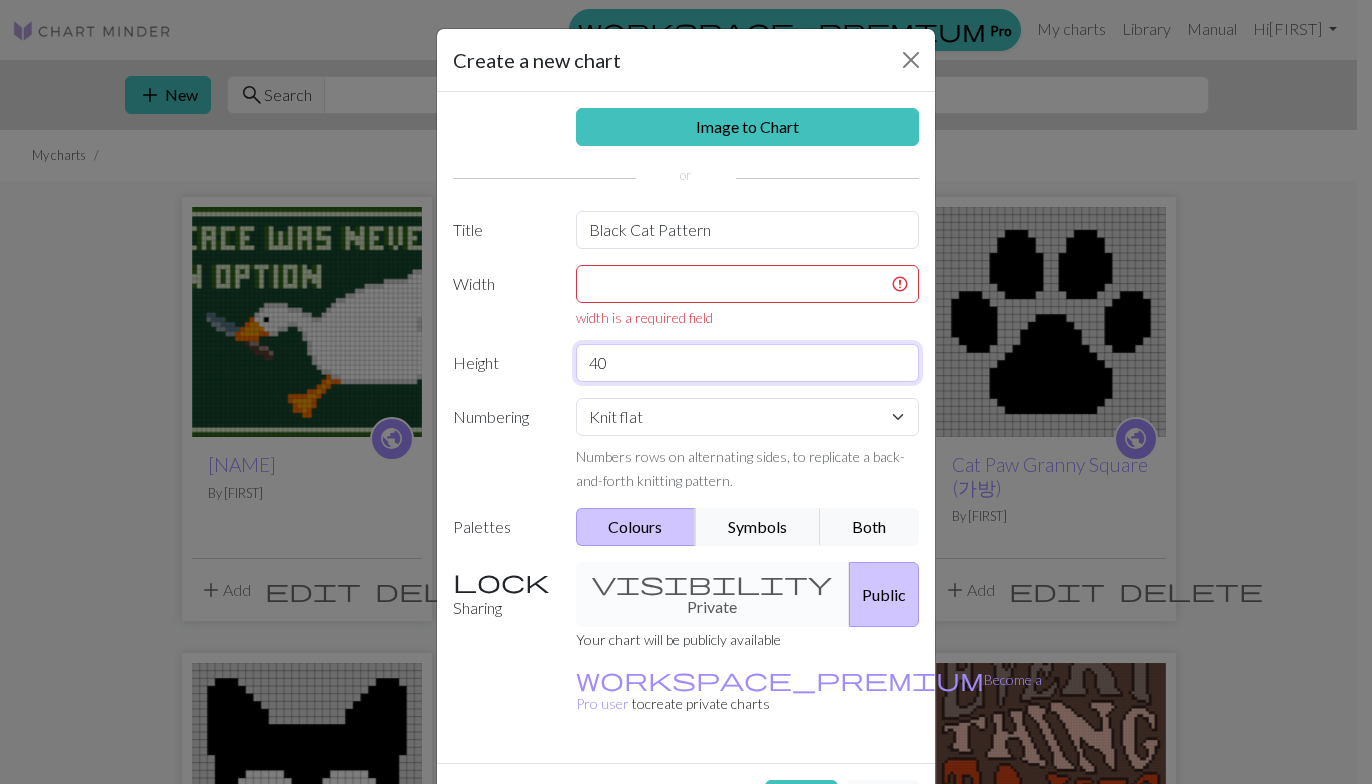 type on "4" 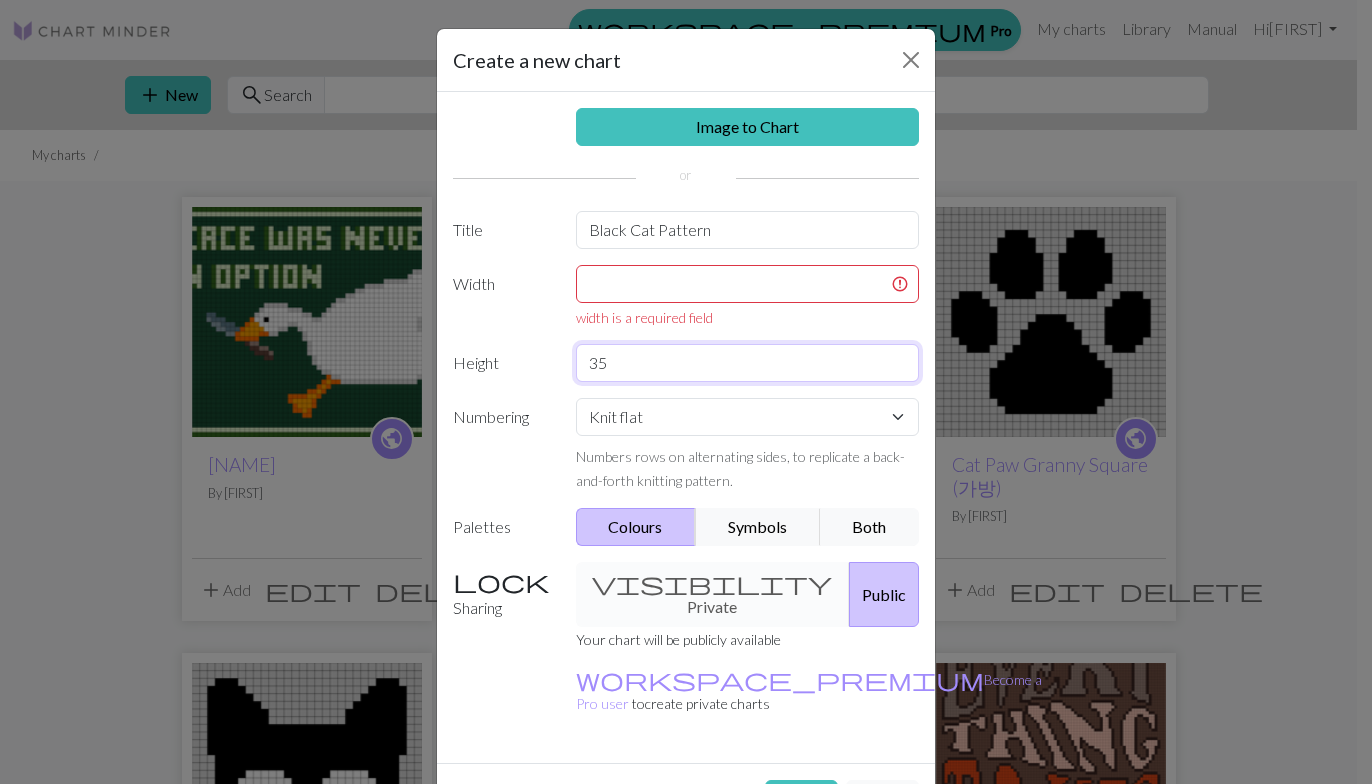 type on "35" 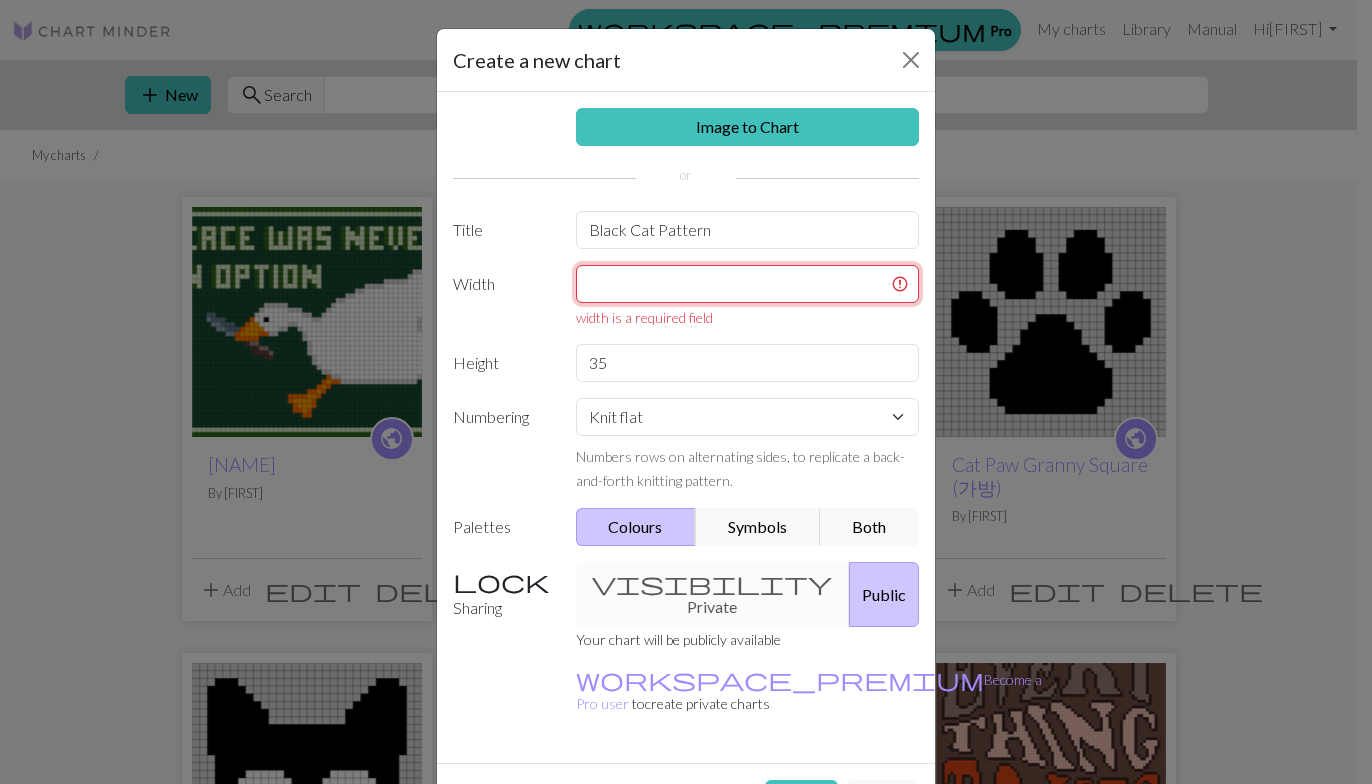 click at bounding box center [748, 284] 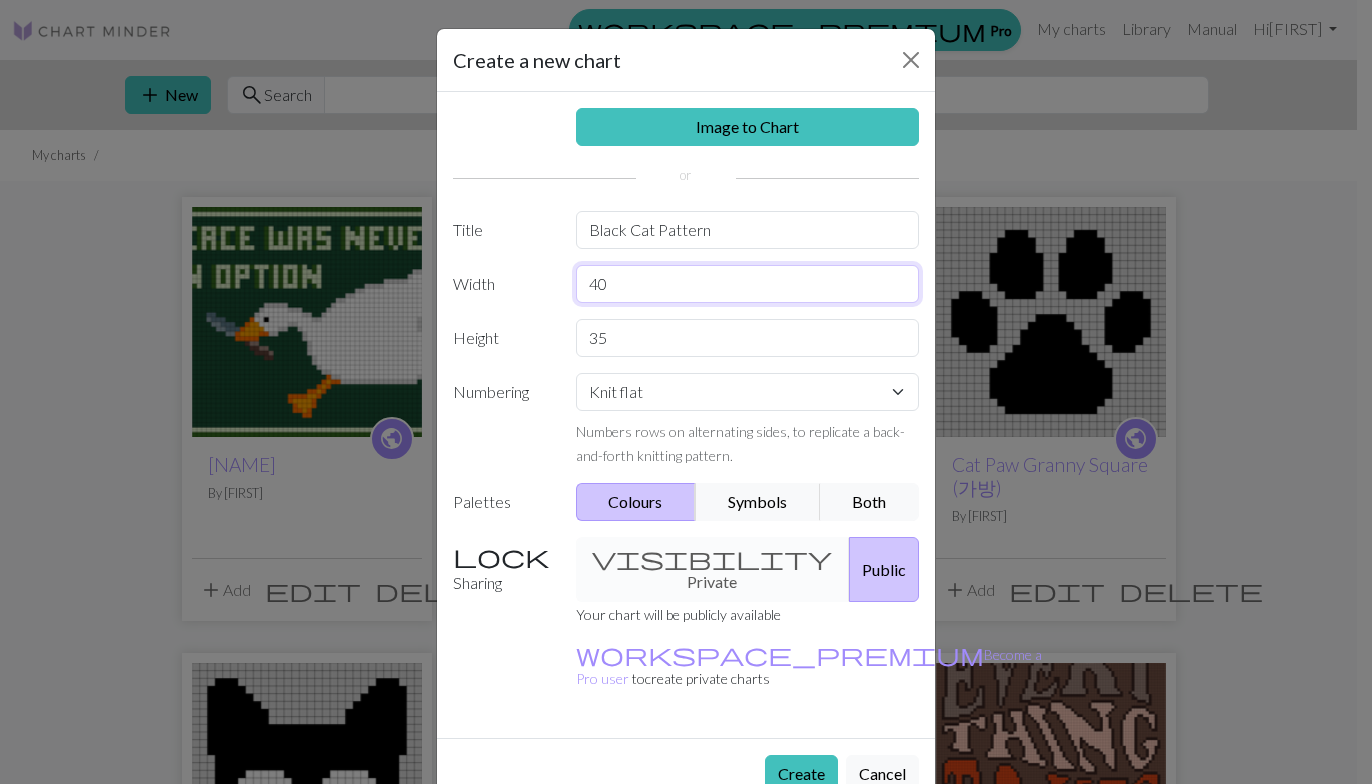 type on "40" 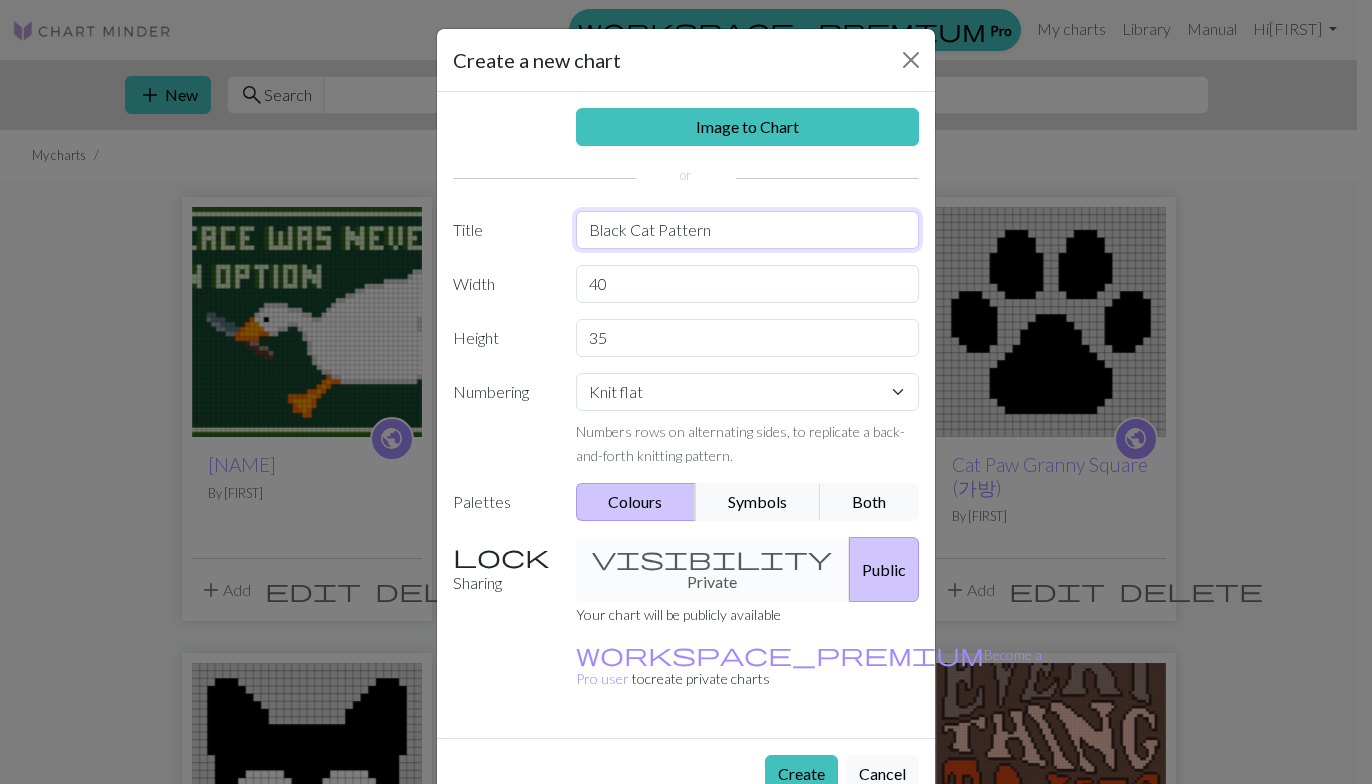 click on "Black Cat Pattern" at bounding box center [748, 230] 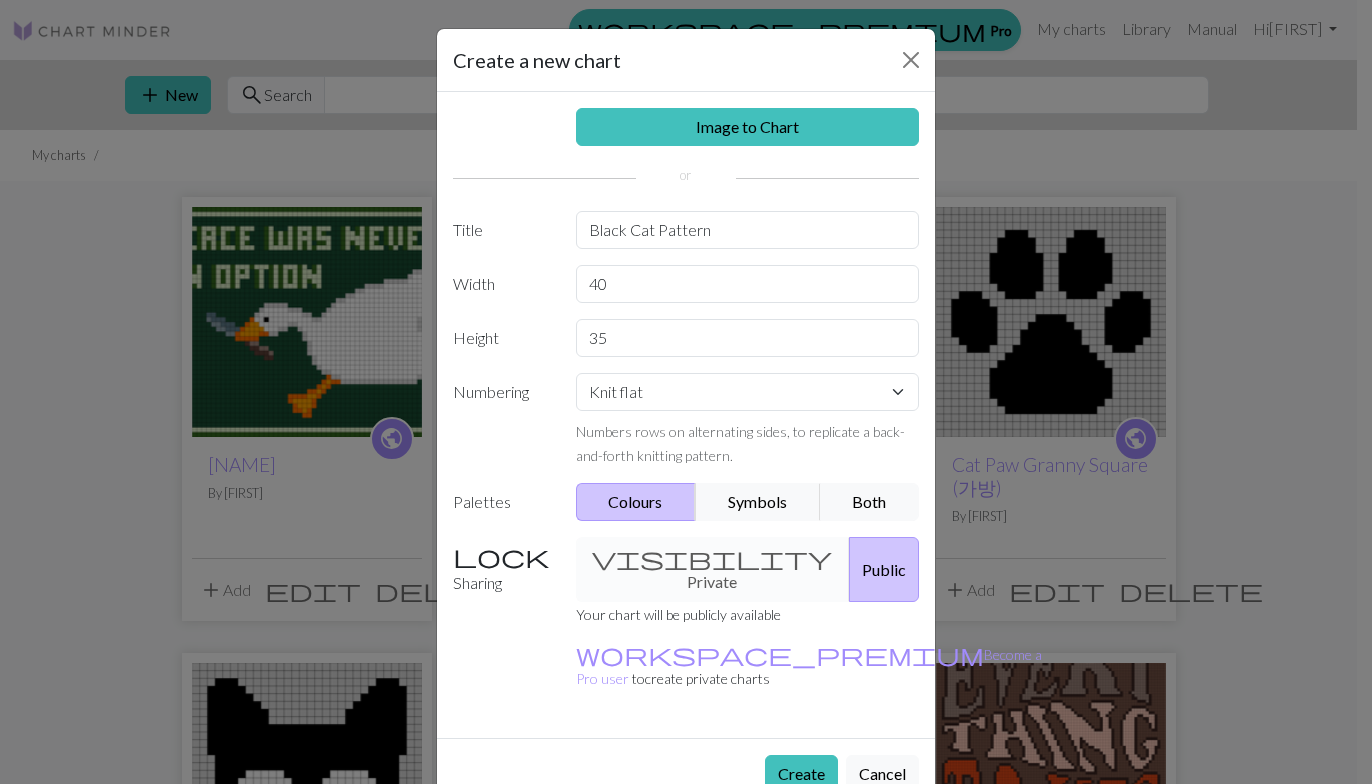 click on "Image to Chart Title Black Cat Pattern Width [NUMBER] Height [NUMBER] Numbering Knit flat Knit in the round Lace knitting Cross stitch Numbers rows on alternating sides, to replicate a back-and-forth knitting pattern. Palettes Colours Symbols Both Sharing visibility  Private Public Your chart will be publicly available workspace_premium Become a Pro user   to  create private charts" at bounding box center [686, 415] 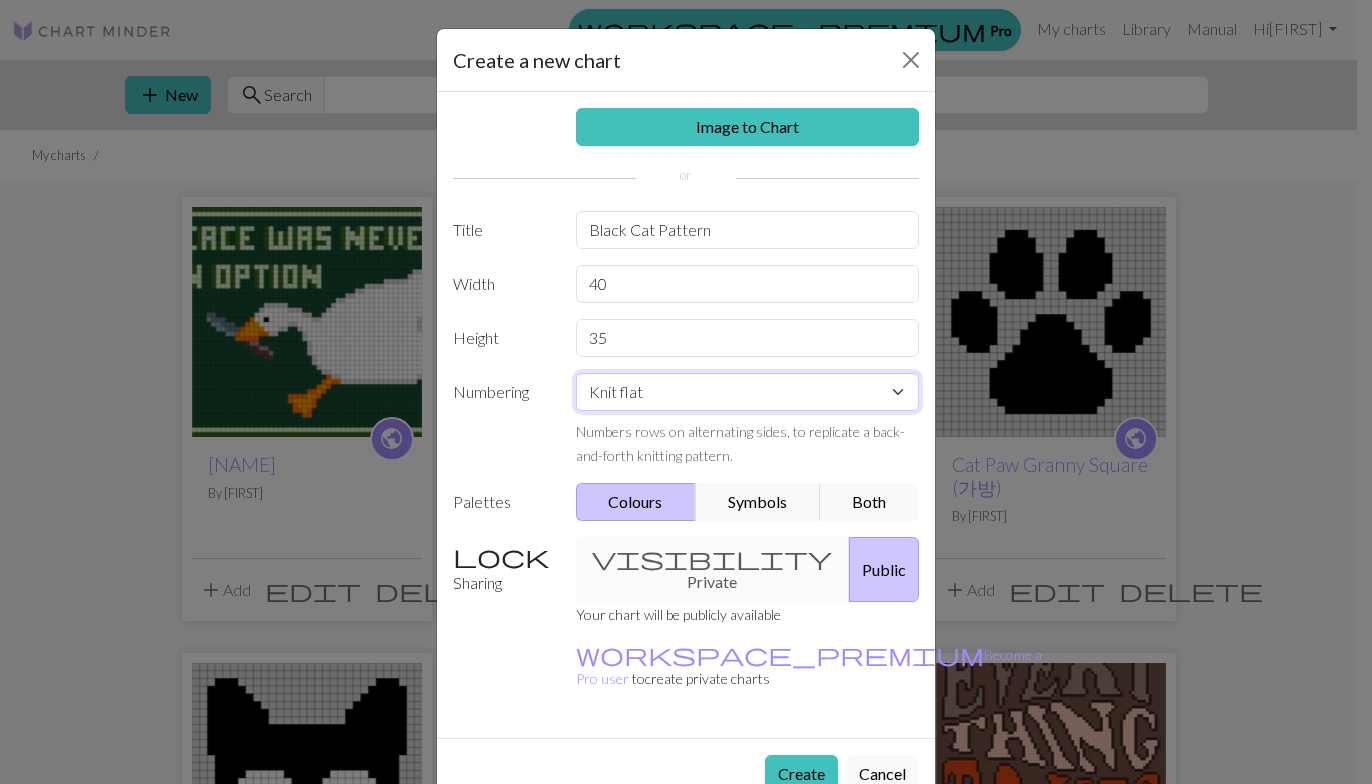 click on "Knit flat Knit in the round Lace knitting Cross stitch" at bounding box center (748, 392) 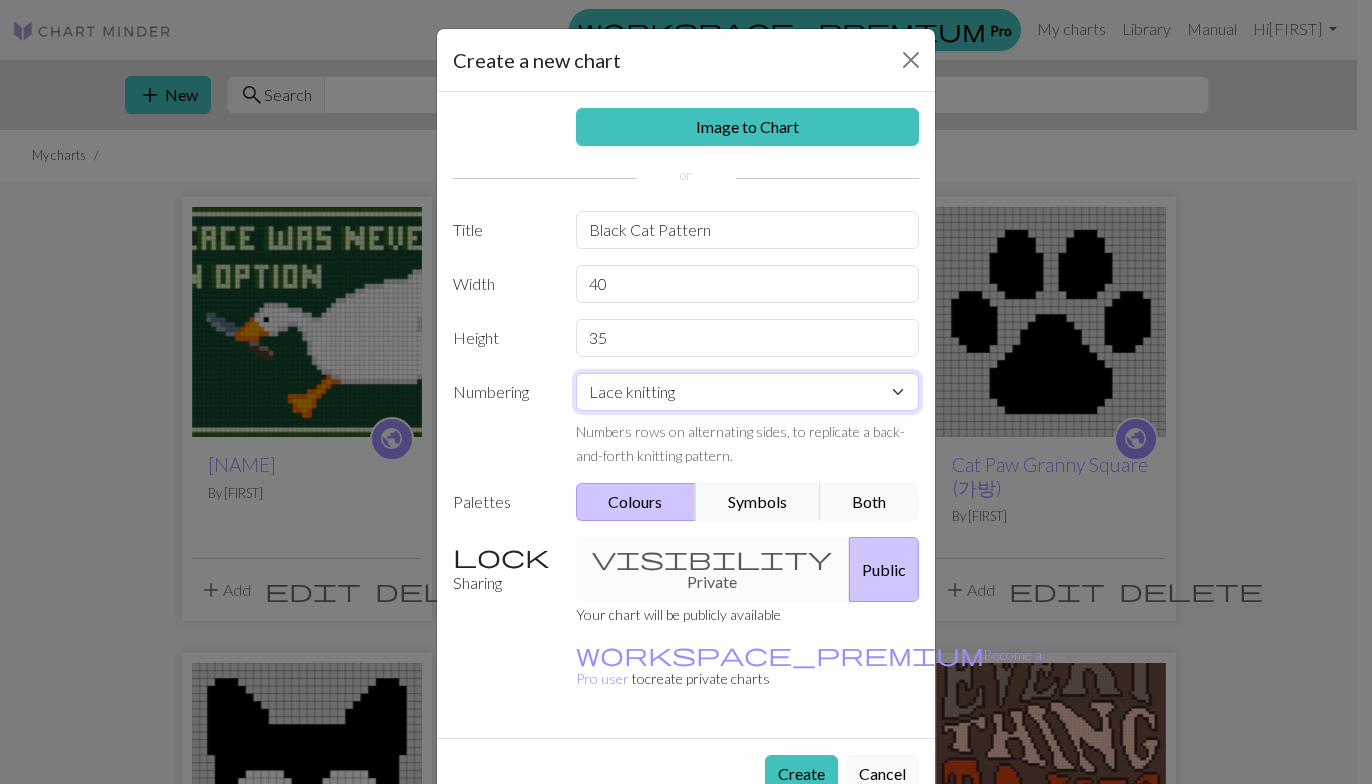 click on "Knit flat Knit in the round Lace knitting Cross stitch" at bounding box center (748, 392) 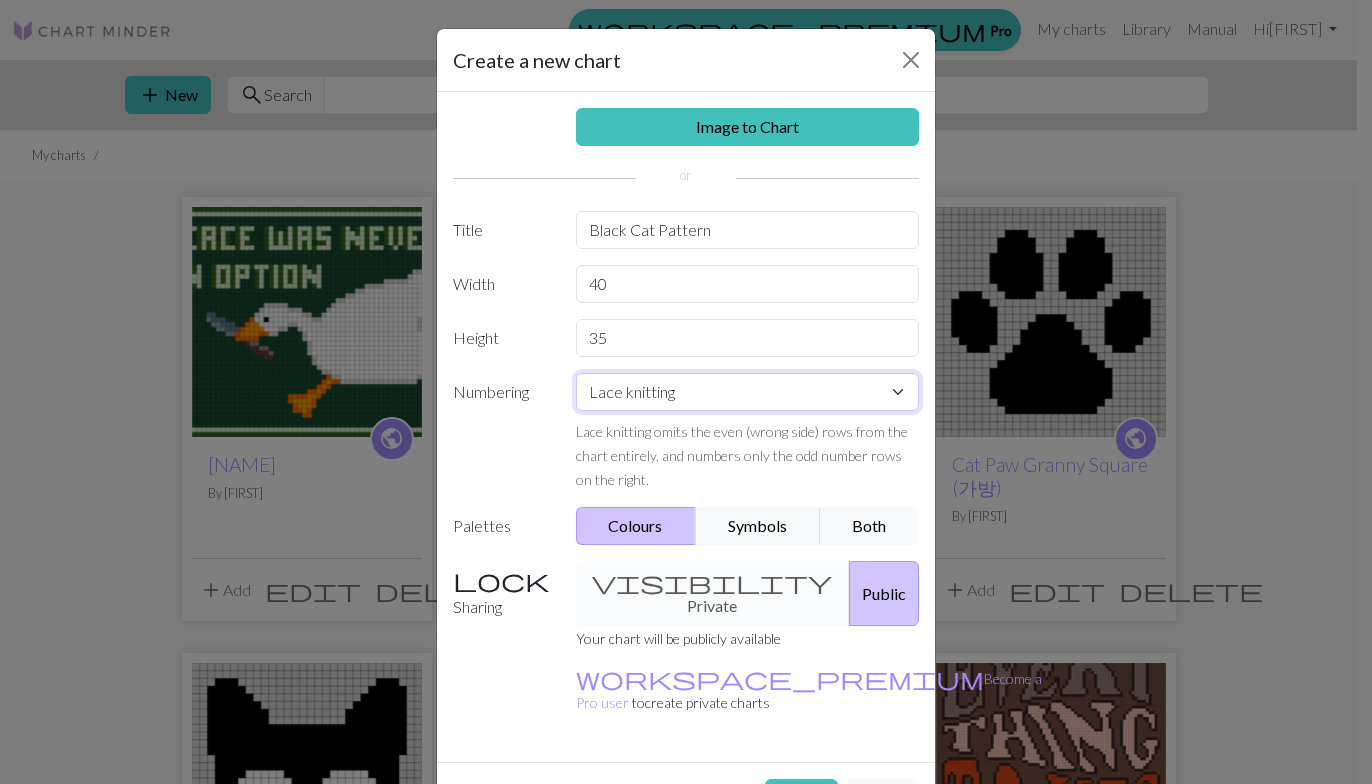 click on "Knit flat Knit in the round Lace knitting Cross stitch" at bounding box center (748, 392) 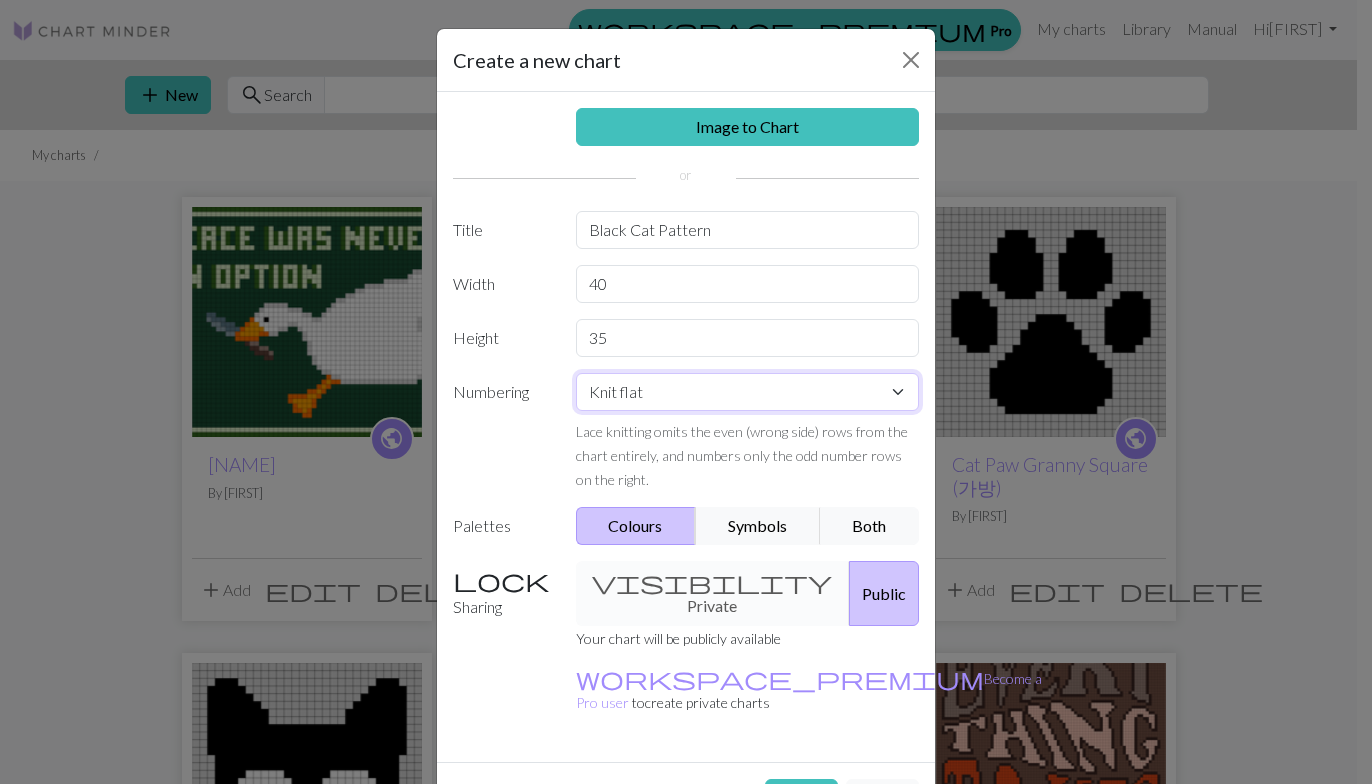 click on "Knit flat Knit in the round Lace knitting Cross stitch" at bounding box center [748, 392] 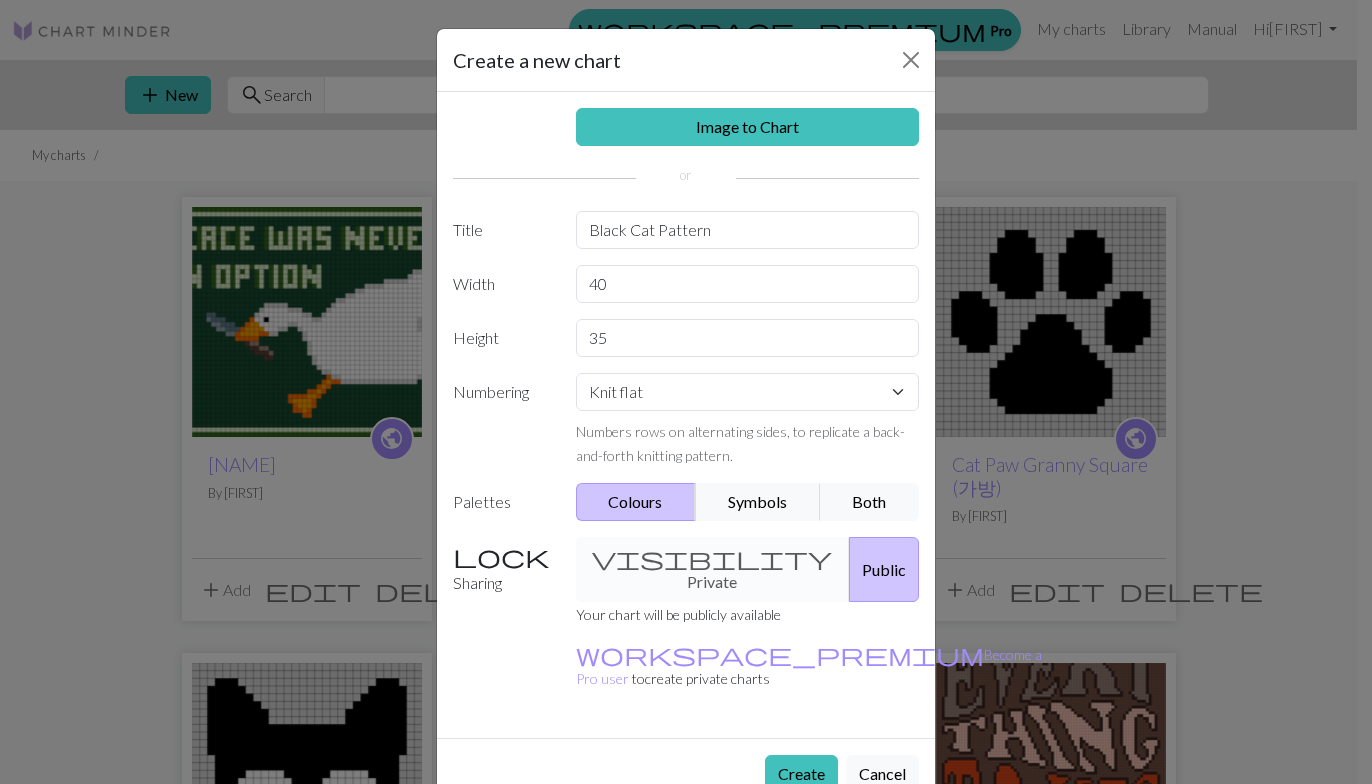 click on "Create" at bounding box center (801, 774) 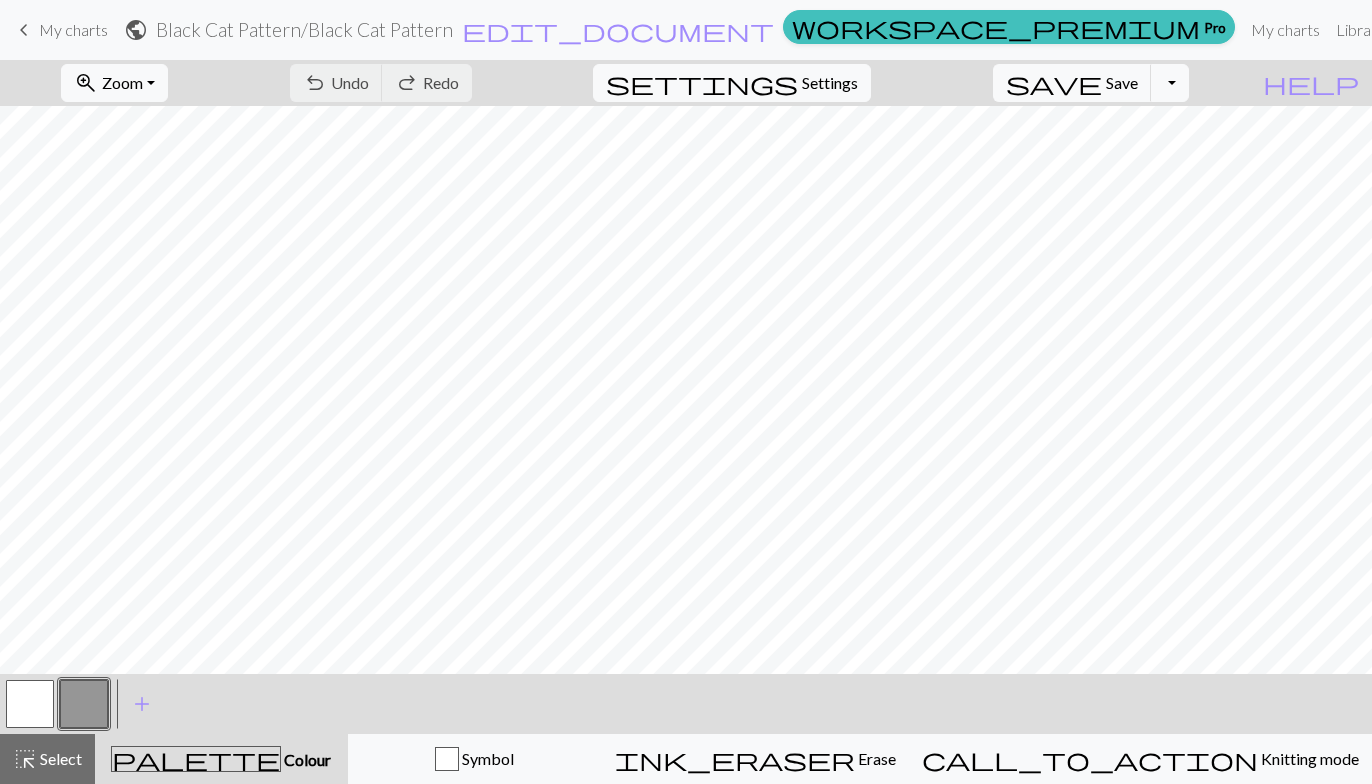 click on "Zoom" at bounding box center (122, 82) 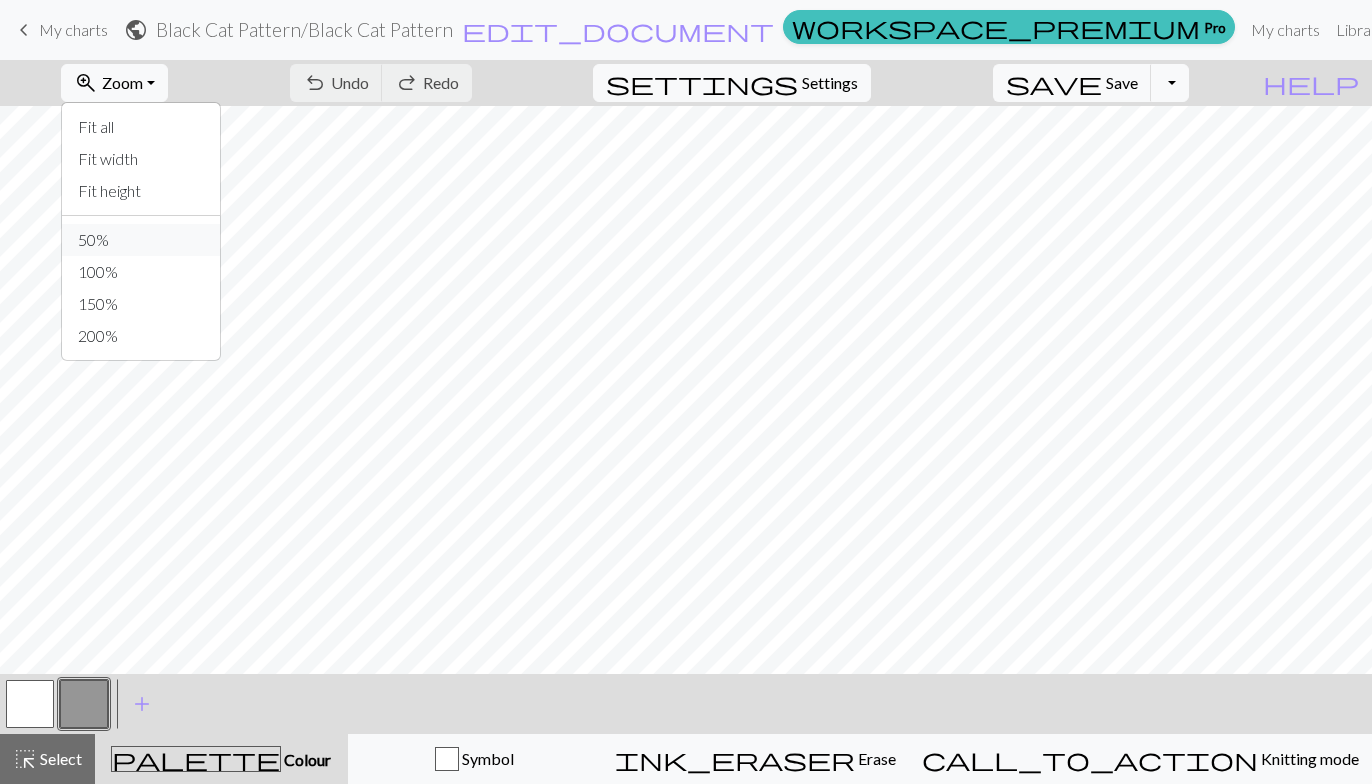 click on "50%" at bounding box center [141, 240] 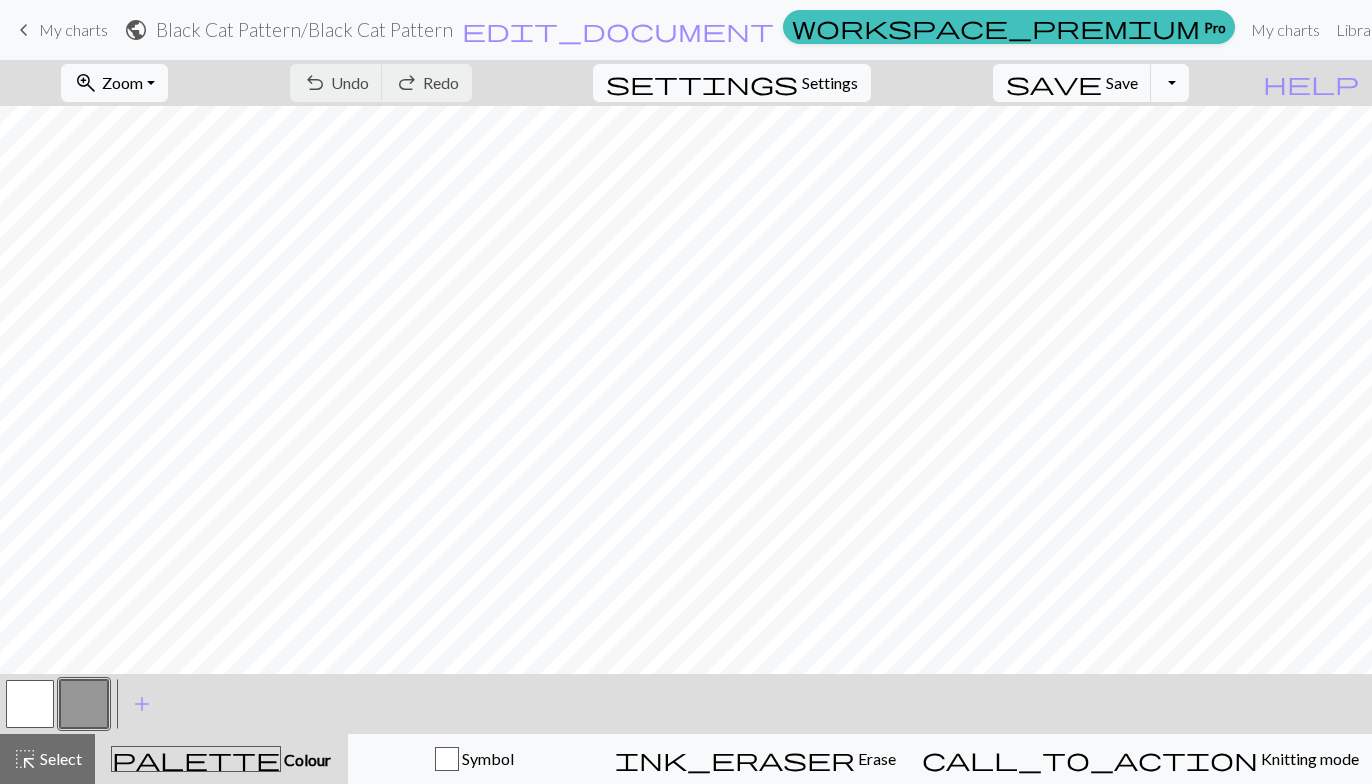 click at bounding box center [84, 704] 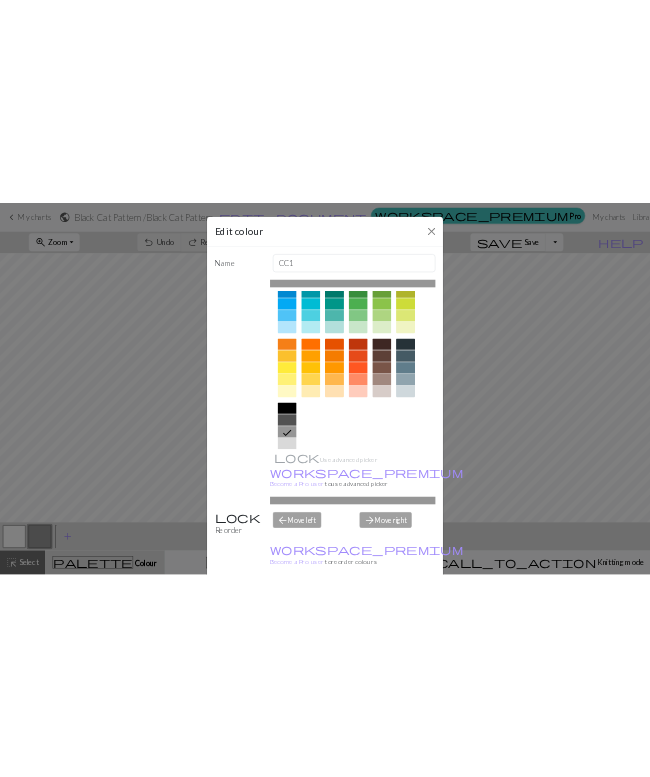 scroll, scrollTop: 234, scrollLeft: 0, axis: vertical 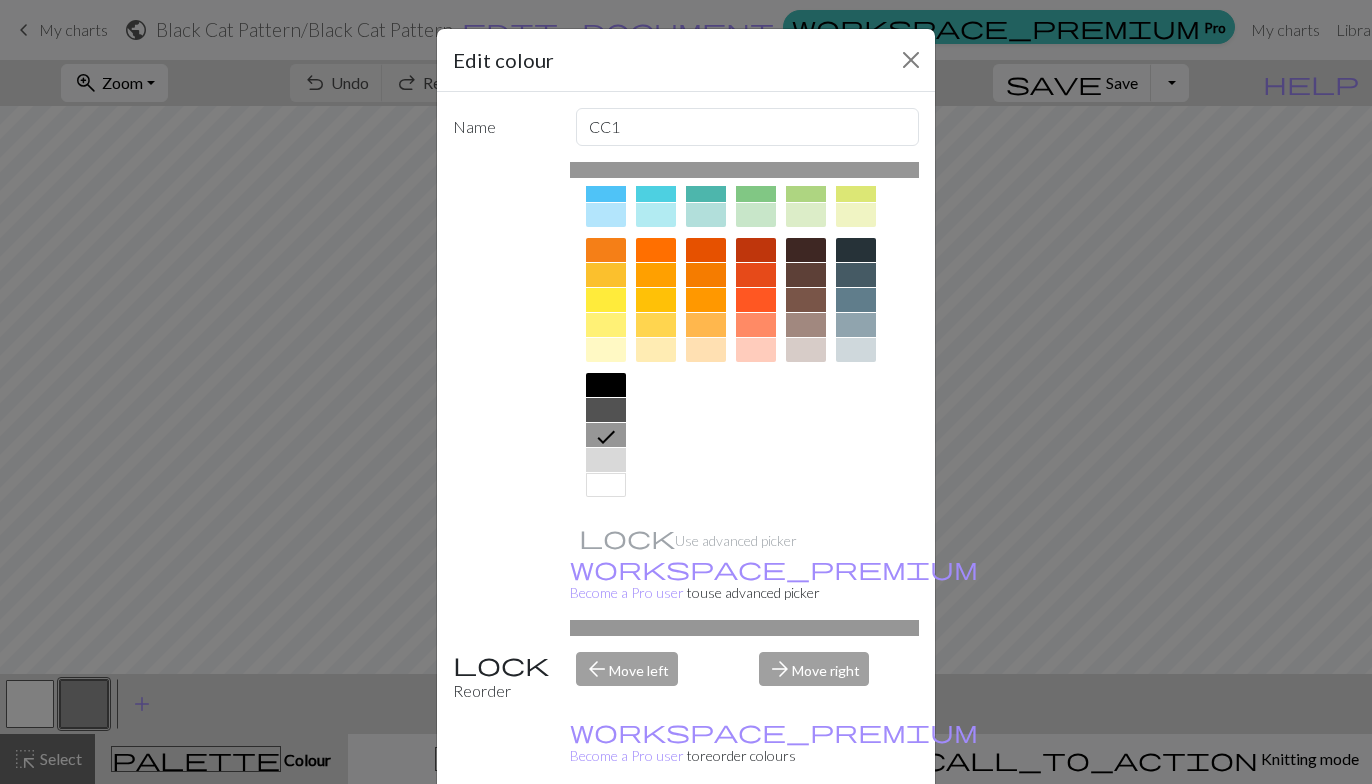 click at bounding box center (606, 460) 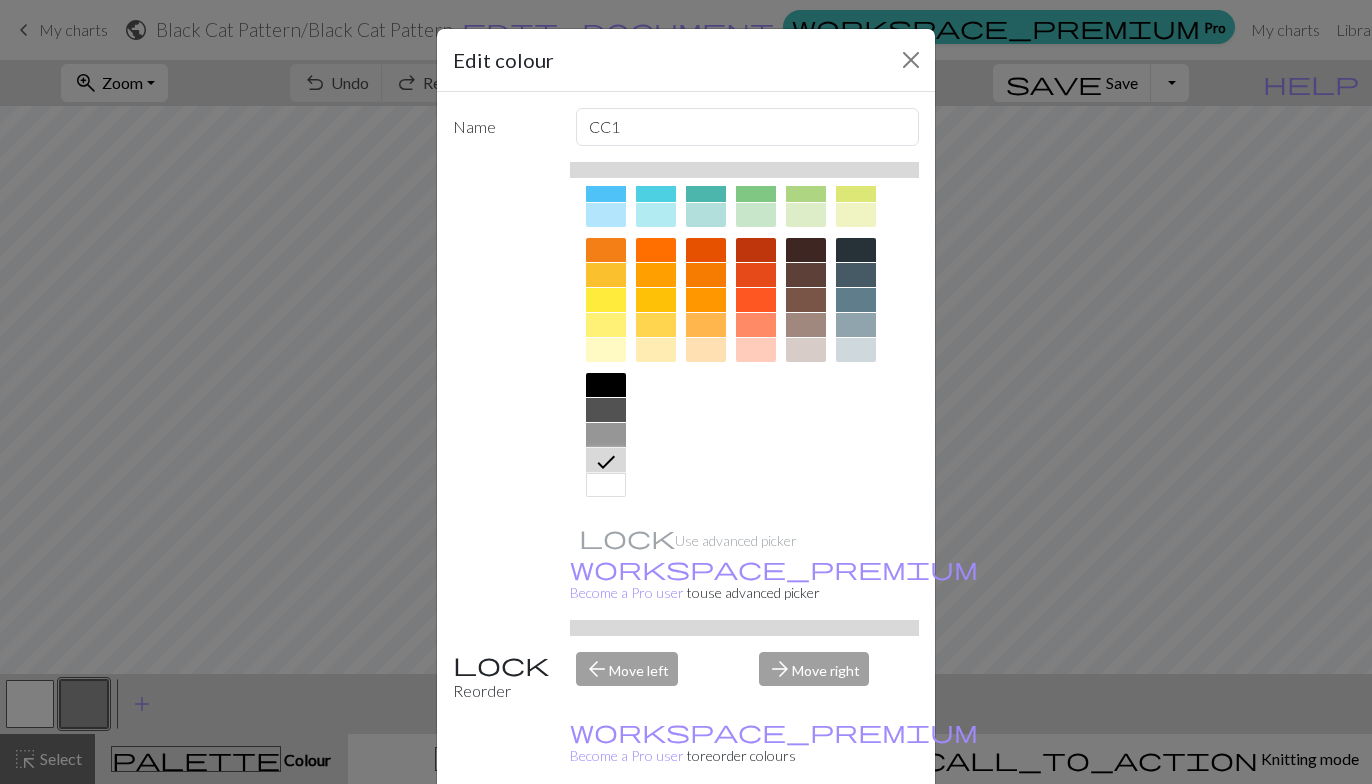 click on "Done" at bounding box center (806, 835) 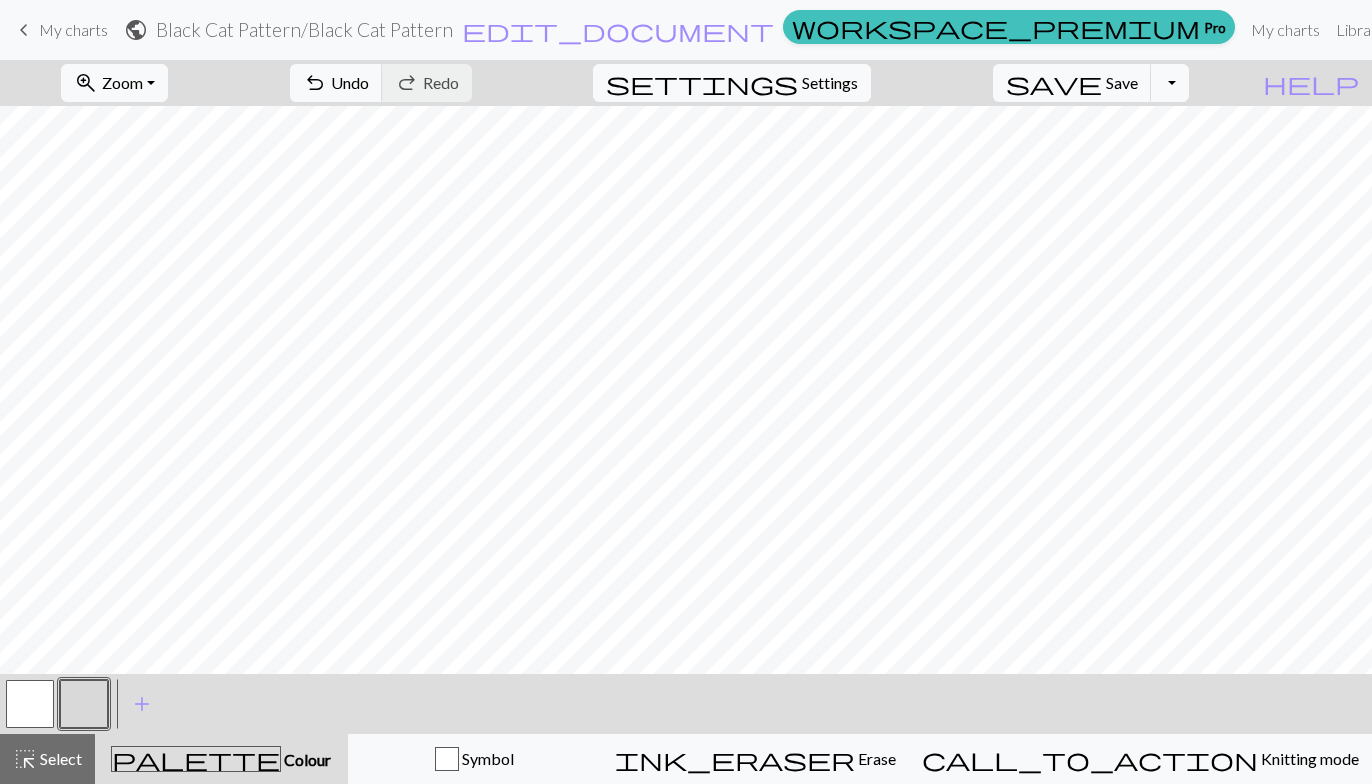 click on "Zoom" at bounding box center (122, 82) 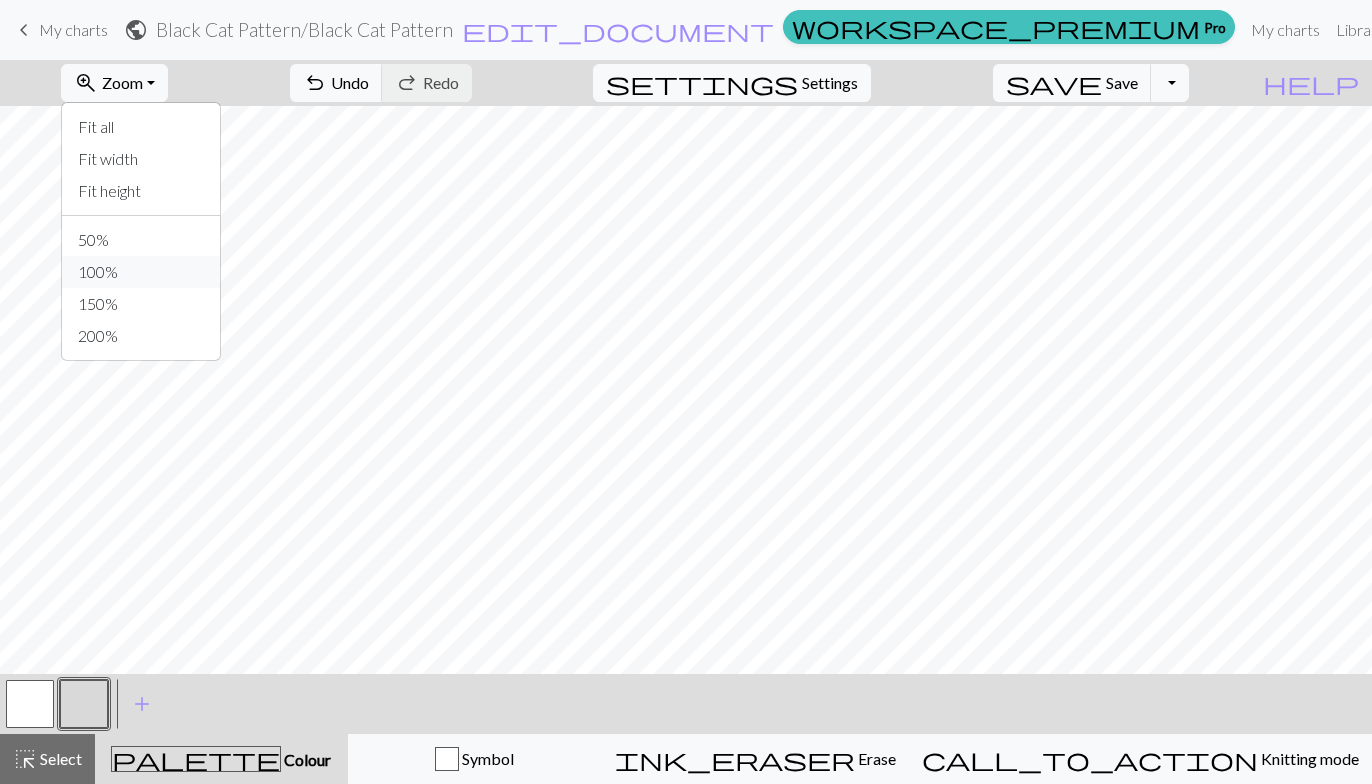 click on "100%" at bounding box center (141, 272) 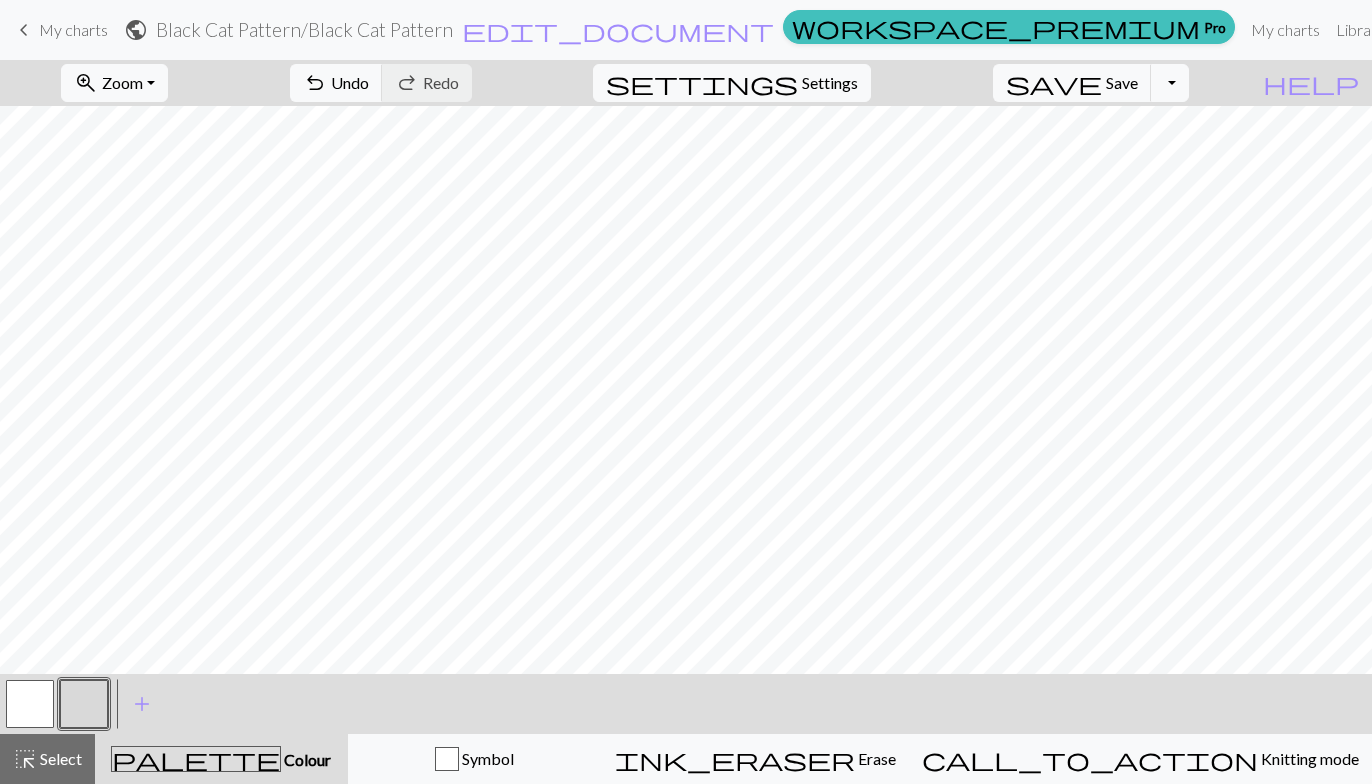 click on "Zoom" at bounding box center (122, 82) 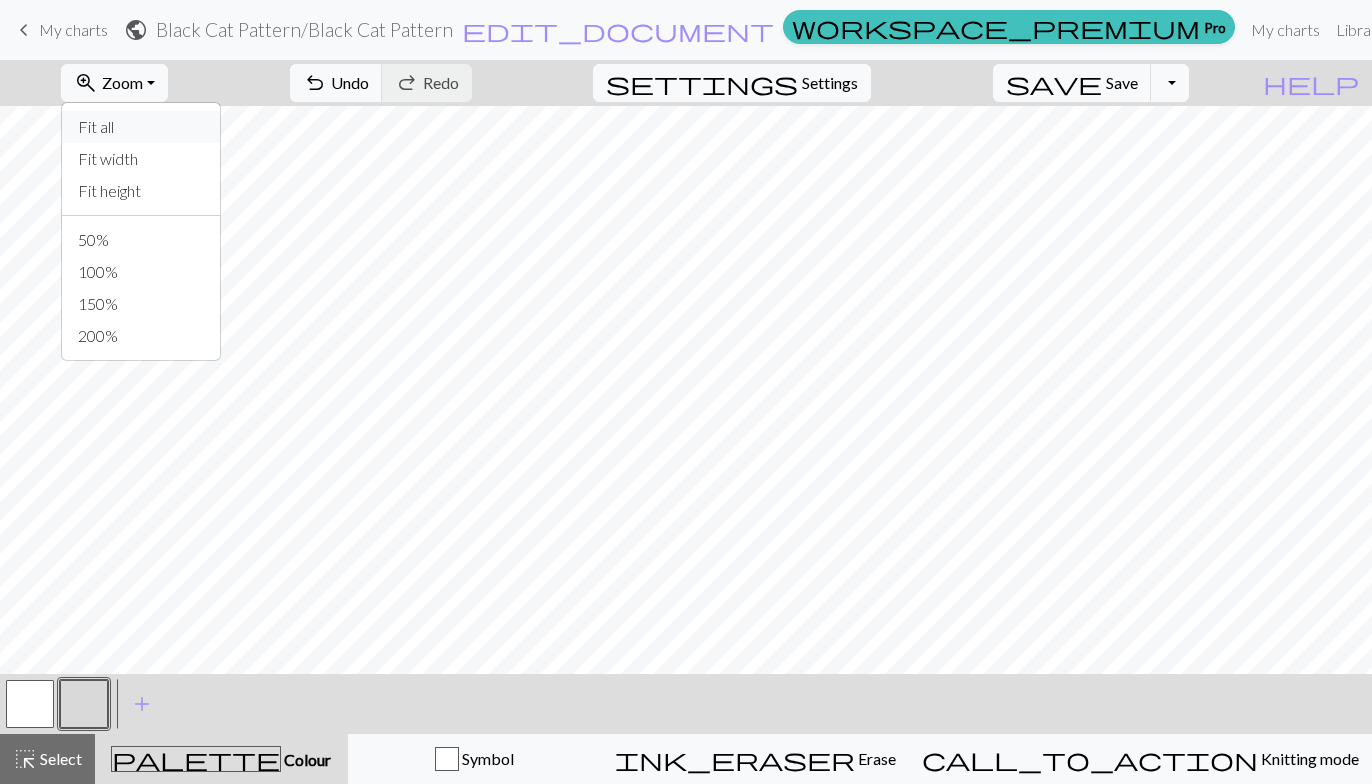 click on "Fit all" at bounding box center [141, 127] 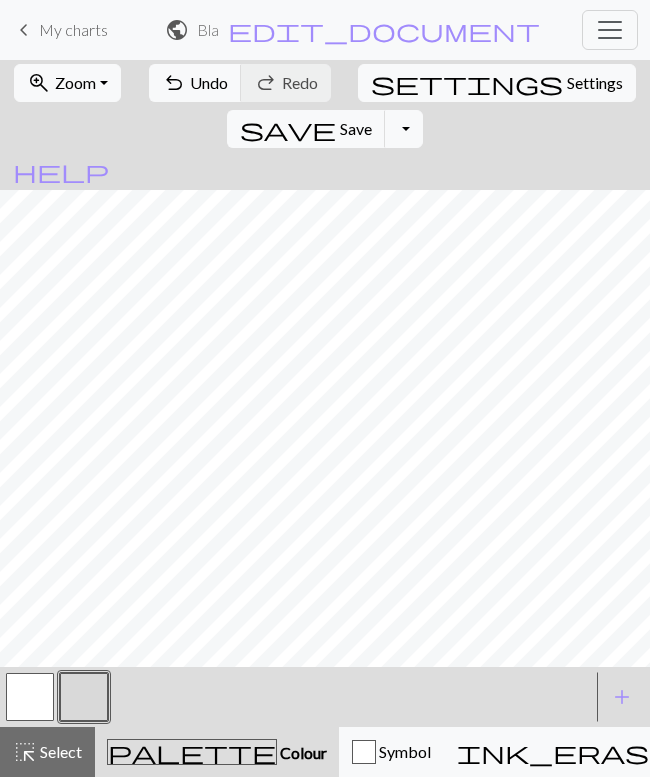 click on "zoom_in Zoom Zoom" at bounding box center (67, 83) 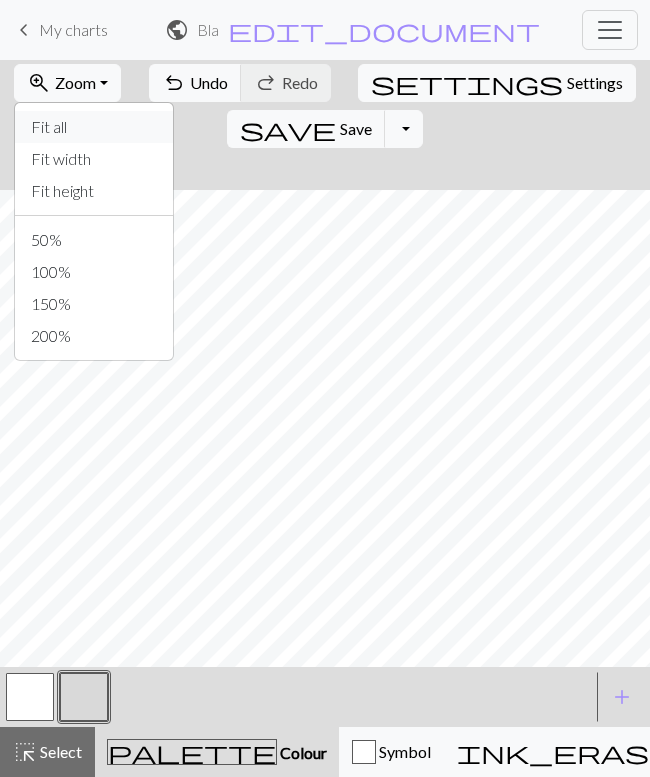 click on "Fit all" at bounding box center (94, 127) 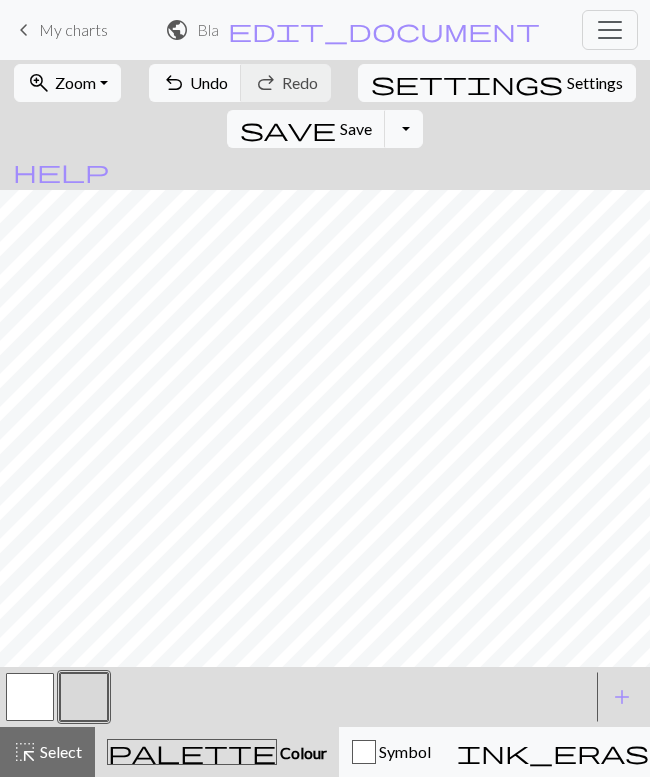 click at bounding box center (30, 697) 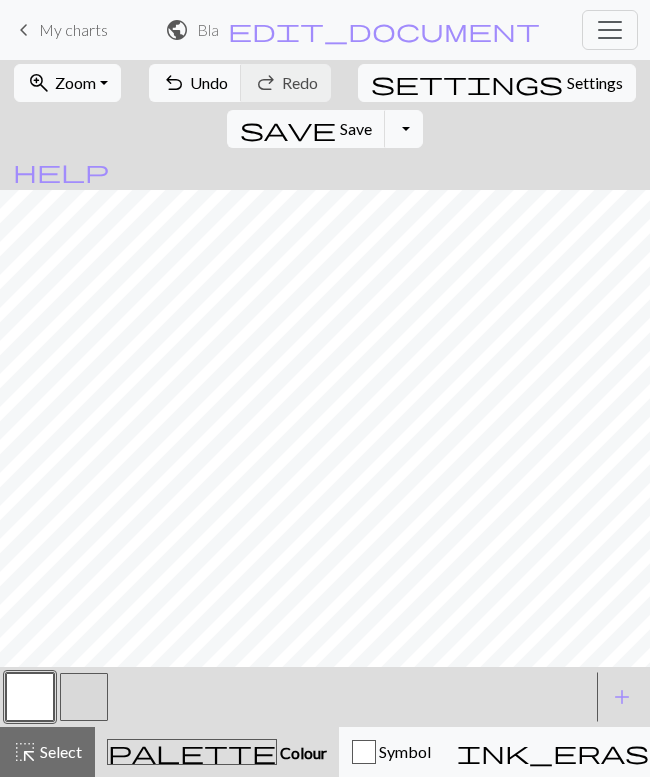 click at bounding box center (84, 697) 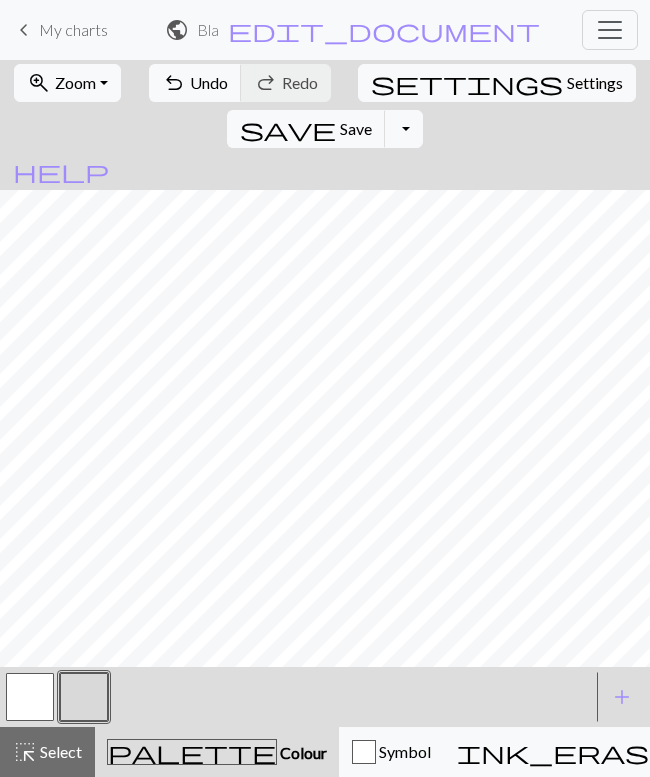 click on "Toggle Dropdown" at bounding box center [404, 129] 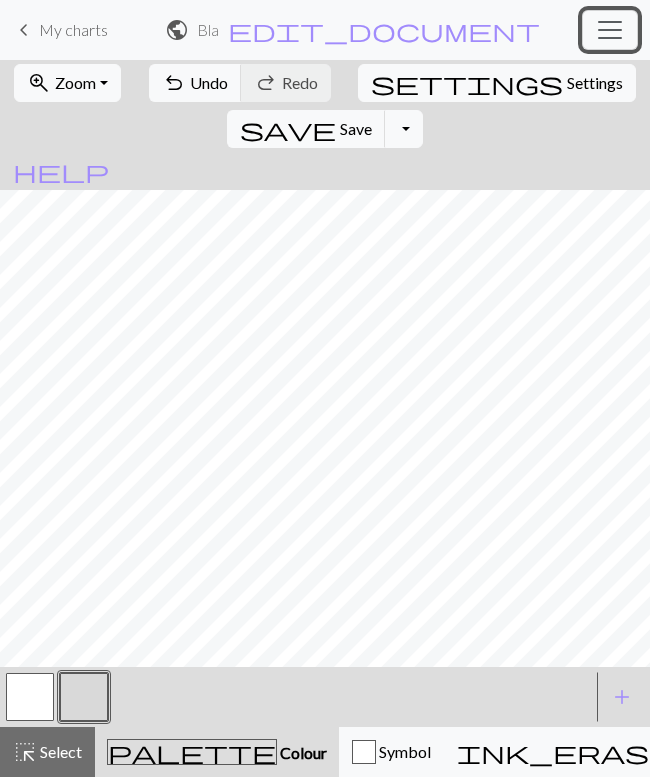 click at bounding box center (610, 30) 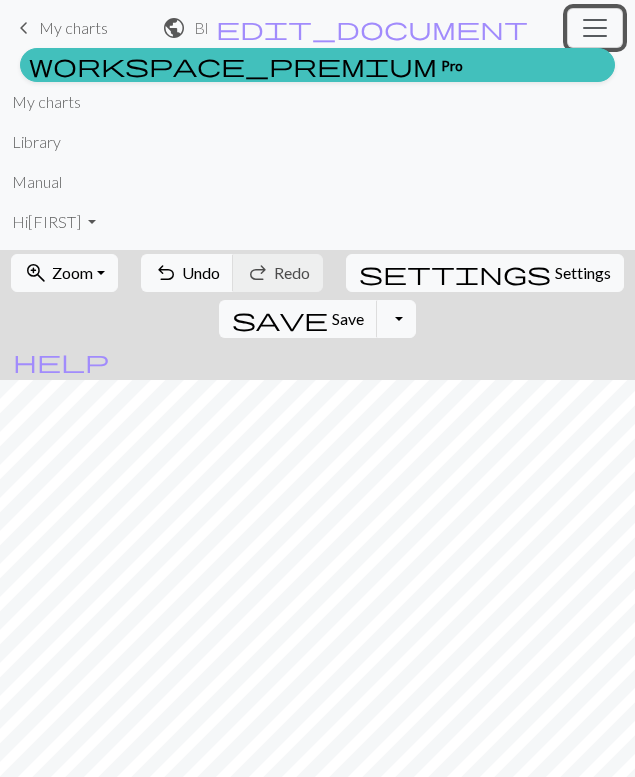 click at bounding box center (595, 28) 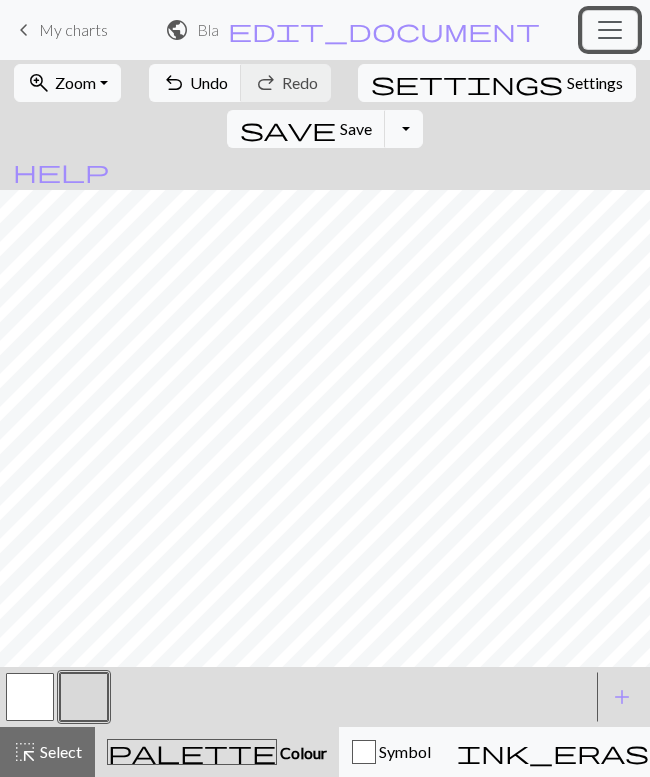 click at bounding box center [610, 30] 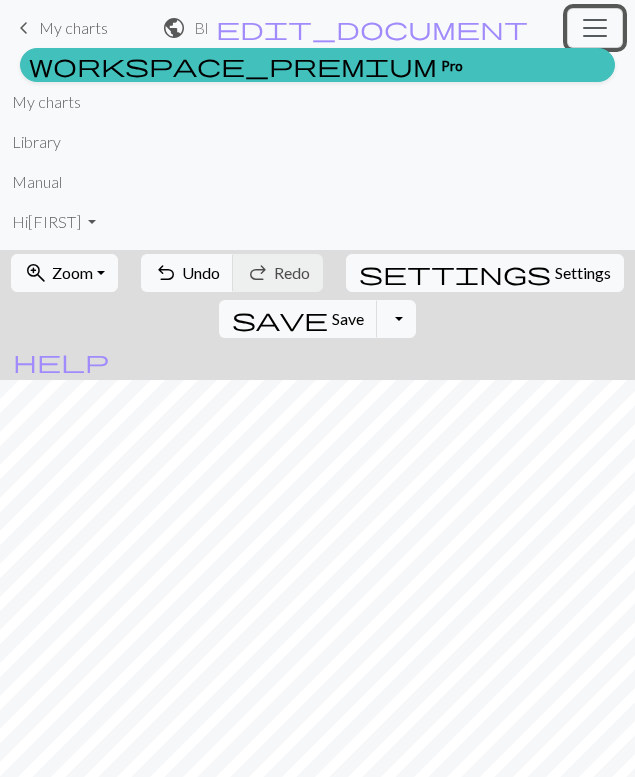 click at bounding box center (595, 28) 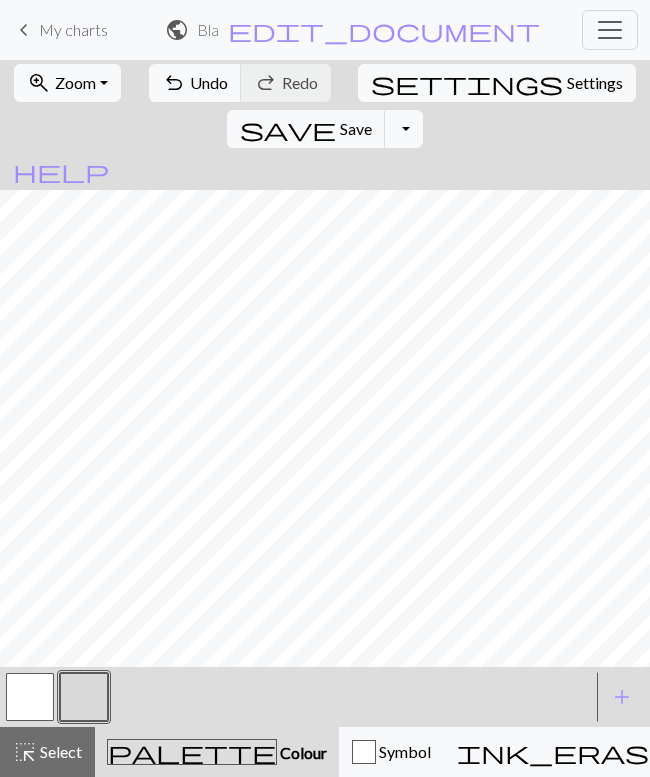 click at bounding box center [84, 697] 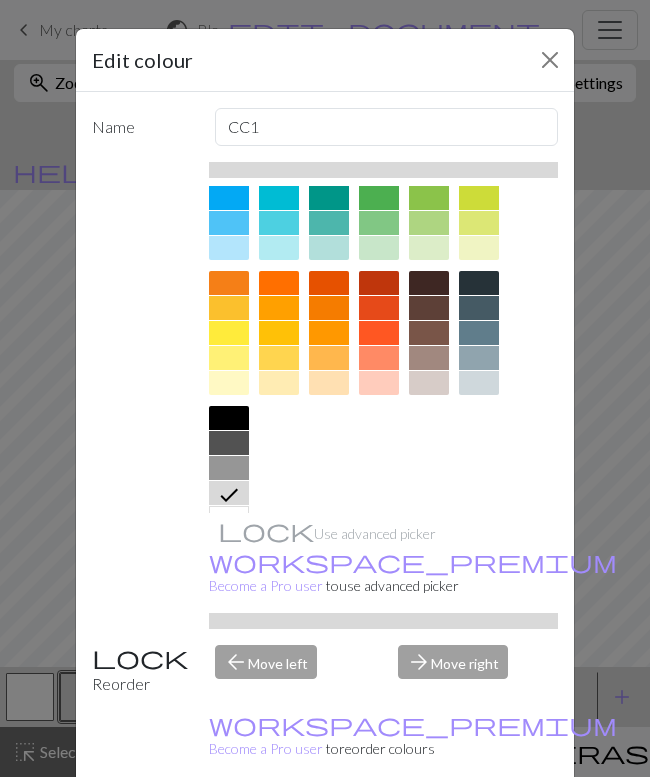 scroll, scrollTop: 219, scrollLeft: 0, axis: vertical 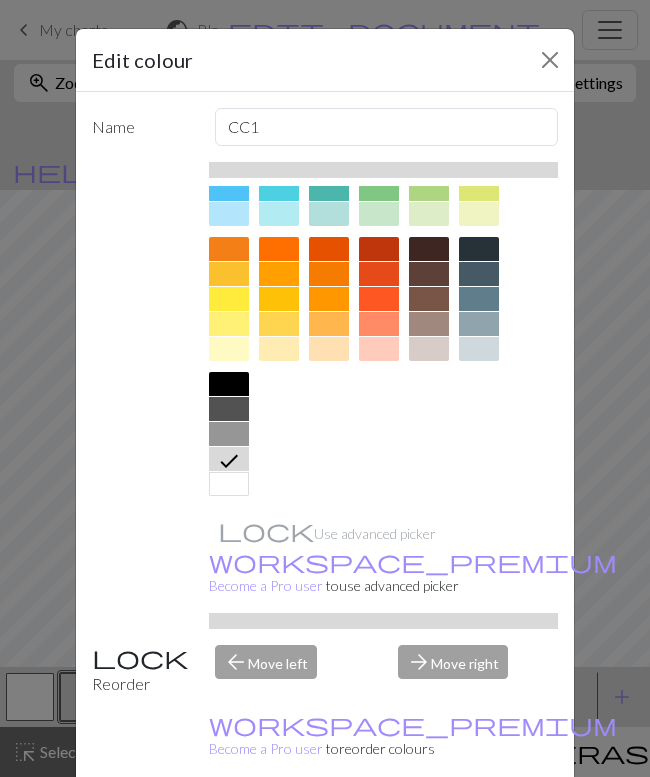 click at bounding box center [229, 384] 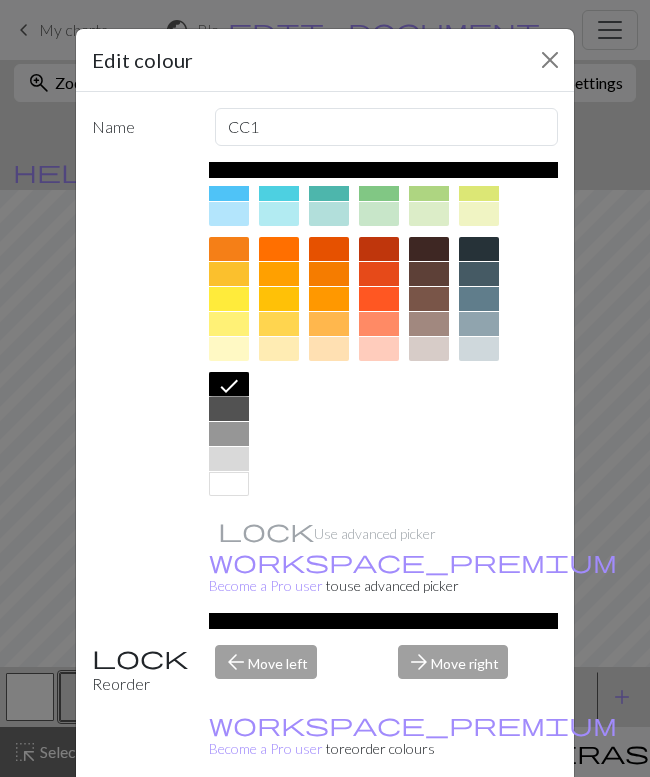 click at bounding box center (229, 409) 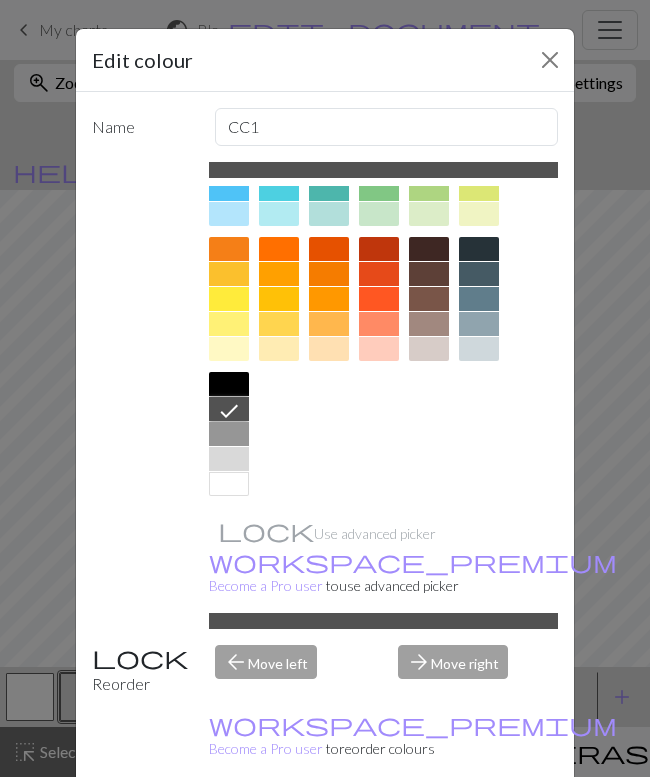 click on "Done" at bounding box center (445, 828) 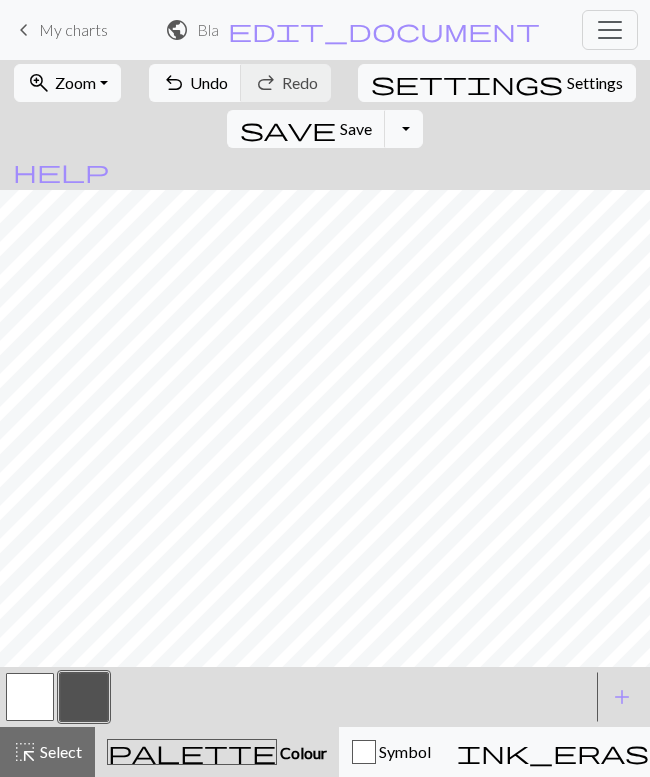 click on "Settings" at bounding box center [595, 83] 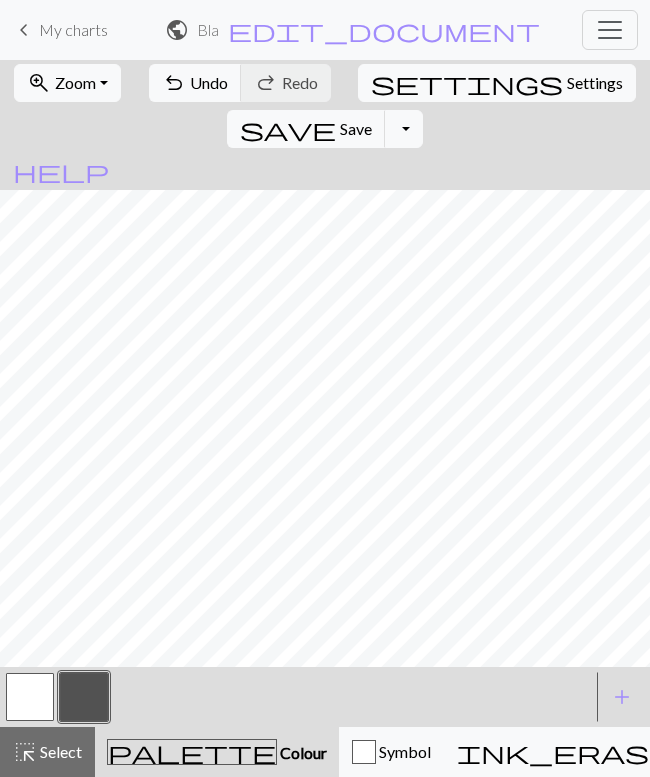 select on "aran" 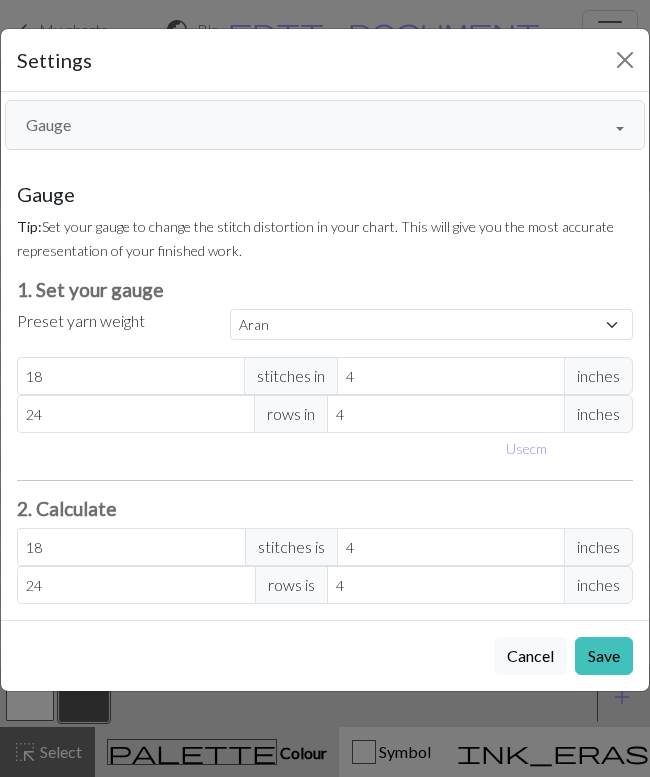 click on "Gauge" at bounding box center [325, 125] 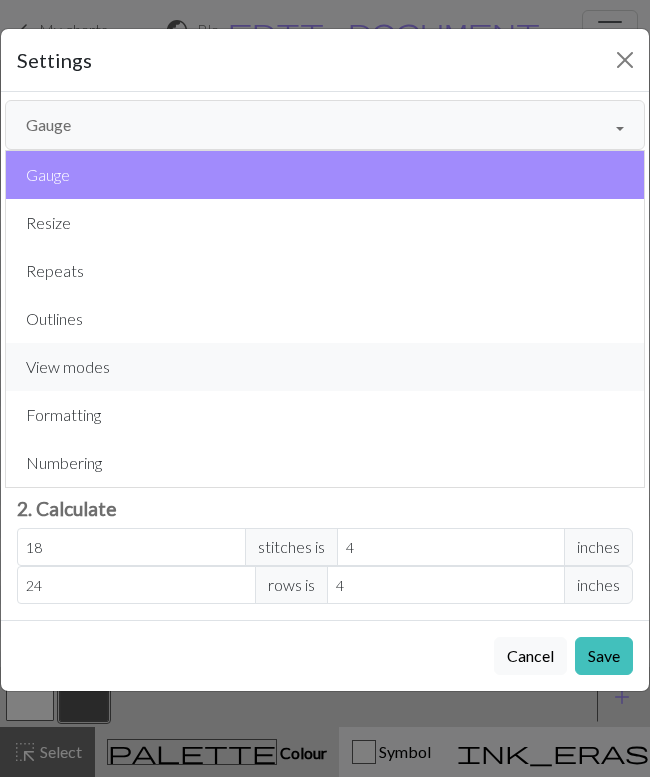 click on "View modes" at bounding box center [325, 367] 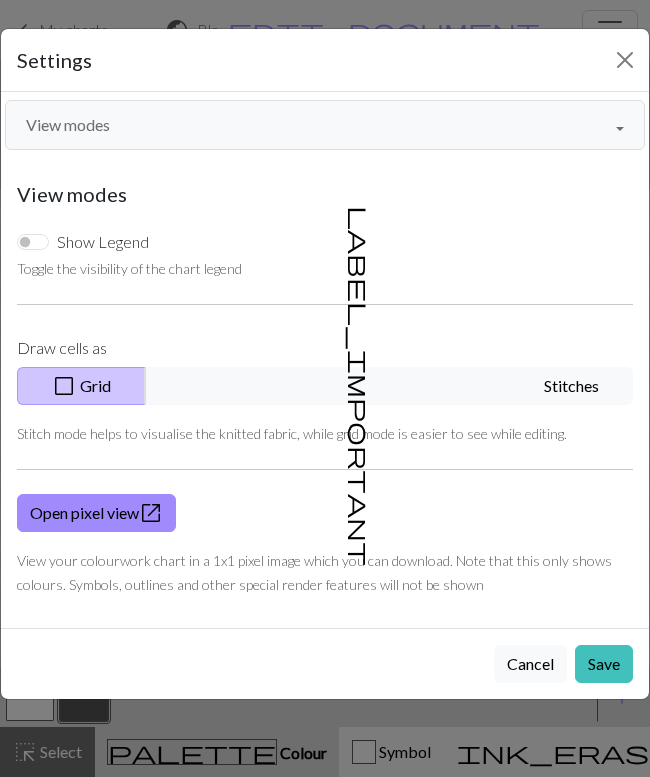 click on "View modes" at bounding box center (325, 125) 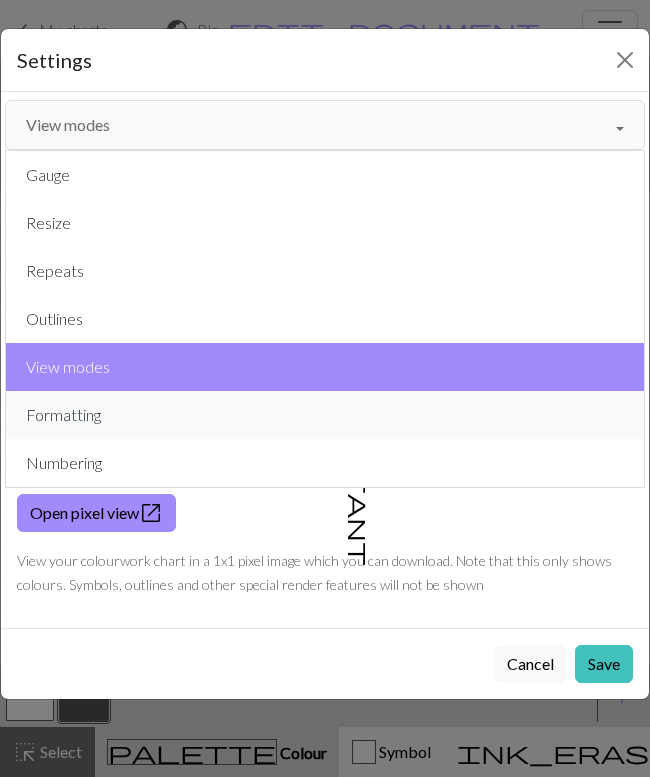 click on "Formatting" at bounding box center [325, 415] 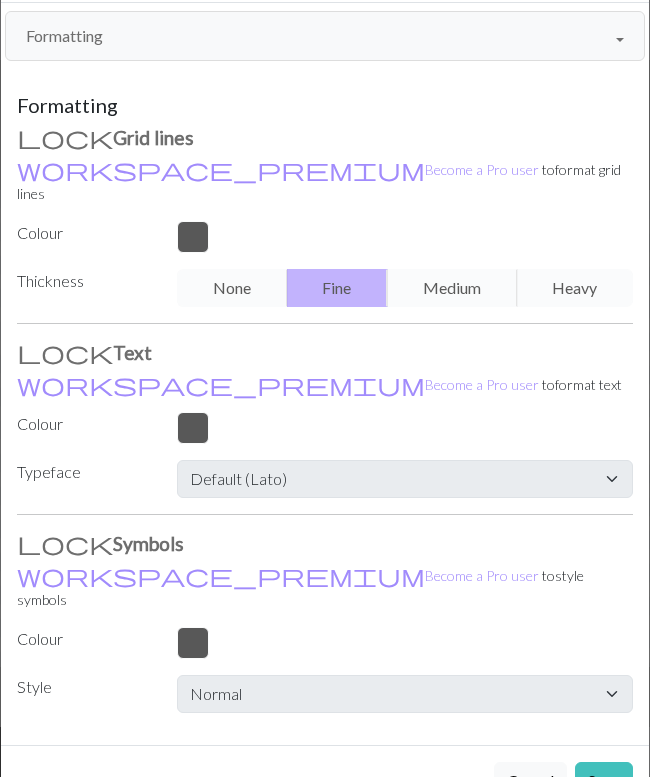 scroll, scrollTop: 109, scrollLeft: 0, axis: vertical 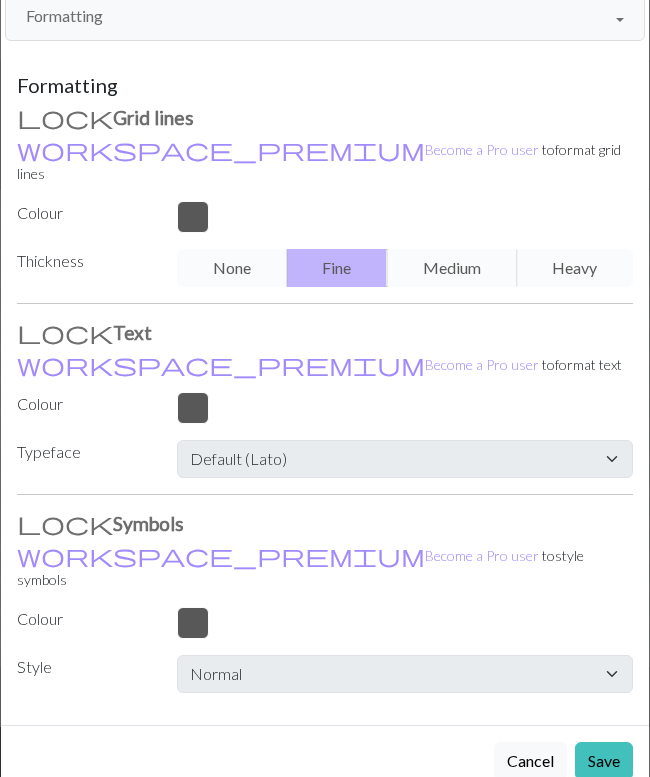 click on "Formatting" at bounding box center [325, 16] 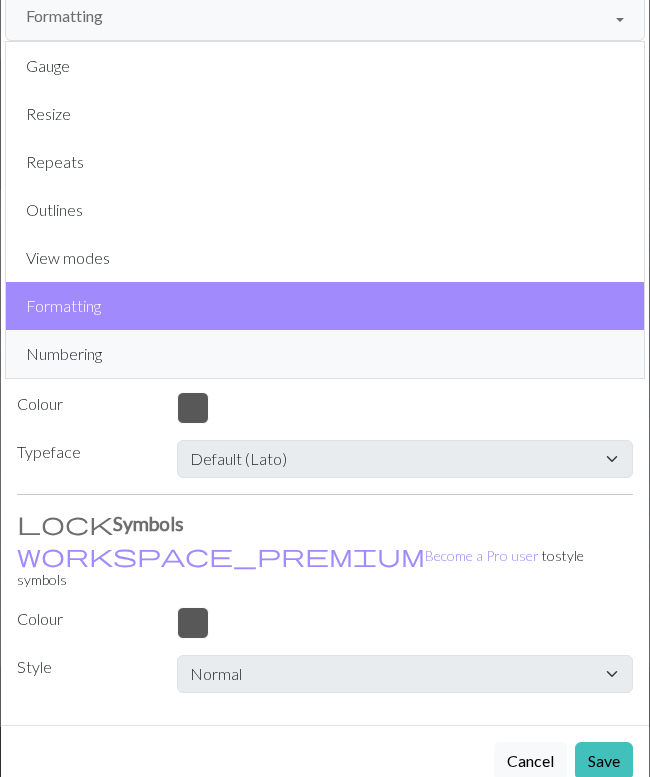 click on "Numbering" at bounding box center (325, 354) 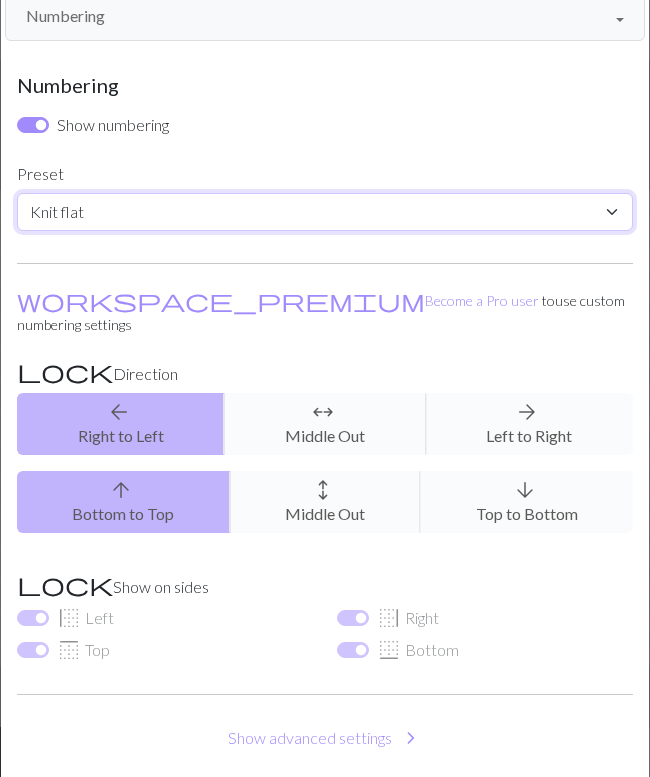 click on "Custom Knit flat Knit in the round Lace knitting Cross stitch" at bounding box center [325, 212] 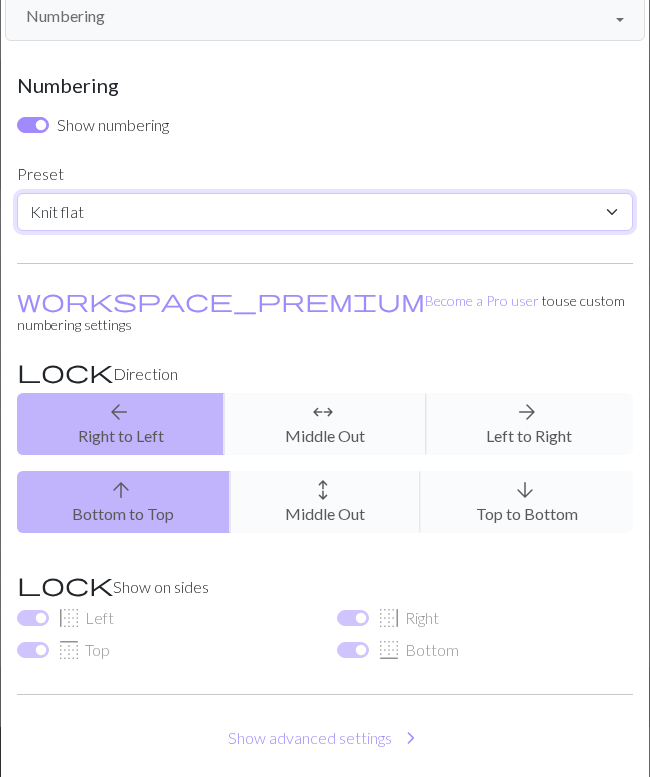 select on "lace" 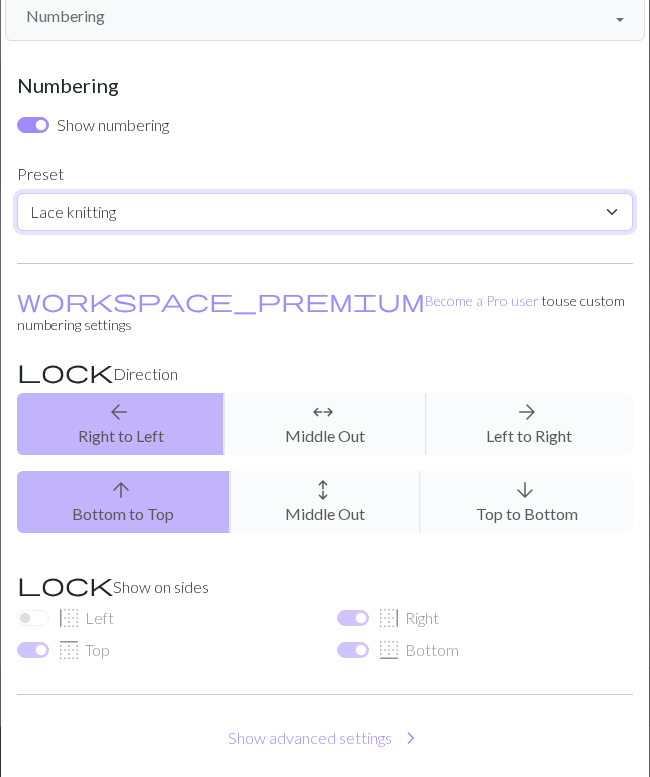 click on "Custom Knit flat Knit in the round Lace knitting Cross stitch" at bounding box center (325, 212) 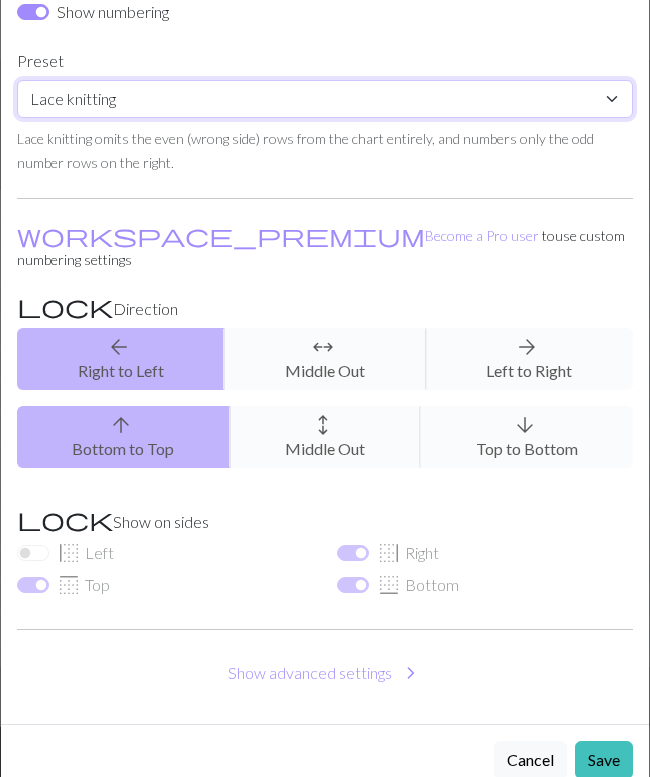 scroll, scrollTop: 244, scrollLeft: 0, axis: vertical 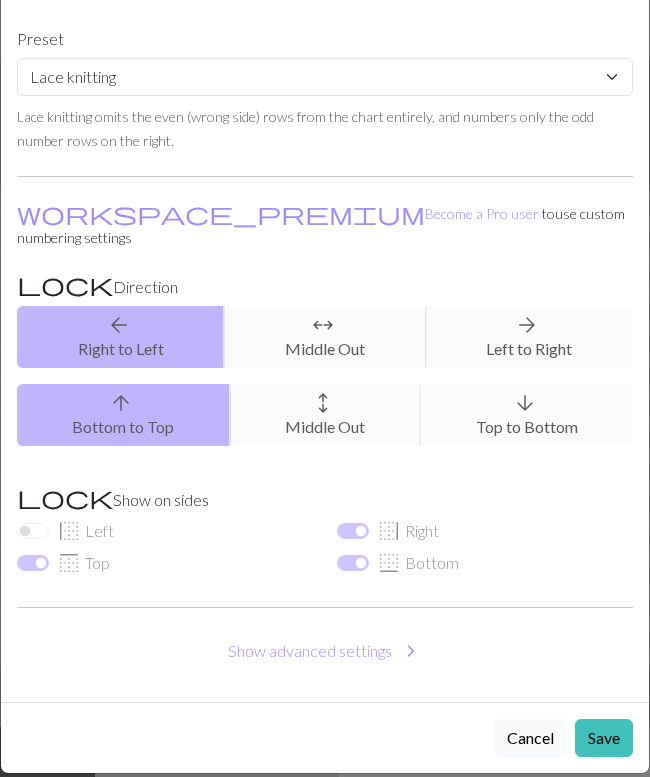 click on "arrow_back Right to Left arrows_outward Middle Out arrow_forward Left to Right" at bounding box center (325, 337) 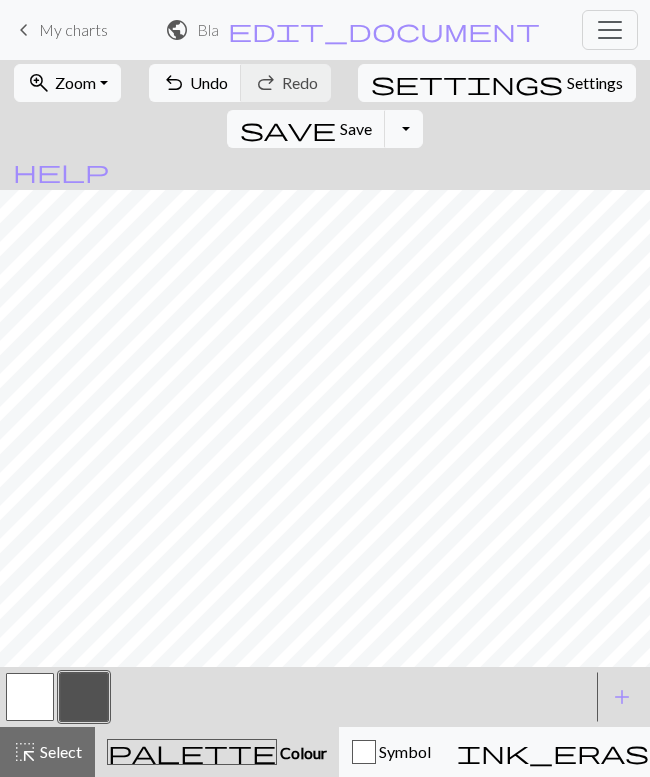 click at bounding box center [30, 697] 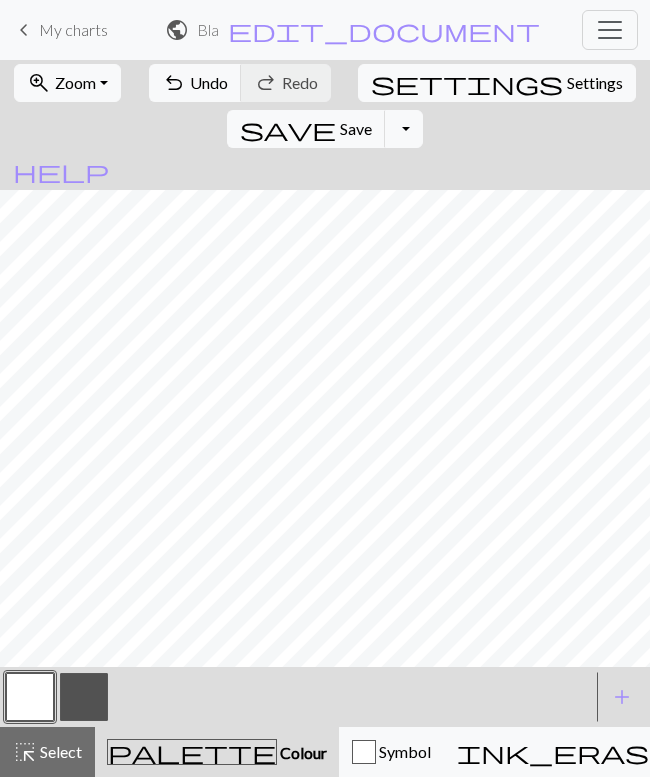 click at bounding box center (84, 697) 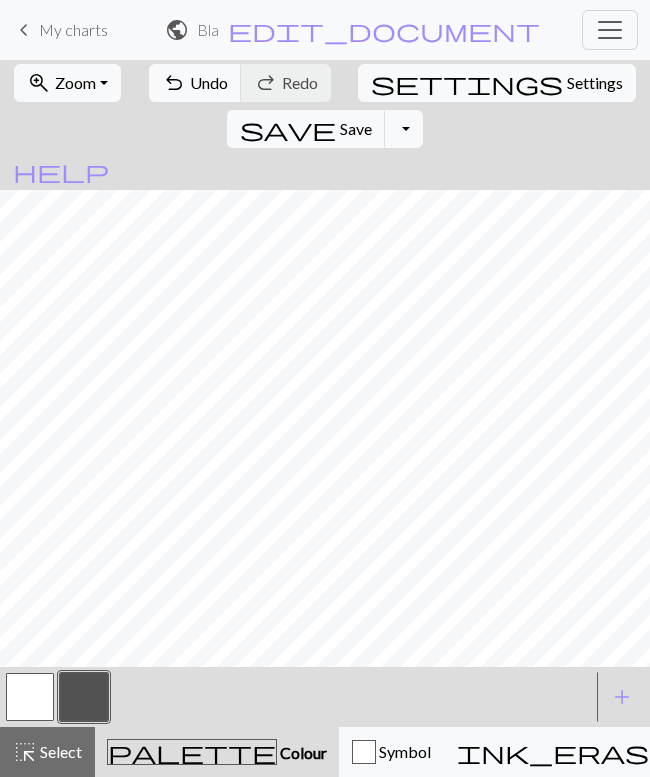 click on "Settings" at bounding box center [595, 83] 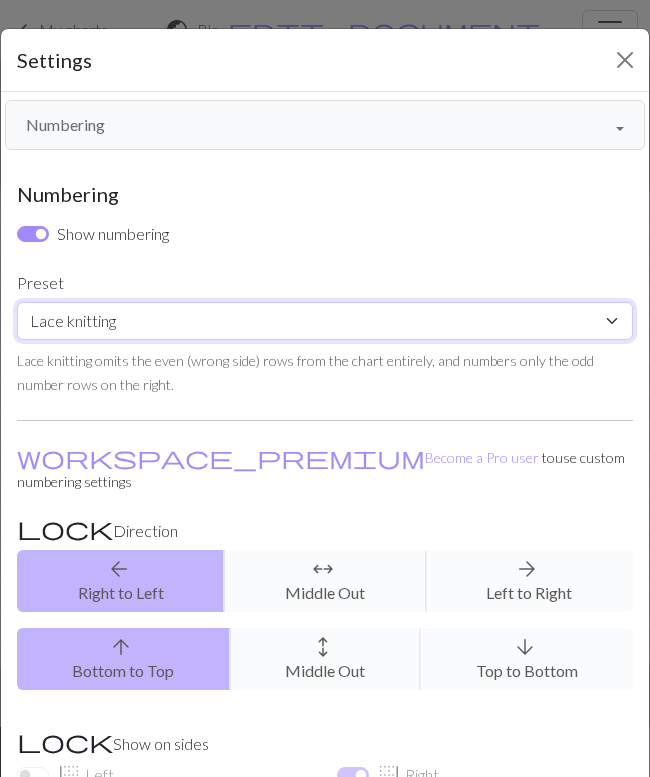 click on "Custom Knit flat Knit in the round Lace knitting Cross stitch" at bounding box center [325, 321] 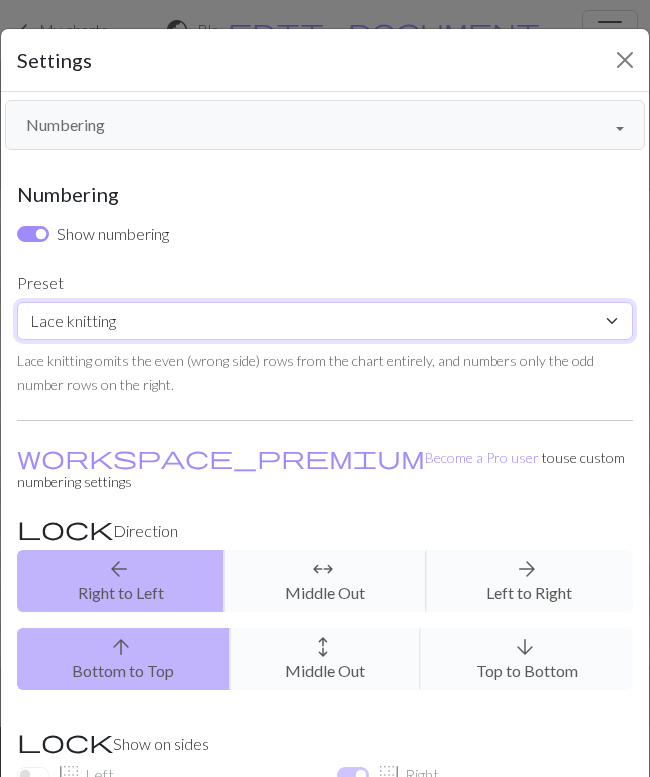 select on "flat" 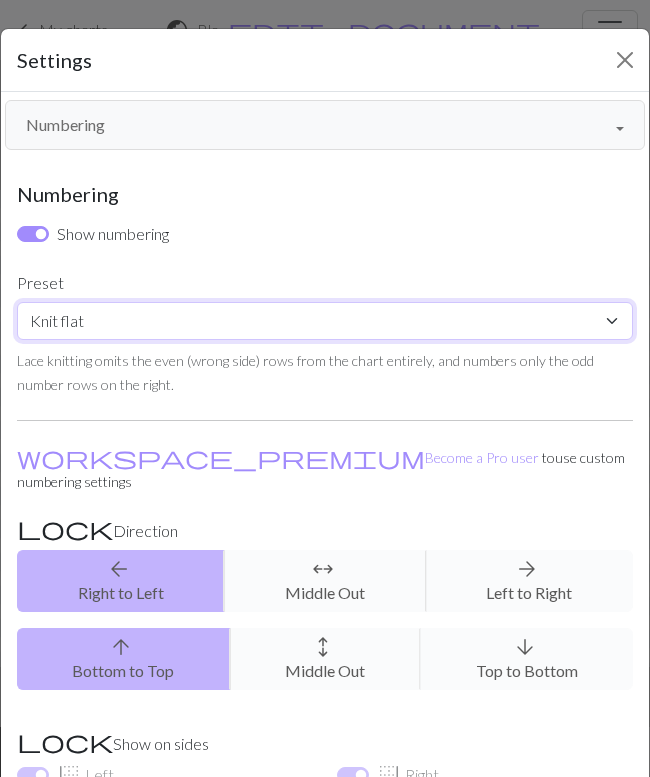 click on "Custom Knit flat Knit in the round Lace knitting Cross stitch" at bounding box center [325, 321] 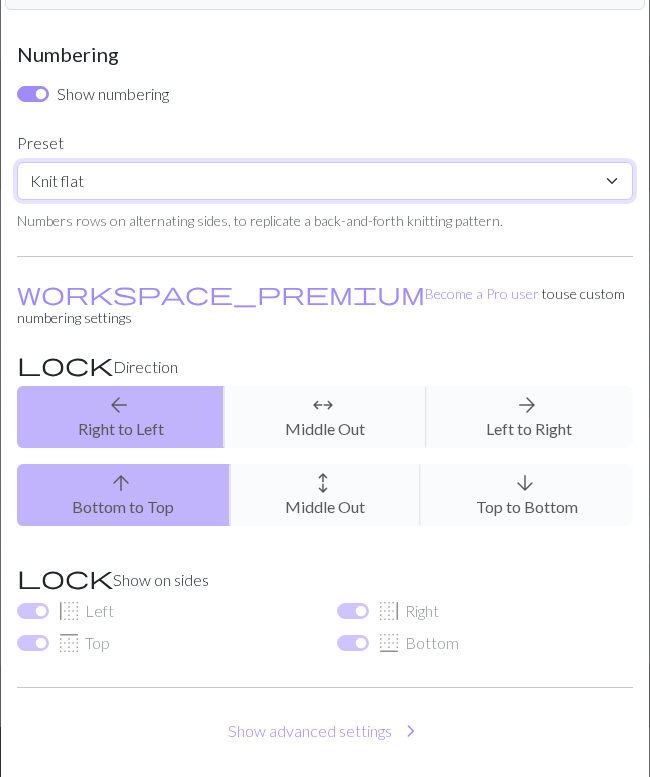 scroll, scrollTop: 220, scrollLeft: 0, axis: vertical 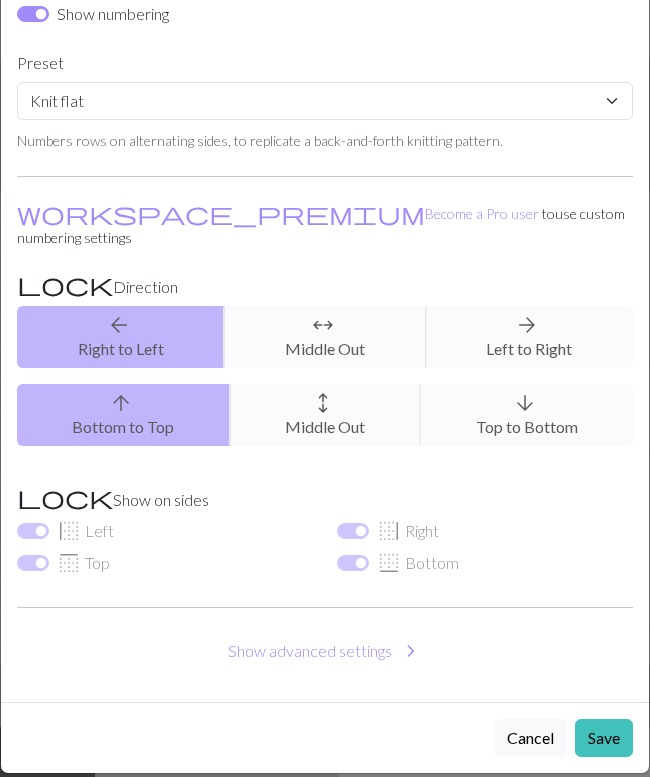 click on "Save" at bounding box center (604, 738) 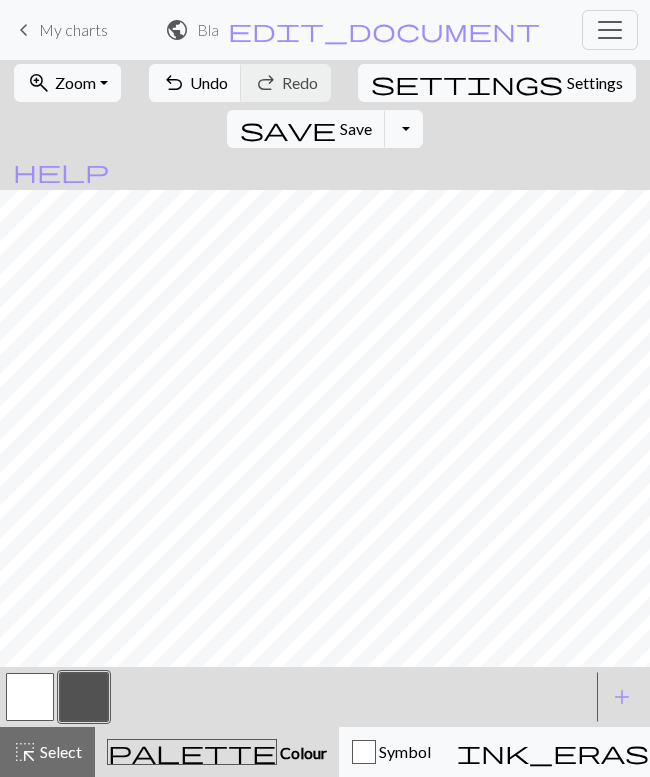 click on "Settings" at bounding box center [595, 83] 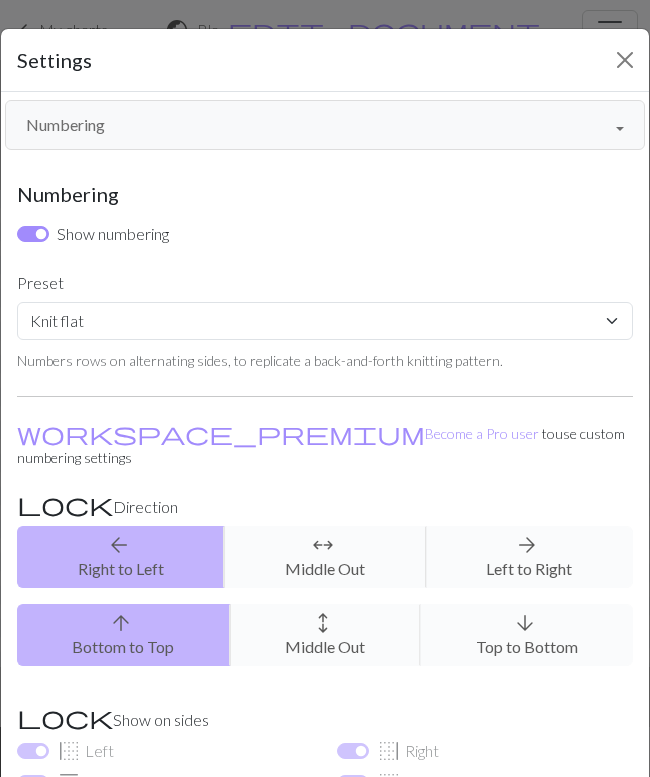 click on "Numbering" at bounding box center (325, 125) 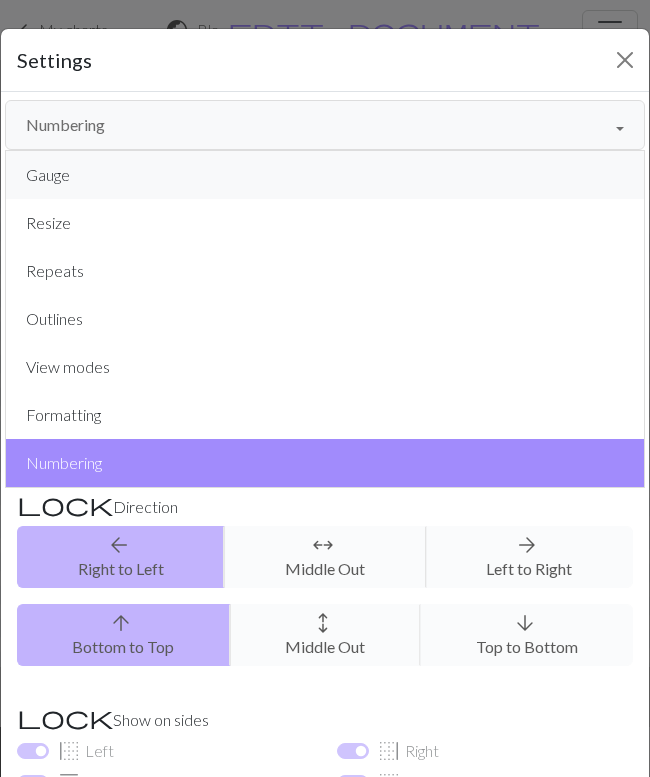 click on "Gauge" at bounding box center (325, 175) 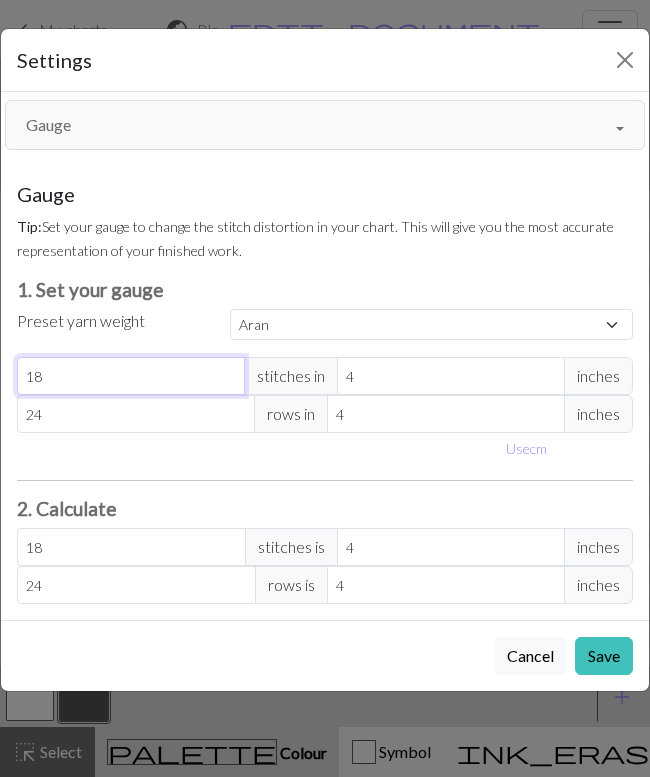 click on "18" at bounding box center [131, 376] 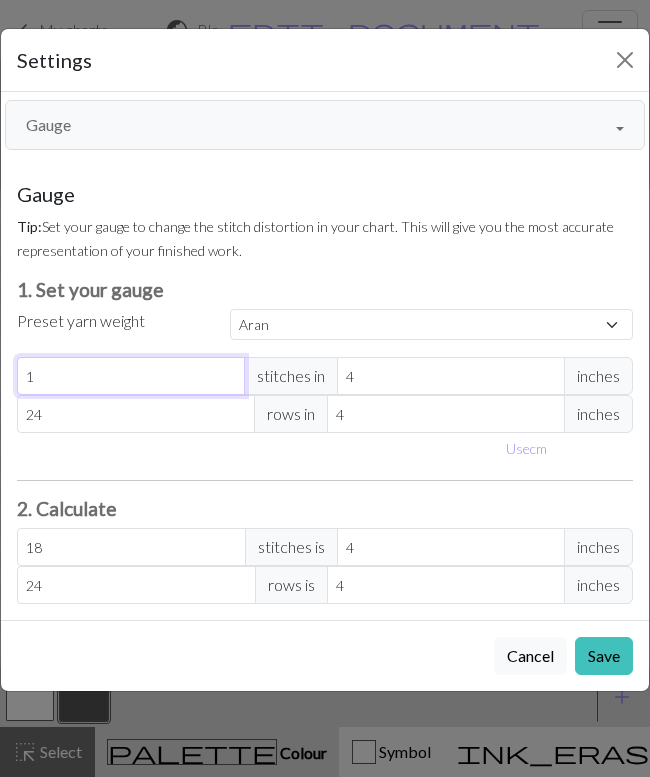 select on "custom" 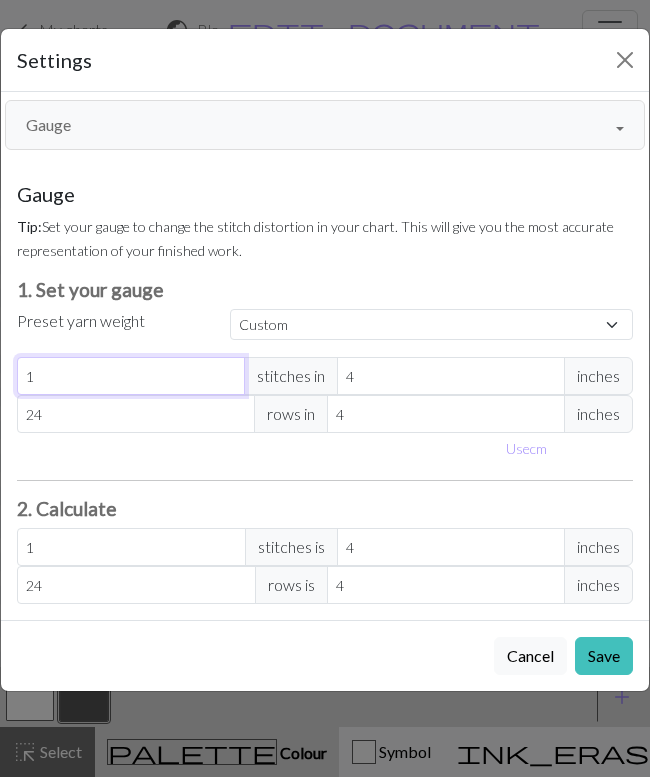 type on "1" 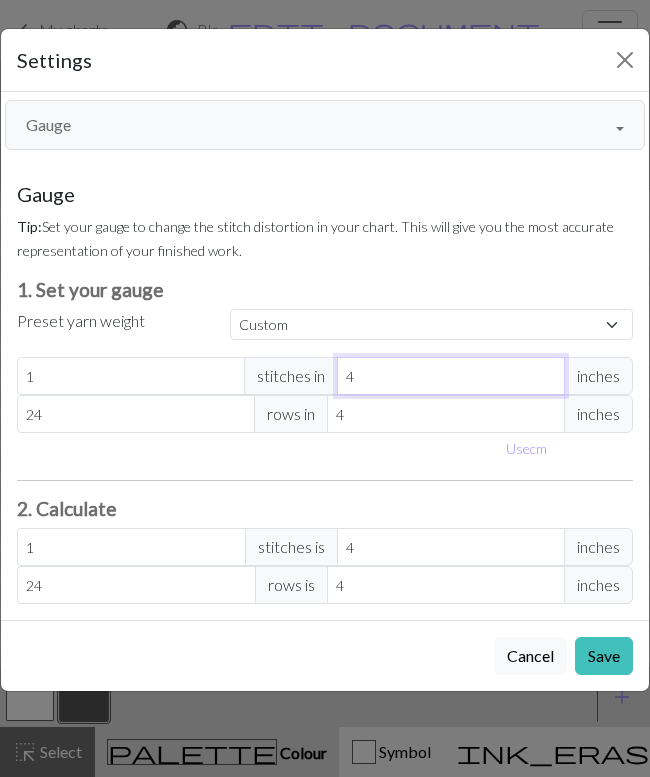 click on "4" at bounding box center [451, 376] 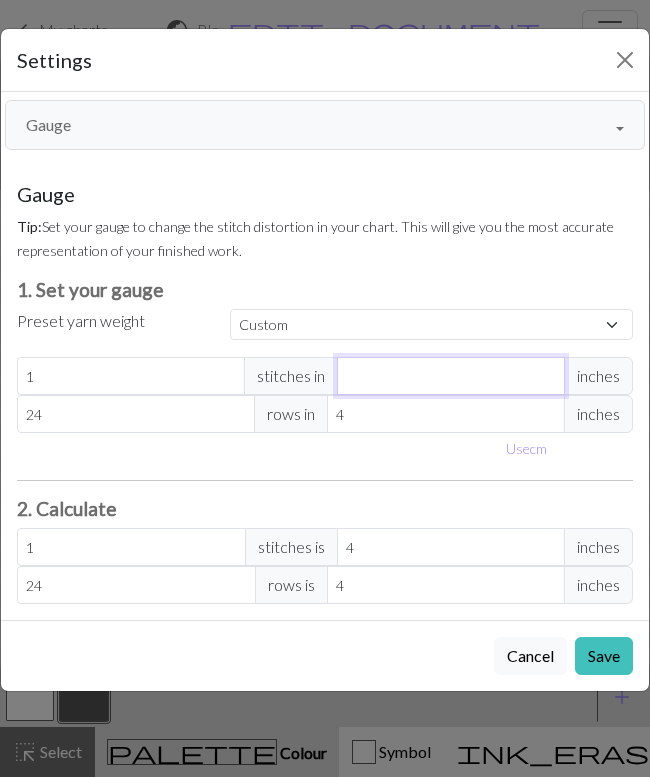 type 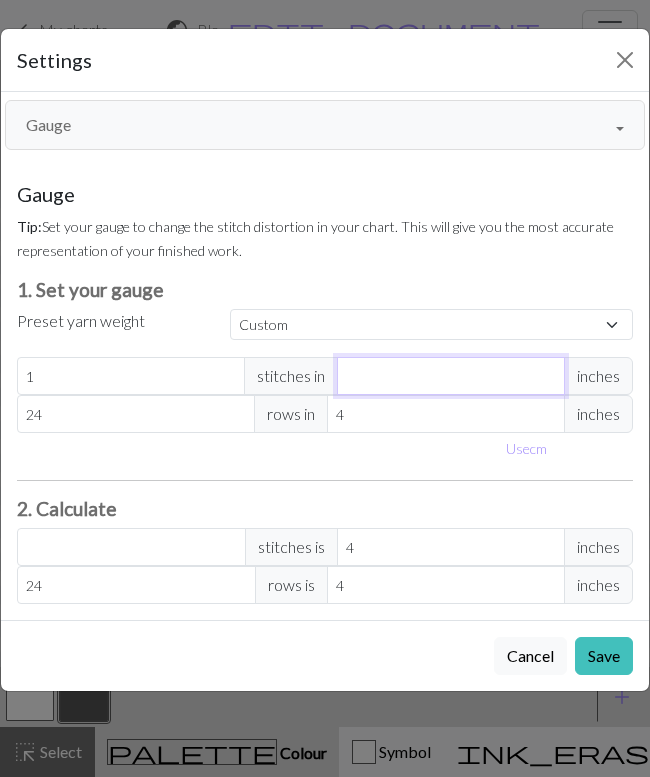 type on "1" 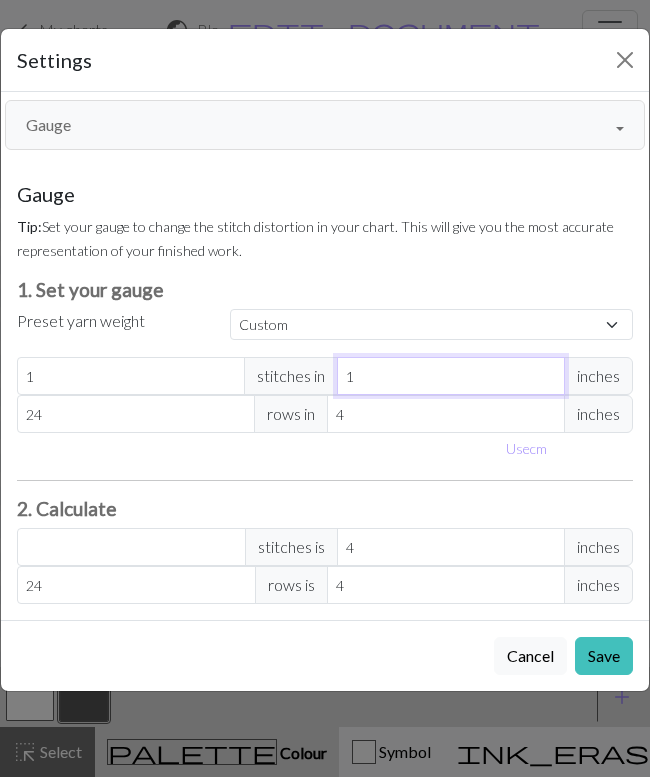 type on "4" 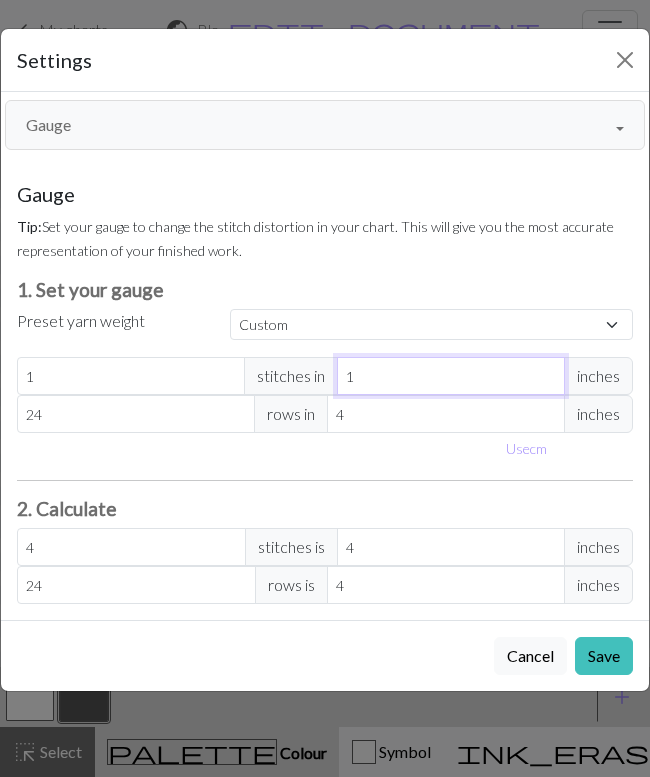 type on "1" 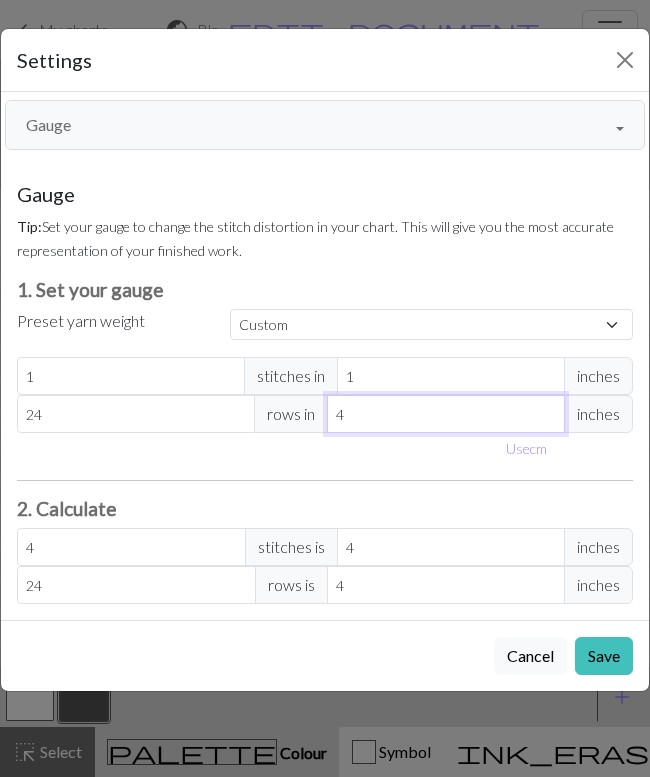 click on "4" at bounding box center (446, 414) 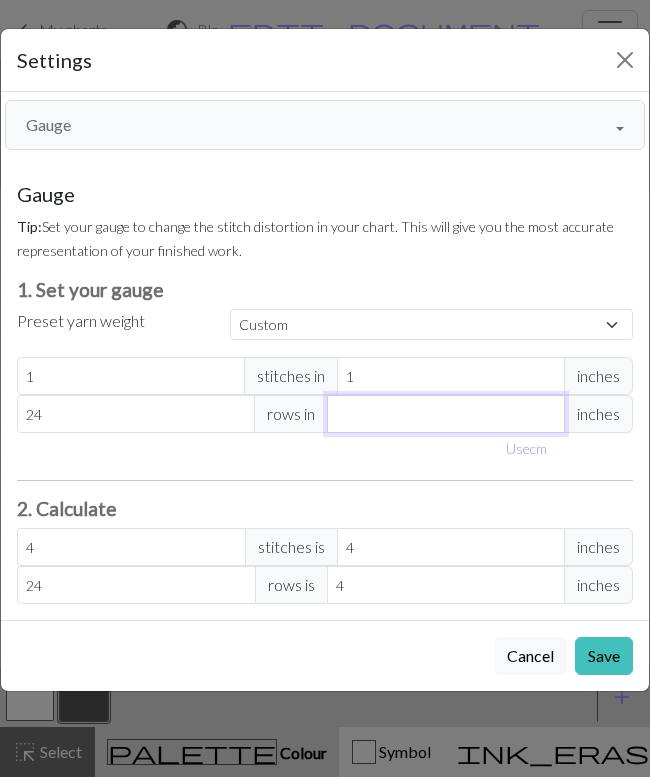 type 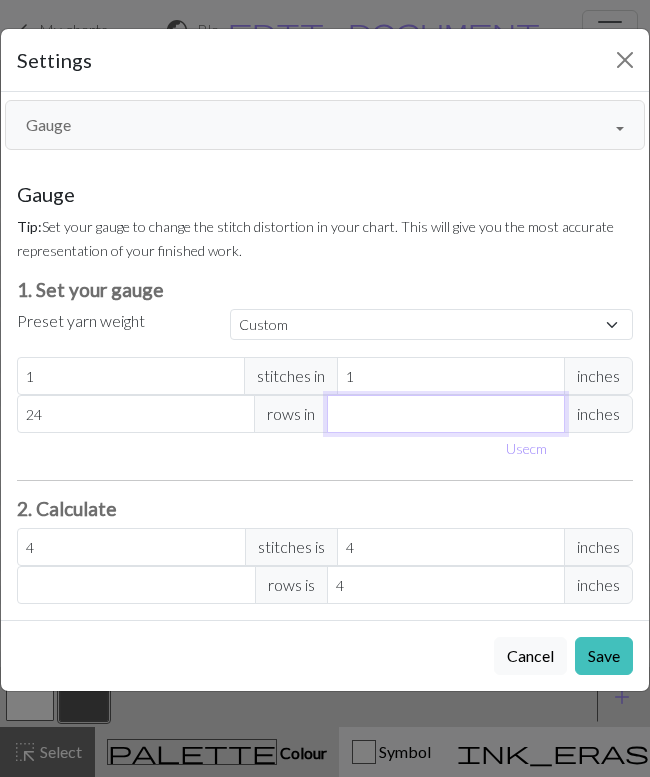 type on "1" 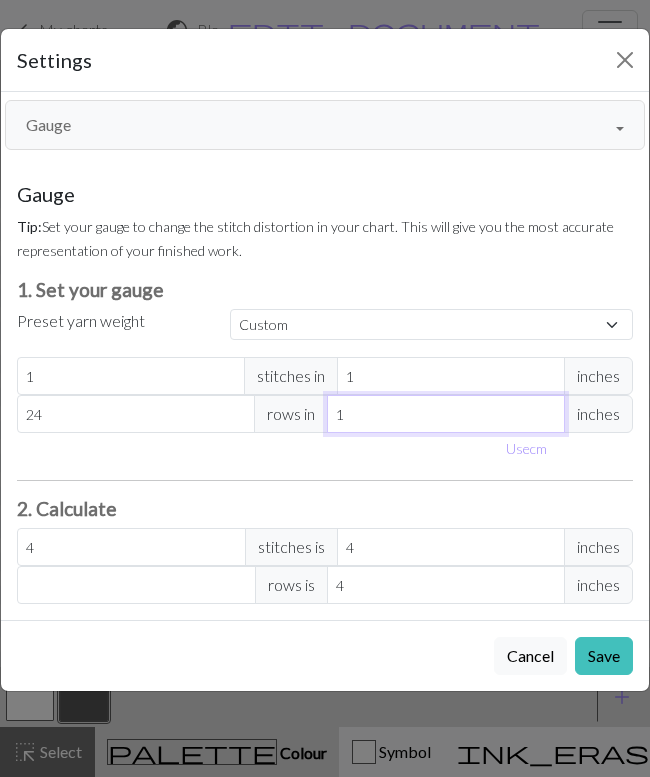 type on "96" 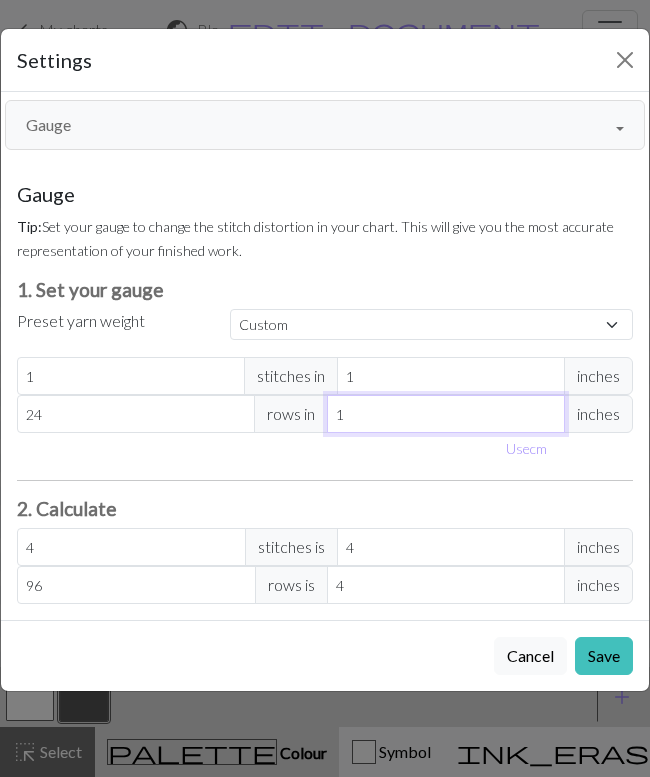 type on "1" 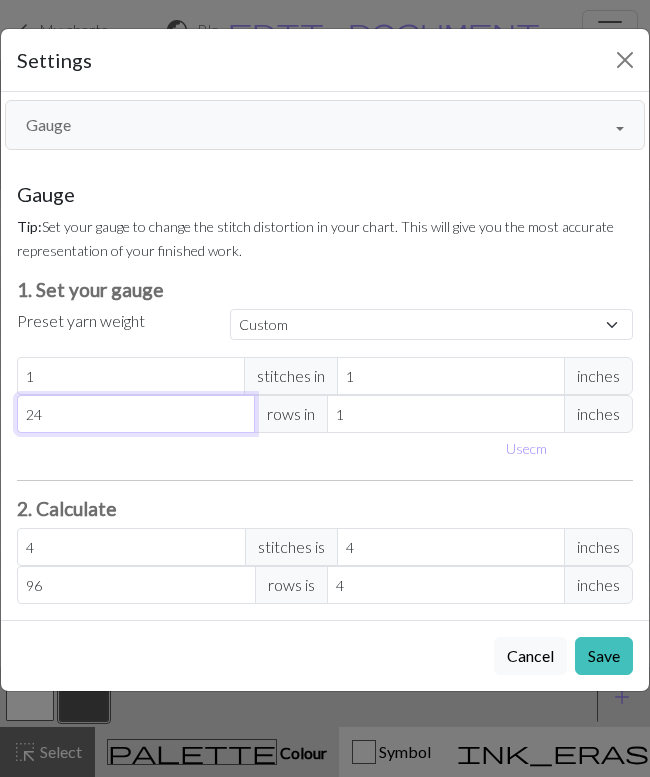 click on "24" at bounding box center (136, 414) 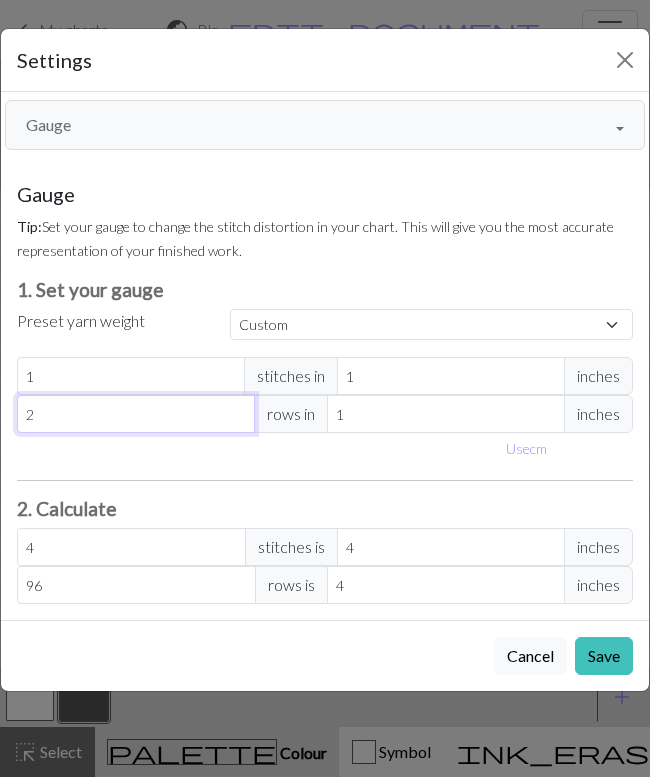 type on "8" 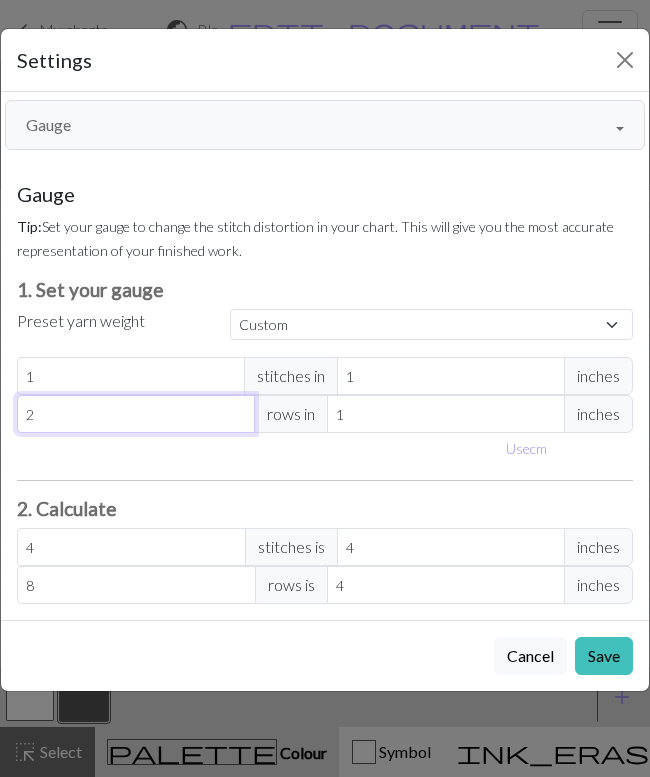 type 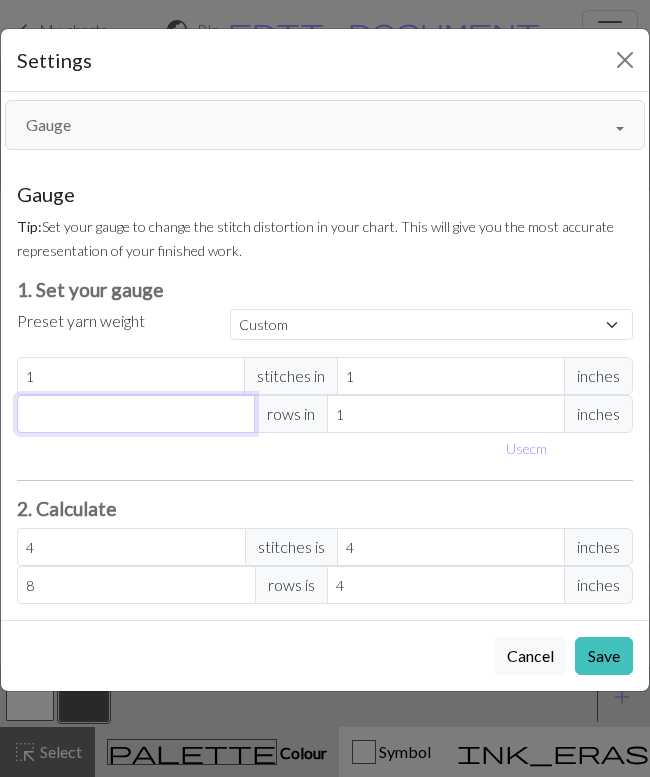 type on "0" 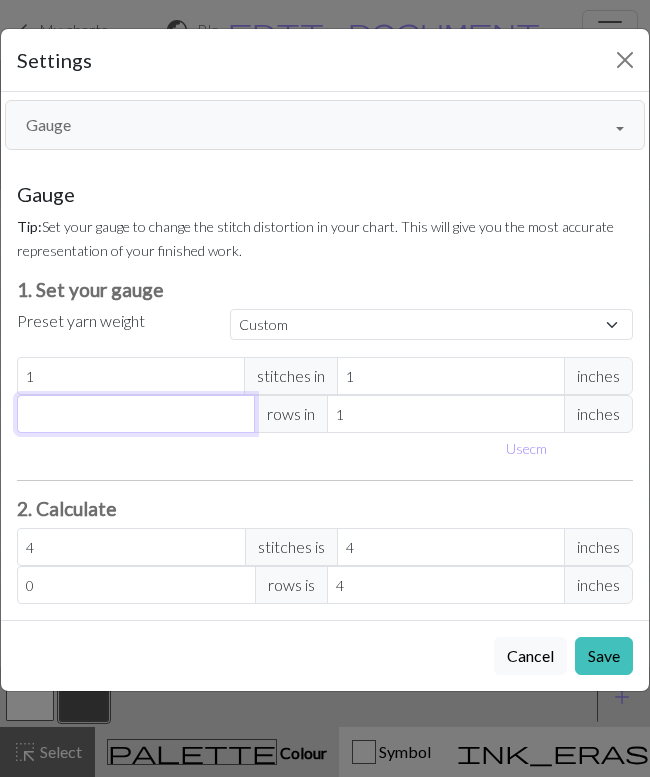 type on "1" 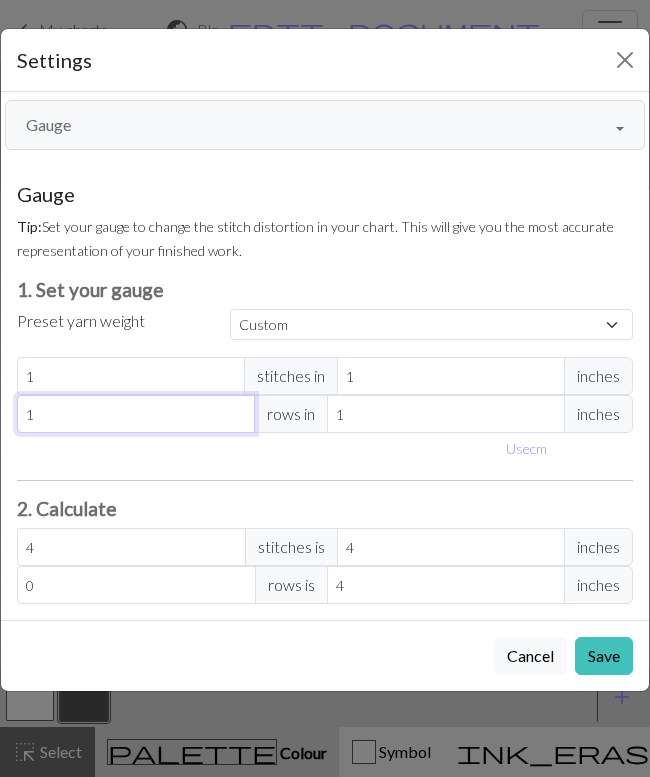 type on "4" 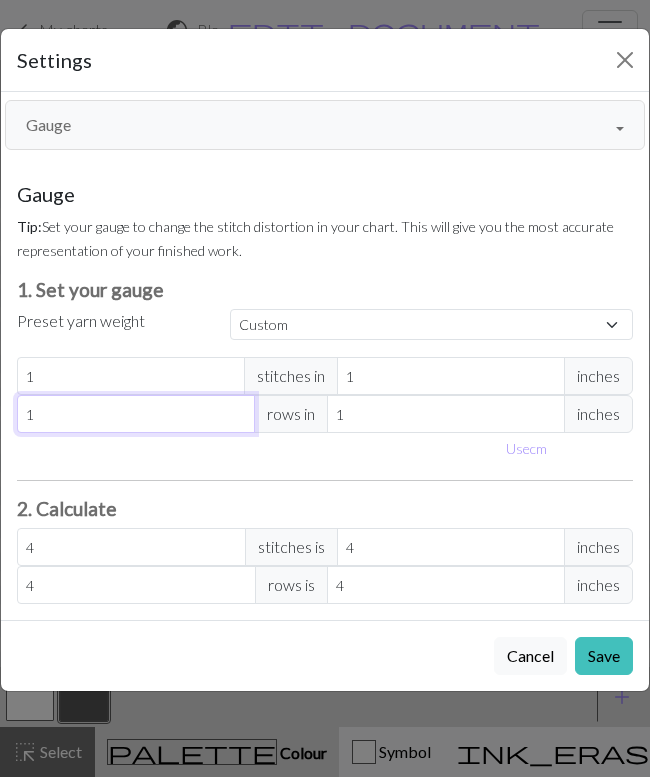 type on "1" 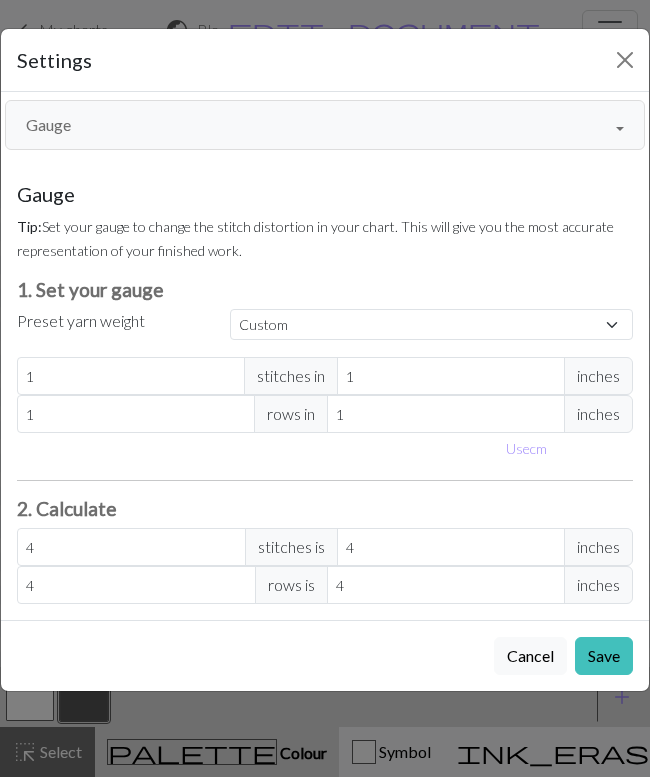 click on "Tip:  Set your gauge to change the stitch distortion in your chart. This will give you the most accurate representation of your finished work." at bounding box center (325, 238) 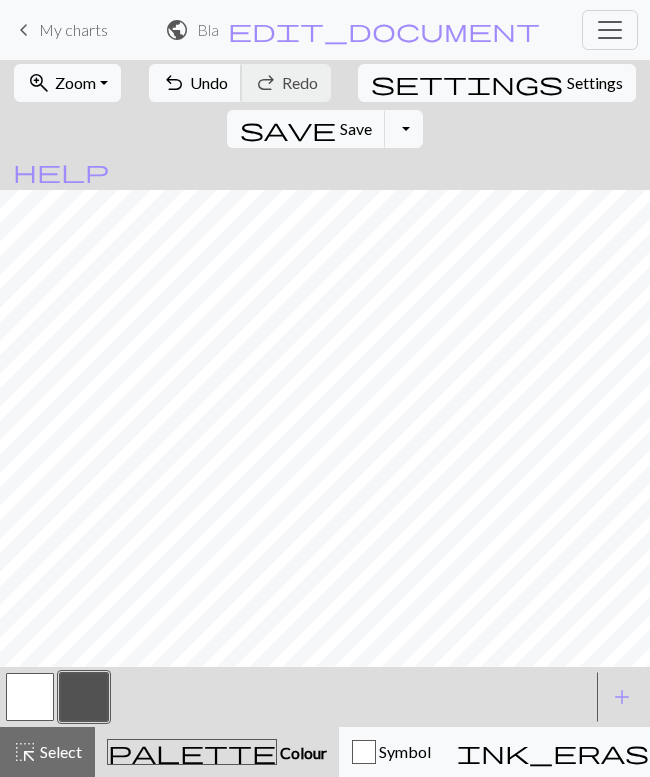 click on "Undo" at bounding box center [209, 82] 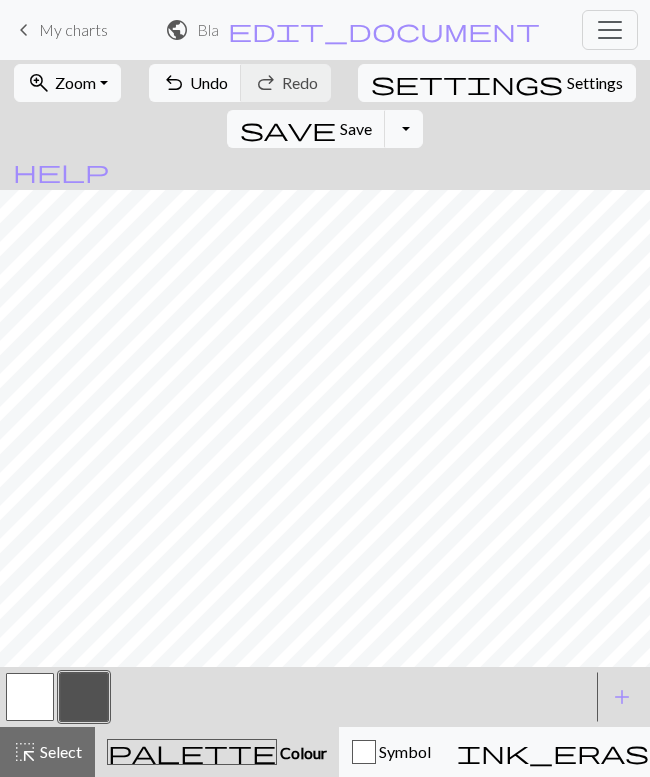 click at bounding box center (30, 697) 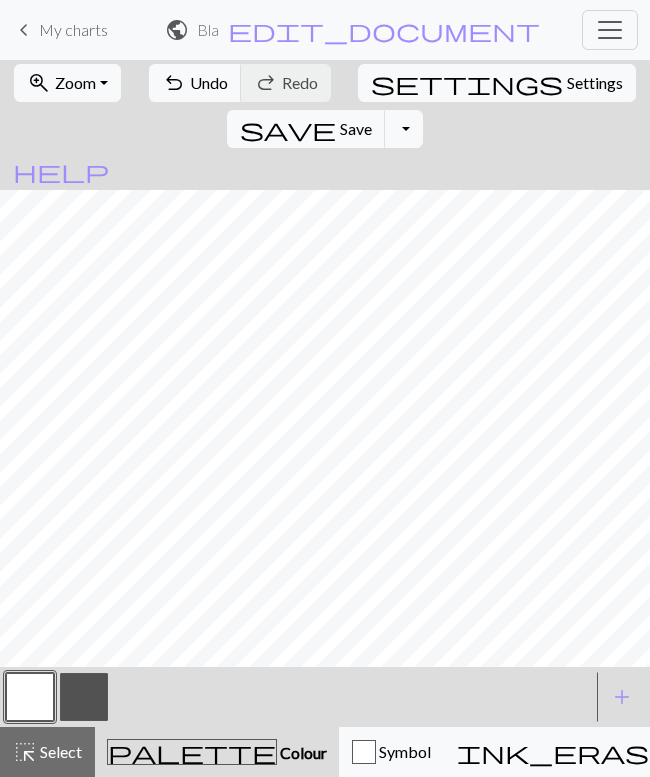 click at bounding box center [84, 697] 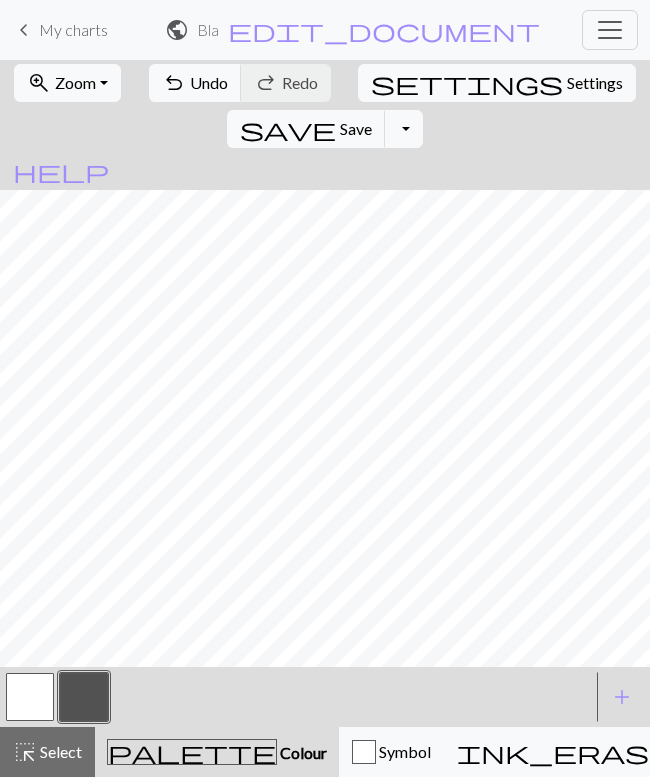 click at bounding box center [84, 697] 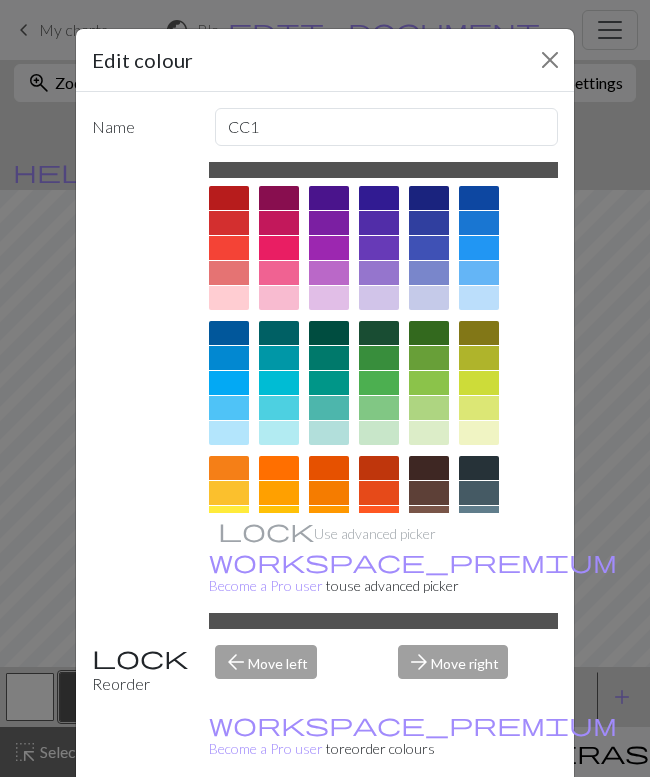 click on "Done" at bounding box center [445, 828] 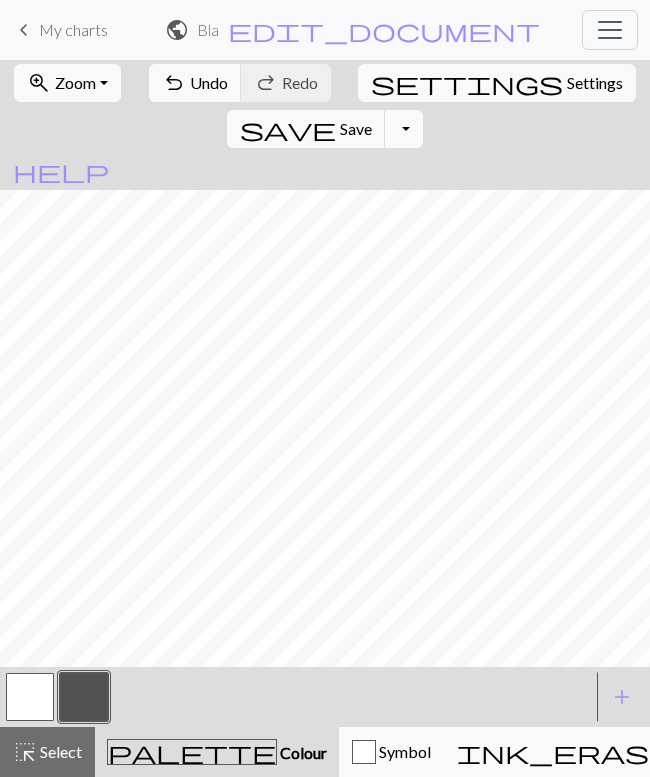 click at bounding box center (30, 697) 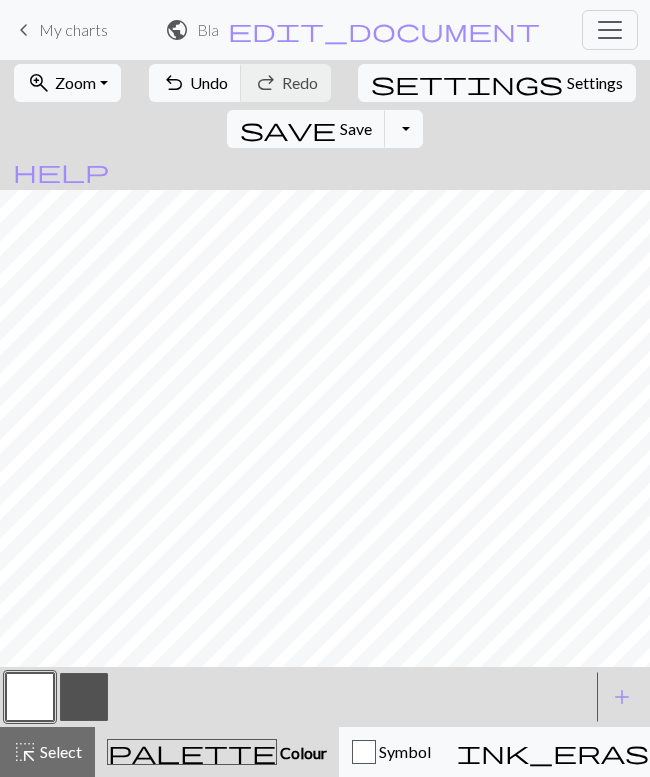 click at bounding box center [84, 697] 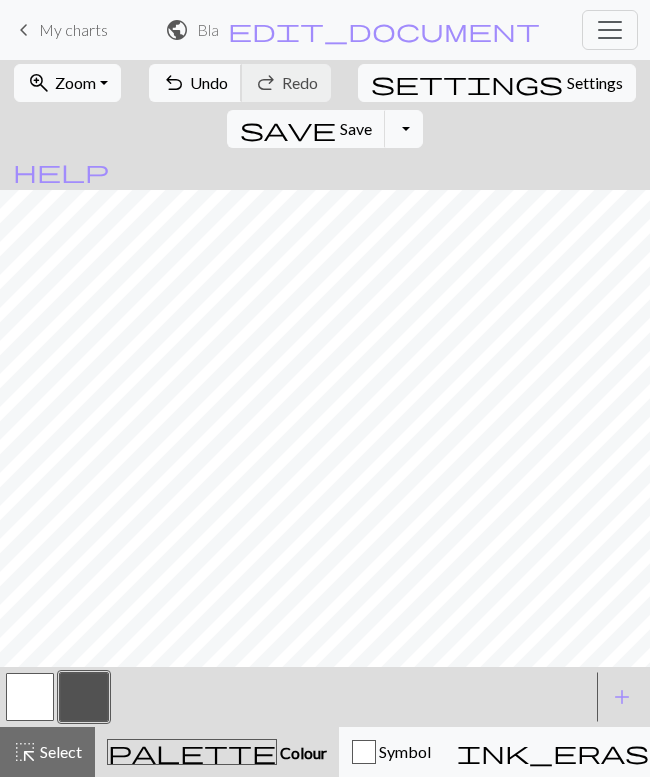 click on "undo Undo Undo" at bounding box center (195, 83) 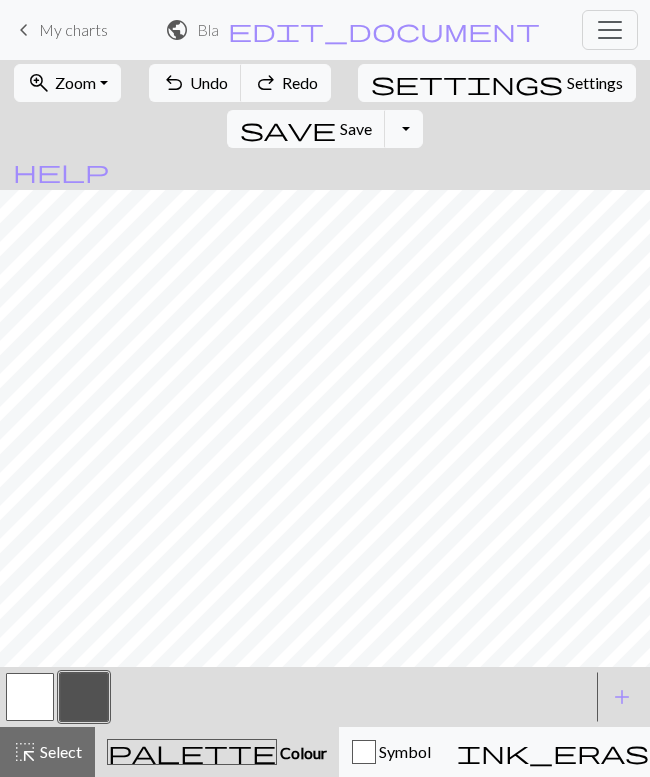 click at bounding box center (30, 697) 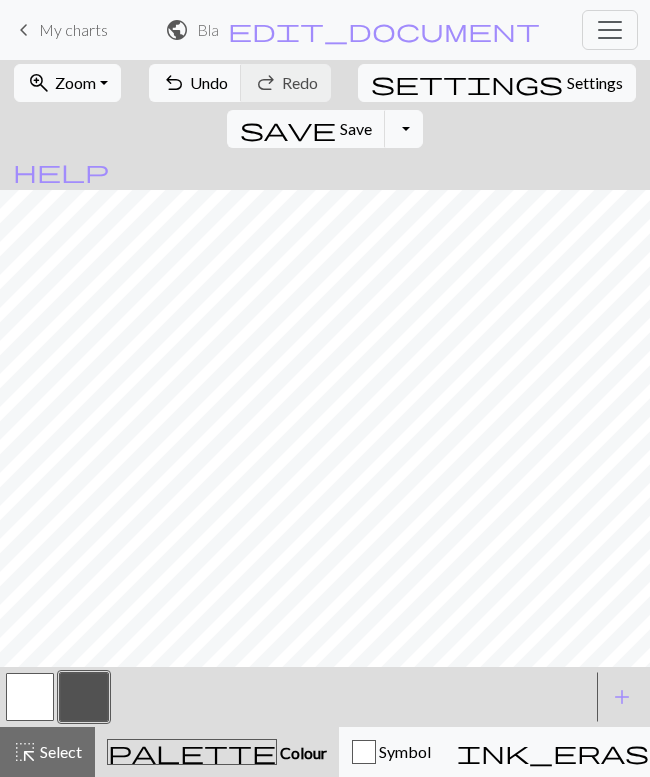 click at bounding box center (30, 697) 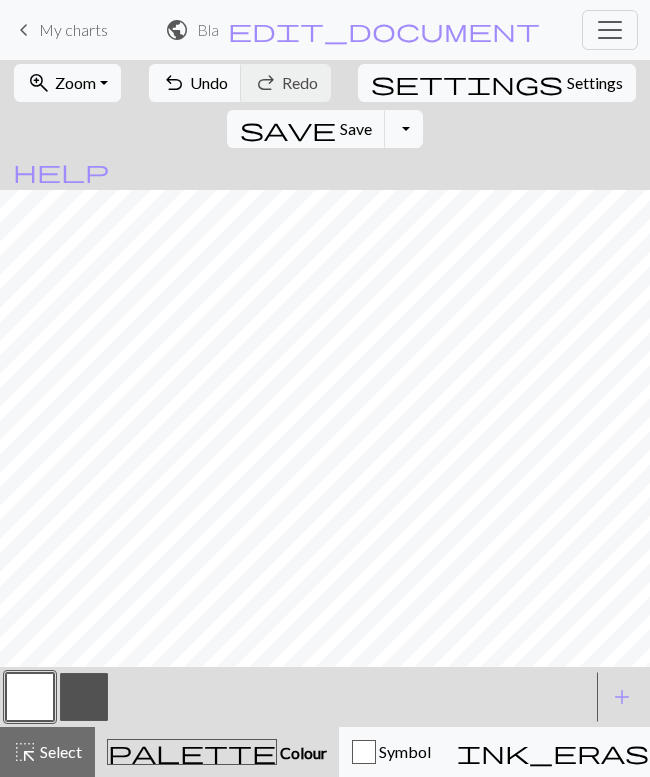 click at bounding box center [84, 697] 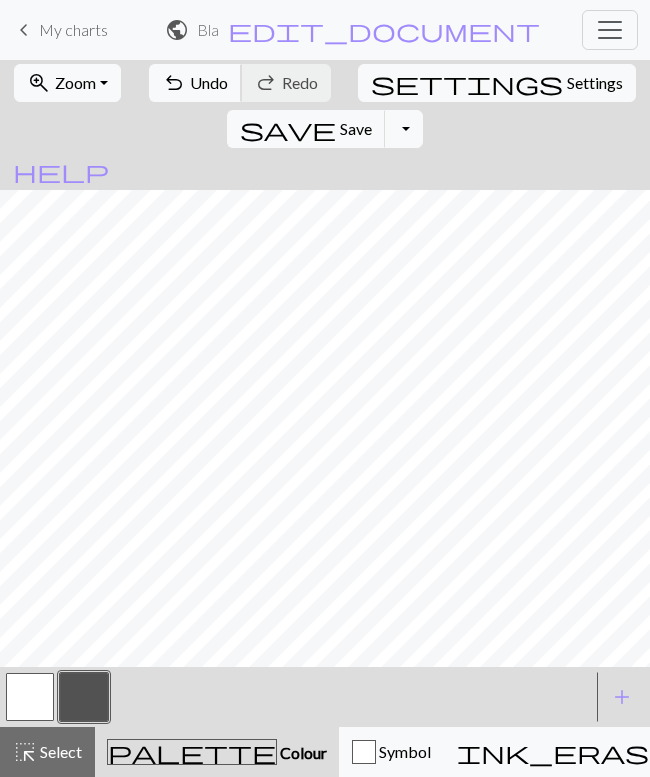 click on "Undo" at bounding box center [209, 82] 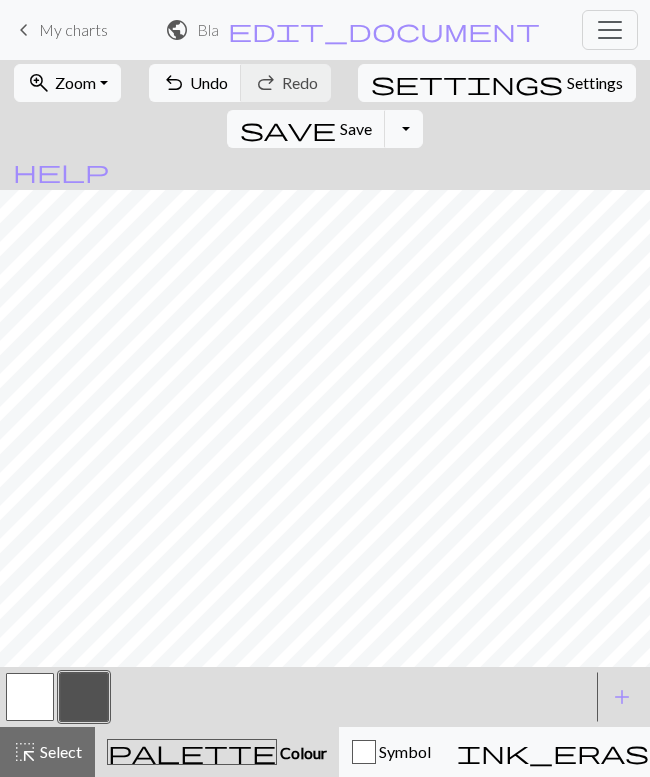 click at bounding box center (30, 697) 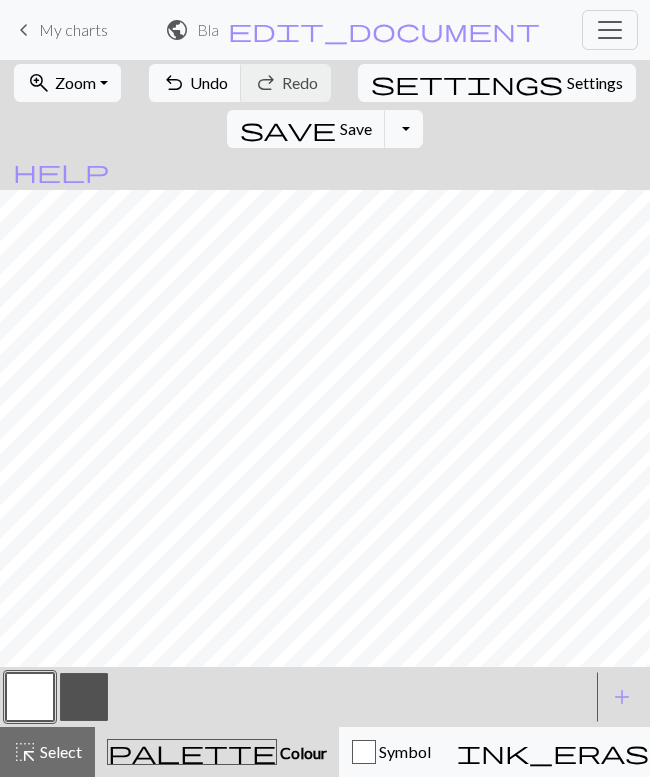 click on "Select" at bounding box center (59, 751) 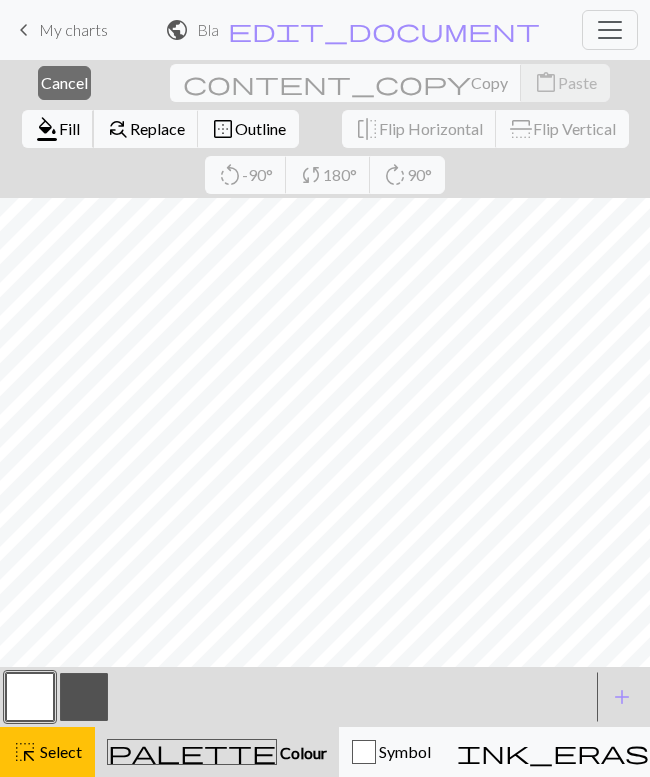 click on "Fill" at bounding box center [69, 128] 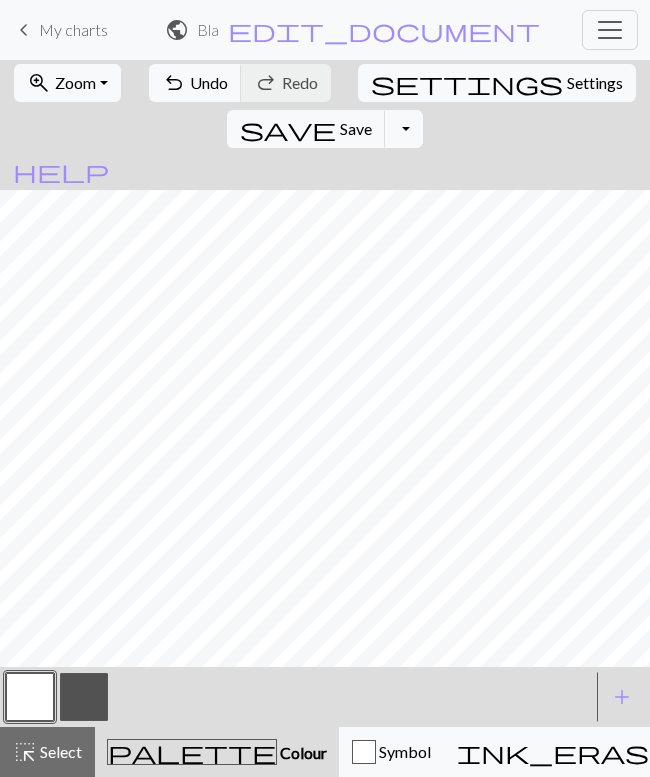 click at bounding box center [84, 697] 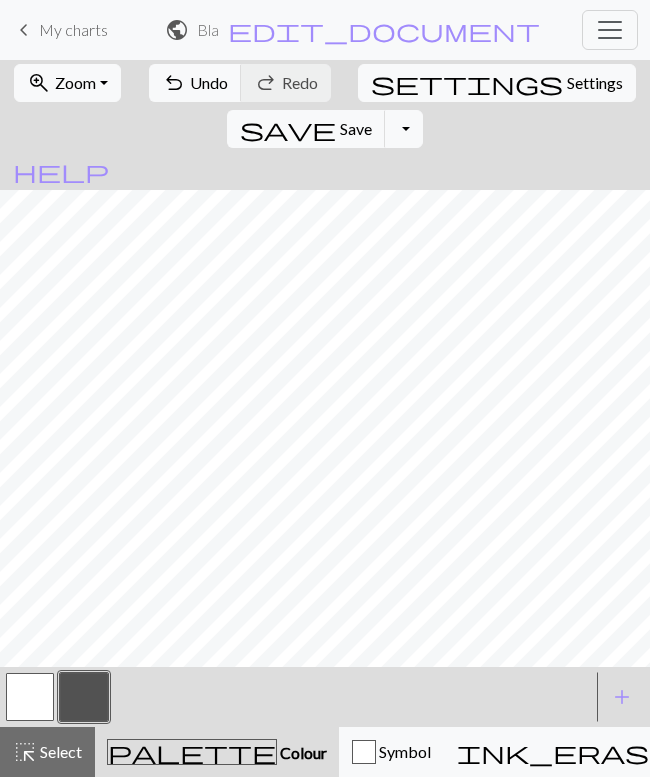 click on "Settings" at bounding box center (595, 83) 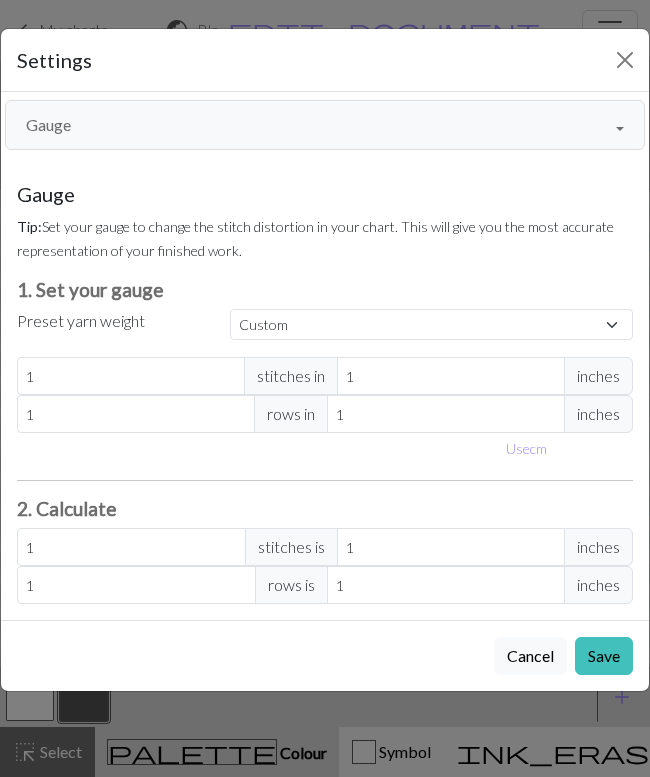 click on "Gauge" at bounding box center [325, 125] 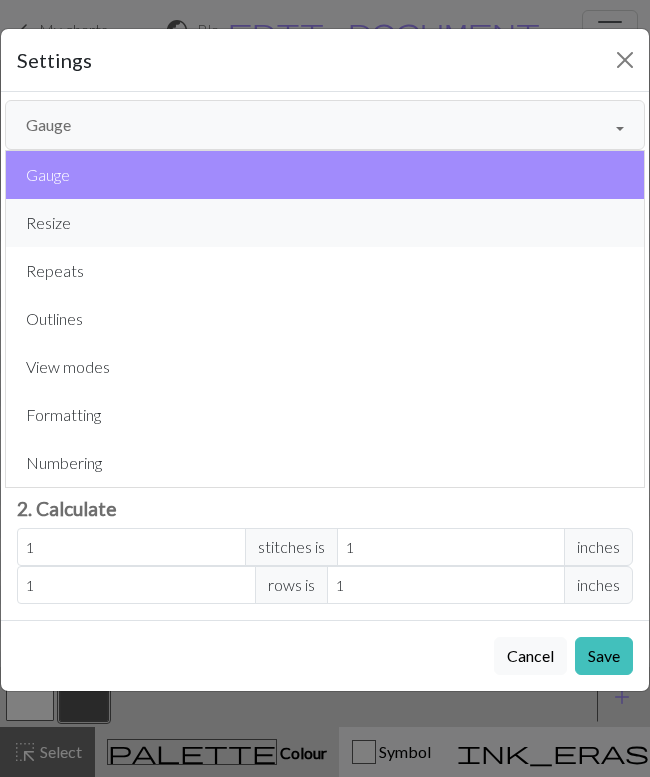 click on "Resize" at bounding box center [325, 223] 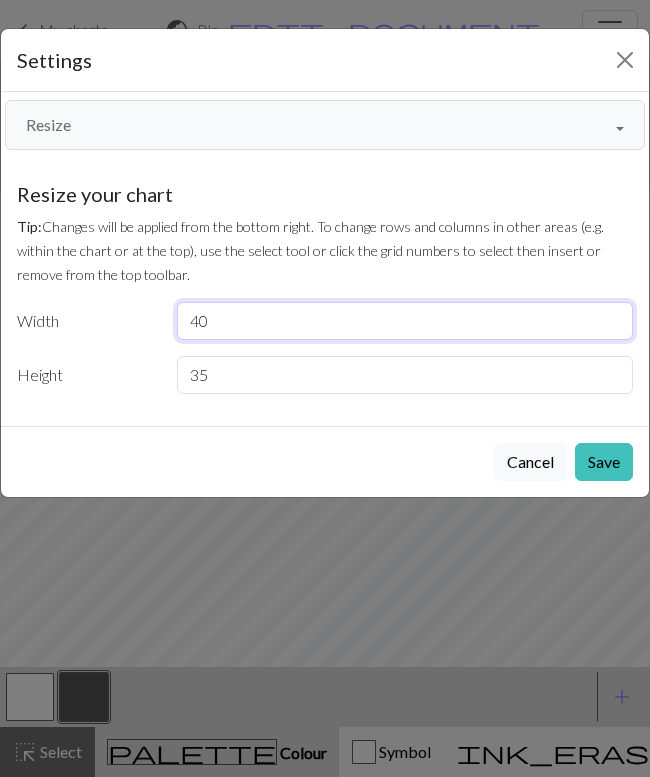 click on "40" at bounding box center [405, 321] 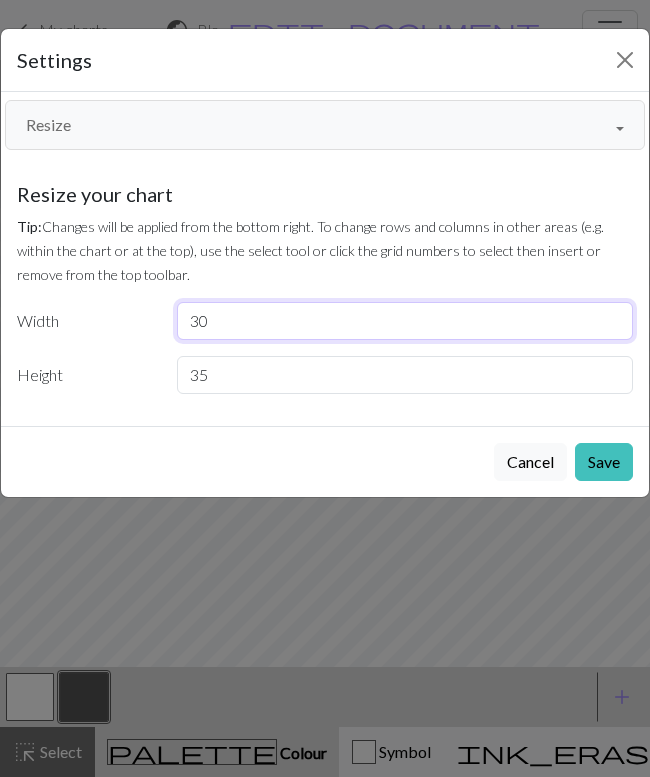 type on "30" 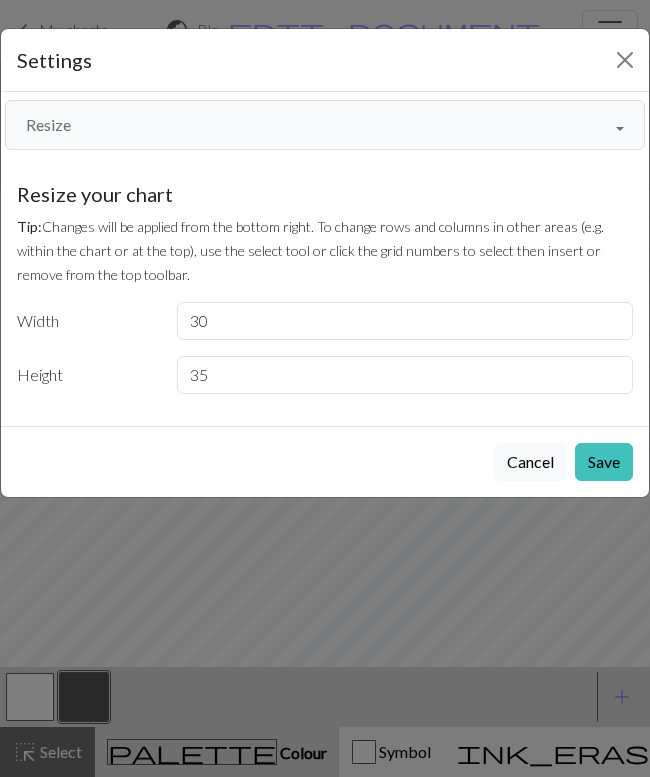 click on "Tip:  Changes will be applied from the bottom right. To change rows and columns in other areas (e.g. within the chart or at the top), use the select tool or click the grid numbers to select then insert or remove from the top toolbar." at bounding box center (325, 250) 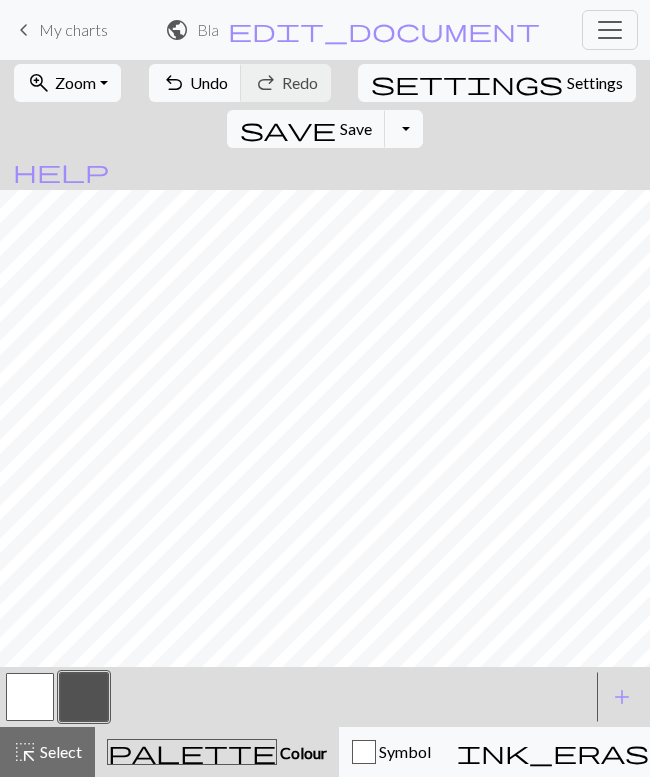 click on "Settings" at bounding box center [595, 83] 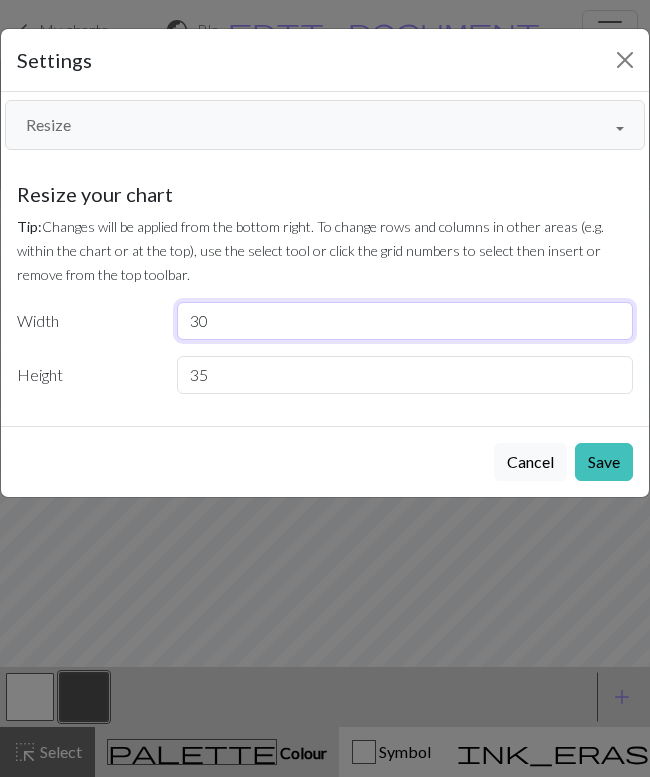 click on "30" at bounding box center [405, 321] 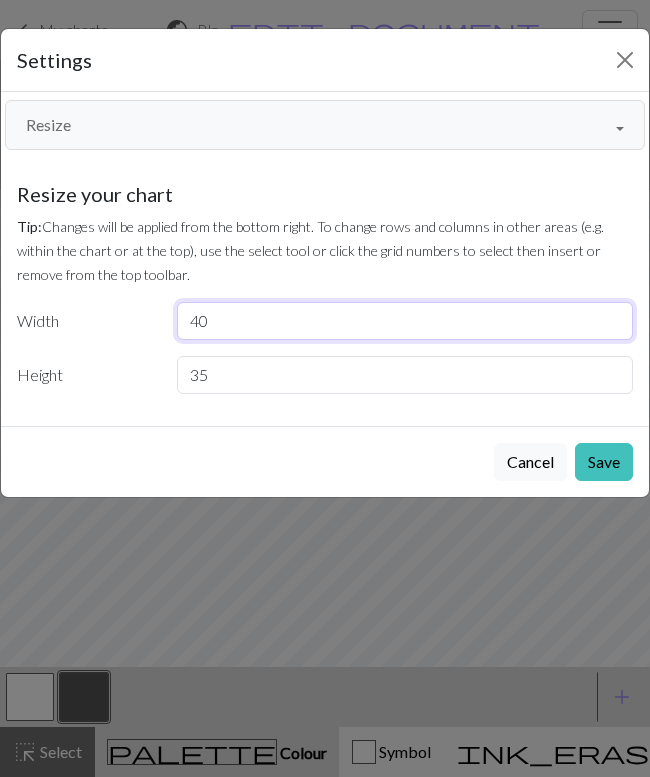 type on "40" 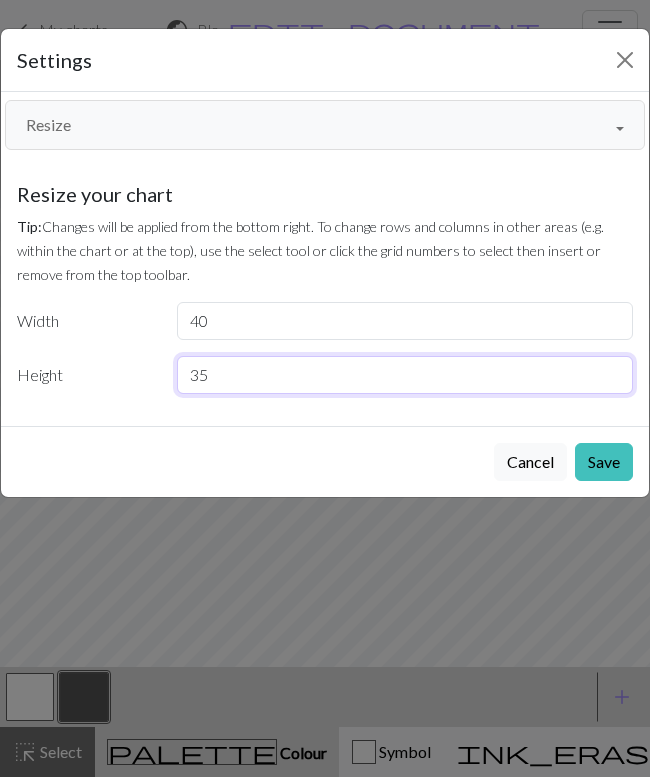 click on "35" at bounding box center (405, 375) 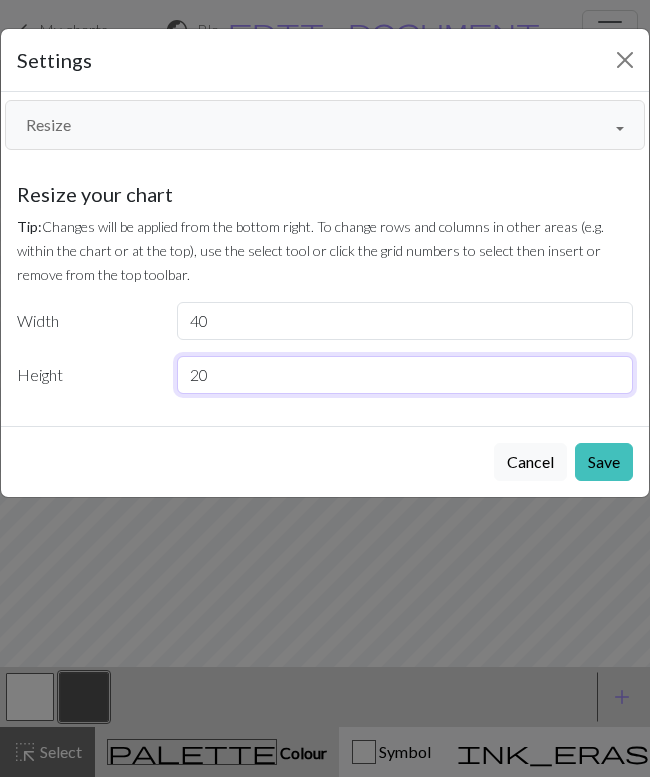 type on "20" 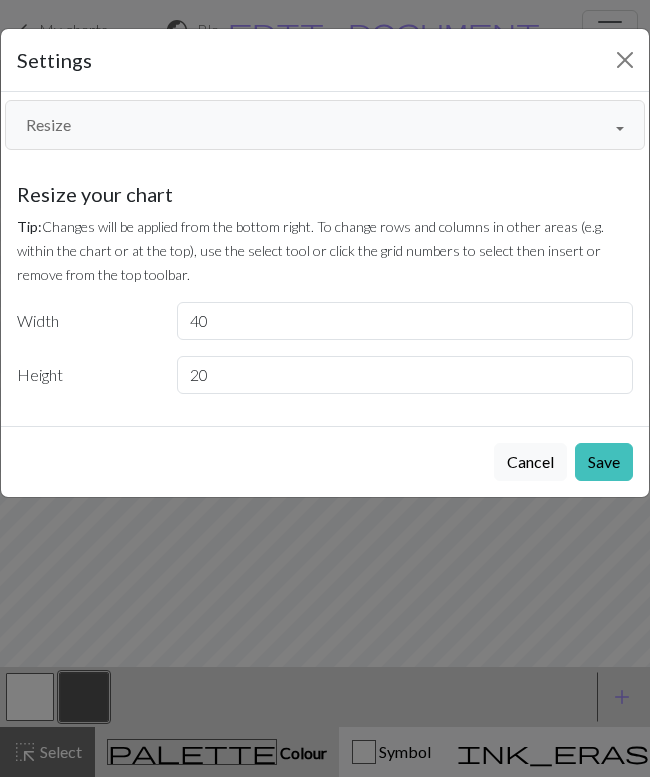 click on "Tip:  Changes will be applied from the bottom right. To change rows and columns in other areas (e.g. within the chart or at the top), use the select tool or click the grid numbers to select then insert or remove from the top toolbar." at bounding box center (325, 250) 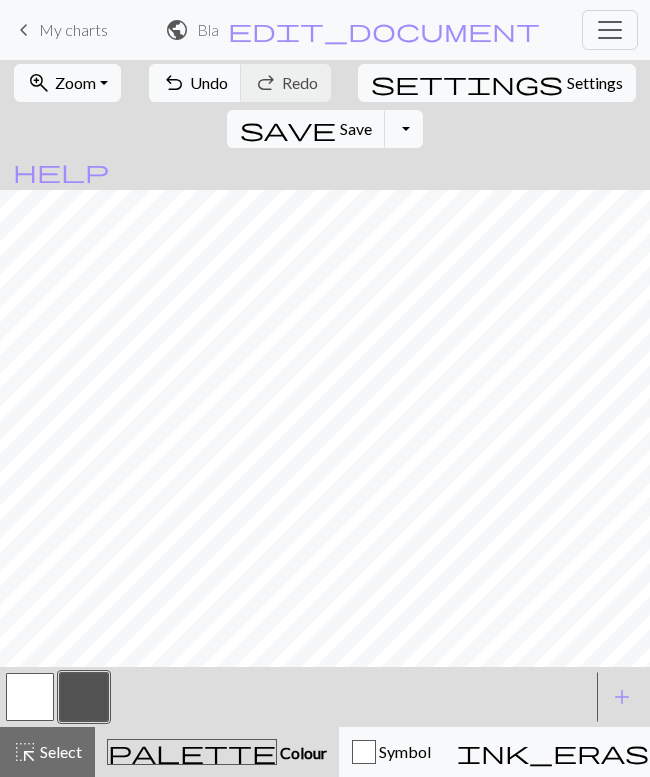 click on "Settings" at bounding box center (595, 83) 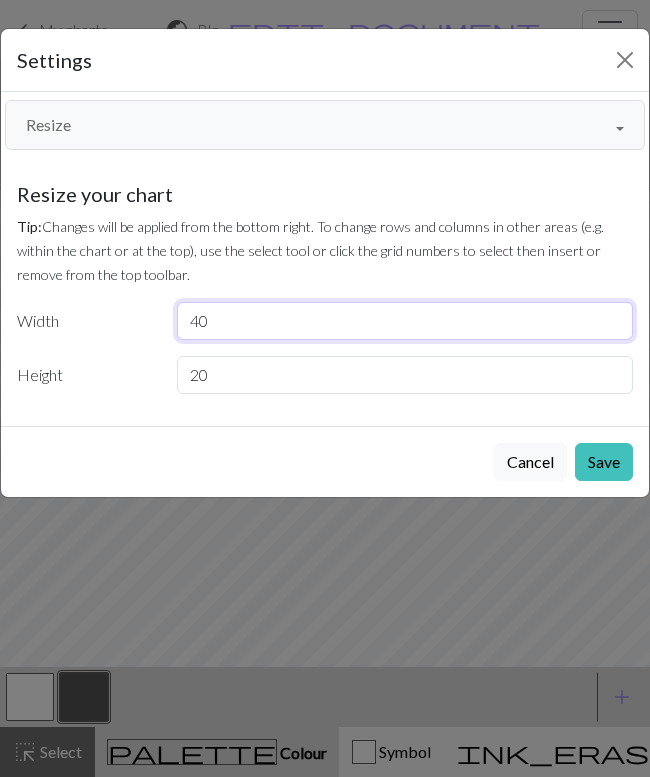 click on "40" at bounding box center (405, 321) 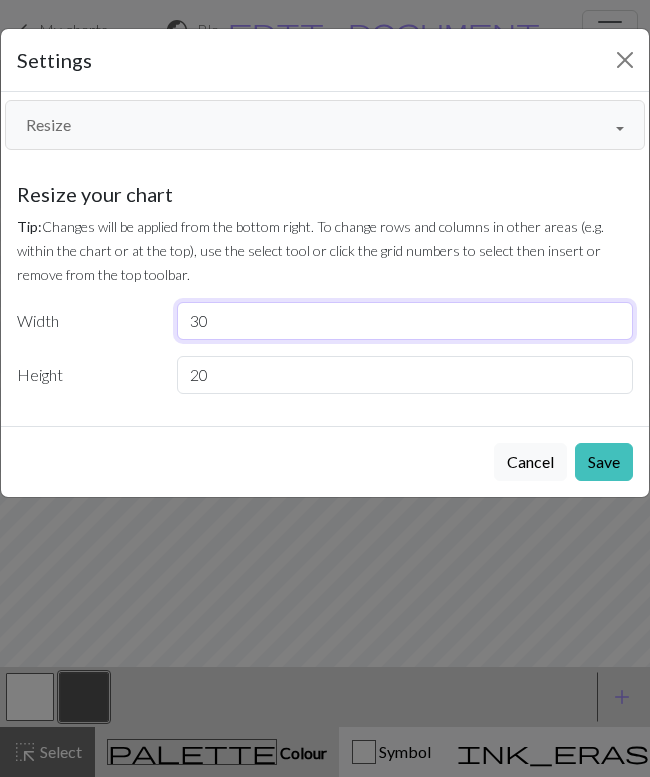 type on "30" 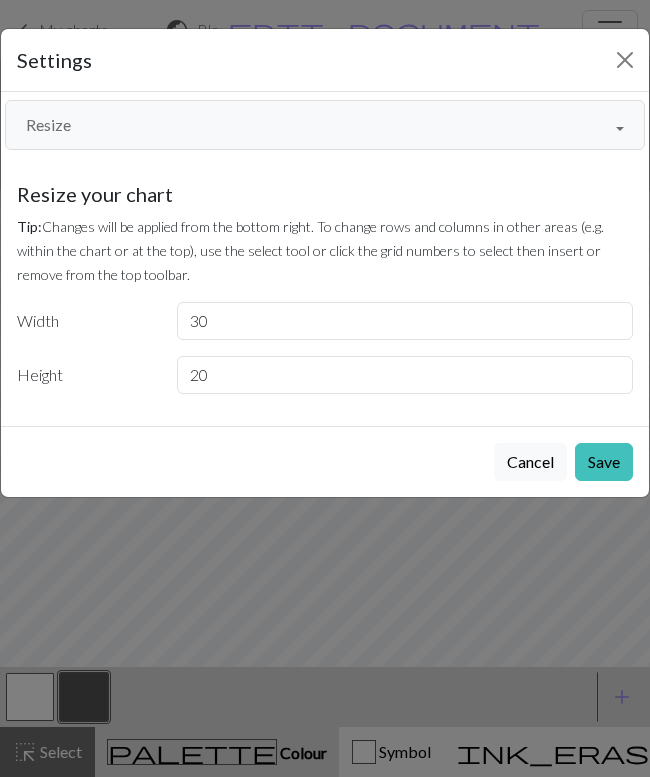 click on "Save" at bounding box center [604, 462] 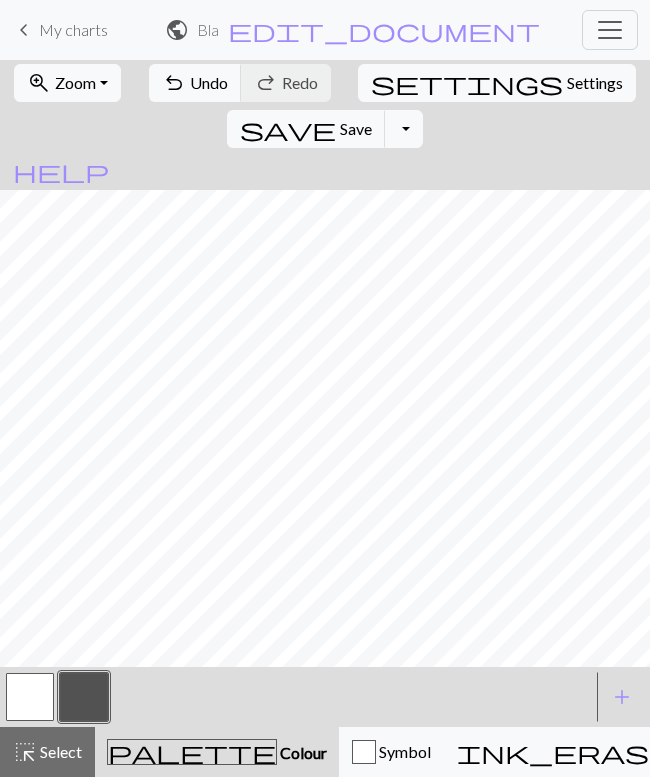 click on "zoom_in Zoom Zoom" at bounding box center [67, 83] 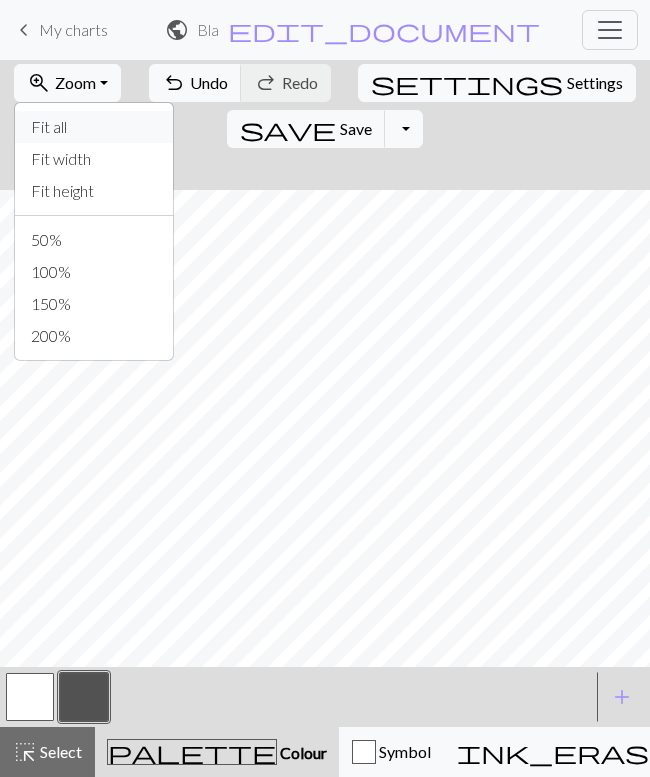 click on "Fit all" at bounding box center (94, 127) 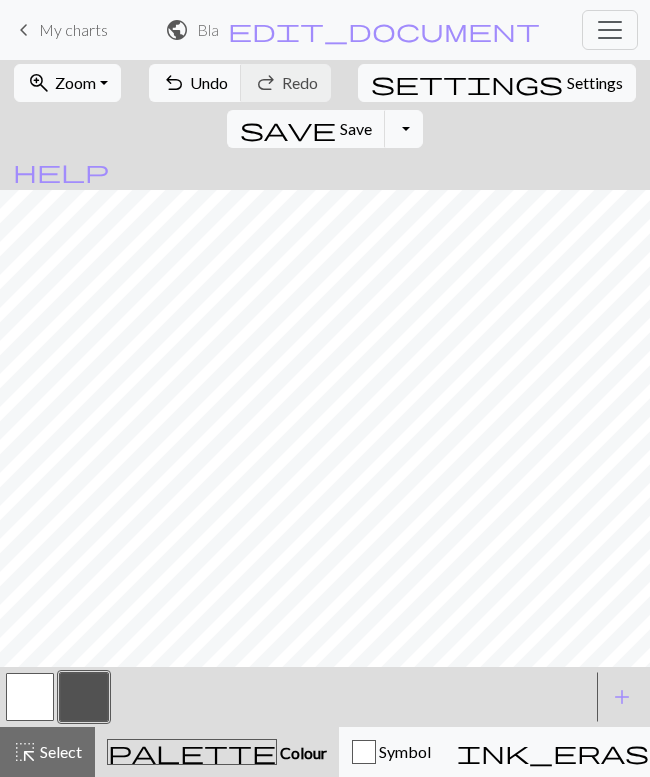 click on "Settings" at bounding box center (595, 83) 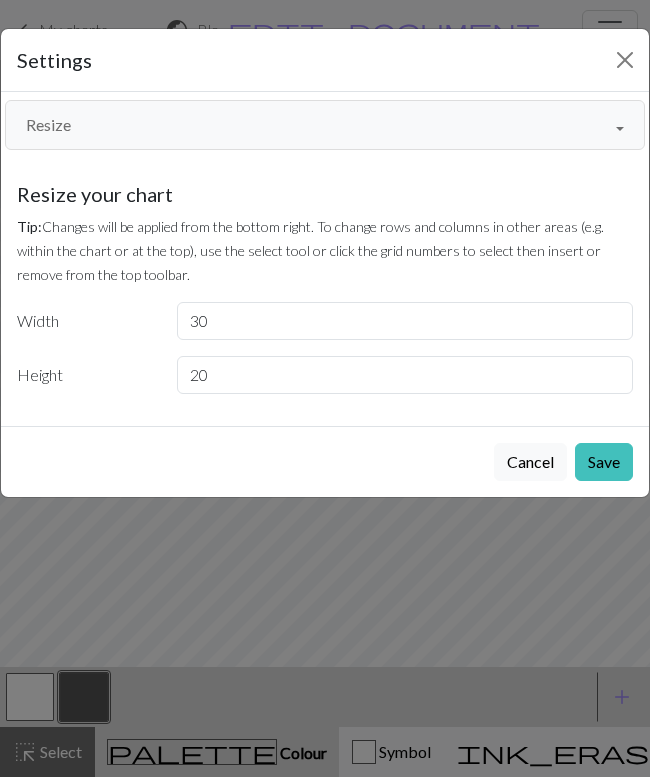 click on "Save" at bounding box center [604, 462] 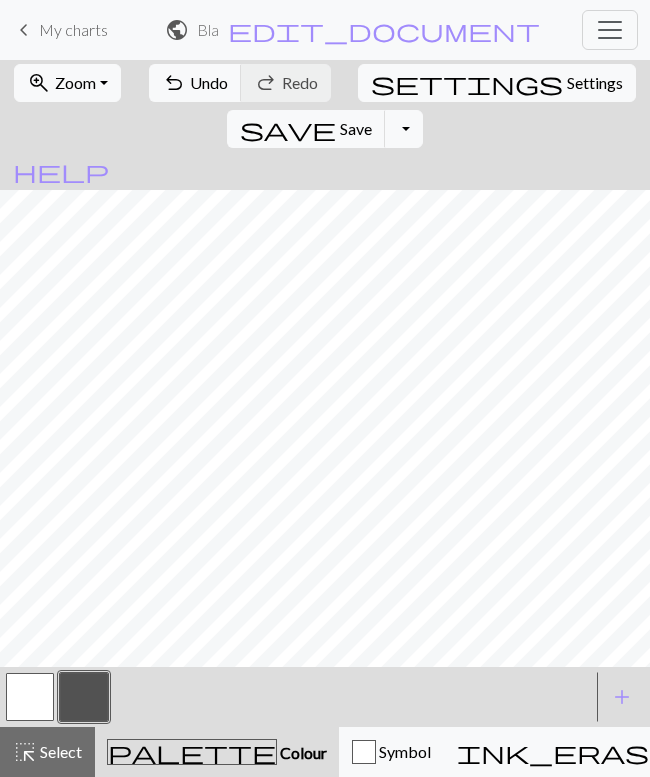 click at bounding box center (30, 697) 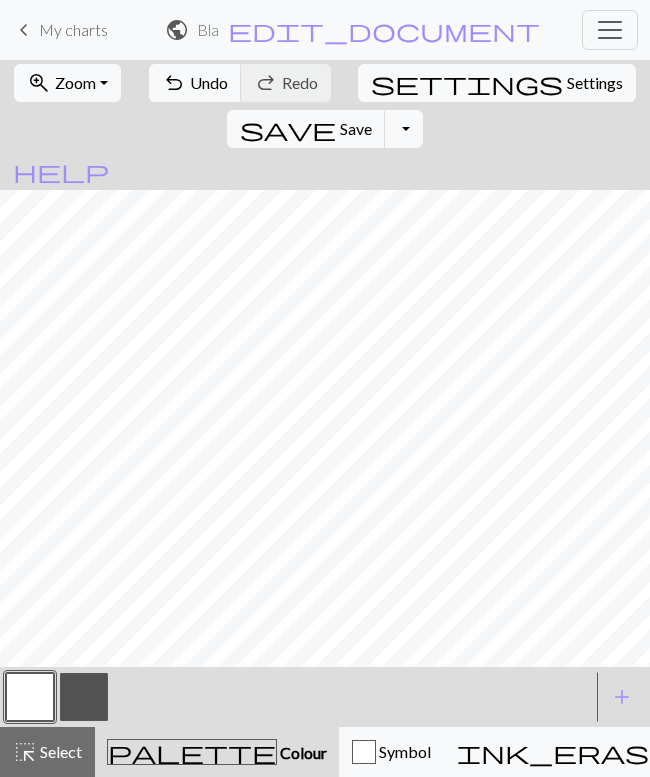 click at bounding box center [84, 697] 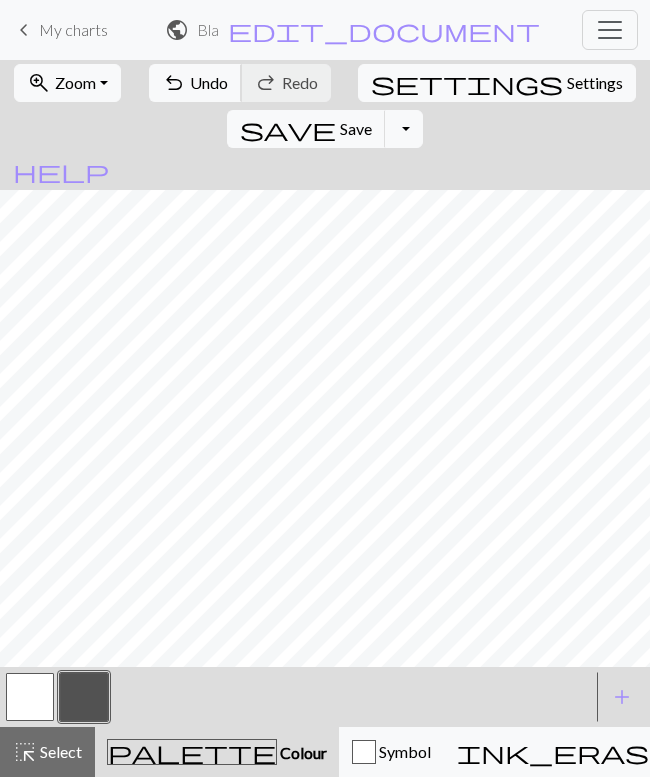 click on "Undo" at bounding box center [209, 82] 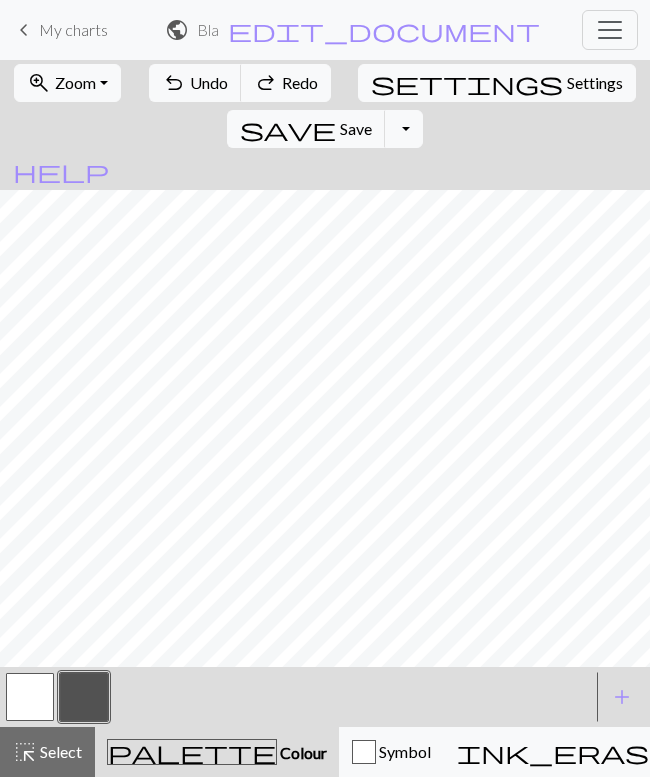 click at bounding box center [30, 697] 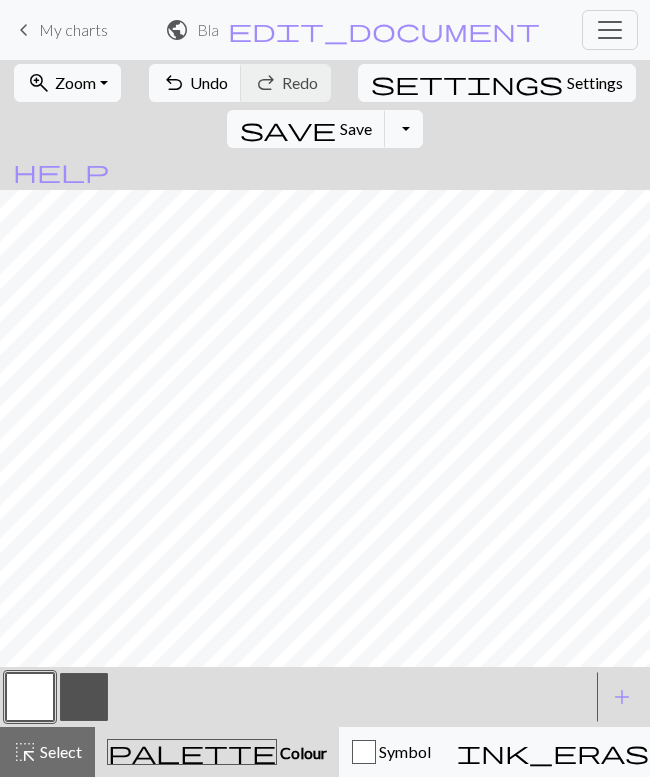 click at bounding box center (84, 697) 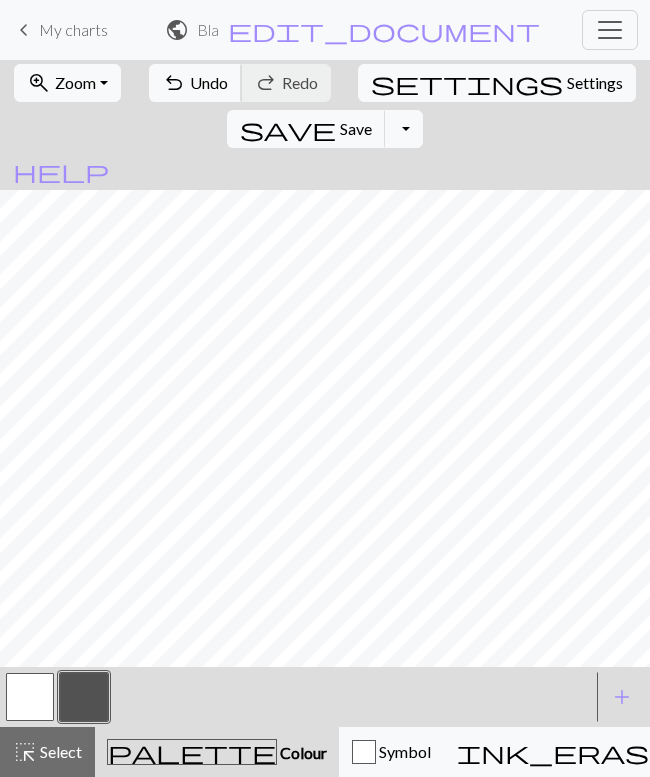 click on "Undo" at bounding box center (209, 82) 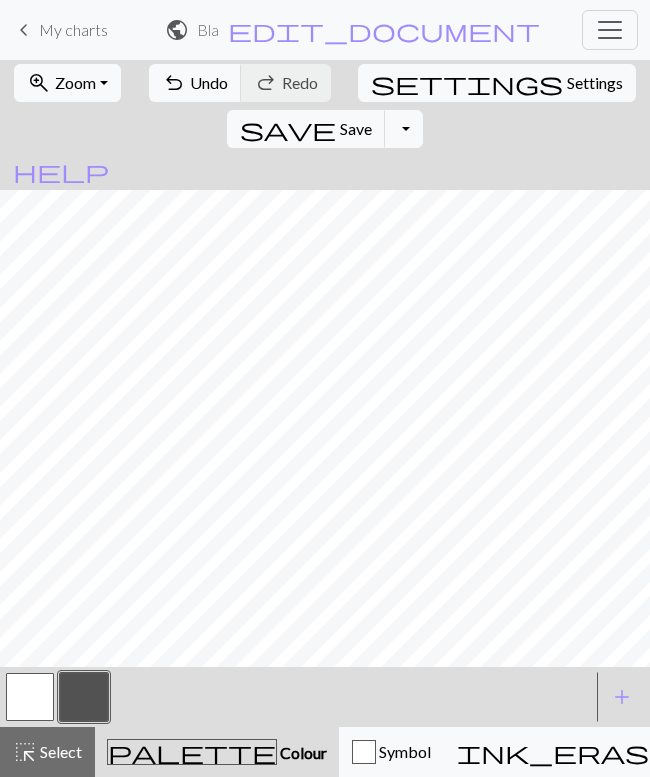 click at bounding box center (30, 697) 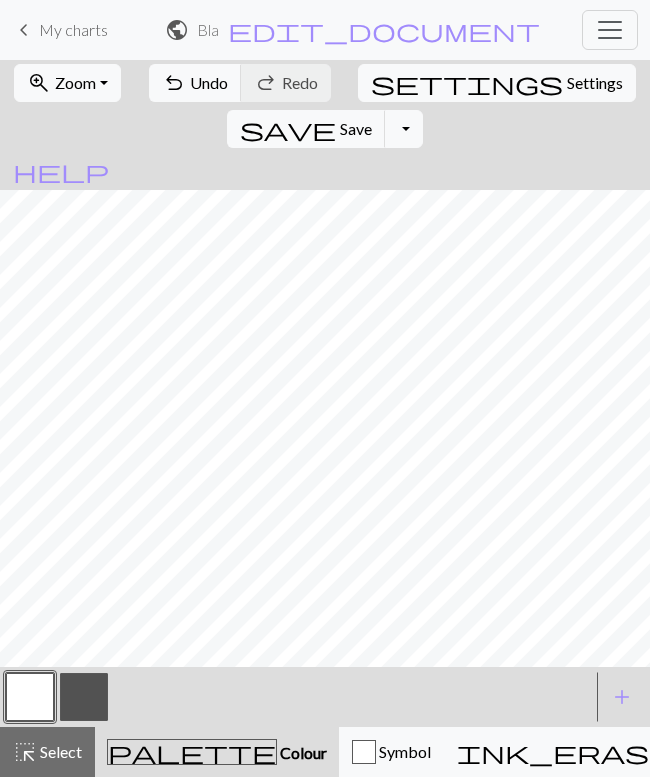 click at bounding box center (84, 697) 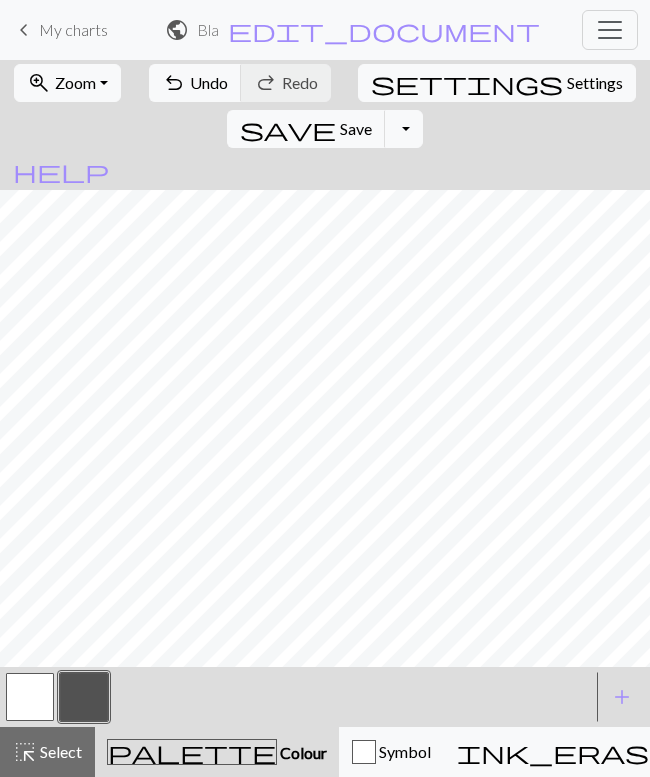 click at bounding box center [30, 697] 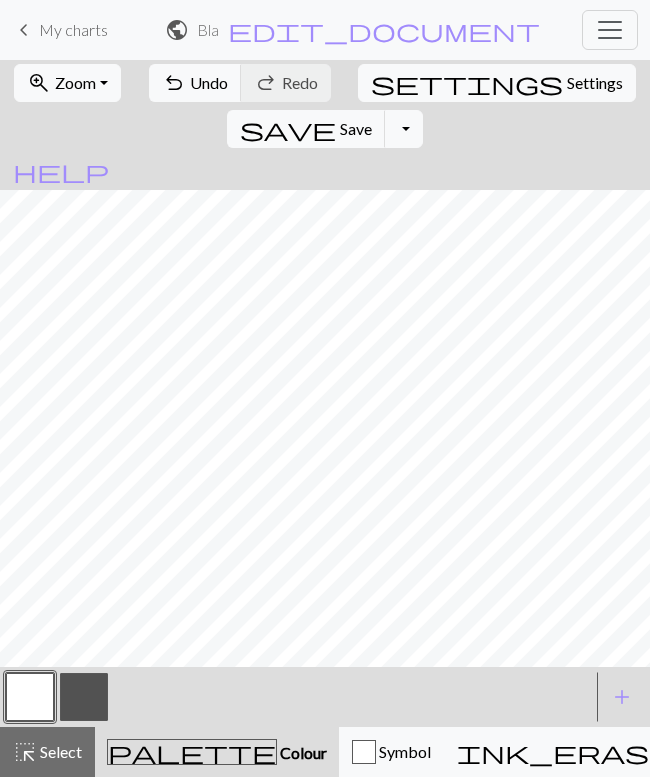 click at bounding box center [84, 697] 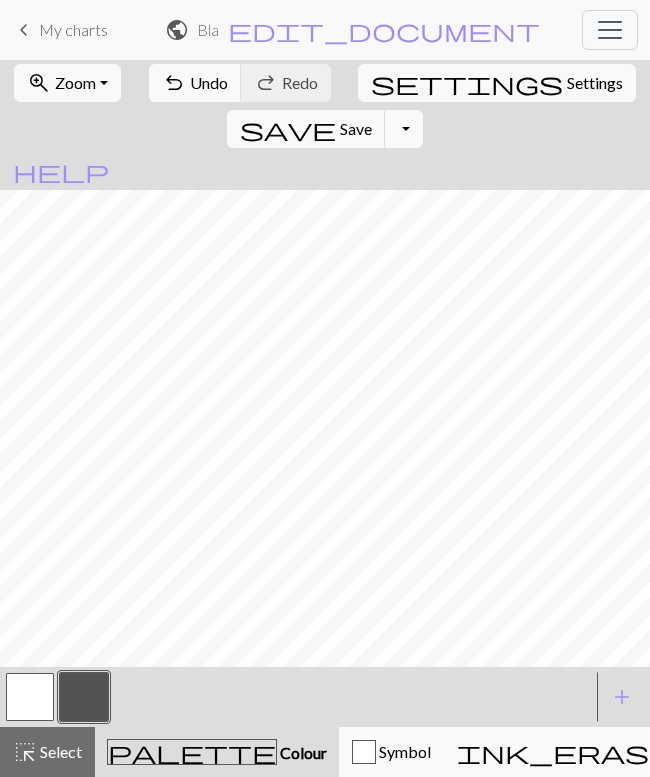click at bounding box center [30, 697] 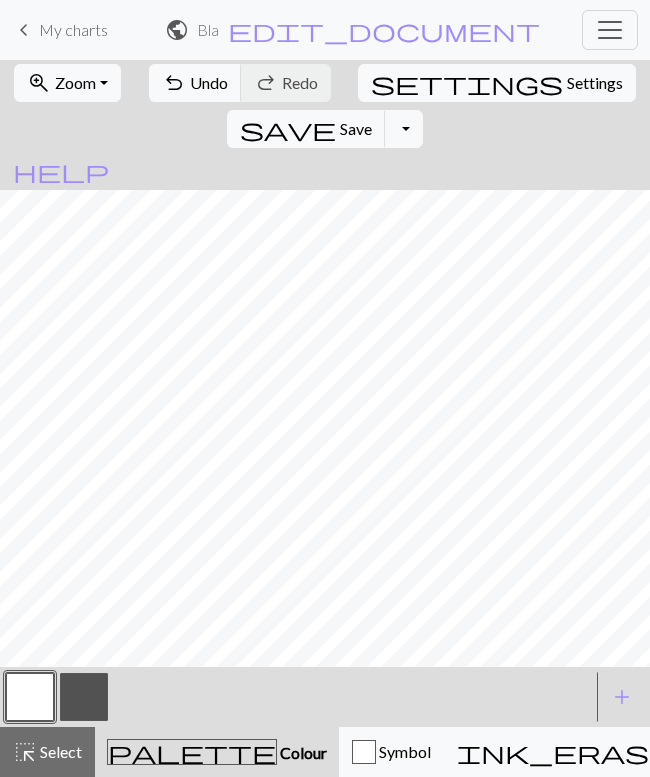 click at bounding box center [84, 697] 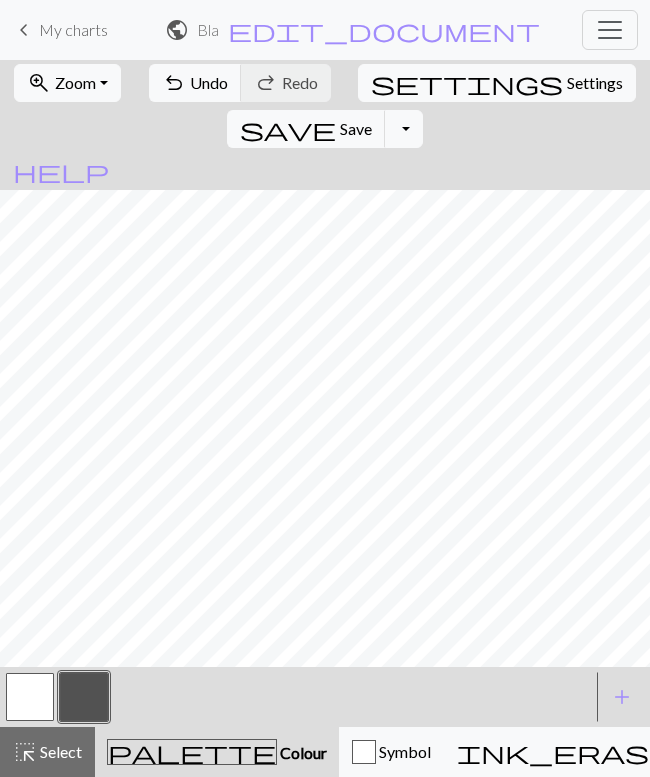 click at bounding box center [30, 697] 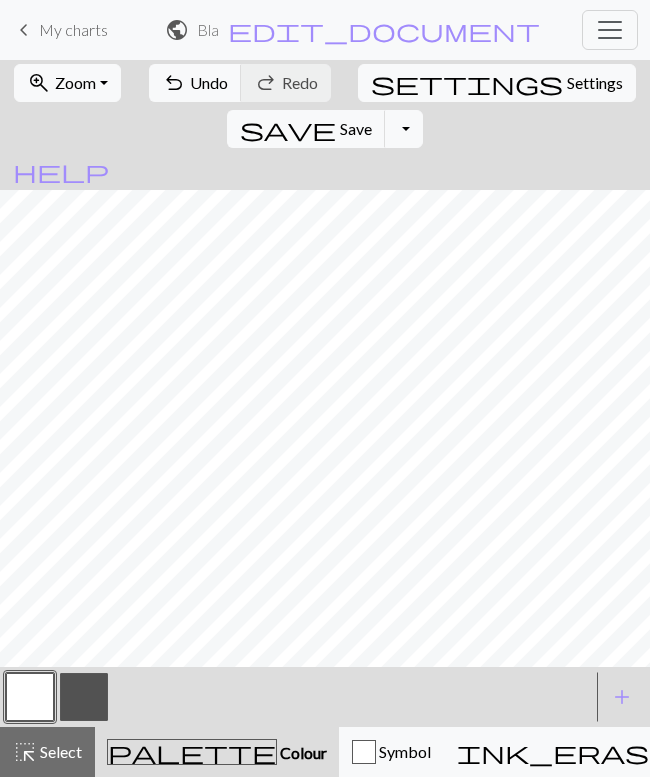 click at bounding box center (84, 697) 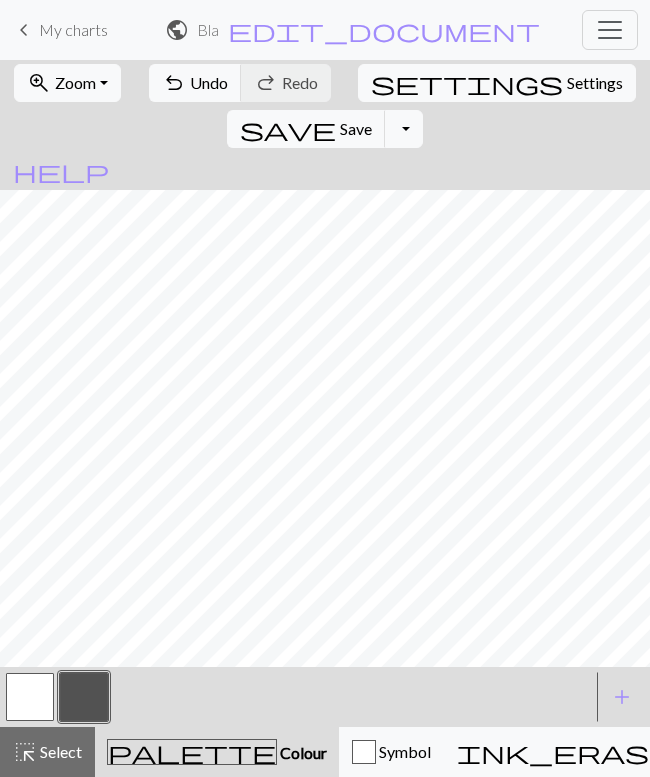 click at bounding box center (30, 697) 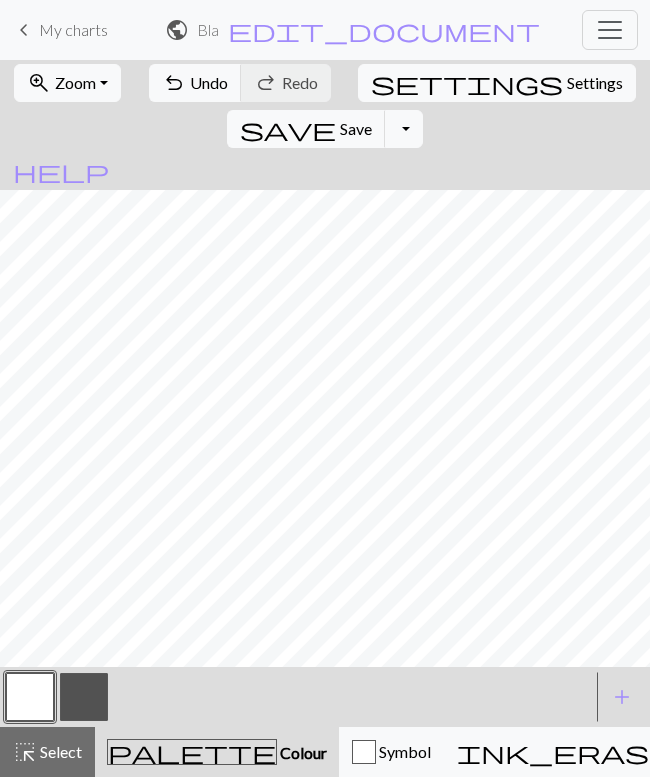 click on "Select" at bounding box center (59, 751) 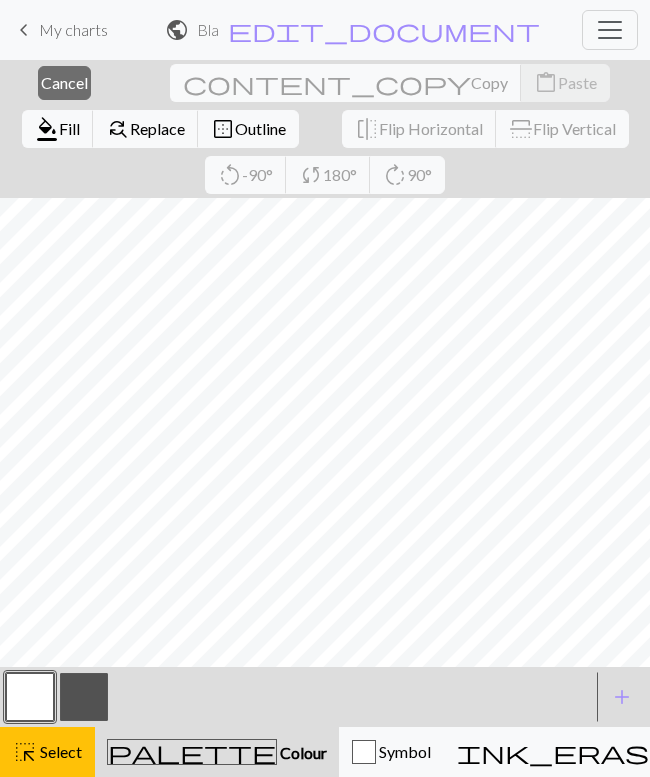 click on "Outline" at bounding box center [260, 128] 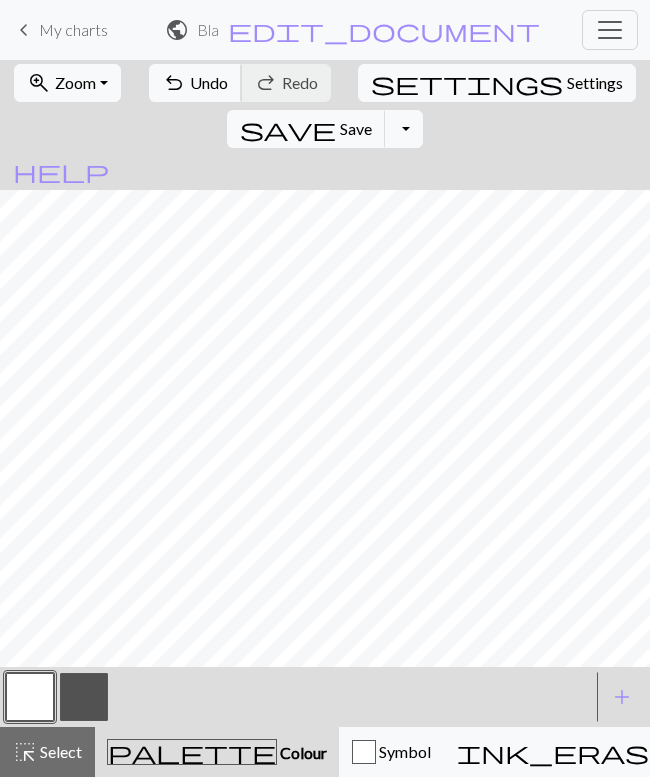 click on "Undo" at bounding box center (209, 82) 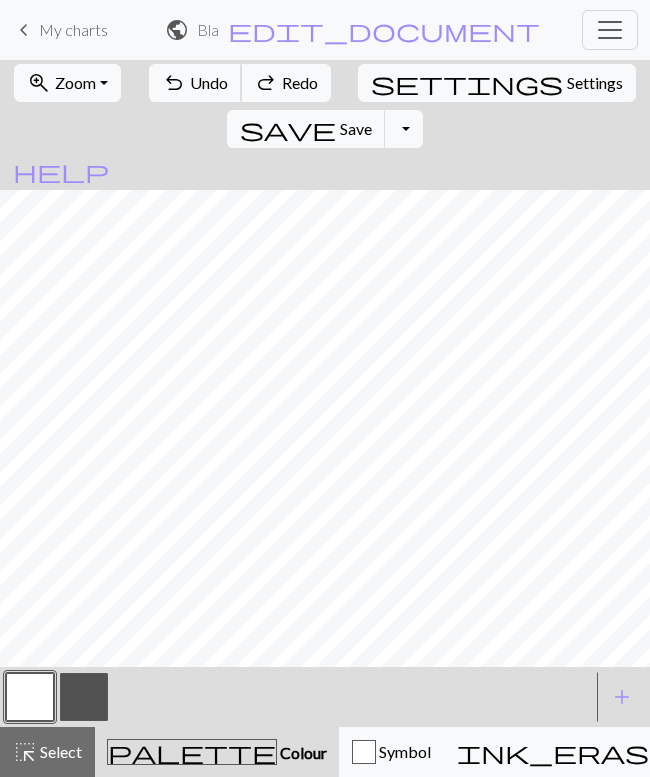click on "Undo" at bounding box center [209, 82] 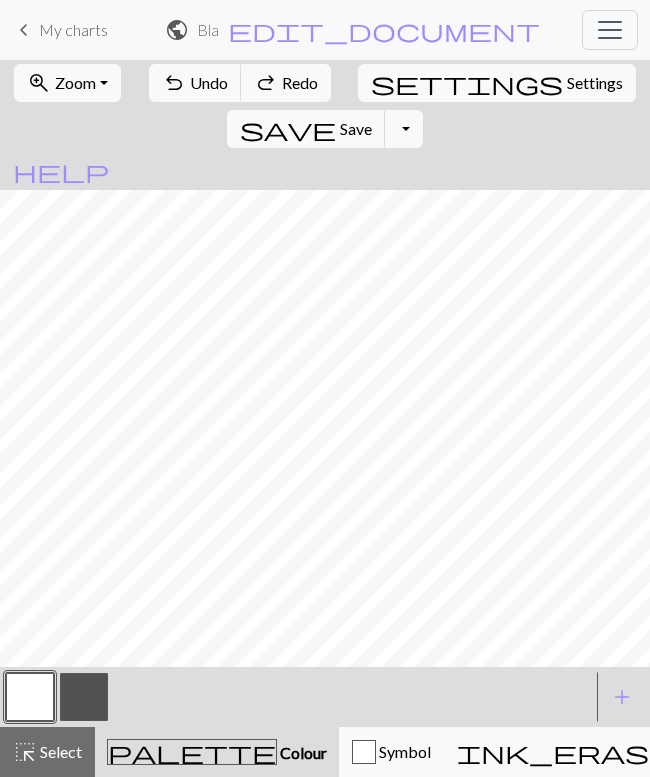 click at bounding box center [30, 697] 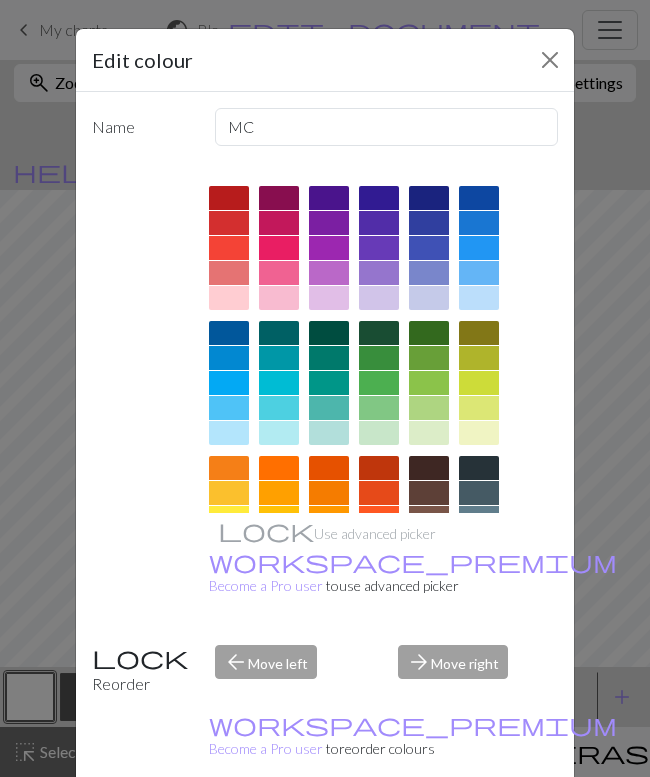 click on "Cancel" at bounding box center [521, 828] 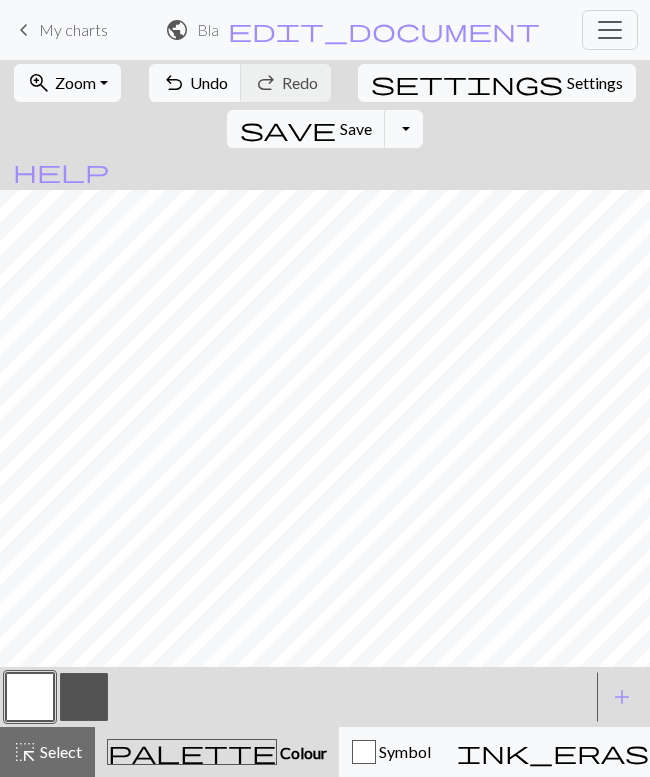 click at bounding box center (84, 697) 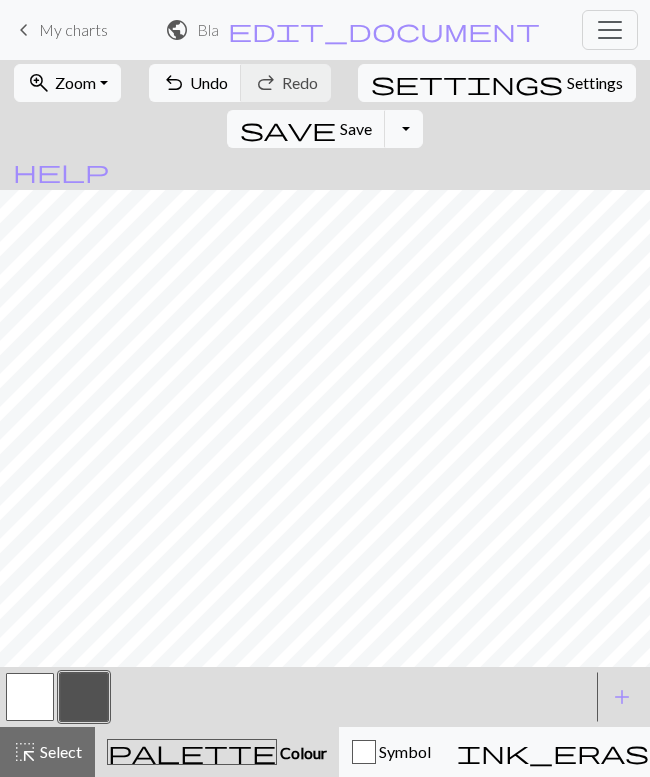 click at bounding box center [30, 697] 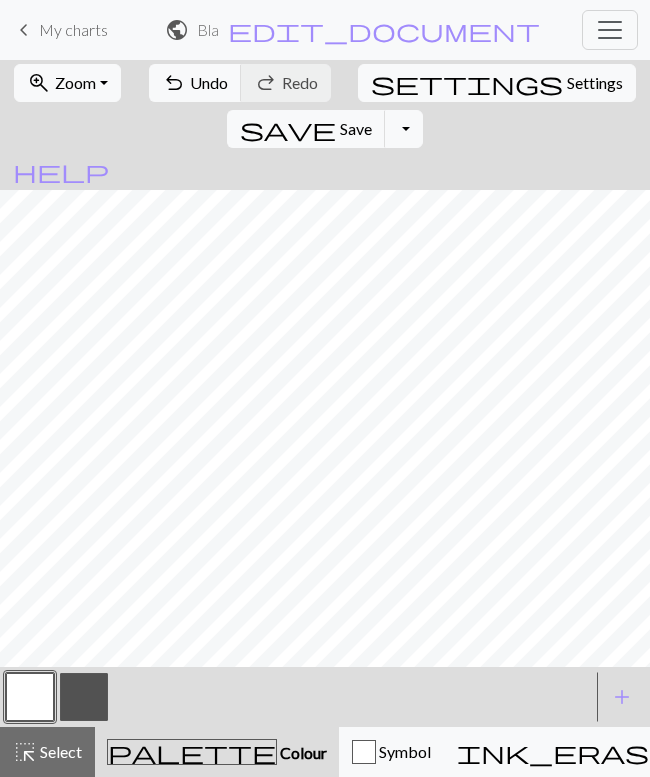 click at bounding box center [84, 697] 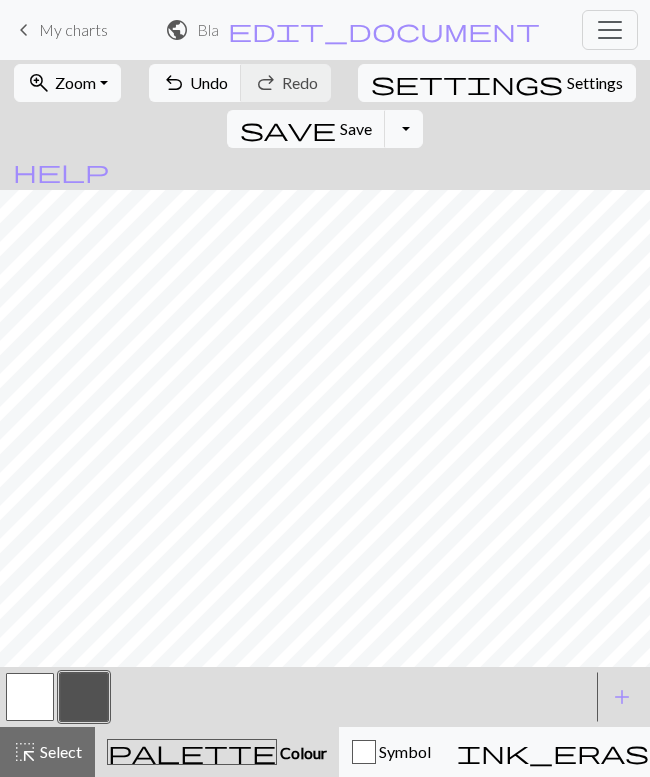click at bounding box center [30, 697] 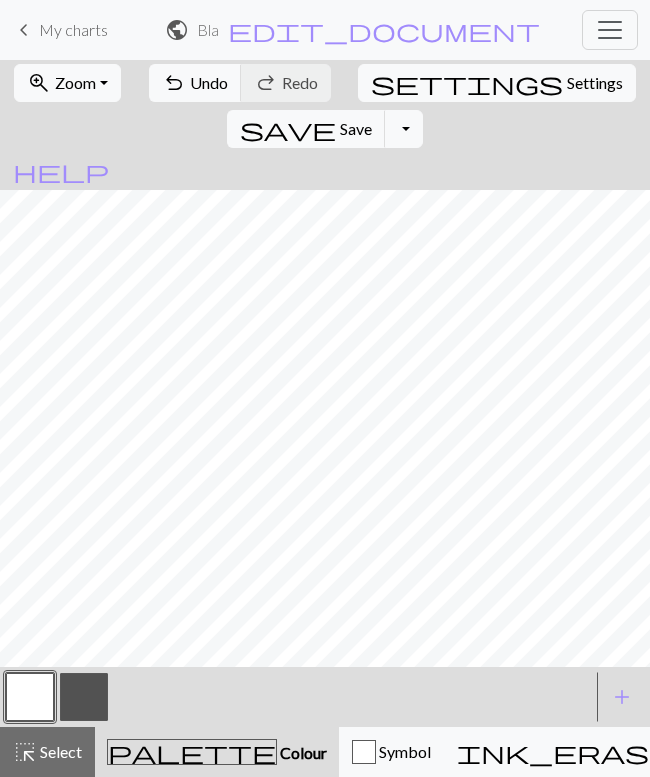 click at bounding box center (84, 697) 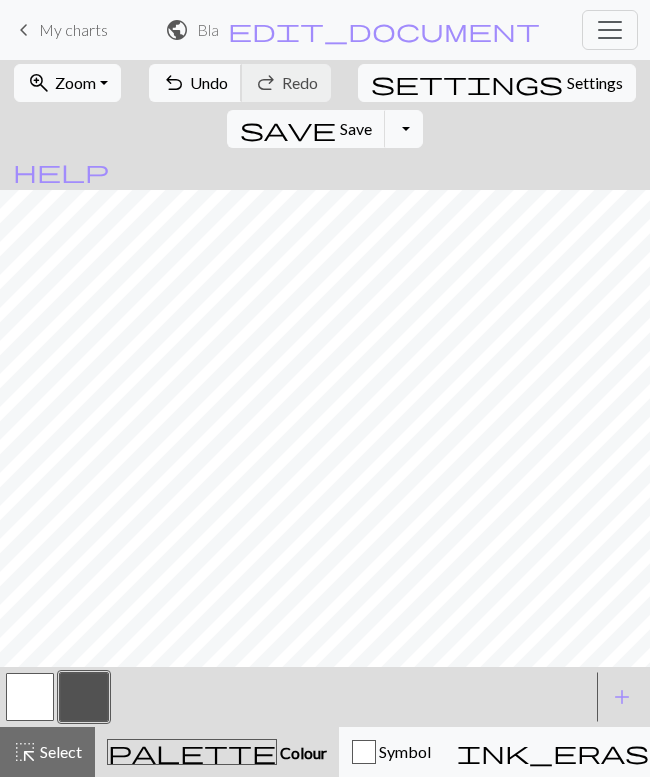 click on "Undo" at bounding box center (209, 82) 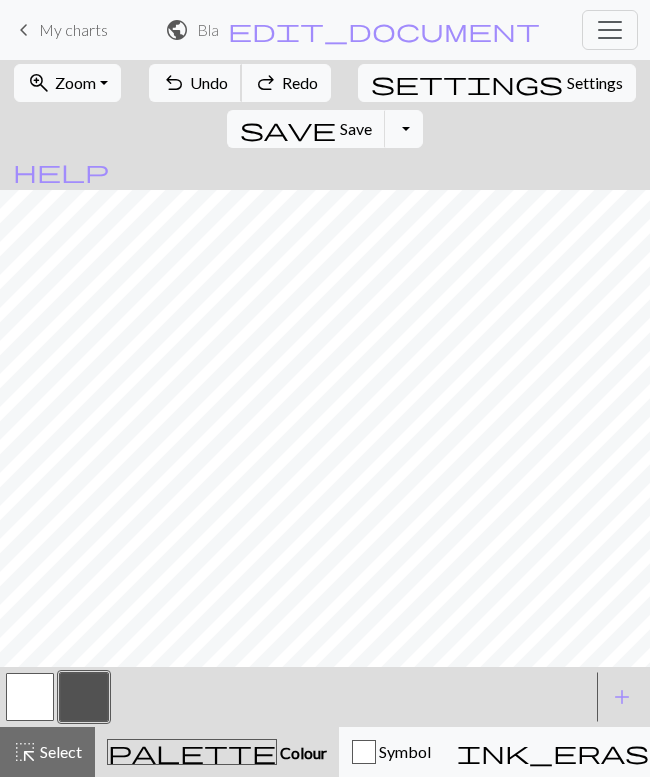 click on "Undo" at bounding box center [209, 82] 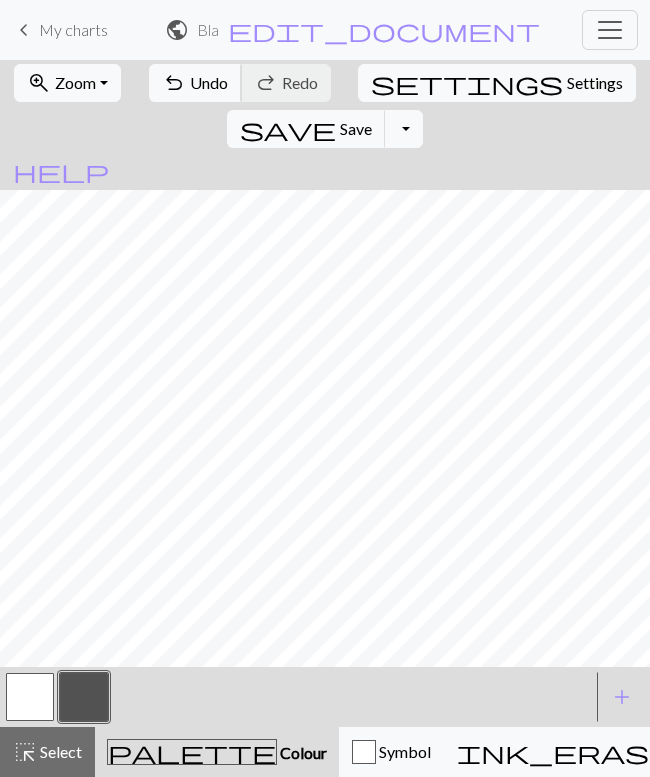 click on "Undo" at bounding box center [209, 82] 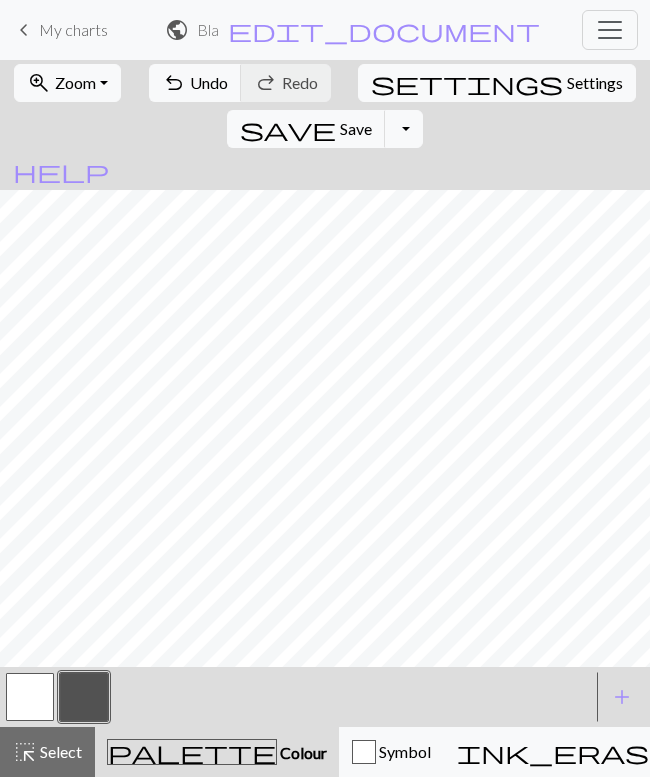 click at bounding box center [30, 697] 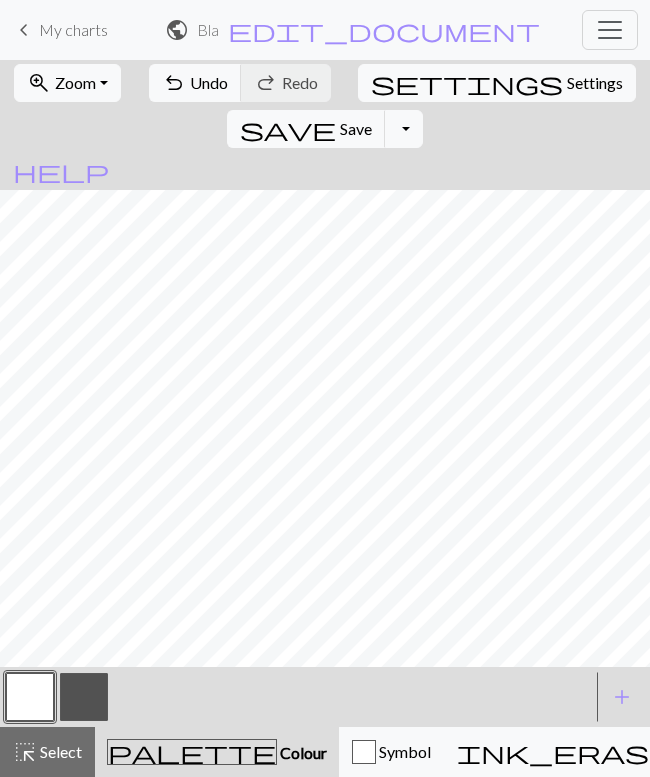 click at bounding box center (84, 697) 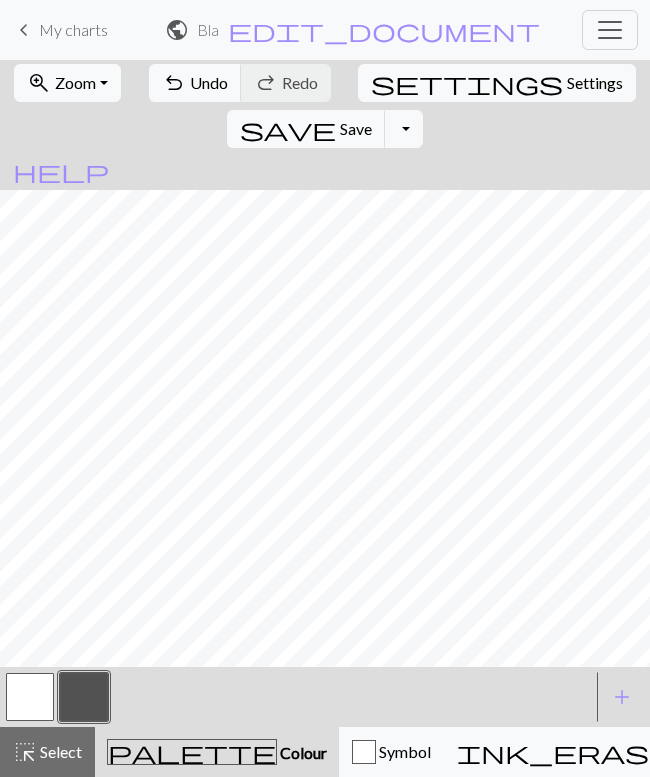 click at bounding box center (30, 697) 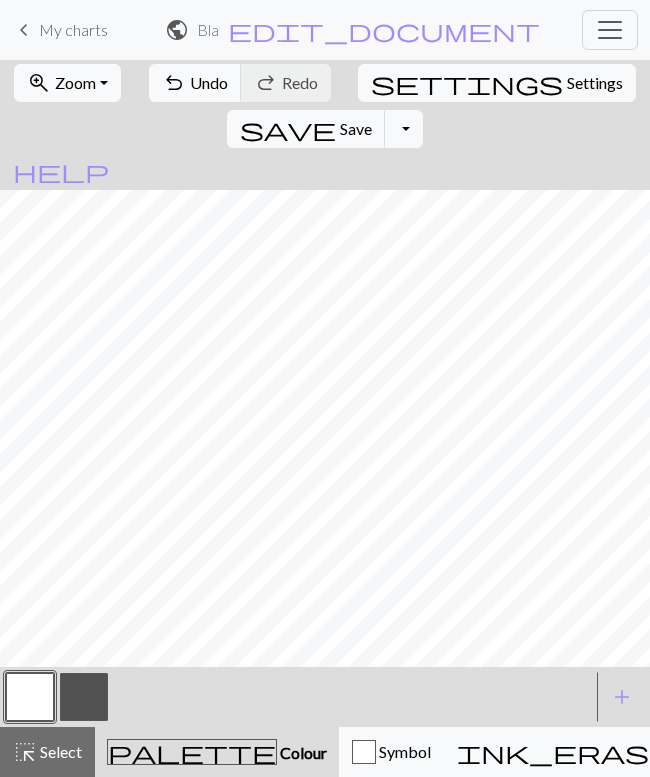 click at bounding box center [84, 697] 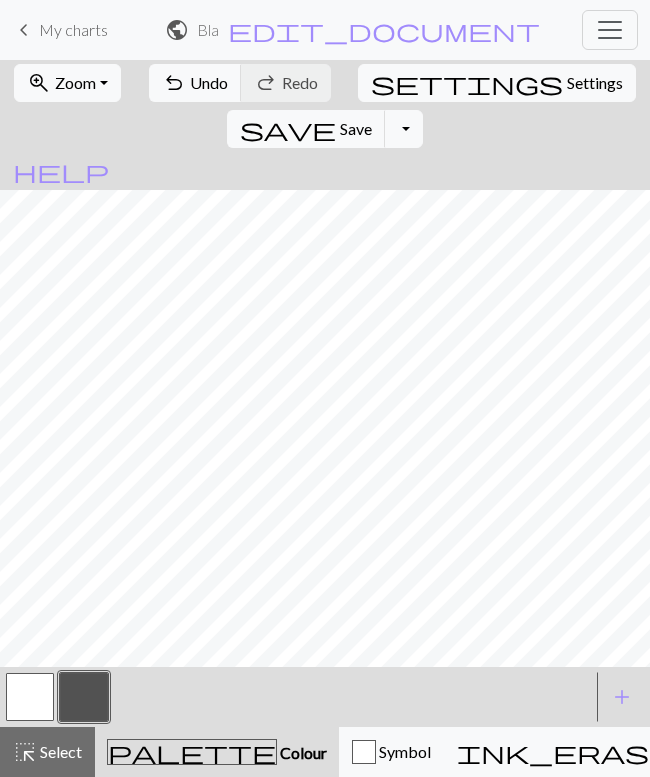click at bounding box center (30, 697) 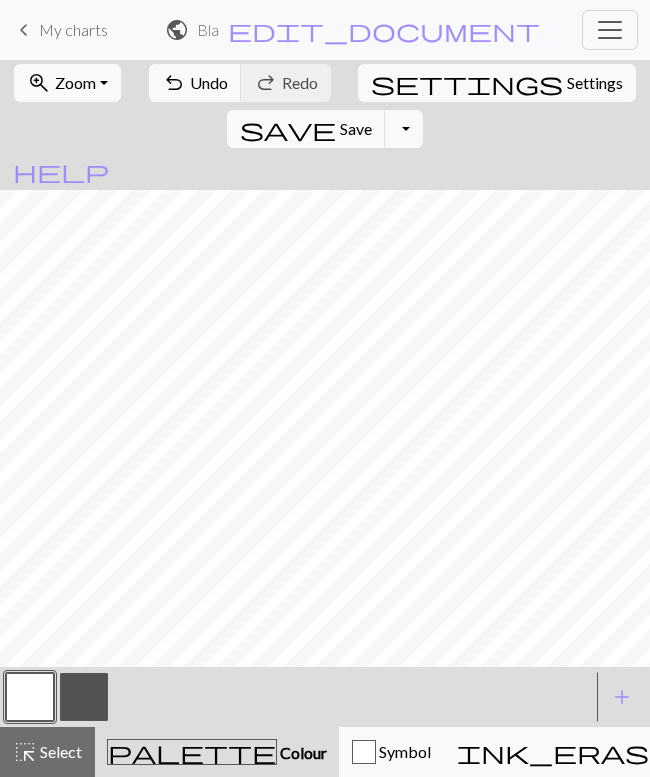 click at bounding box center [84, 697] 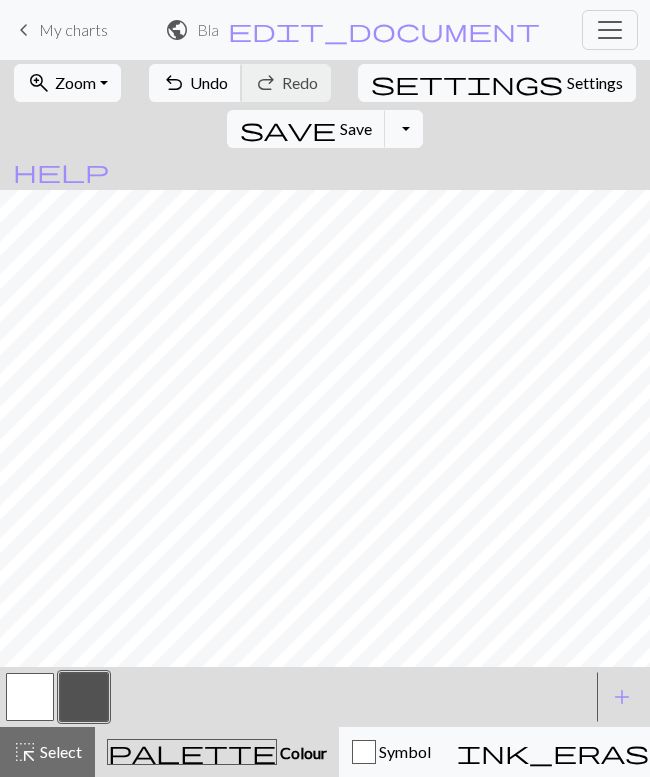 click on "Undo" at bounding box center (209, 82) 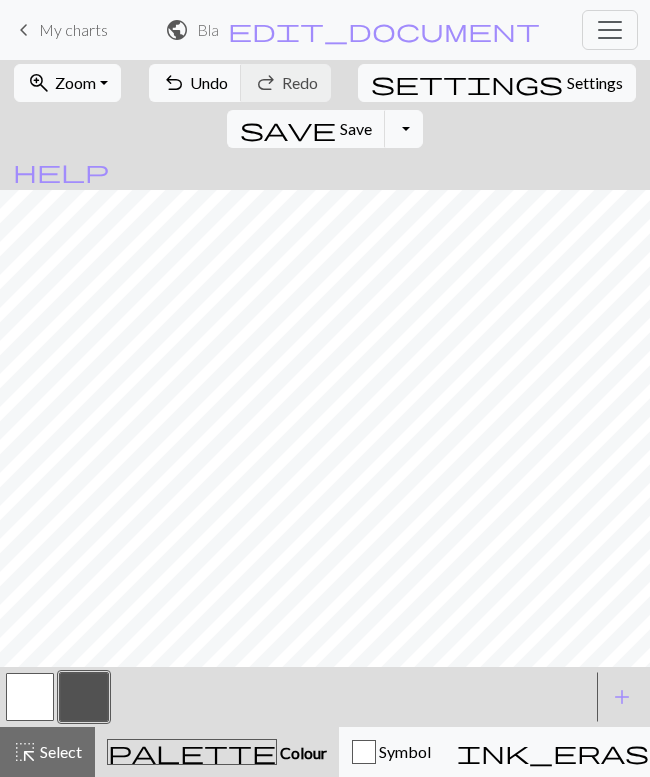 click at bounding box center [30, 697] 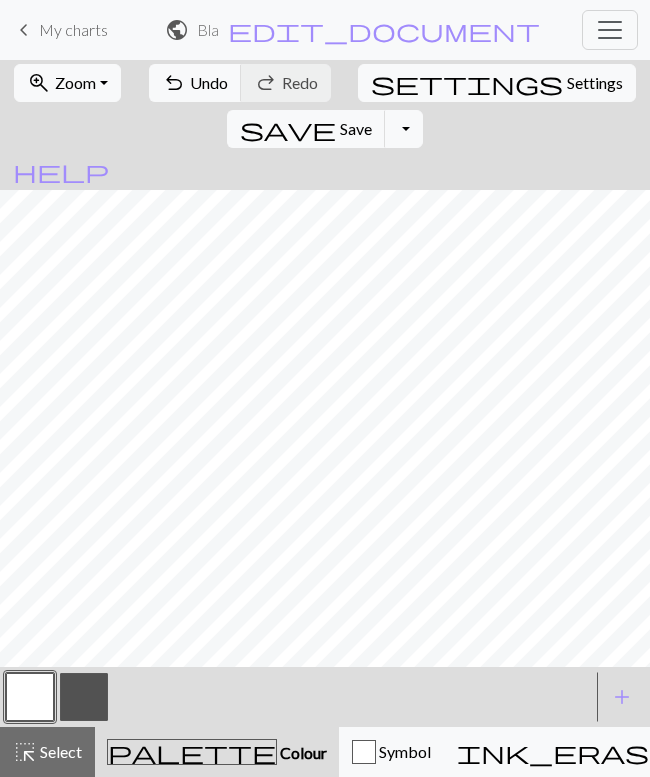 click at bounding box center [30, 697] 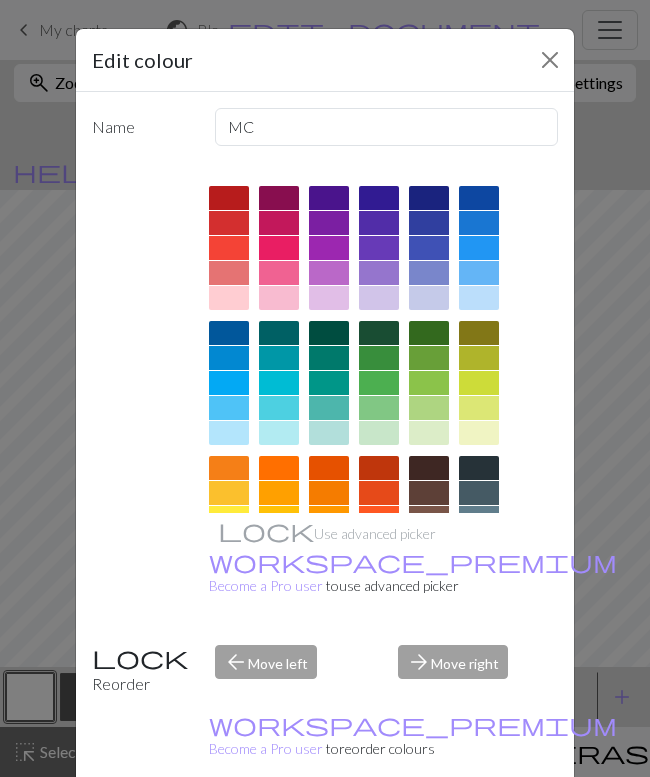 click on "Cancel" at bounding box center (521, 828) 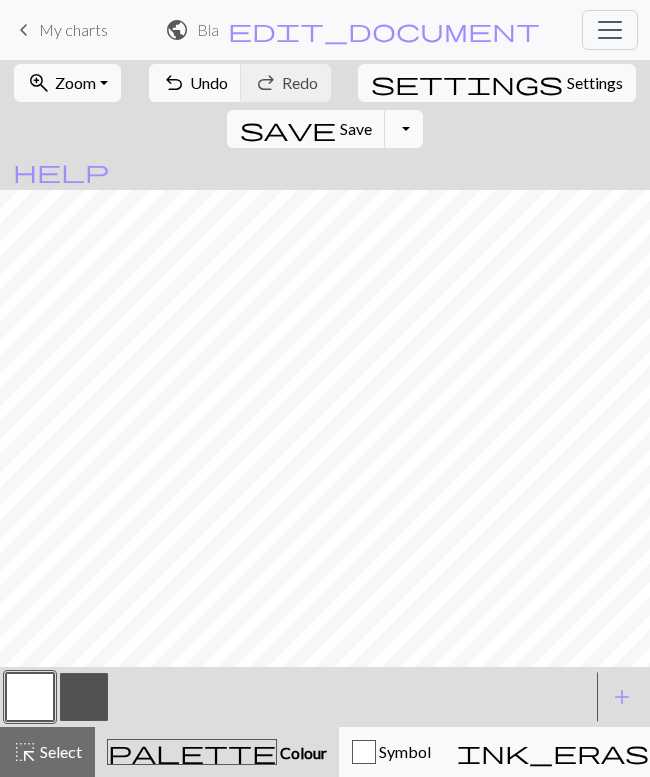 click at bounding box center (84, 697) 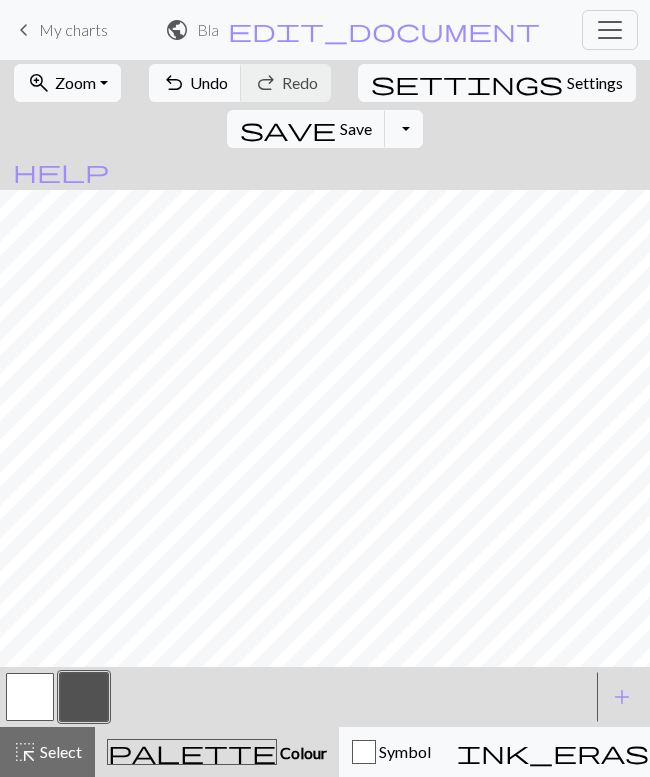 click at bounding box center [30, 697] 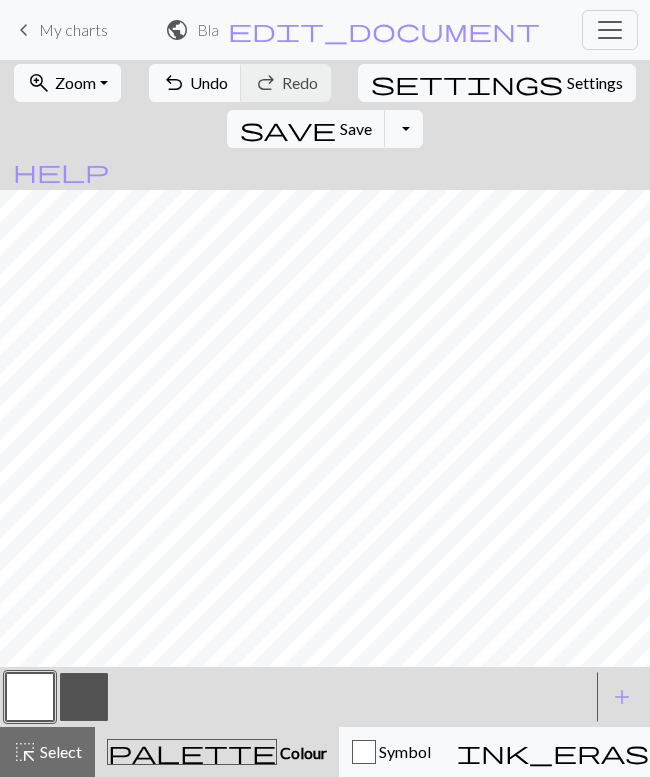 click at bounding box center [84, 697] 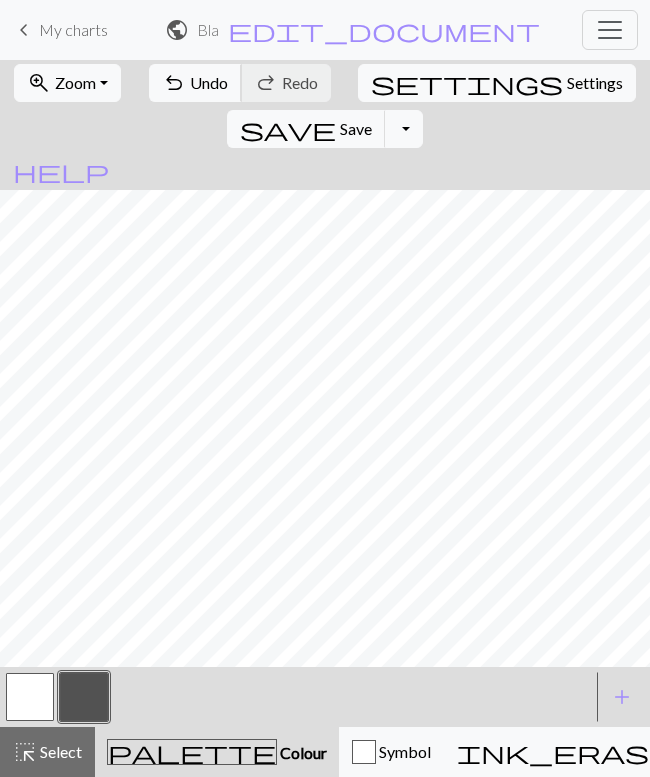 click on "Undo" at bounding box center [209, 82] 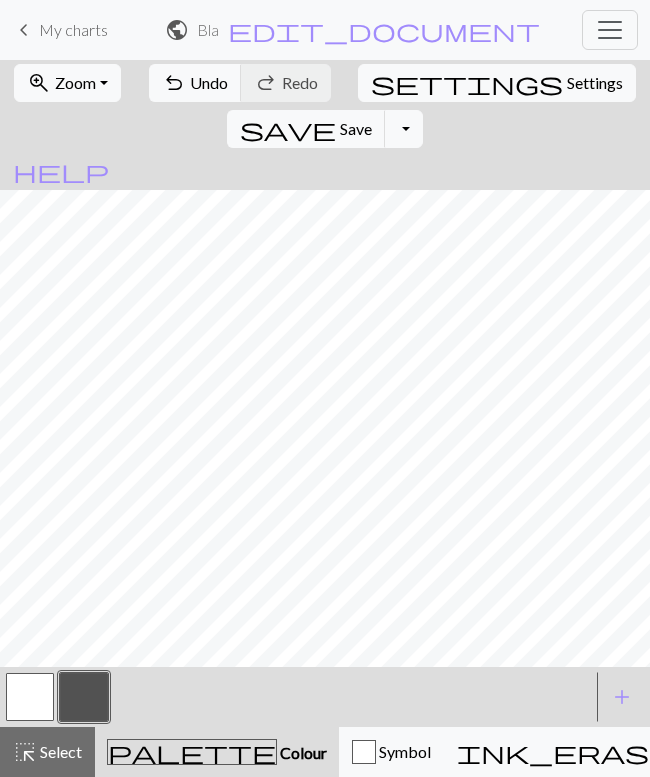 click at bounding box center [30, 697] 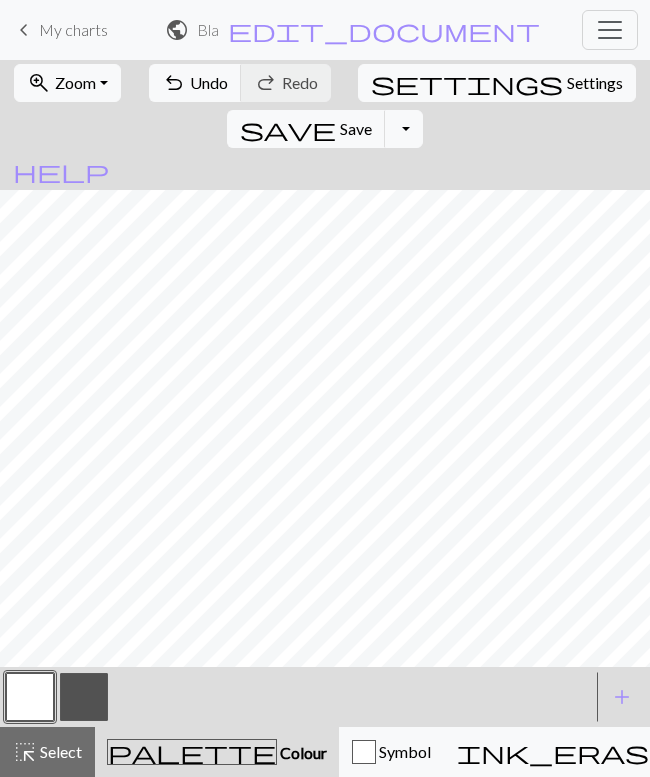 click at bounding box center (84, 697) 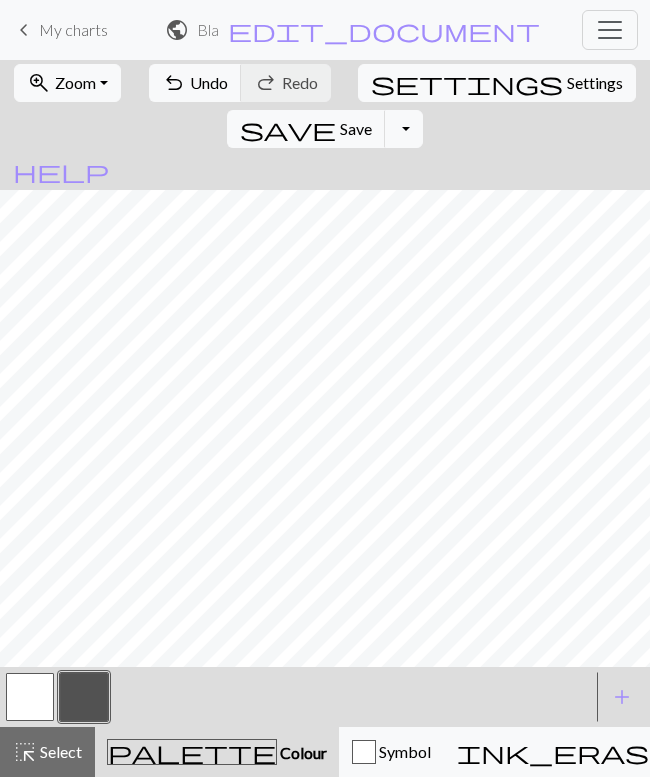 click at bounding box center (30, 697) 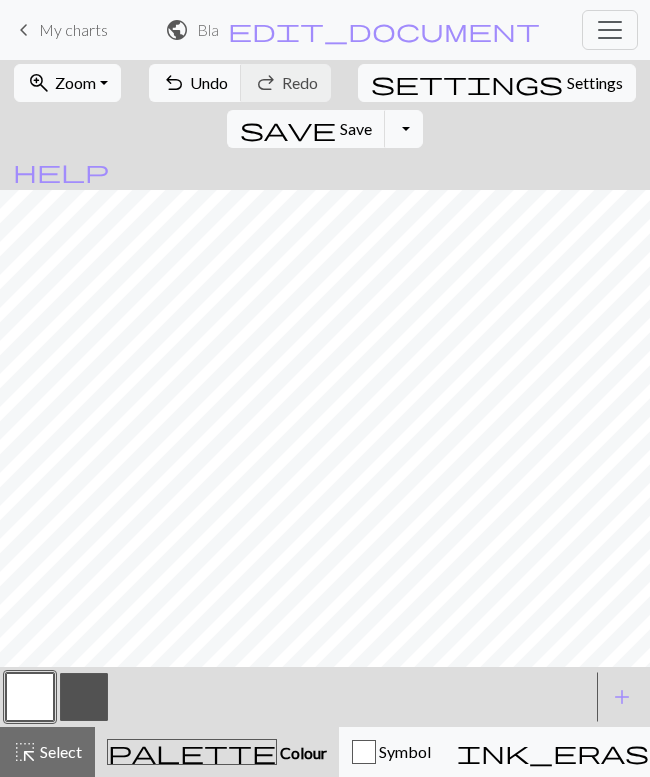click at bounding box center [84, 697] 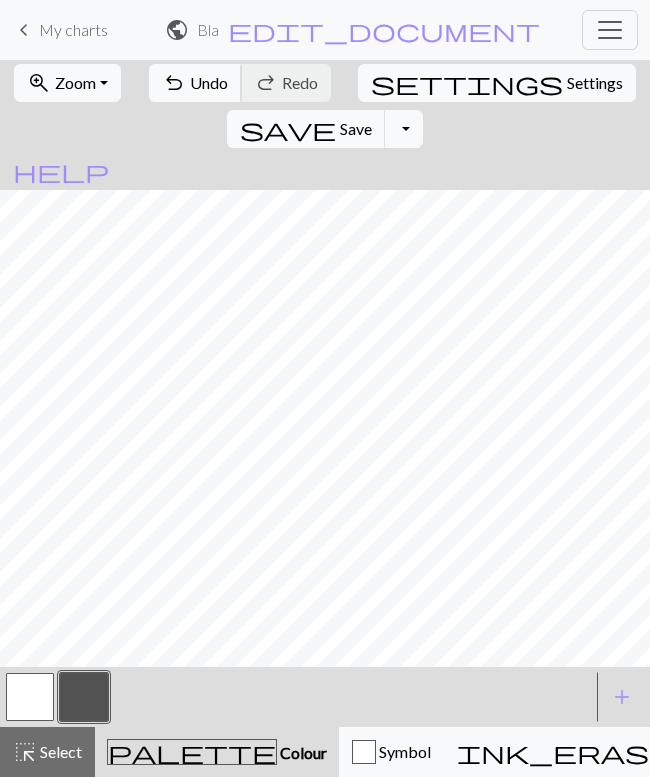 click on "Undo" at bounding box center [209, 82] 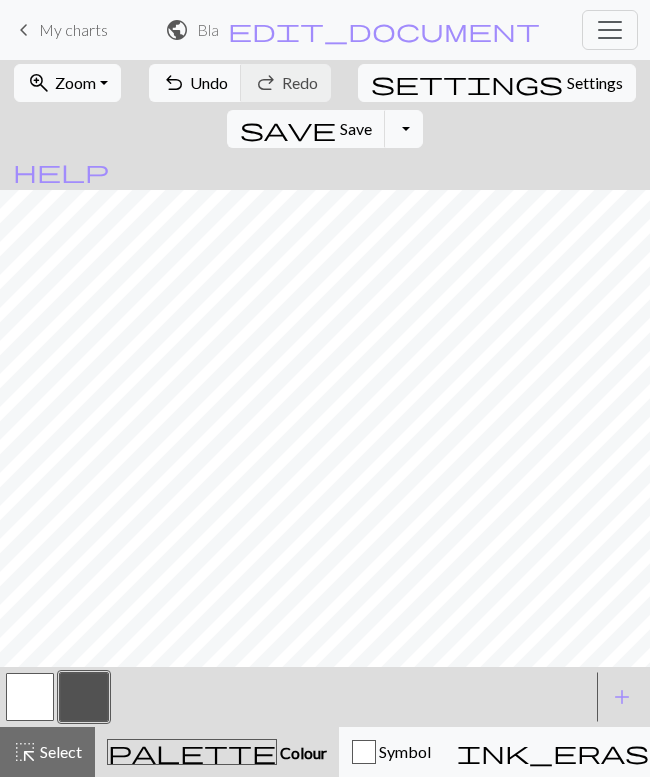 click at bounding box center (30, 697) 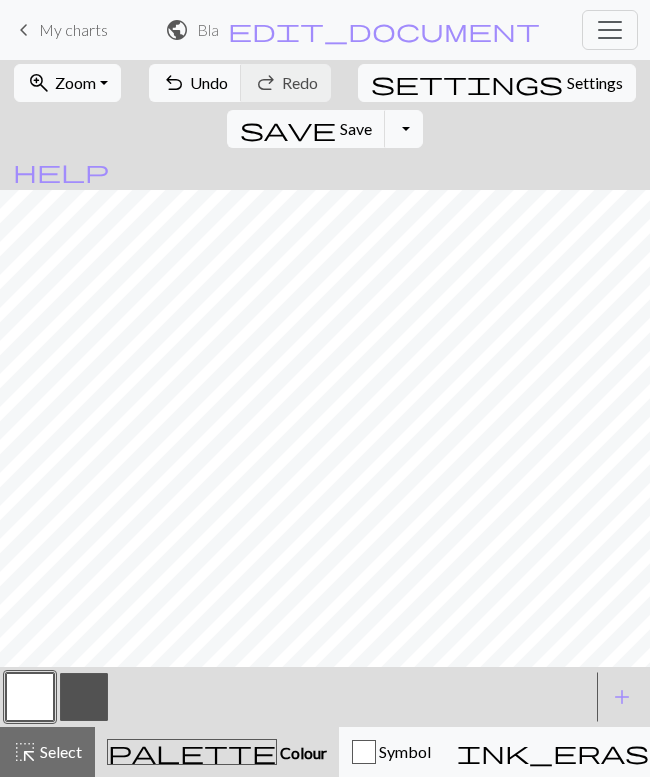 click at bounding box center (84, 697) 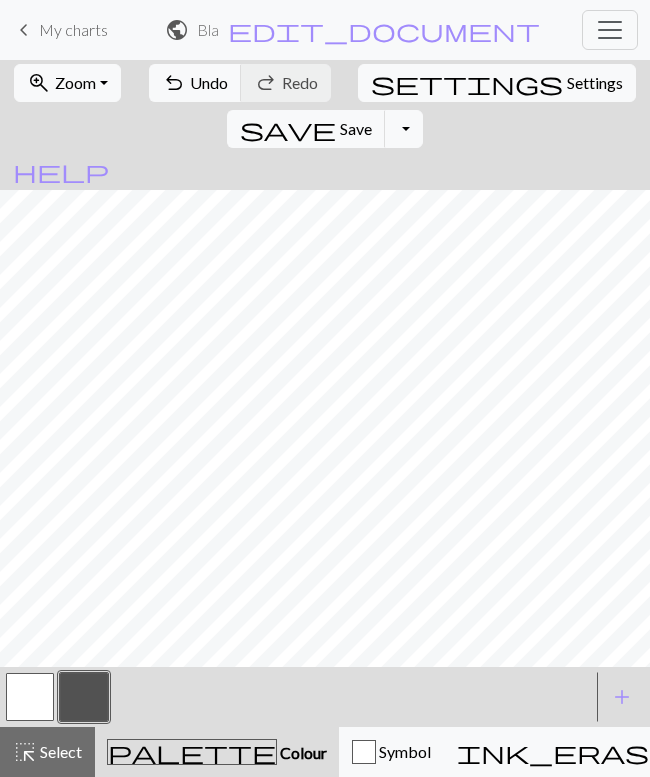 click at bounding box center [30, 697] 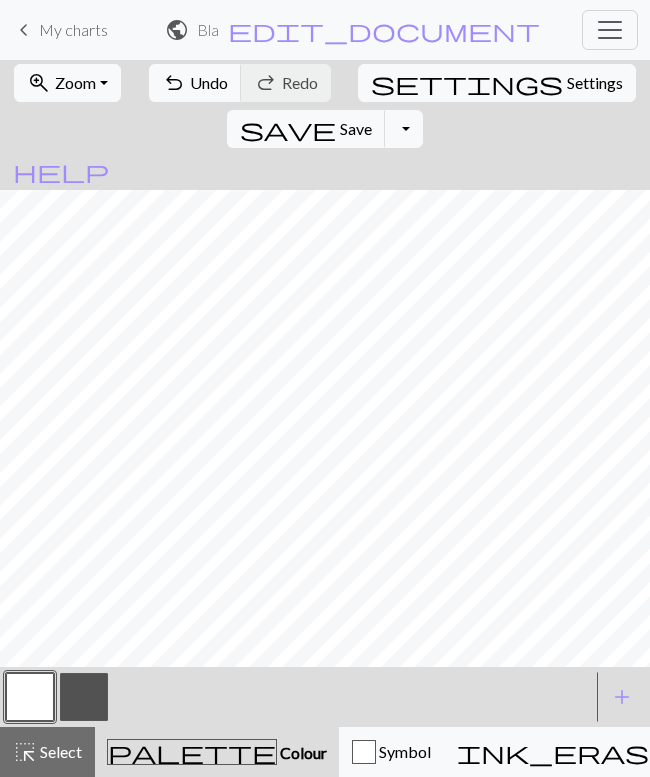click at bounding box center (84, 697) 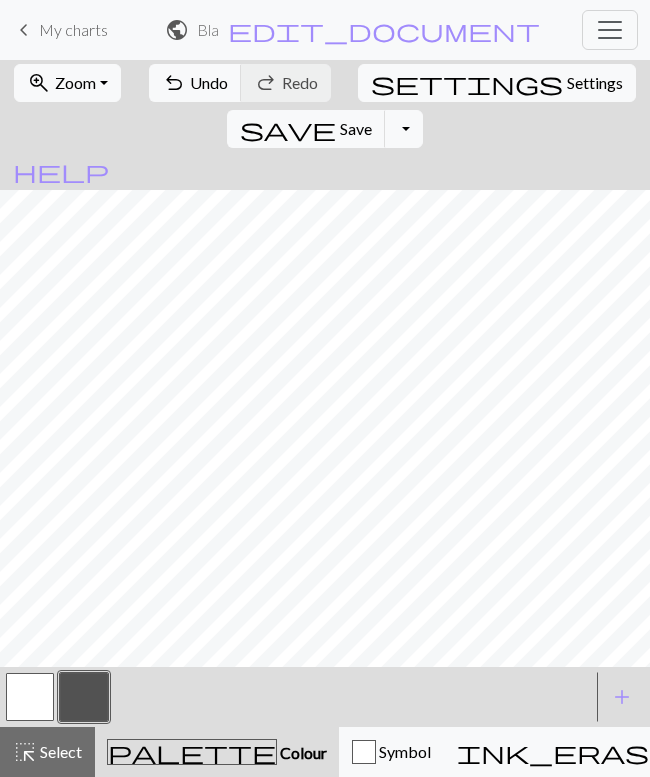 click at bounding box center [30, 697] 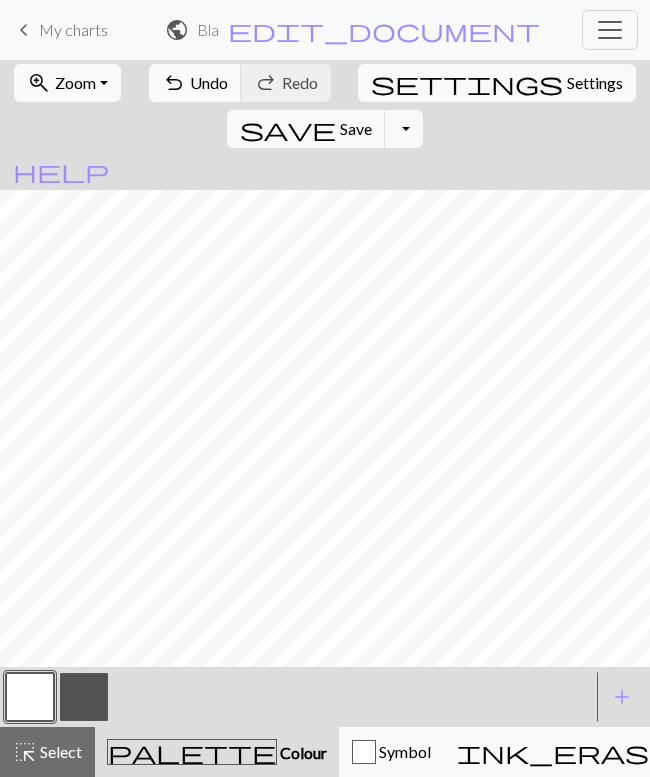 click at bounding box center [84, 697] 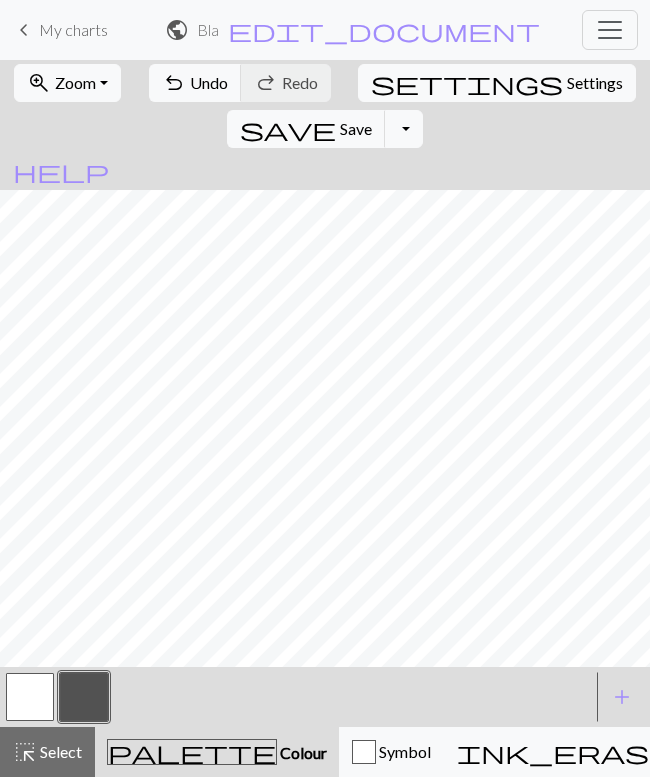 click at bounding box center [30, 697] 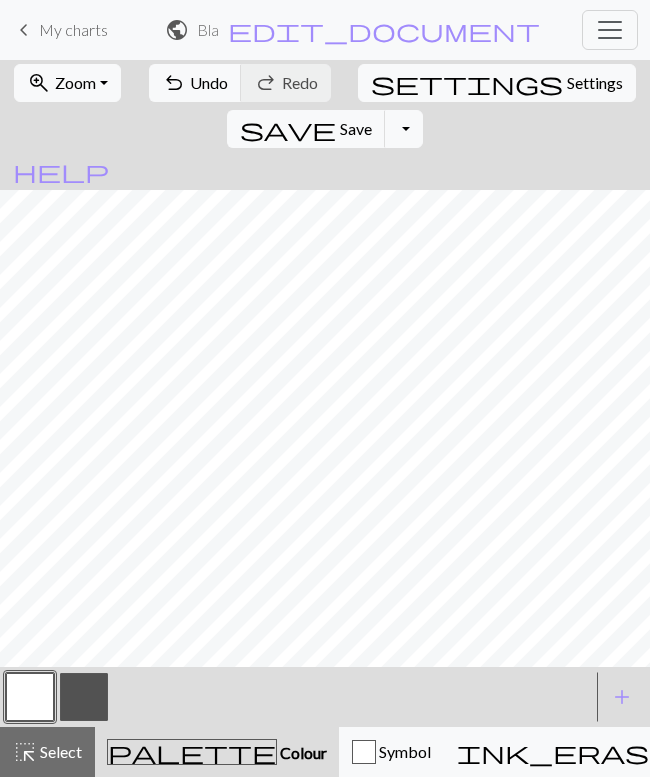 click at bounding box center (84, 697) 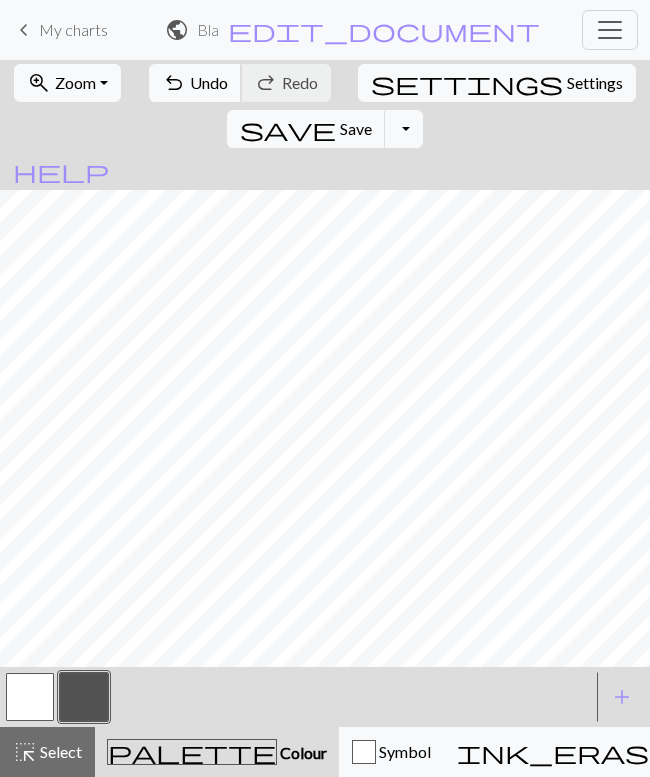 click on "Undo" at bounding box center [209, 82] 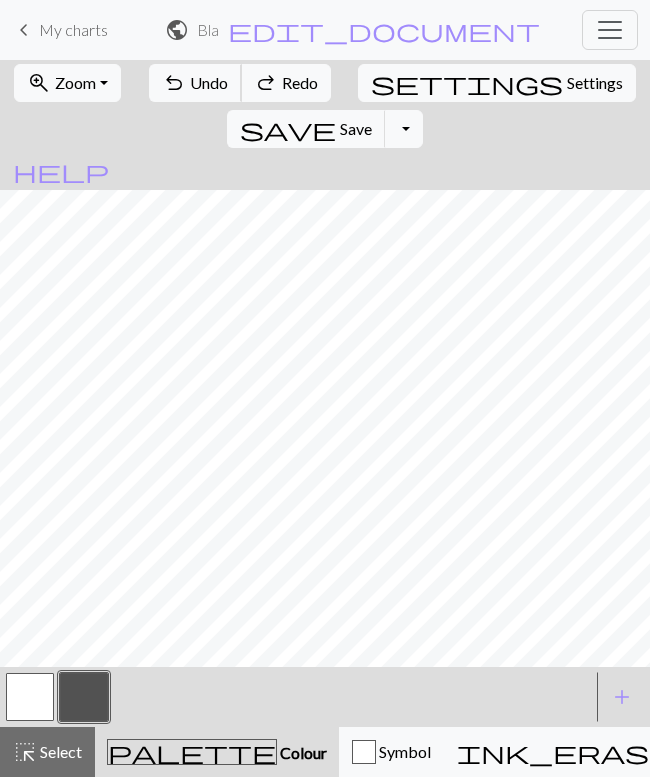 click on "Undo" at bounding box center (209, 82) 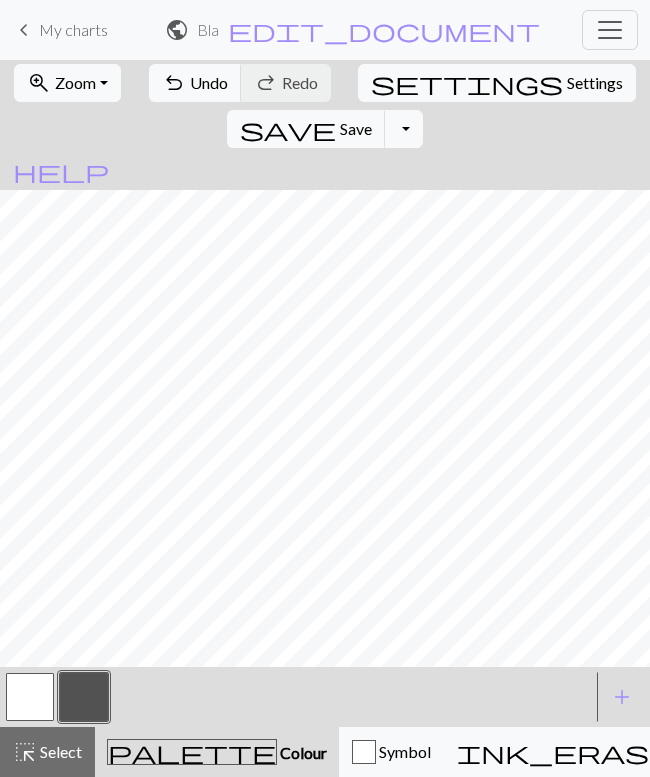click on "Settings" at bounding box center (595, 83) 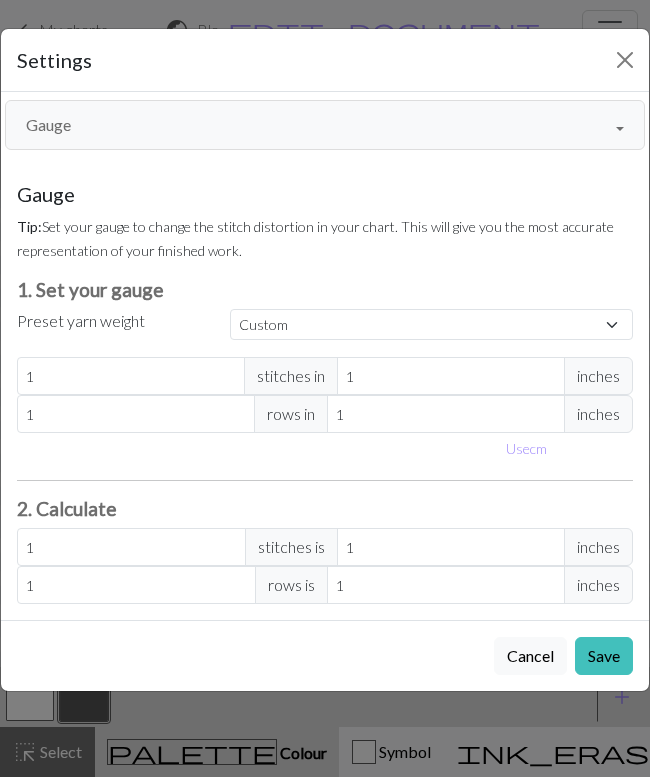 click on "Gauge" at bounding box center (325, 125) 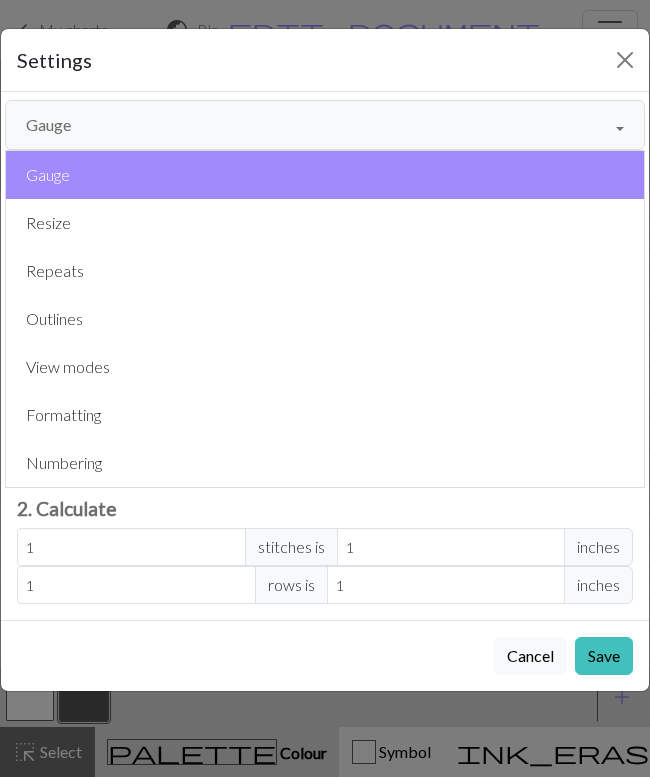 click on "Gauge" at bounding box center [325, 175] 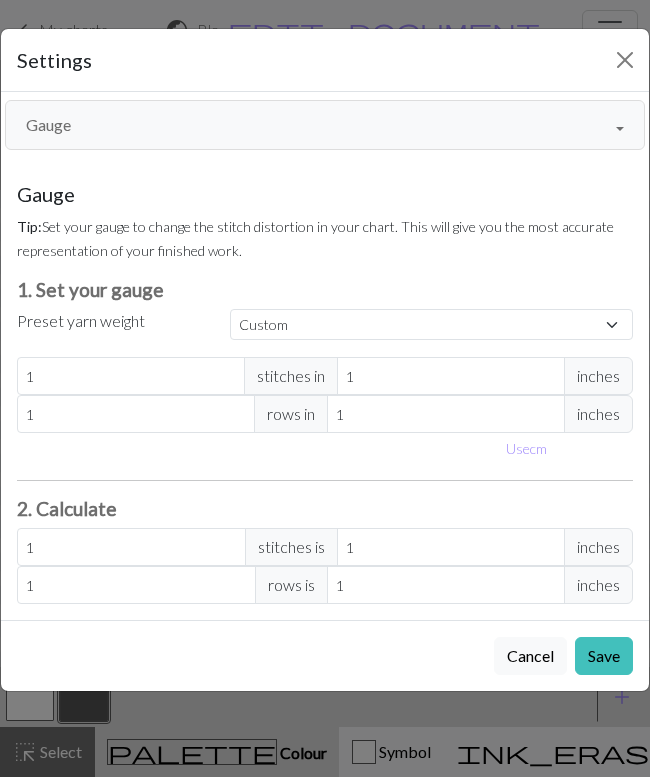 click on "Gauge" at bounding box center (325, 125) 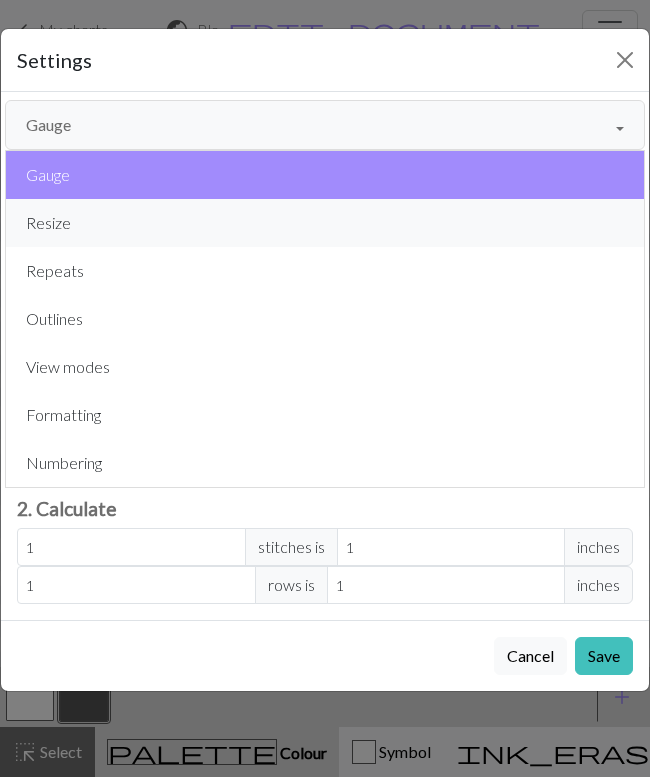 click on "Resize" at bounding box center (325, 223) 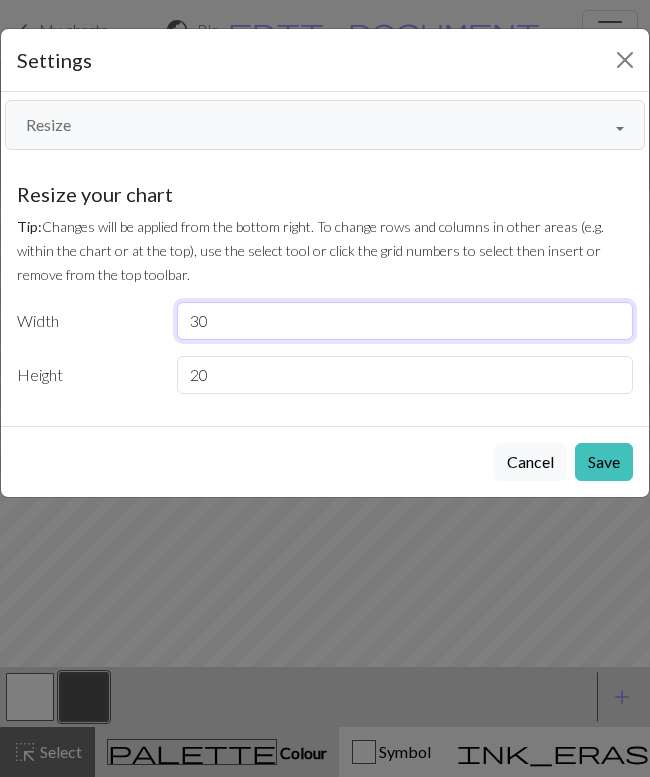 click on "30" at bounding box center (405, 321) 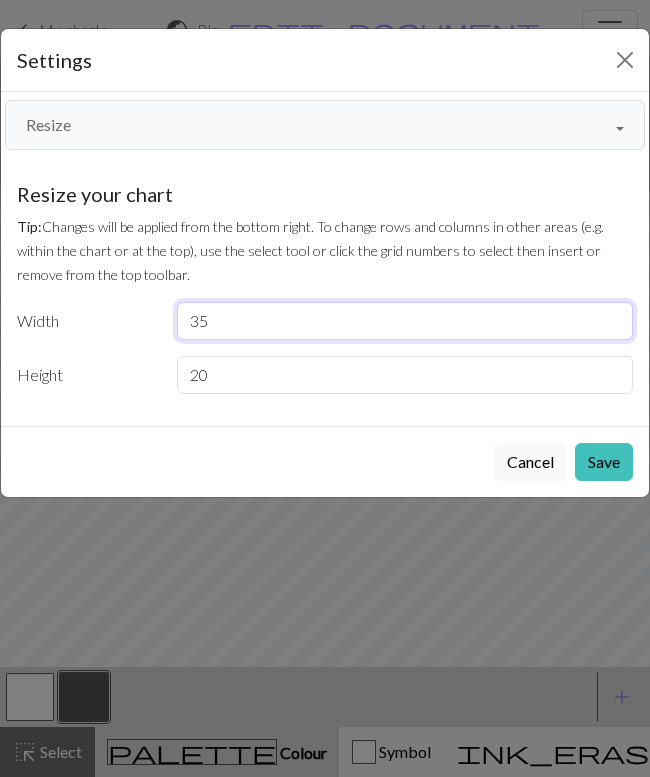 type on "35" 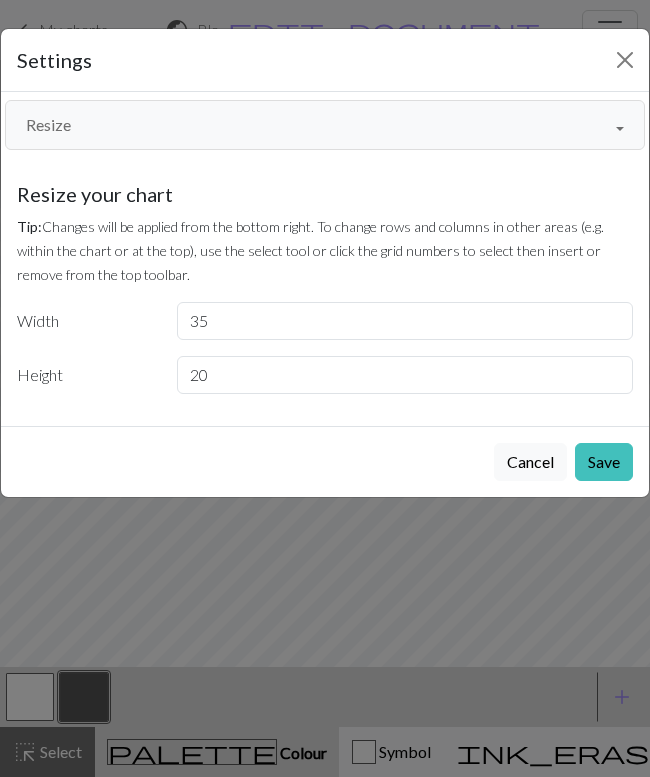 click on "Tip:  Changes will be applied from the bottom right. To change rows and columns in other areas (e.g. within the chart or at the top), use the select tool or click the grid numbers to select then insert or remove from the top toolbar." at bounding box center [325, 250] 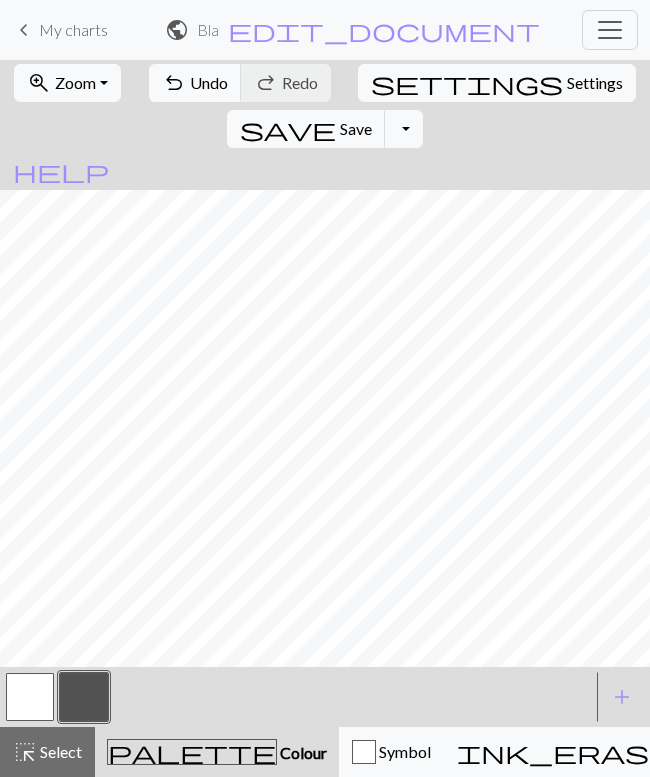 click on "Settings" at bounding box center (595, 83) 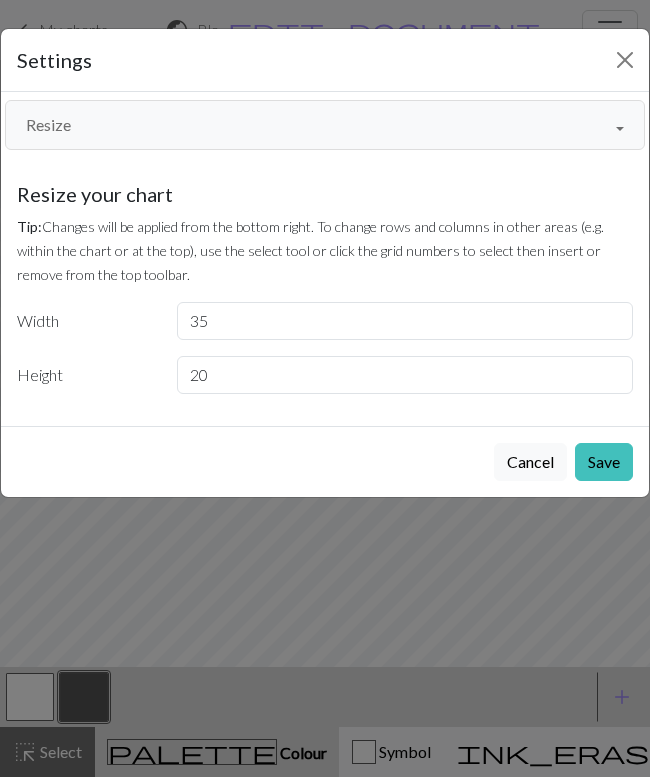 click on "Resize" at bounding box center (325, 125) 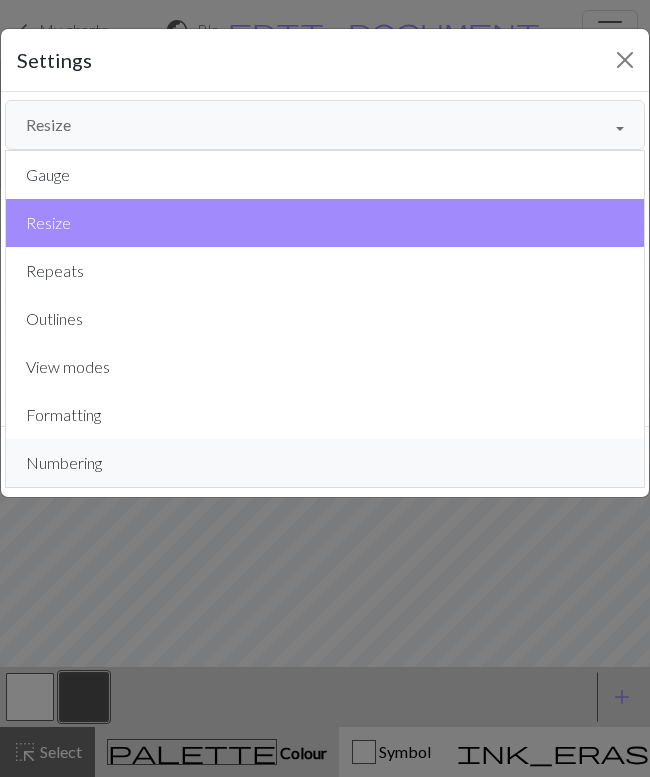 click on "Numbering" at bounding box center (325, 463) 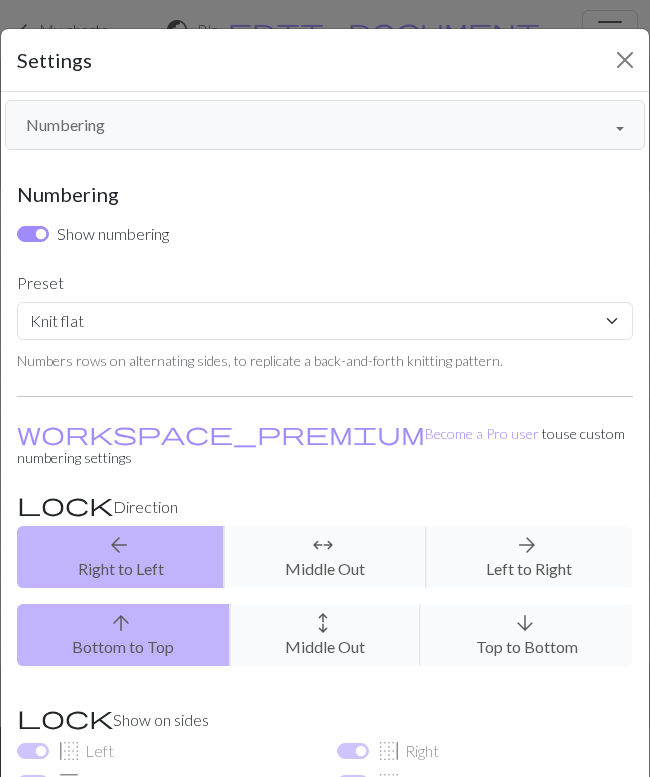 click on "arrow_back Right to Left arrows_outward Middle Out arrow_forward Left to Right" at bounding box center [325, 557] 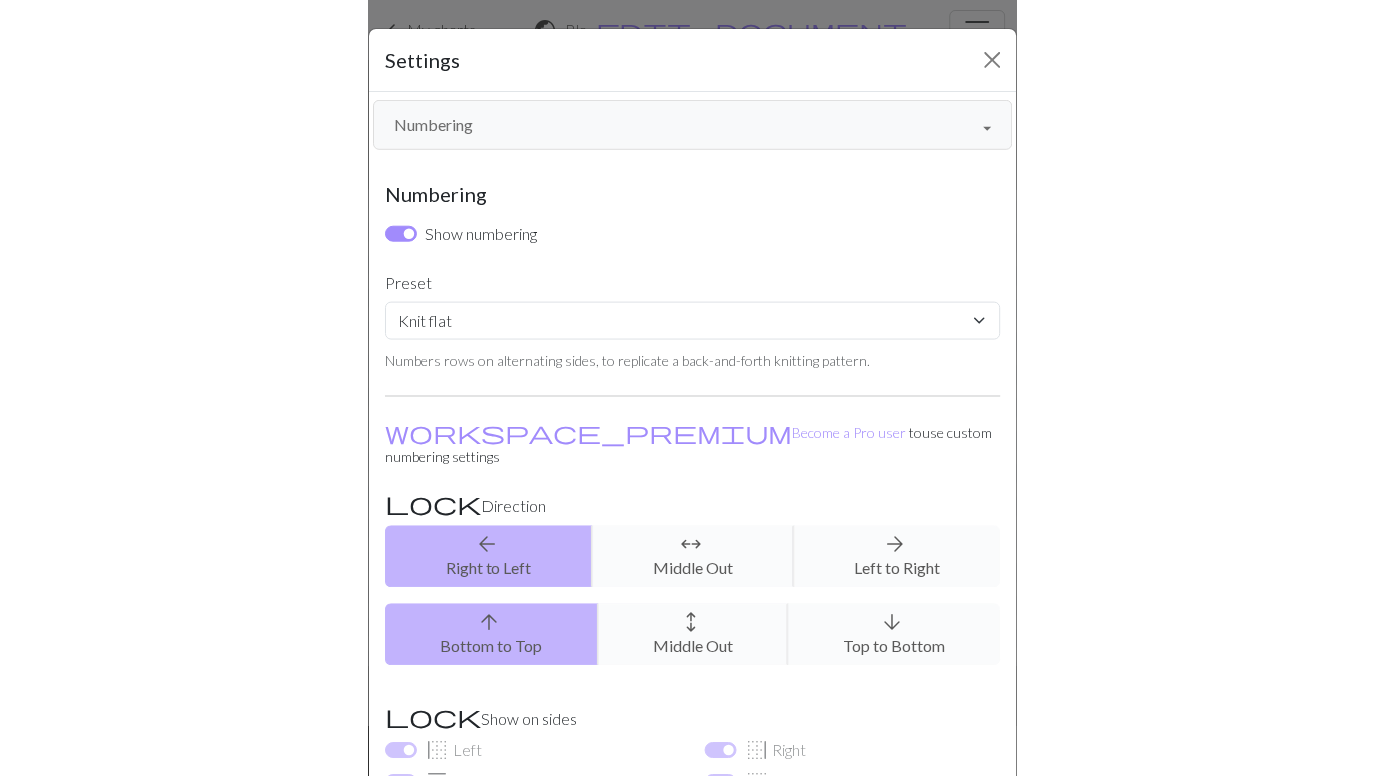 scroll, scrollTop: 0, scrollLeft: 0, axis: both 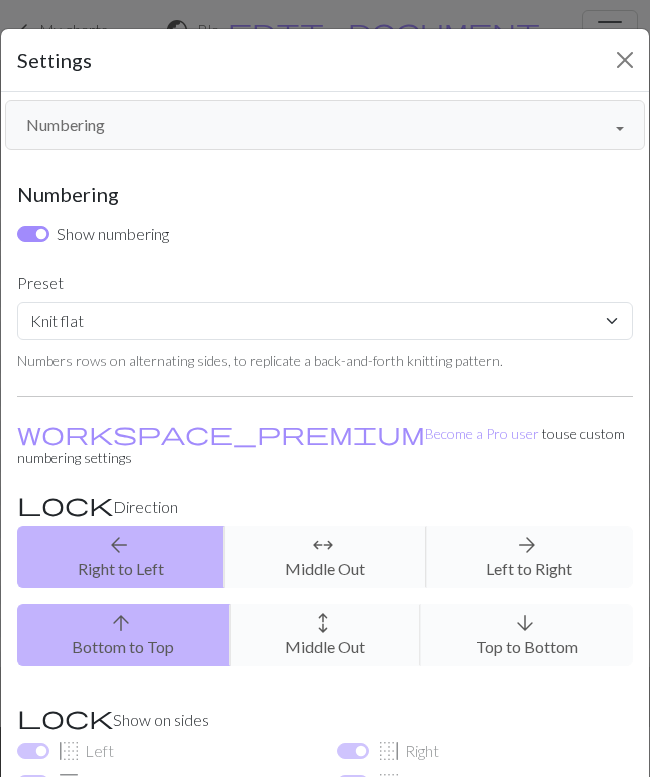click on "Numbering" at bounding box center [325, 125] 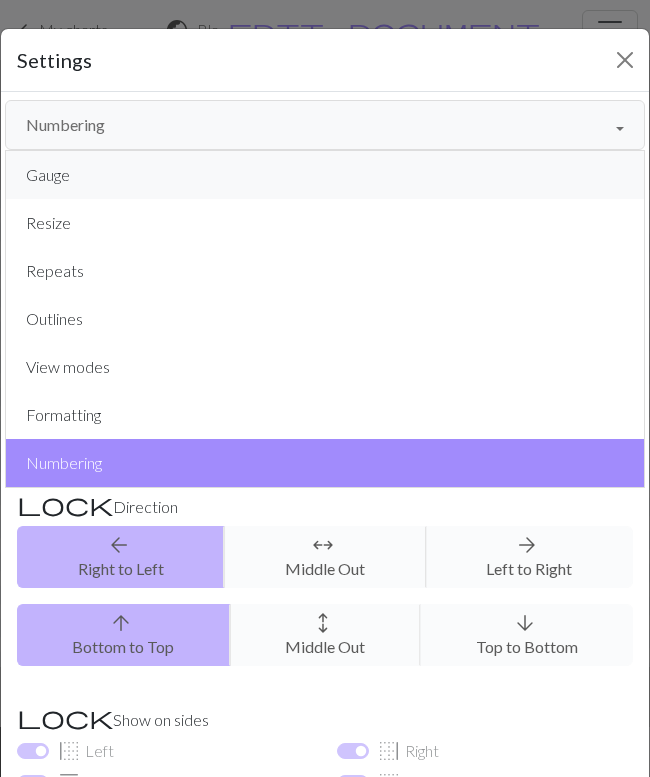 click on "Gauge" at bounding box center (325, 175) 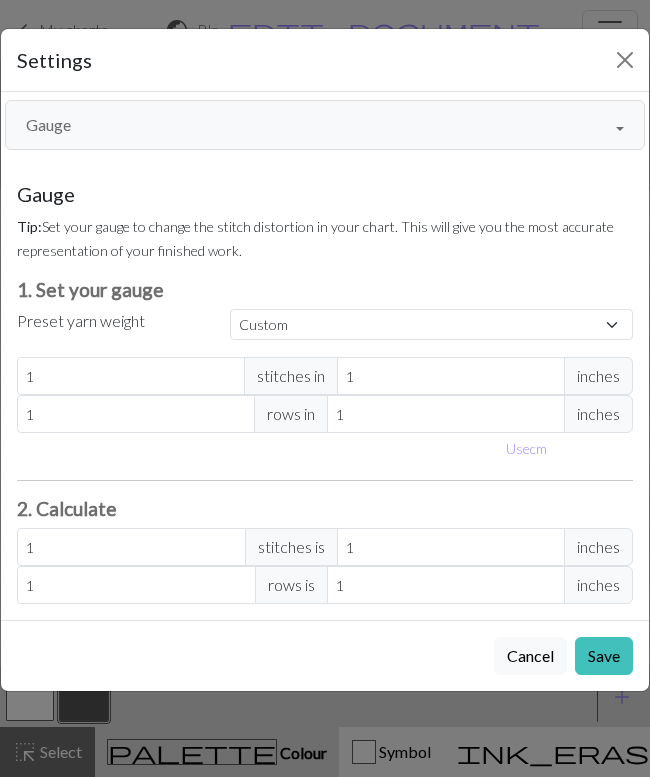 click on "Gauge" at bounding box center [325, 125] 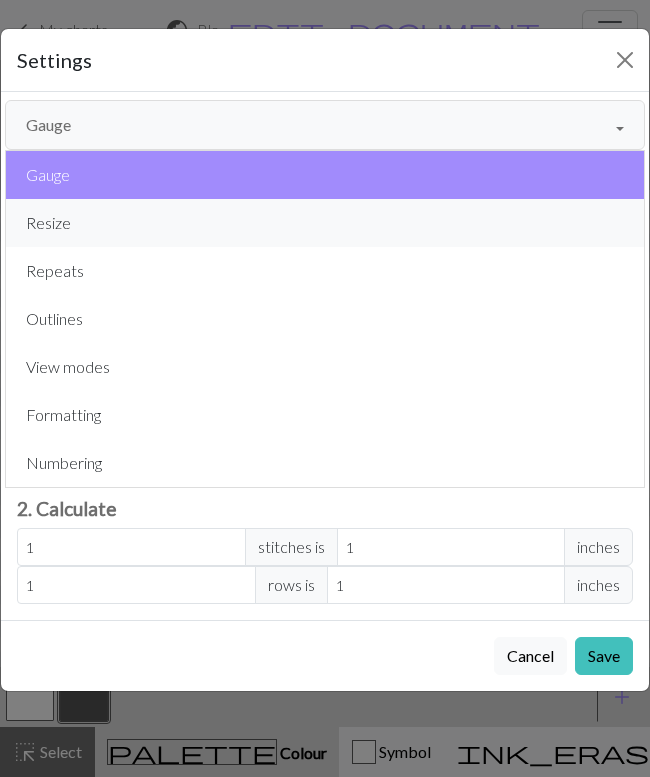 click on "Resize" at bounding box center [325, 223] 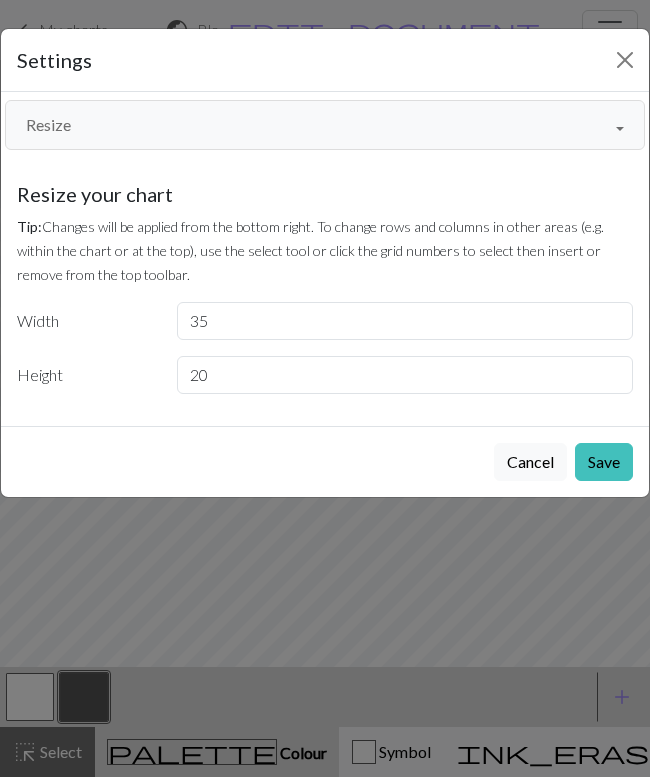 click on "Save" at bounding box center [604, 462] 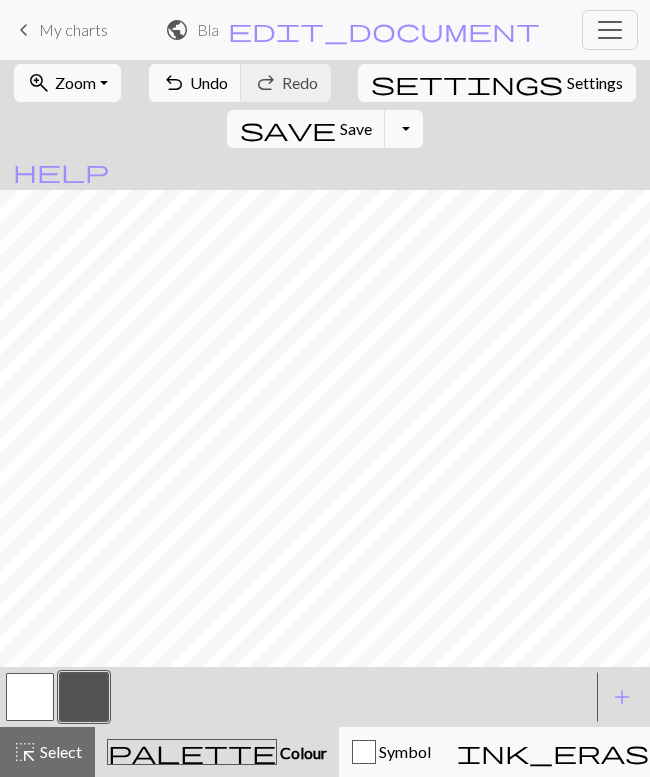 click on "Select" at bounding box center (59, 751) 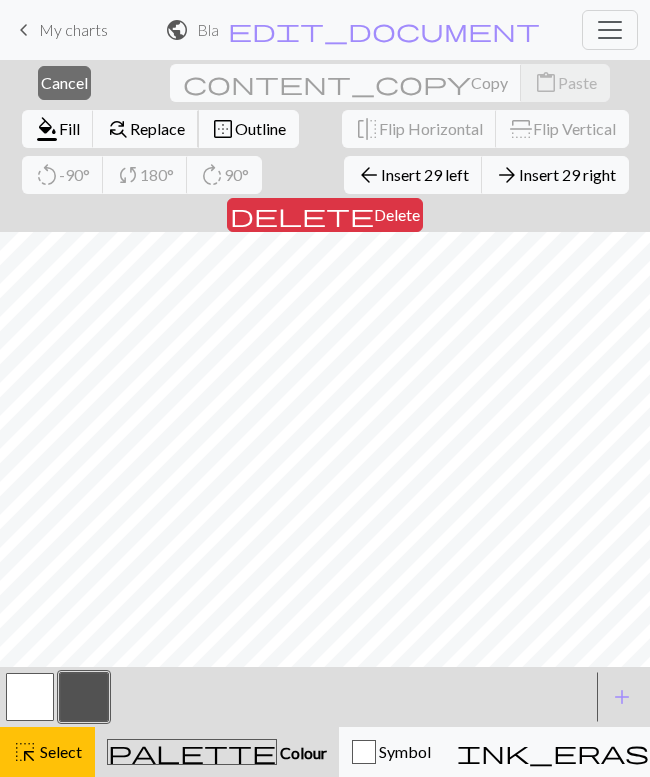 click on "Replace" at bounding box center [157, 128] 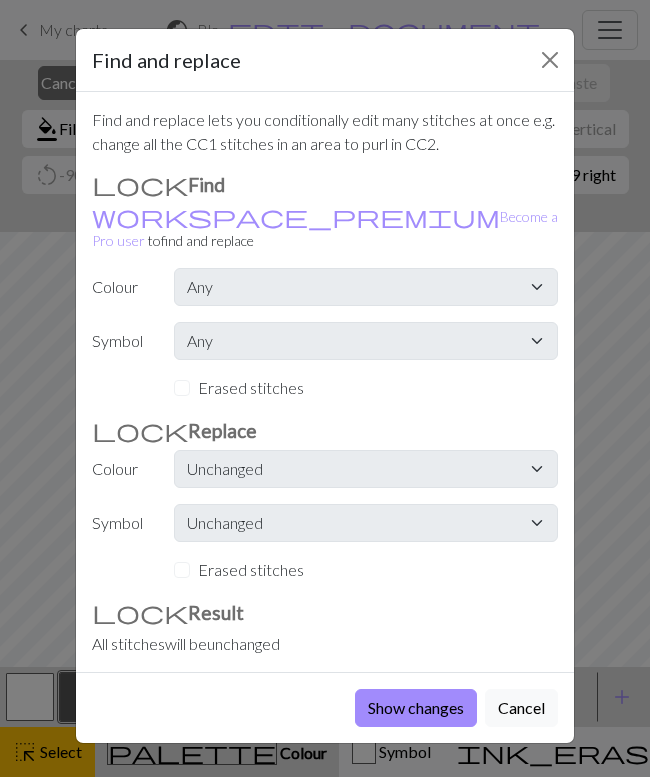 click on "Cancel" at bounding box center (521, 708) 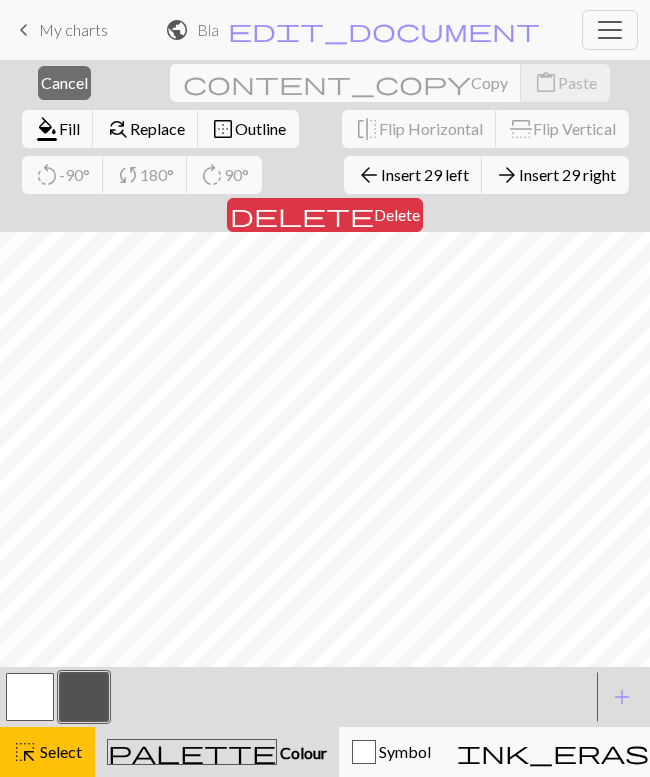 click on "Insert 29 right" at bounding box center [567, 174] 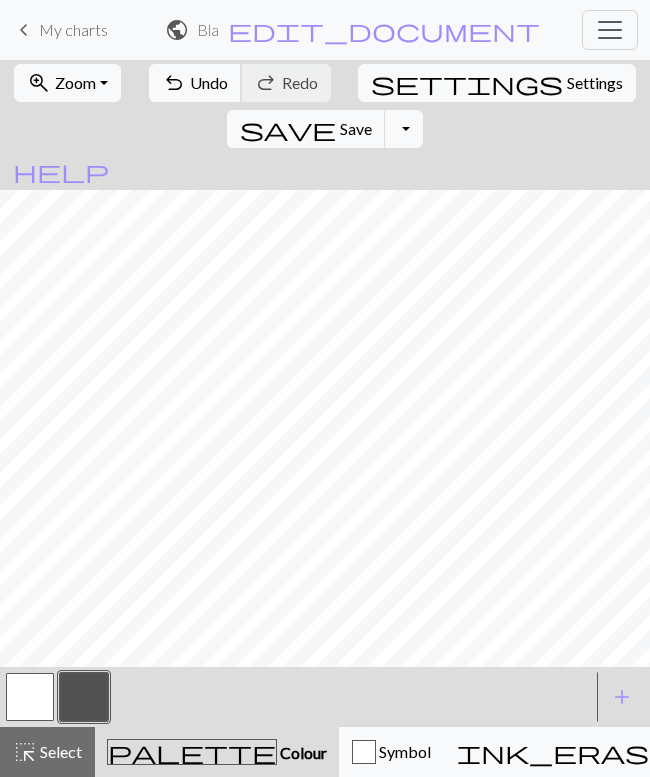 click on "Undo" at bounding box center [209, 82] 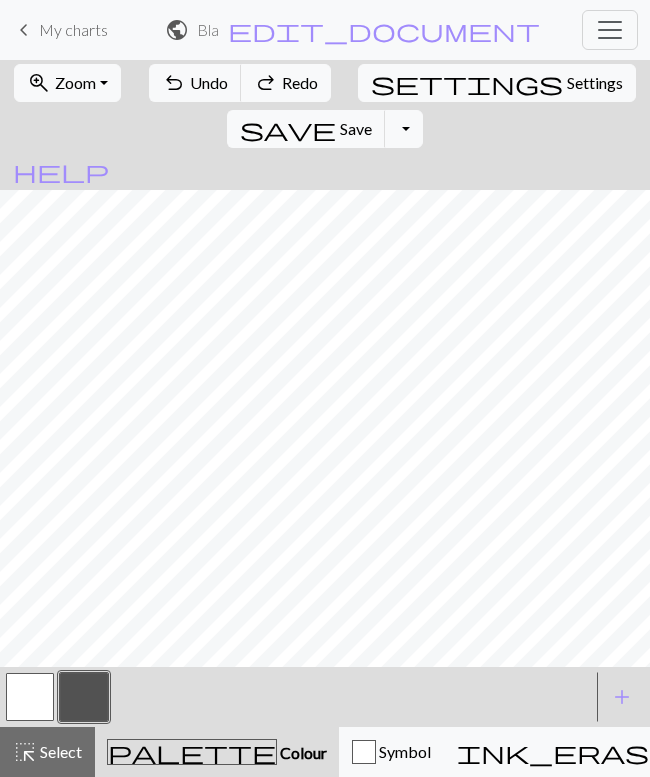 click on "Redo" at bounding box center [300, 82] 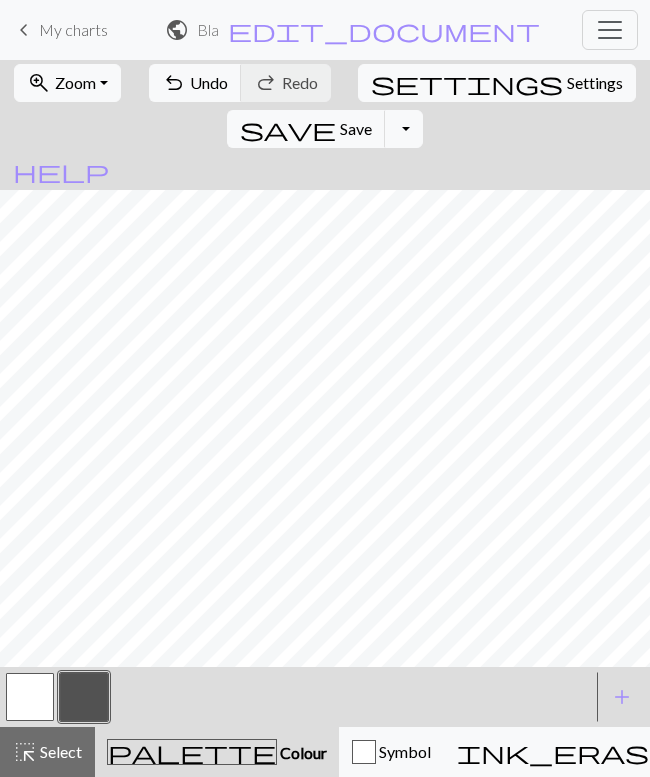 click on "Undo" at bounding box center [209, 82] 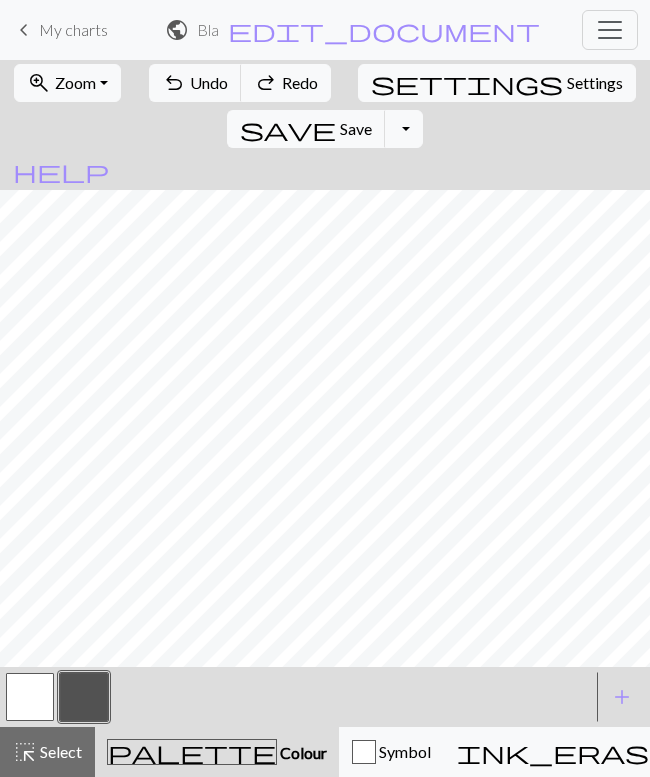 click on "Select" at bounding box center (59, 751) 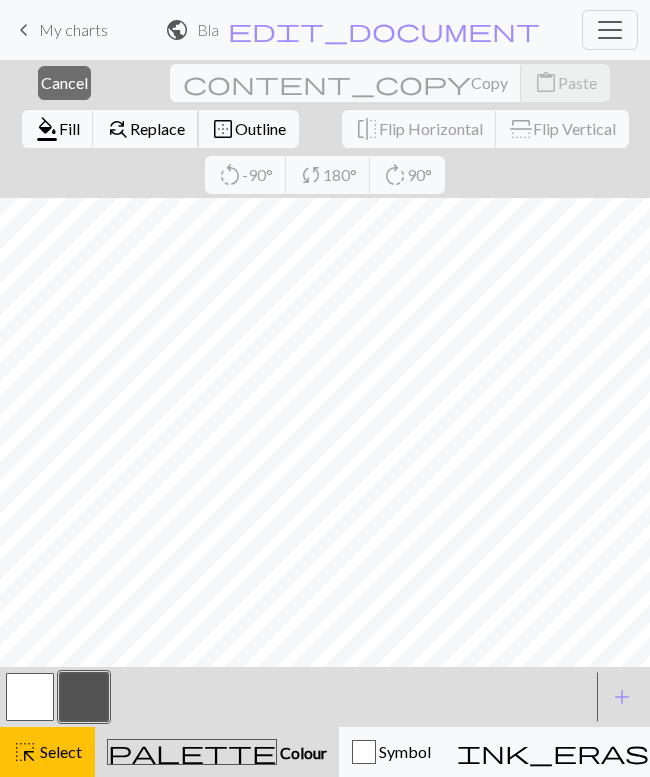 click on "Replace" at bounding box center [157, 128] 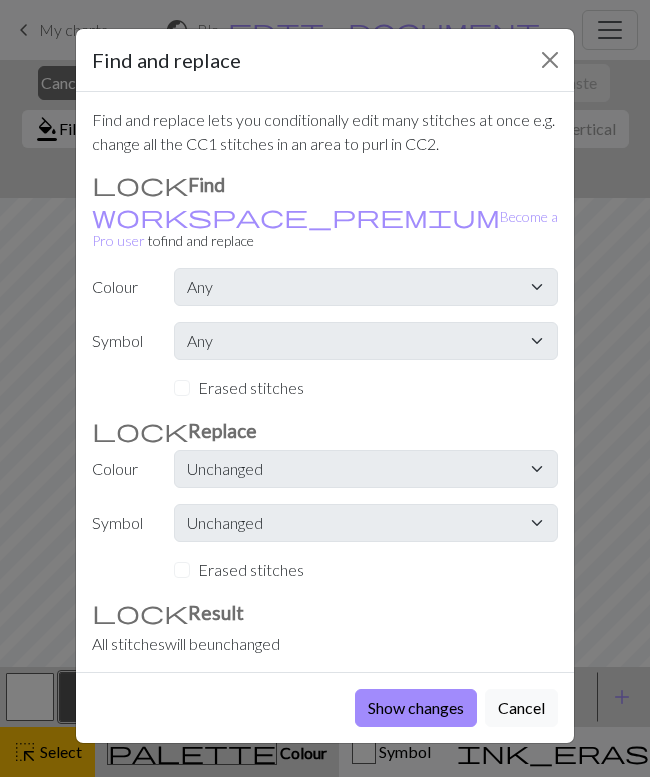 click on "Cancel" at bounding box center [521, 708] 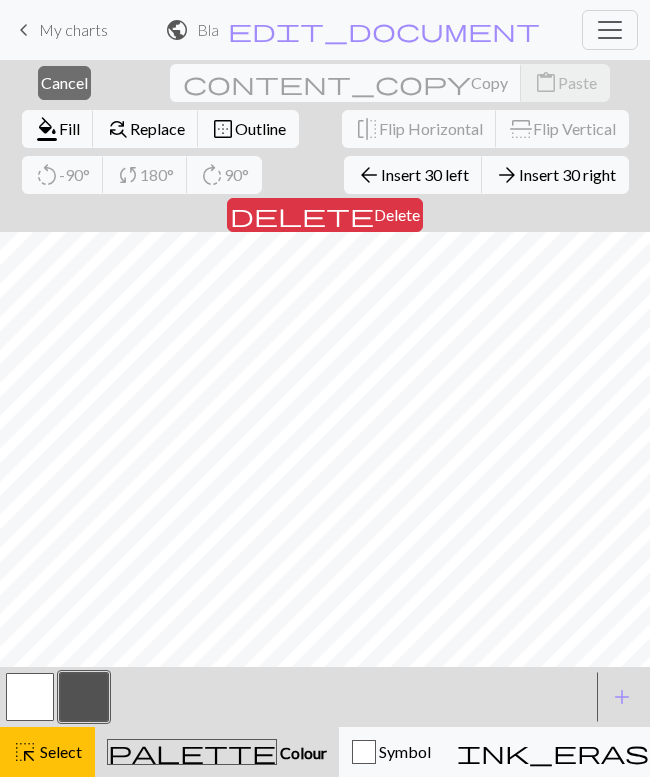 click at bounding box center [30, 697] 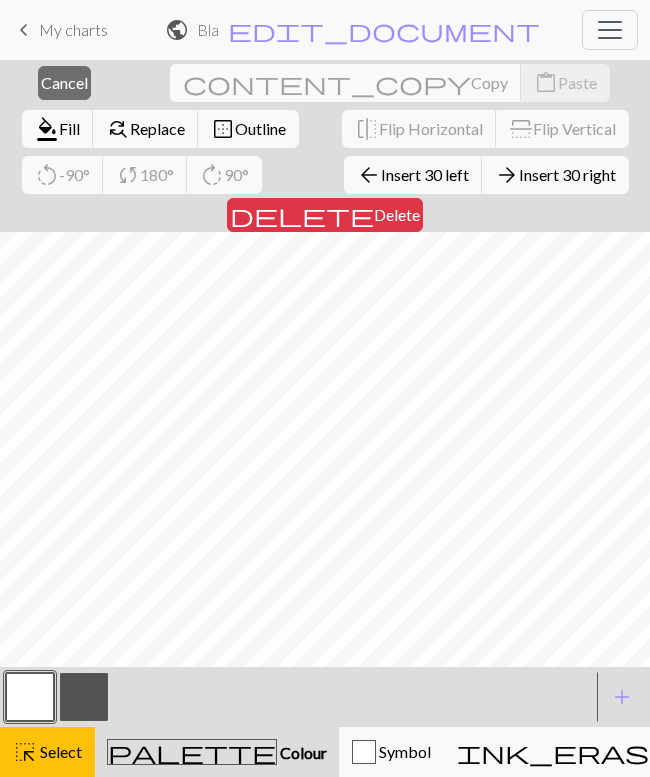 click on "Cancel" at bounding box center [64, 82] 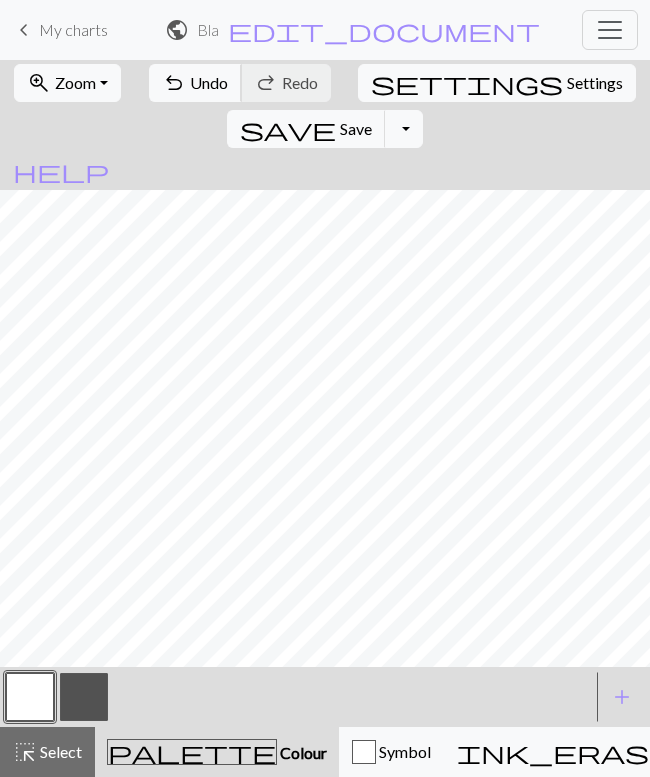 click on "Undo" at bounding box center [209, 82] 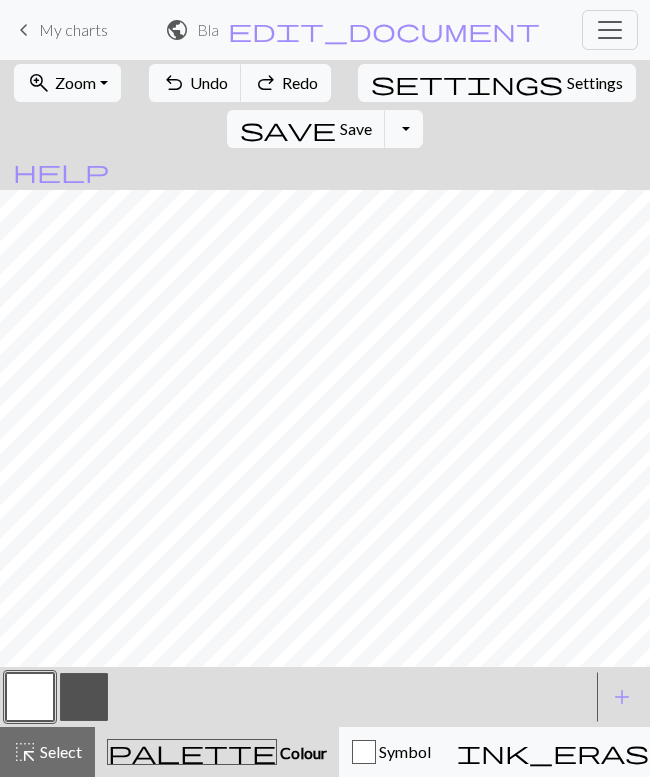 click on "Select" at bounding box center [59, 751] 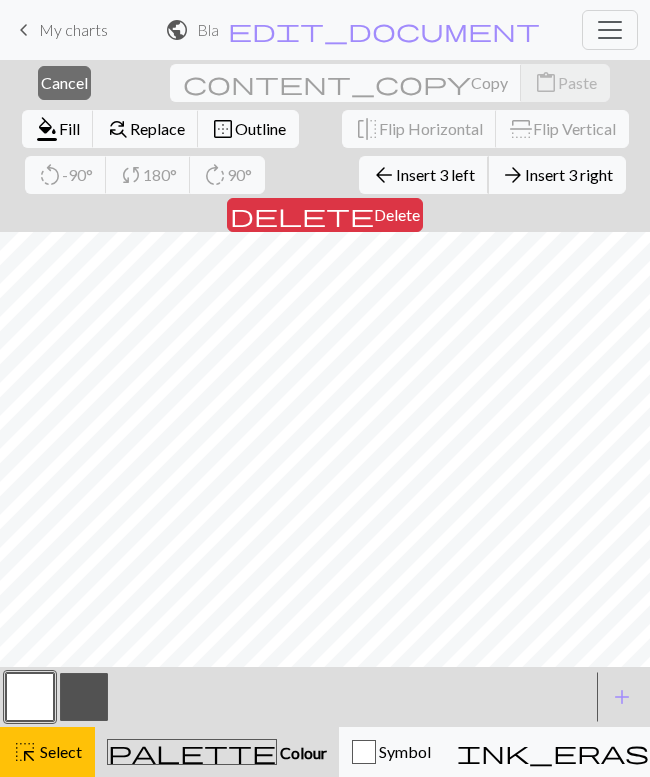 click on "Insert 3 left" at bounding box center (435, 174) 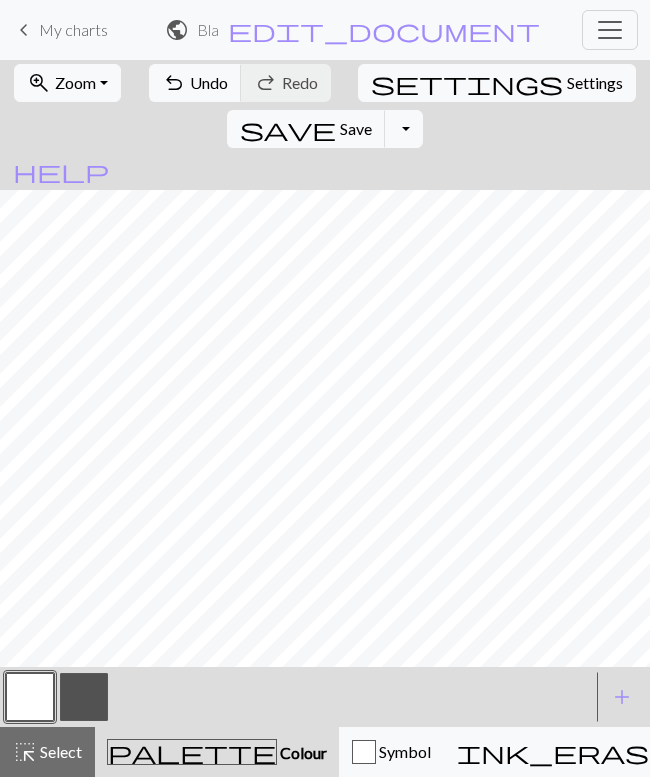 click on "zoom_in Zoom Zoom" at bounding box center (67, 83) 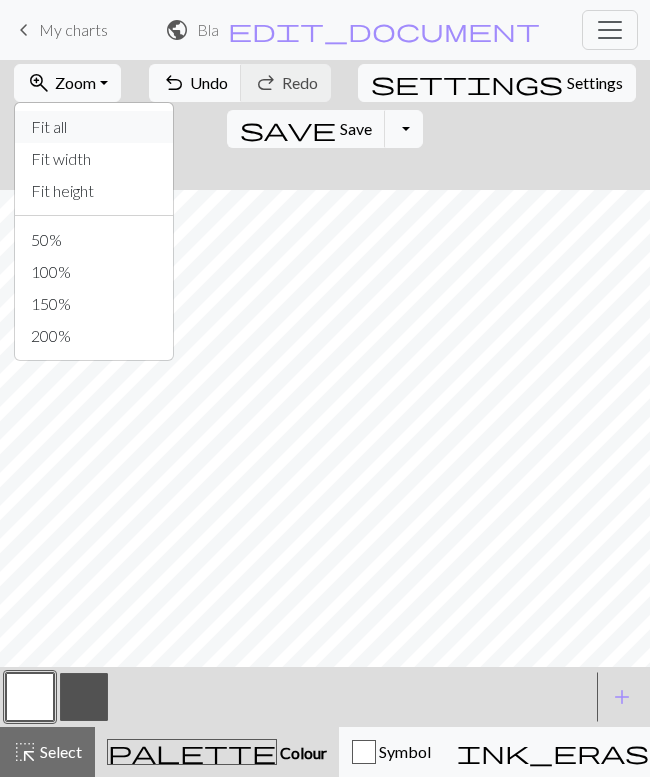 click on "Fit all" at bounding box center [94, 127] 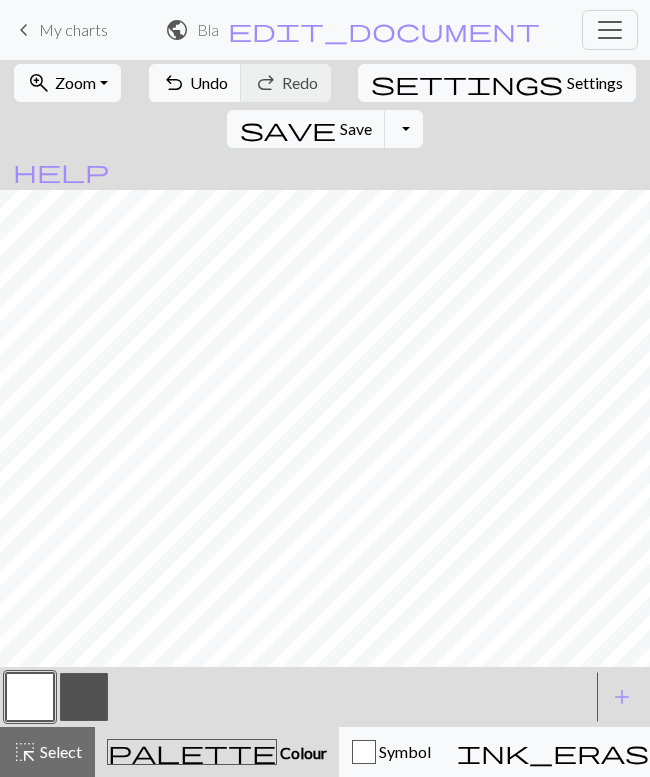 click at bounding box center (84, 697) 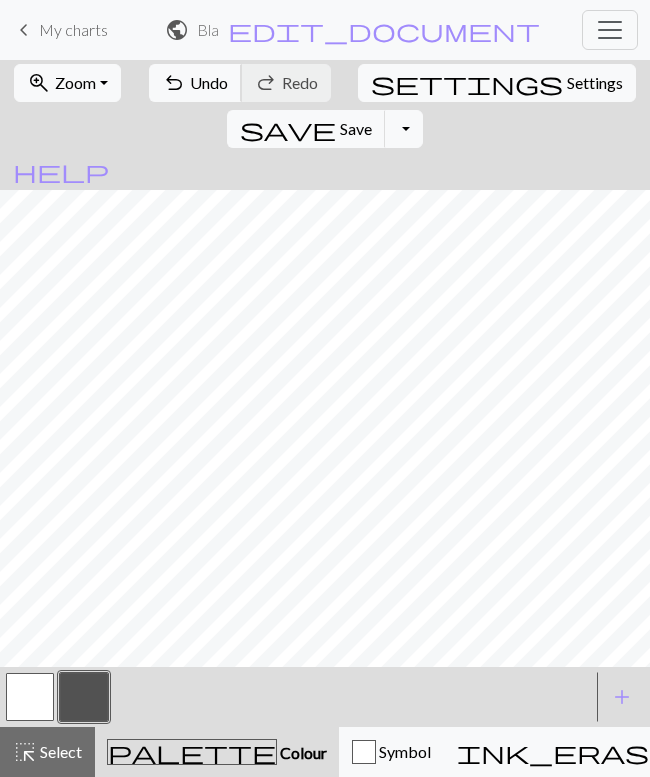click on "undo Undo Undo" at bounding box center [195, 83] 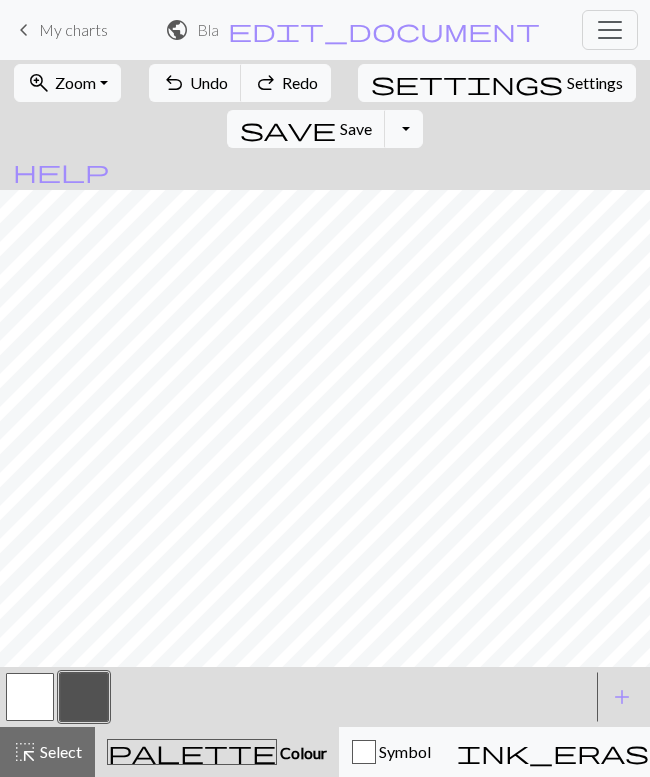 click on "highlight_alt   Select   Select" at bounding box center [47, 752] 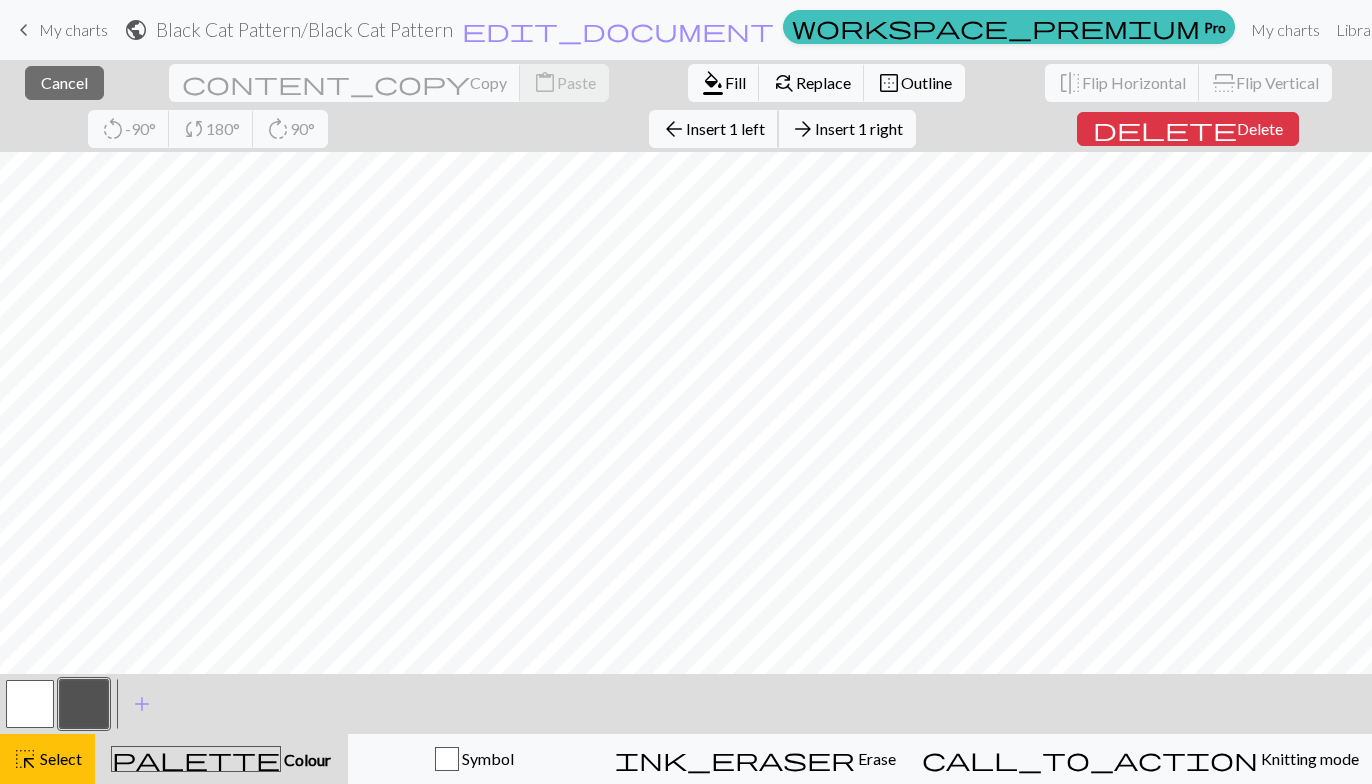 click on "Insert 1 left" at bounding box center (725, 128) 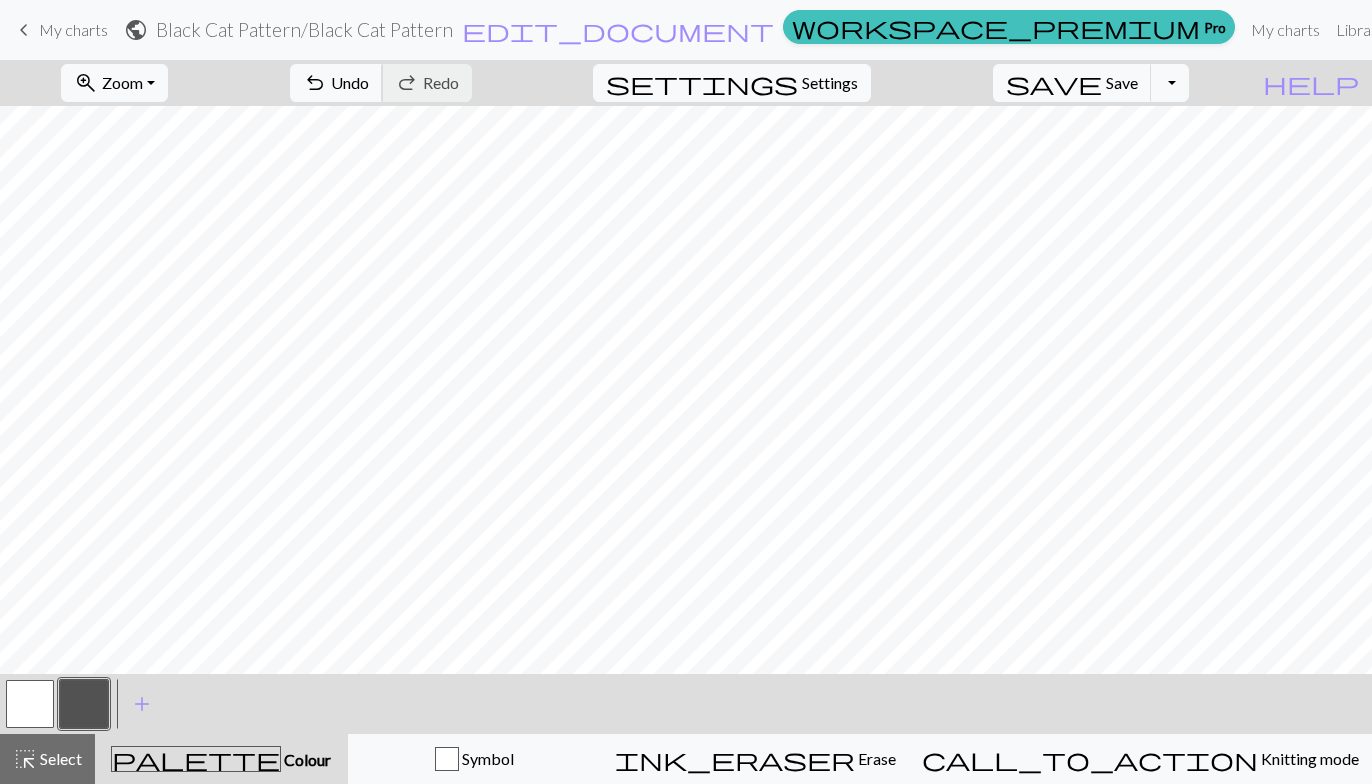 click on "Undo" at bounding box center [350, 82] 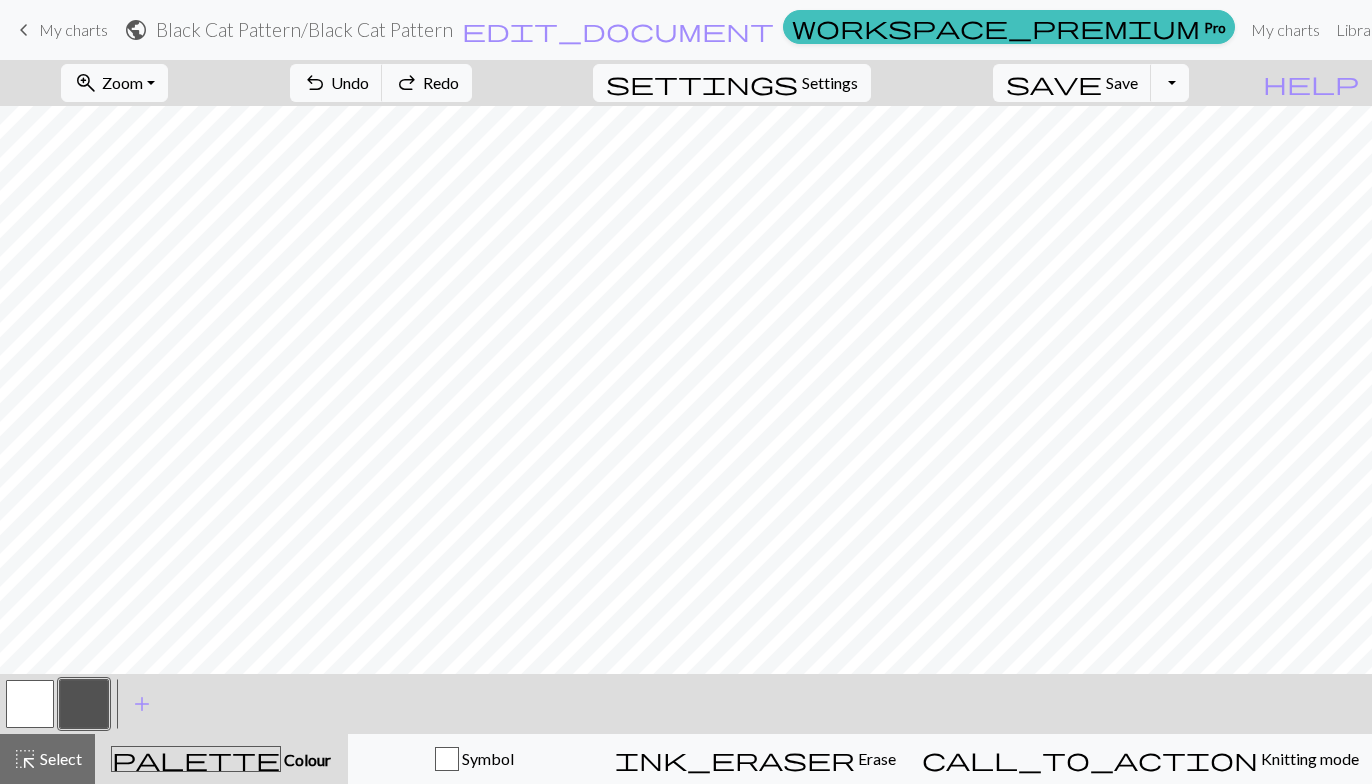 click at bounding box center [30, 704] 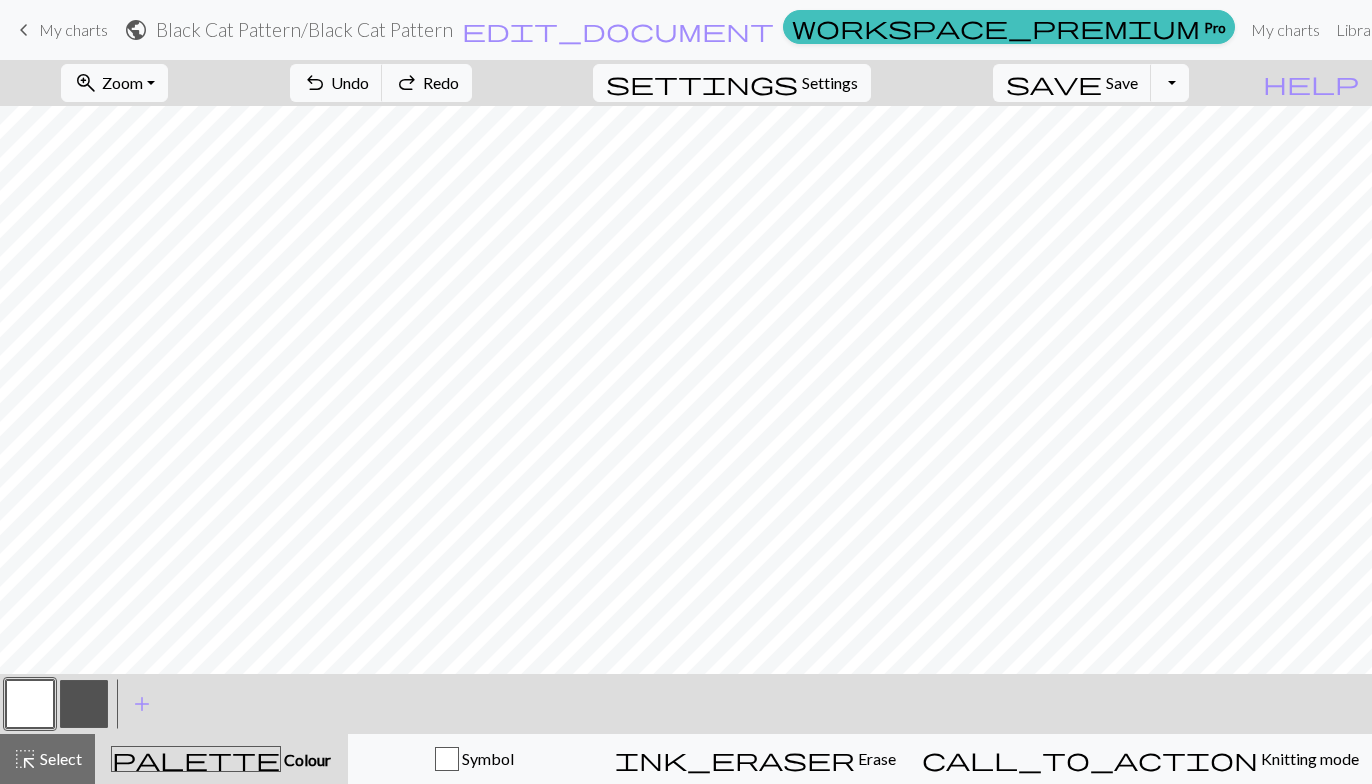 click on "highlight_alt   Select   Select" at bounding box center [47, 759] 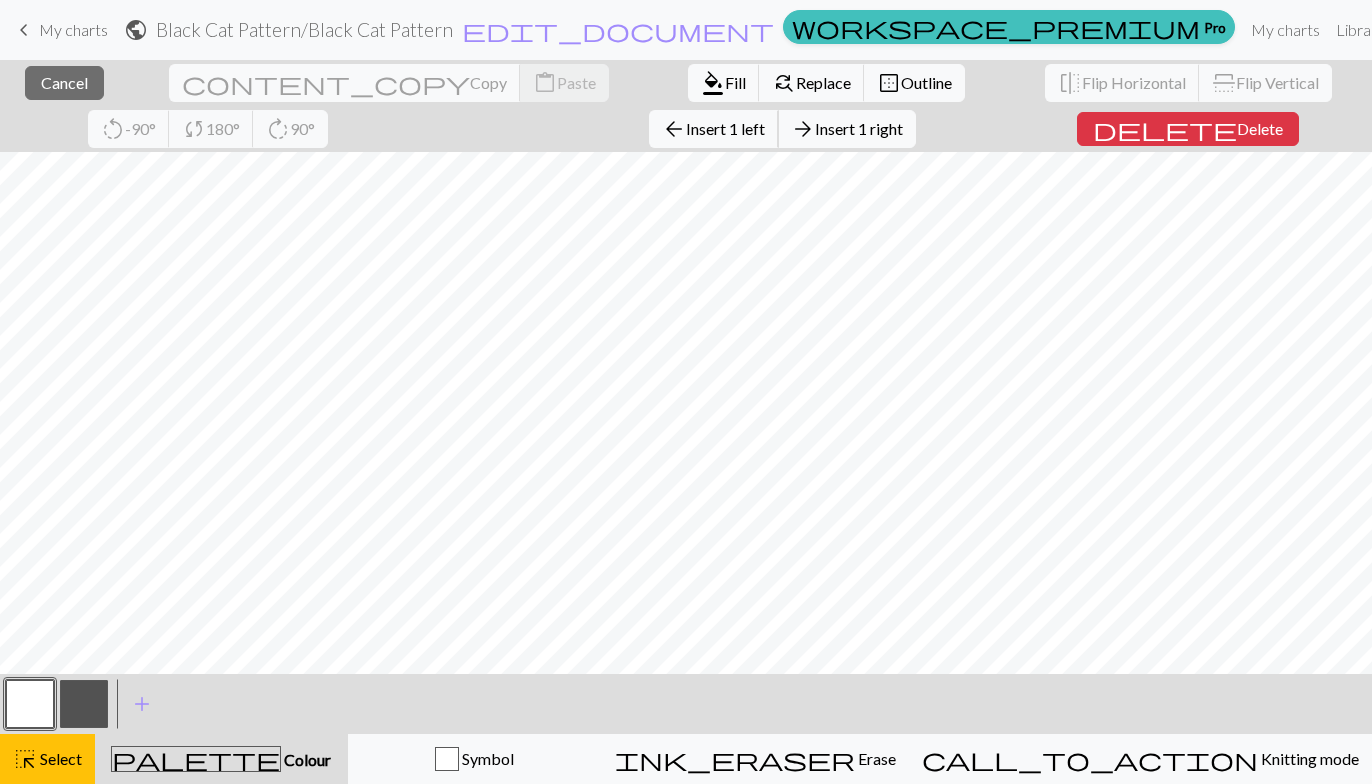 click on "arrow_back  Insert 1 left" at bounding box center [714, 129] 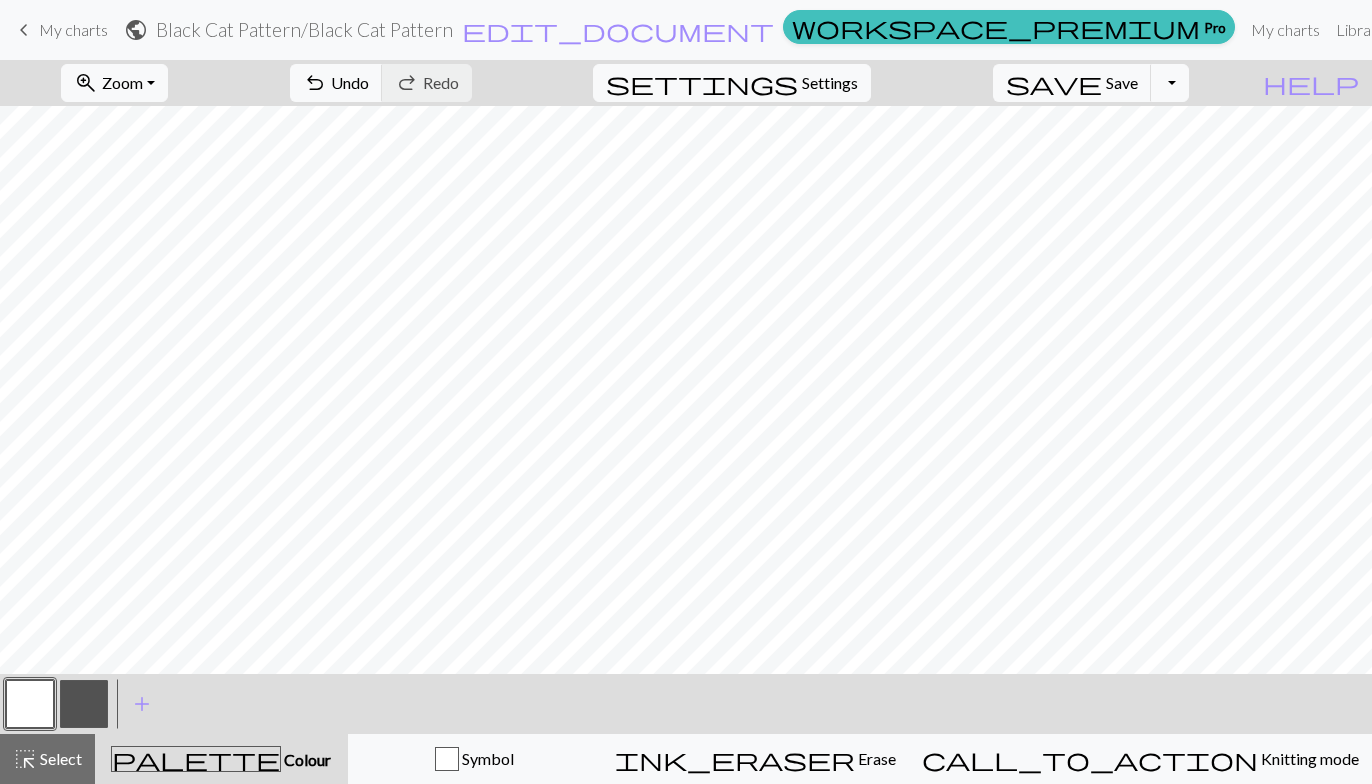 click at bounding box center [84, 704] 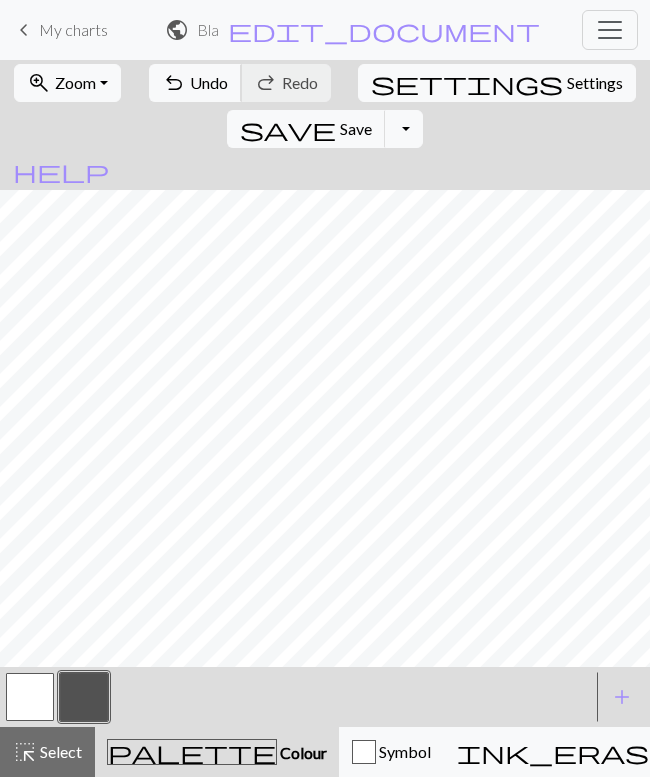 click on "undo Undo Undo" at bounding box center [195, 83] 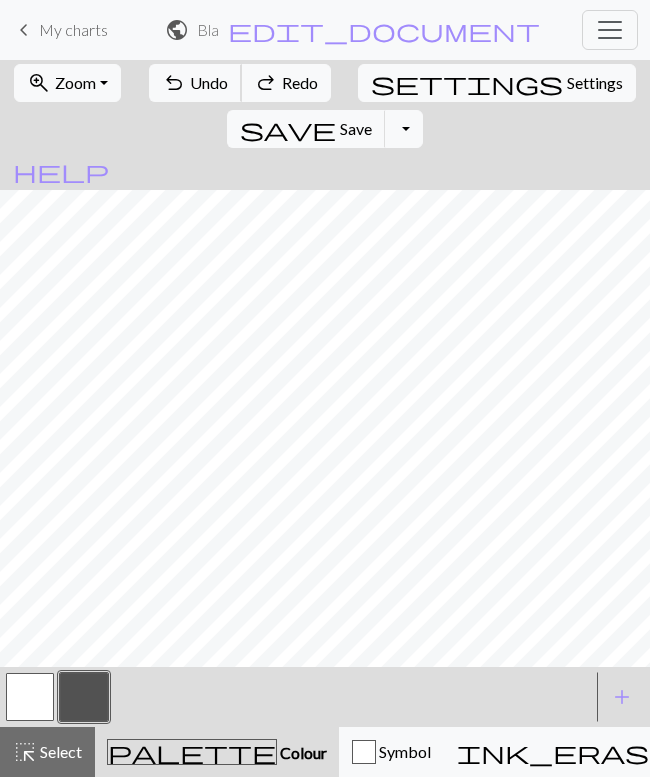 click on "Undo" at bounding box center (209, 82) 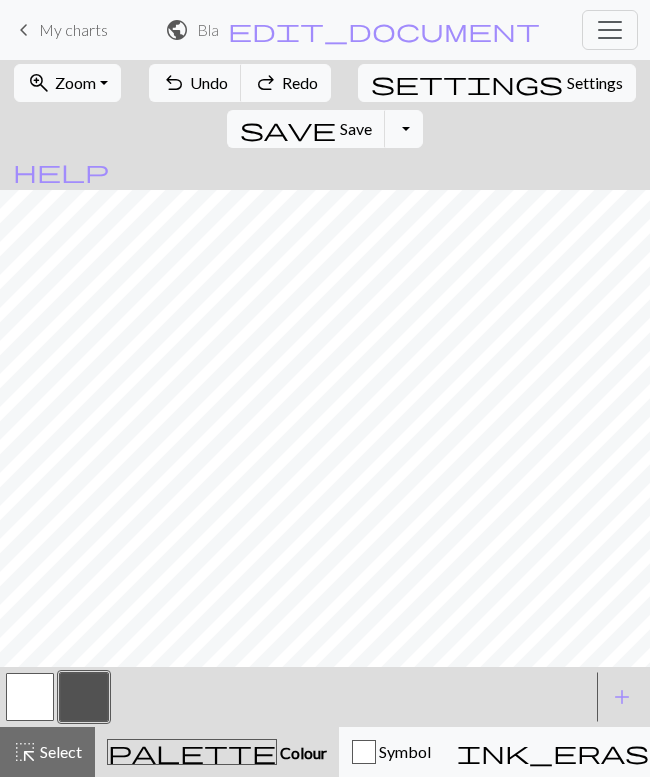 click at bounding box center [30, 697] 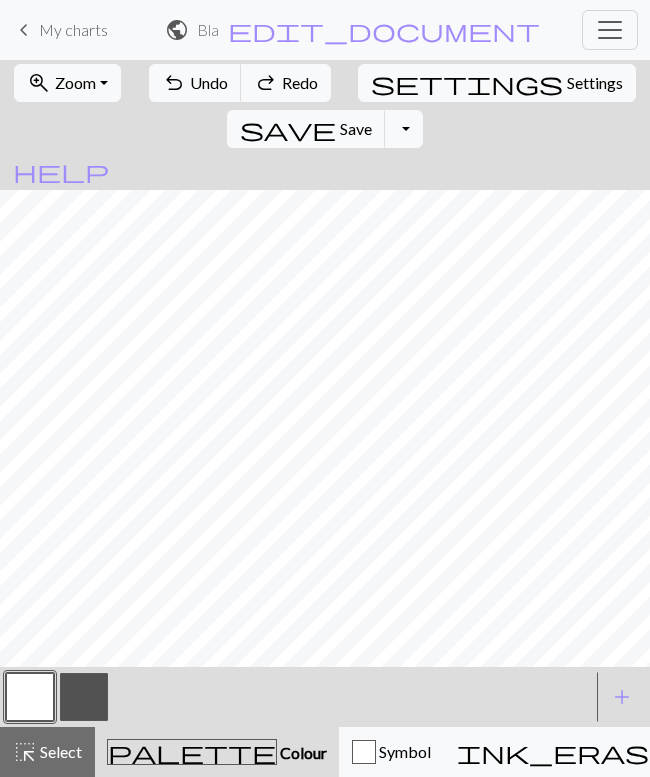 click at bounding box center [30, 697] 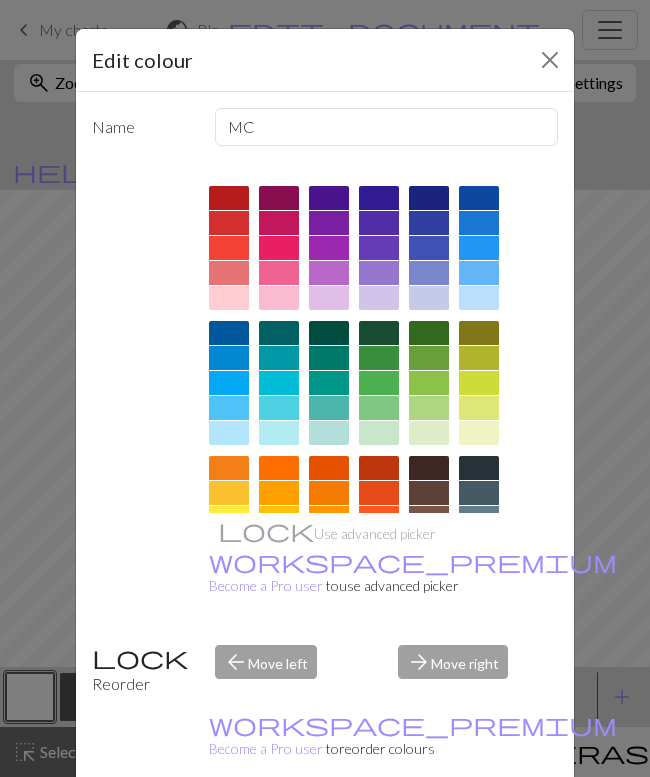 click on "Cancel" at bounding box center (521, 828) 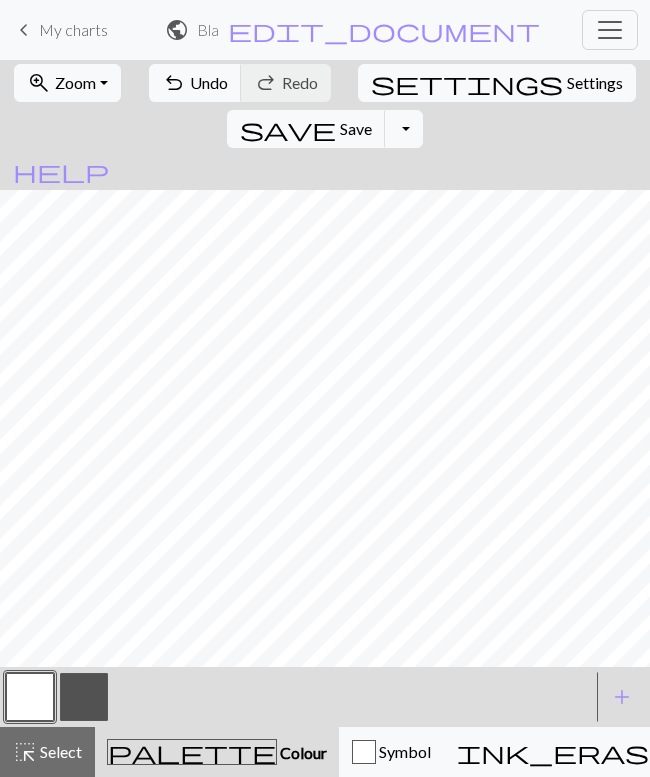 click at bounding box center (84, 697) 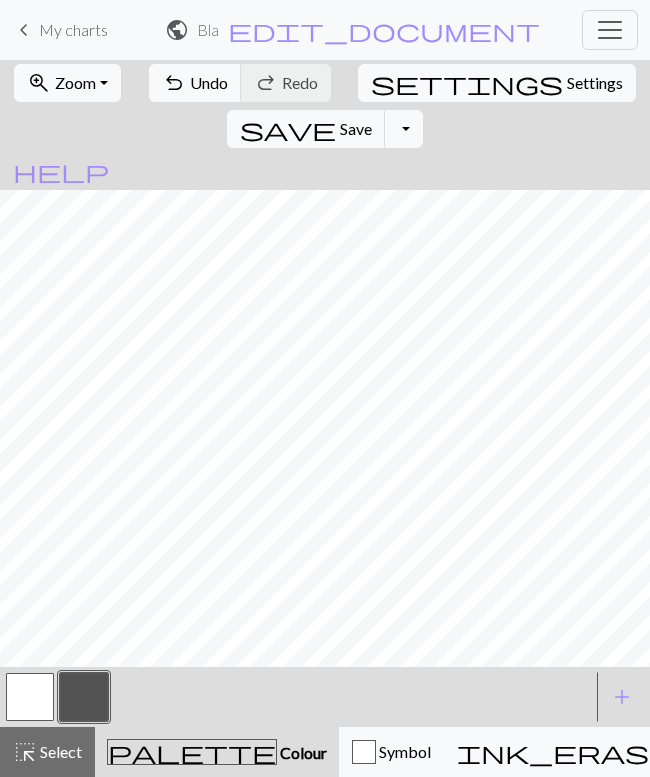 click at bounding box center [30, 697] 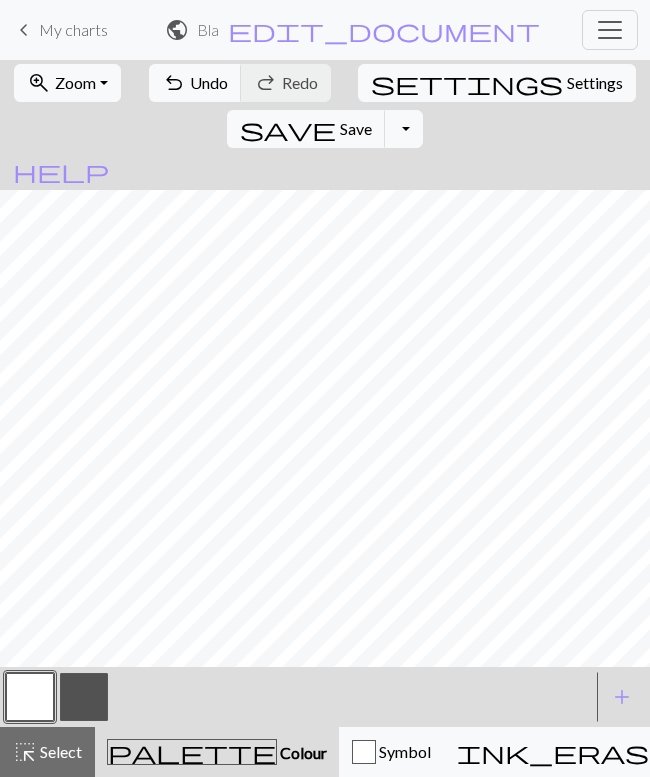 click at bounding box center (84, 697) 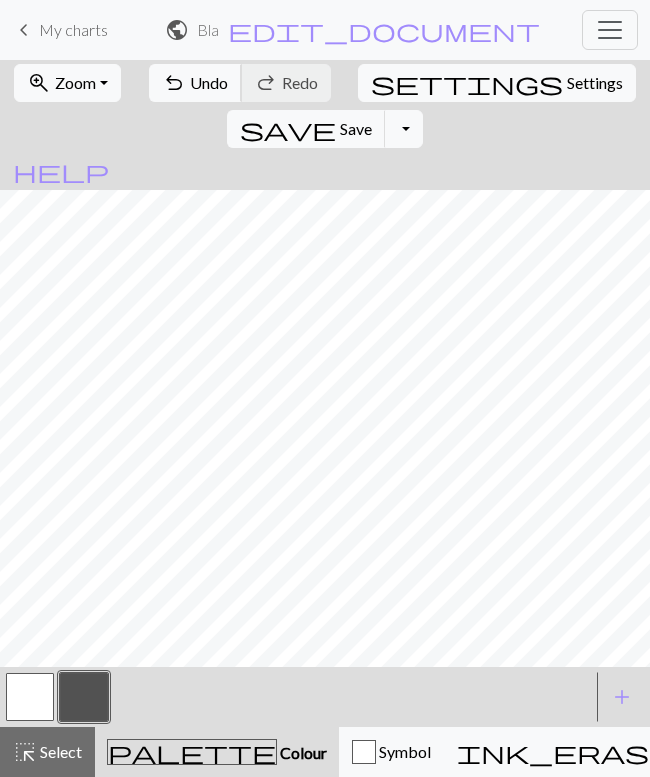click on "Undo" at bounding box center (209, 82) 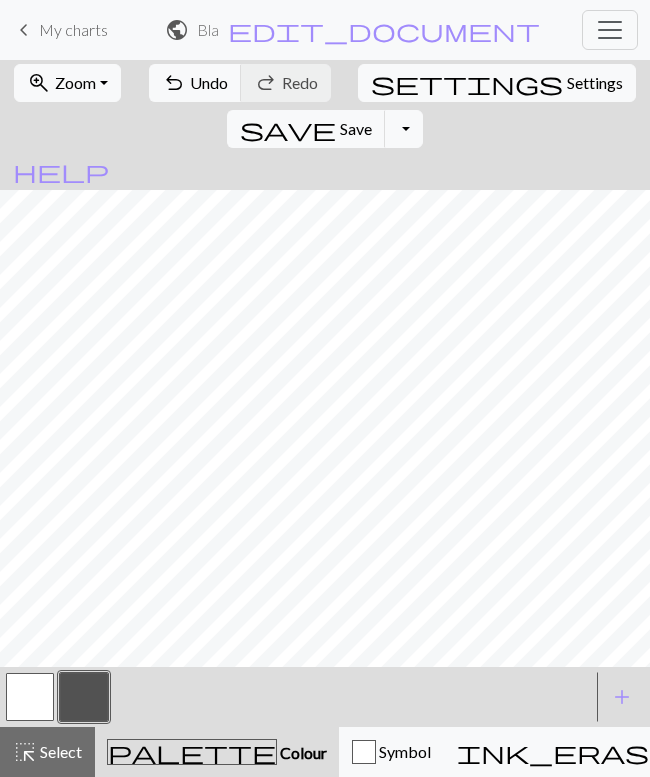 click at bounding box center [30, 697] 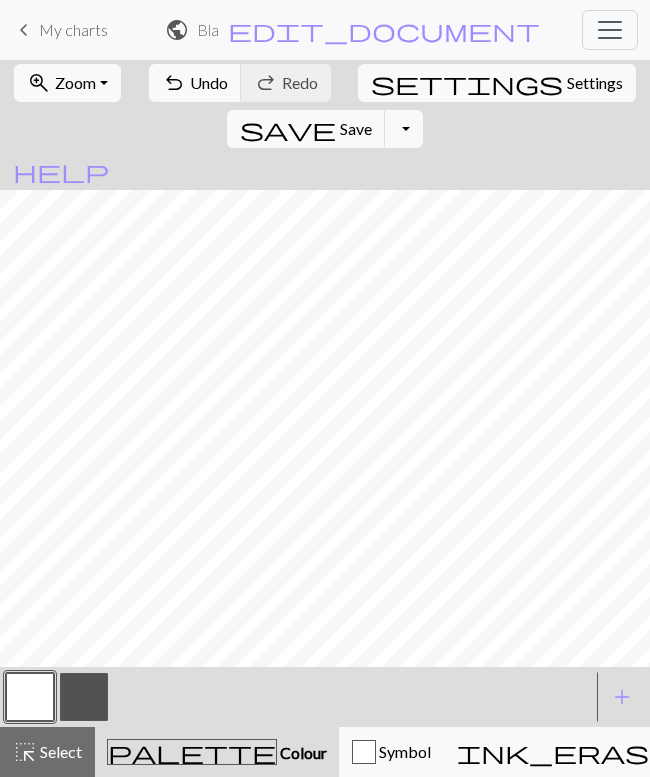 click at bounding box center (84, 697) 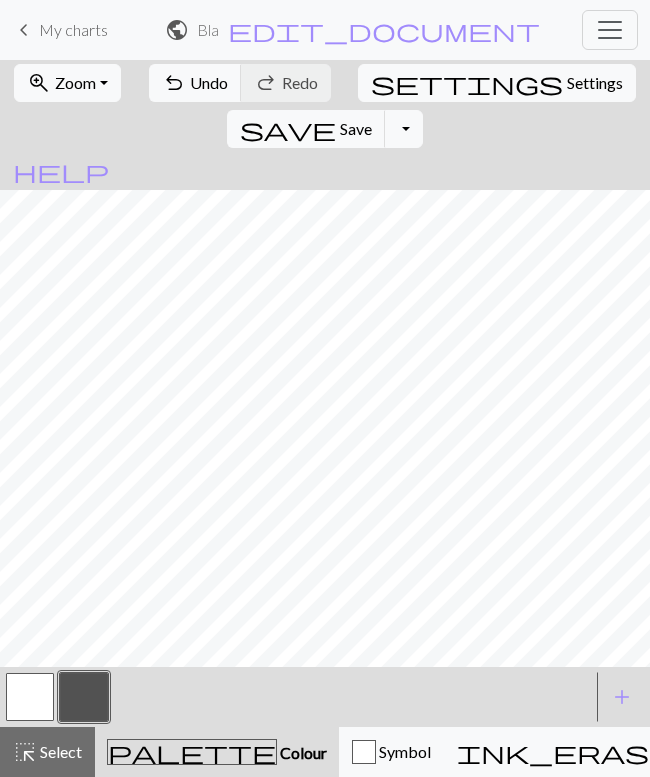 click at bounding box center [30, 697] 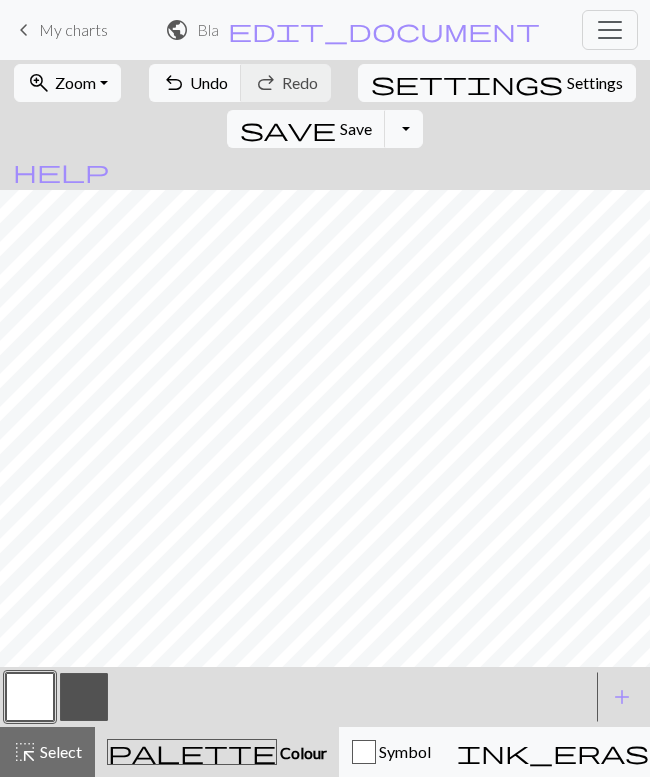 click at bounding box center (84, 697) 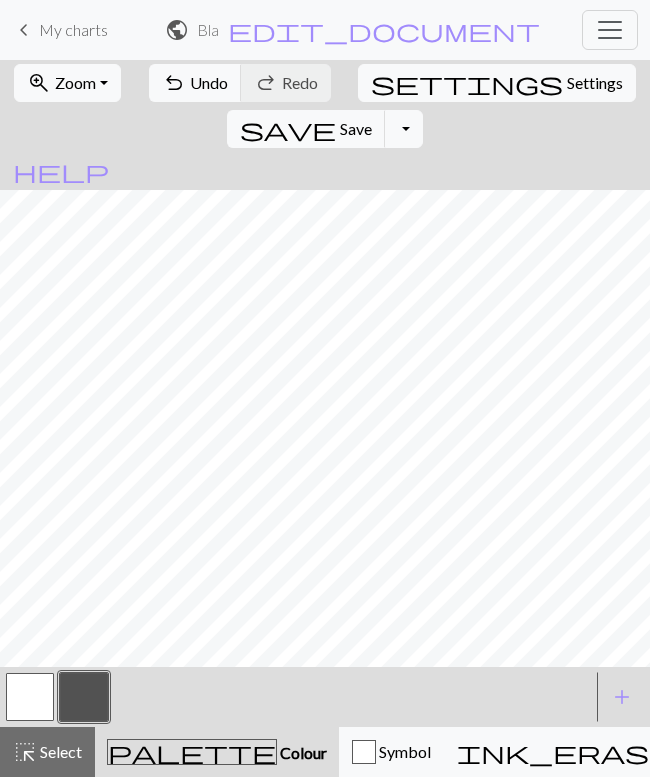 click at bounding box center [30, 697] 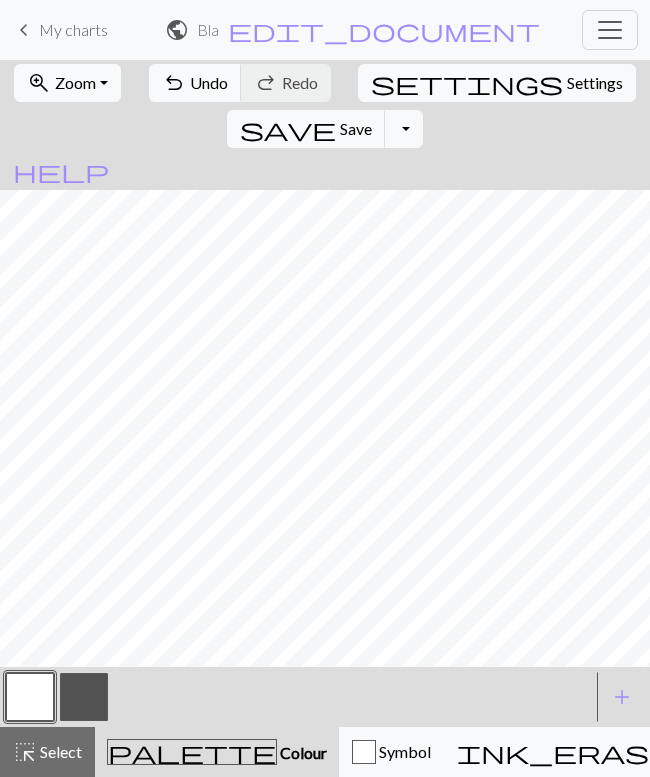 click at bounding box center [84, 697] 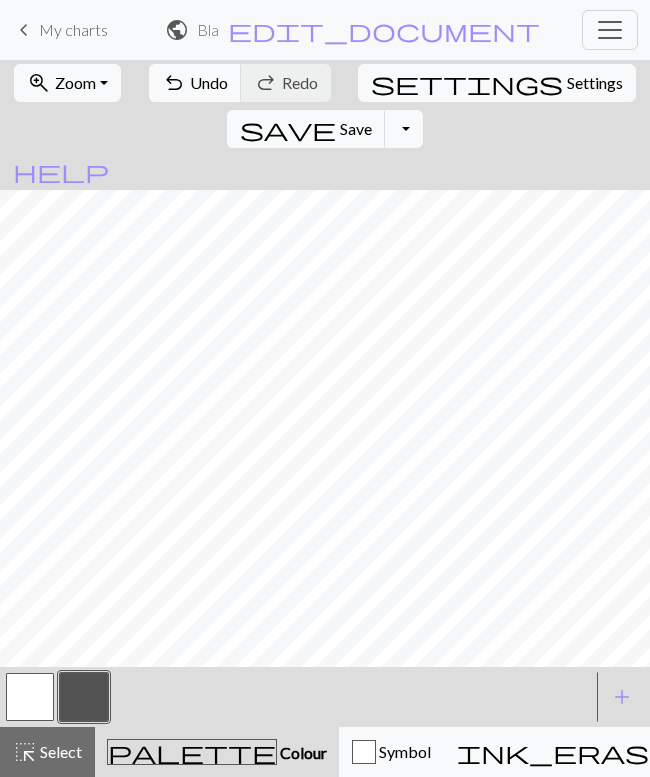 click at bounding box center [30, 697] 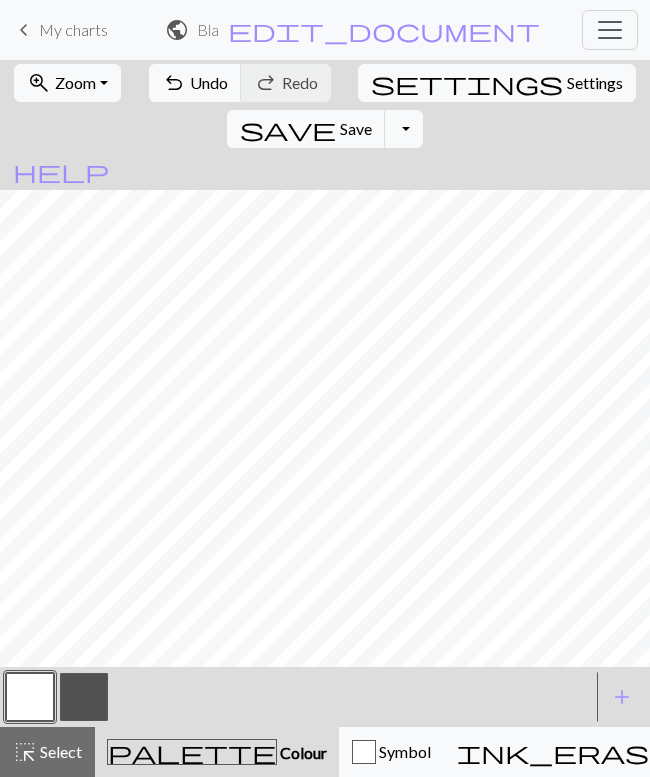 click at bounding box center [84, 697] 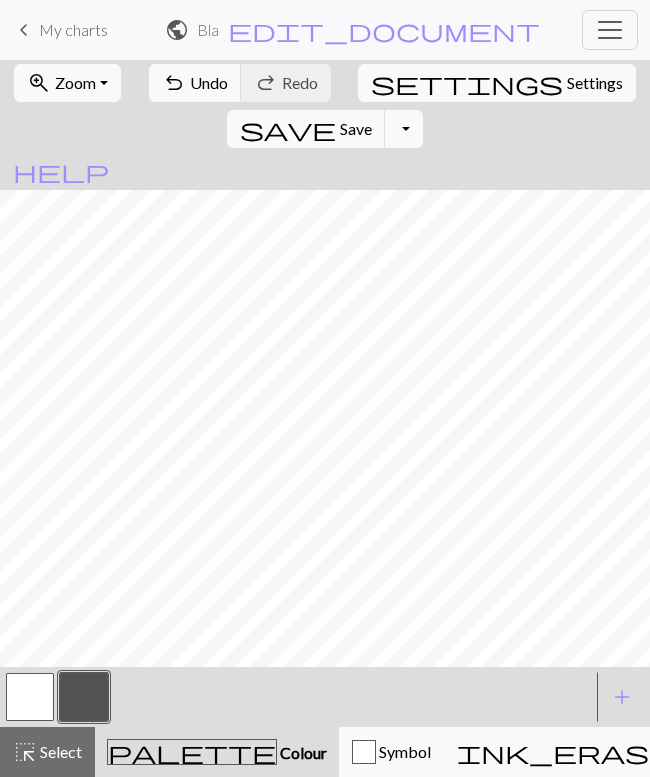 click at bounding box center (84, 697) 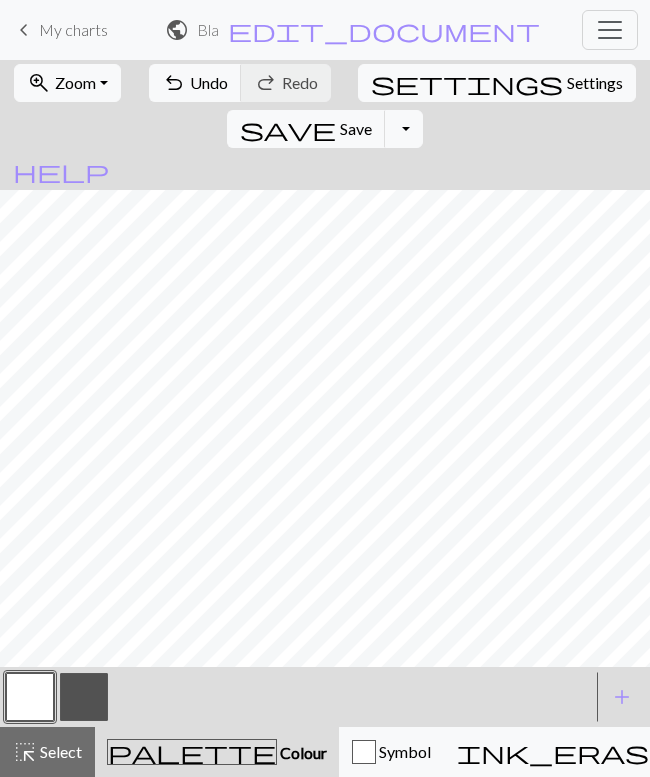 click at bounding box center (84, 697) 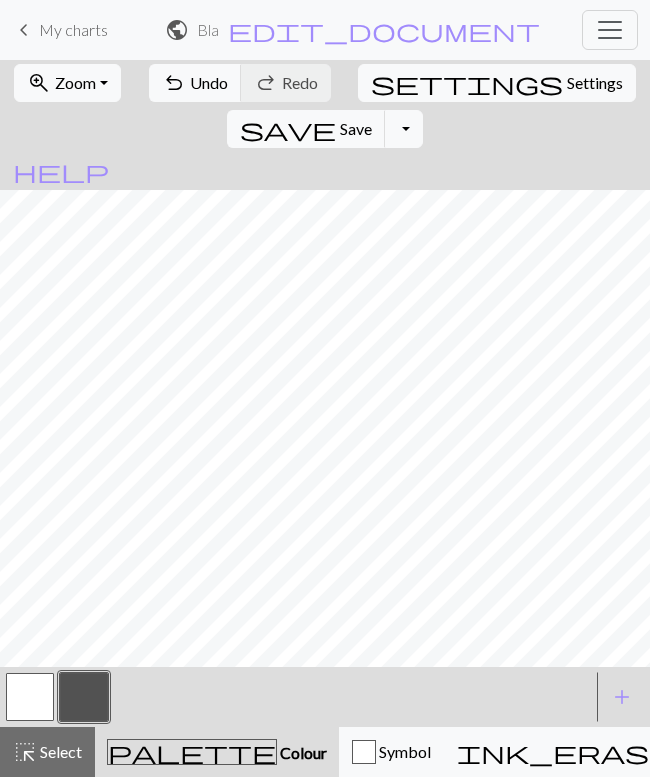 click at bounding box center (30, 697) 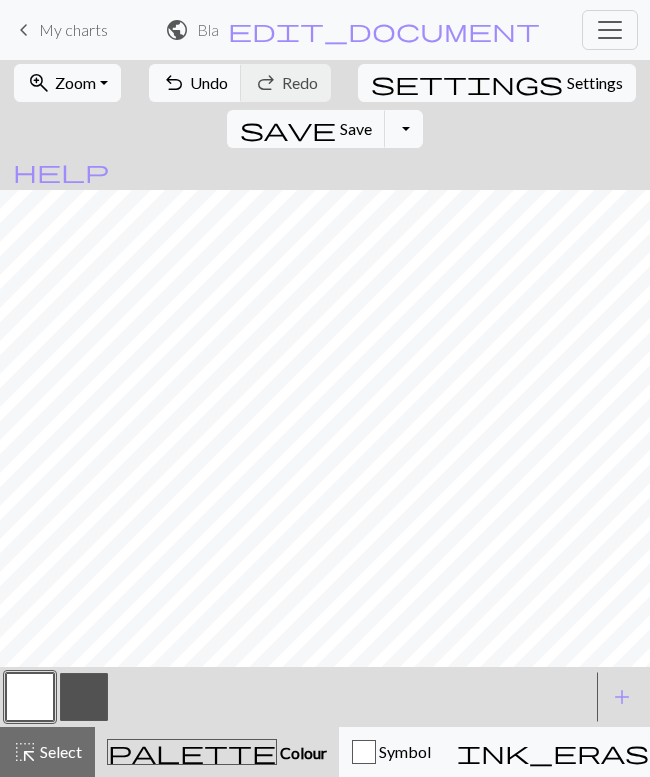 click at bounding box center (84, 697) 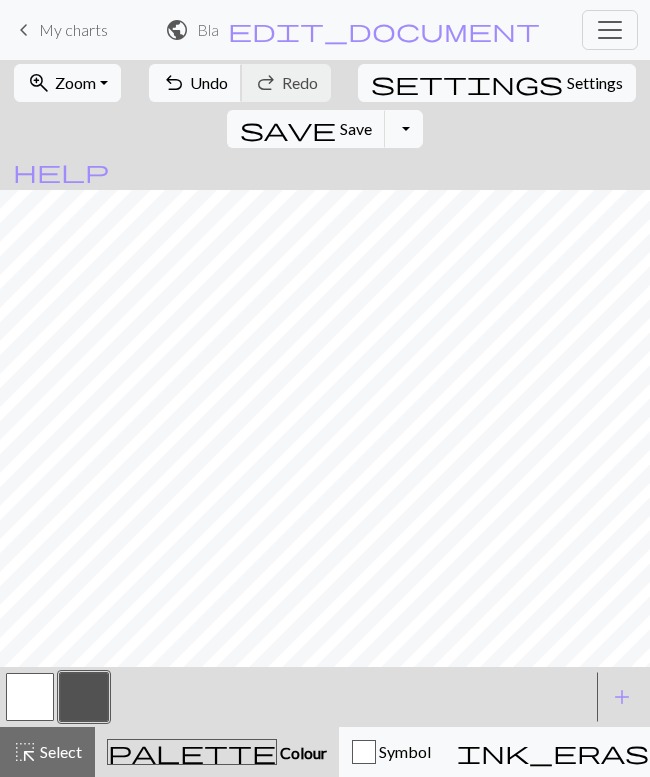 click on "Undo" at bounding box center [209, 82] 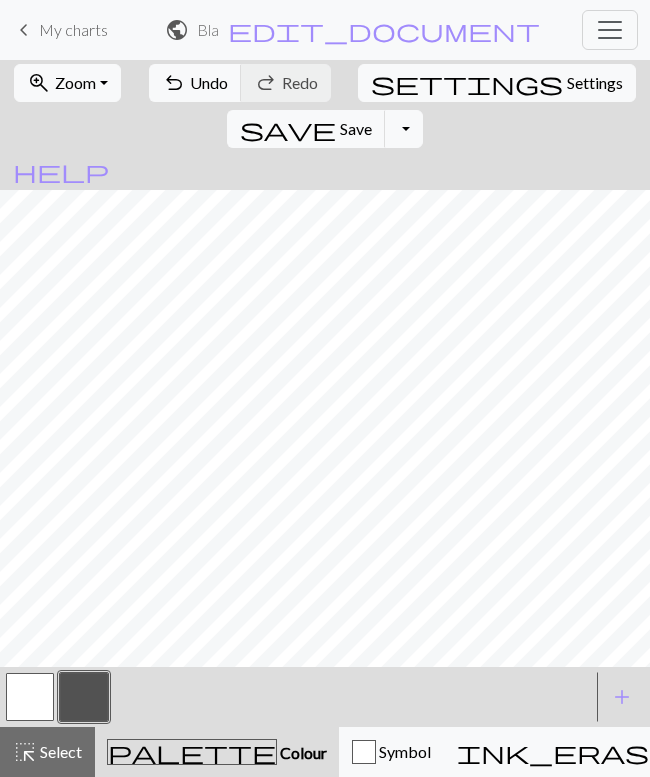 click at bounding box center [30, 697] 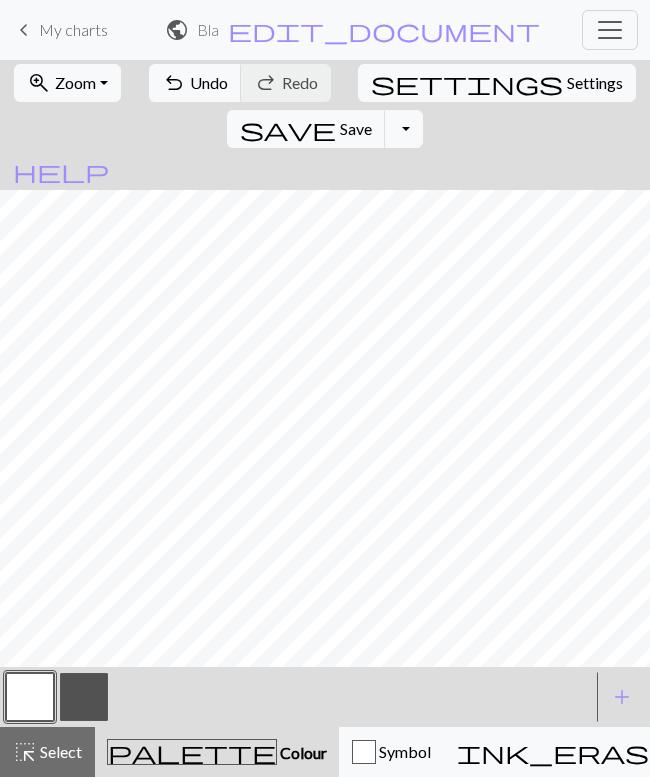 click on "Settings" at bounding box center (595, 83) 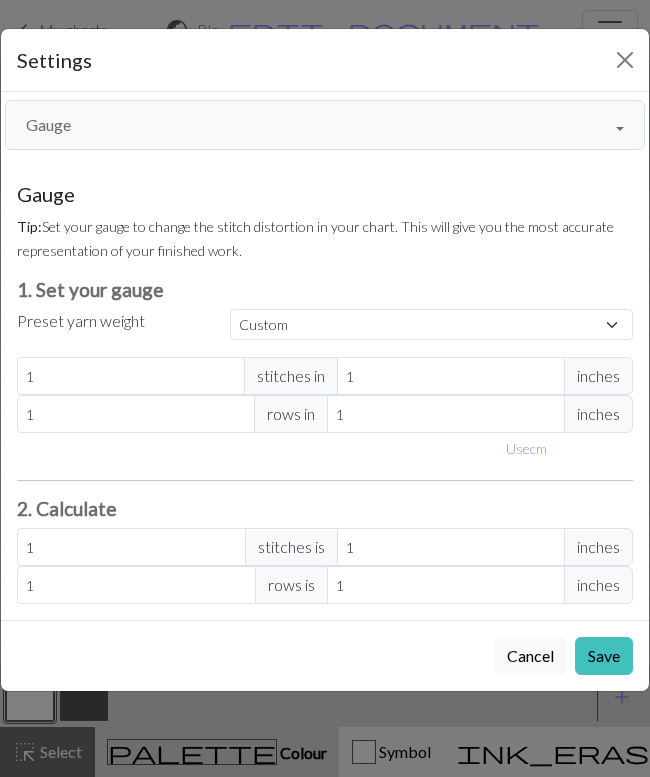 click on "Gauge" at bounding box center (325, 125) 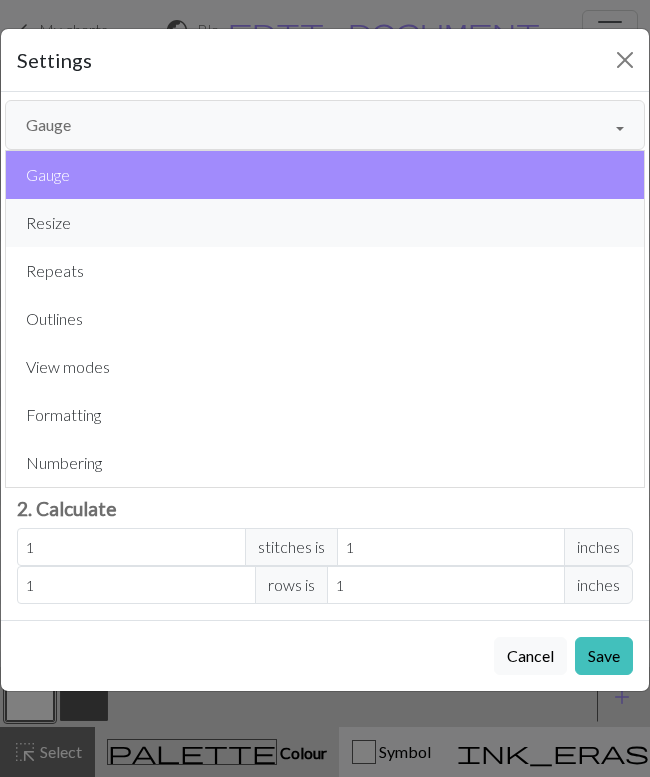 click on "Resize" at bounding box center [325, 223] 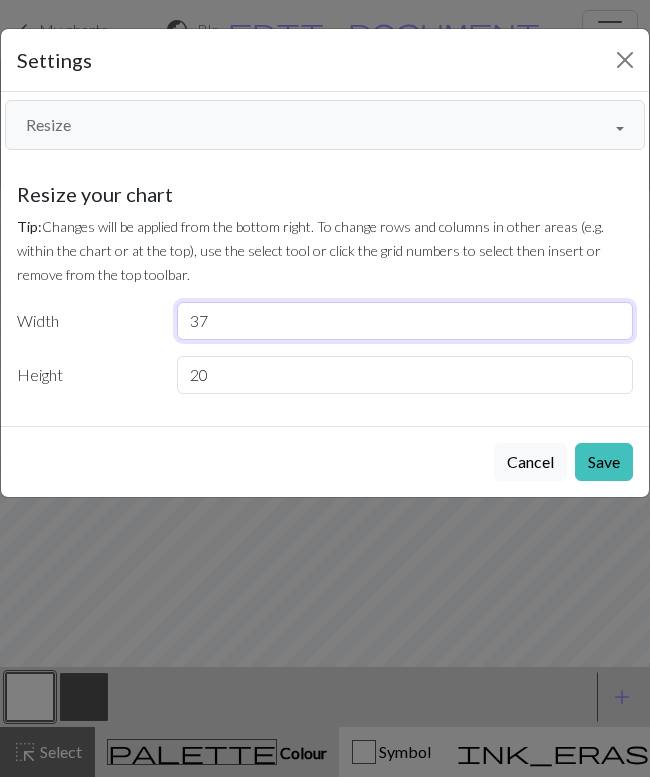 click on "37" at bounding box center (405, 321) 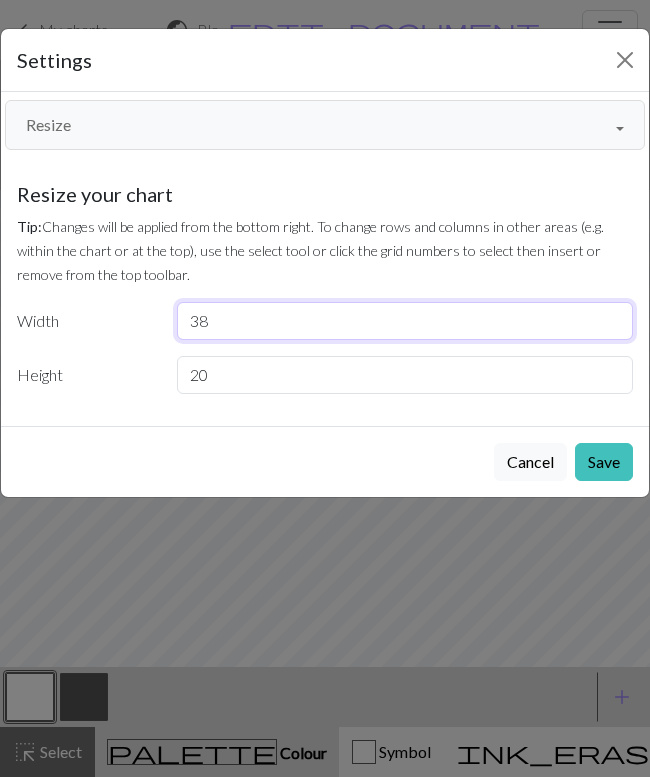type on "38" 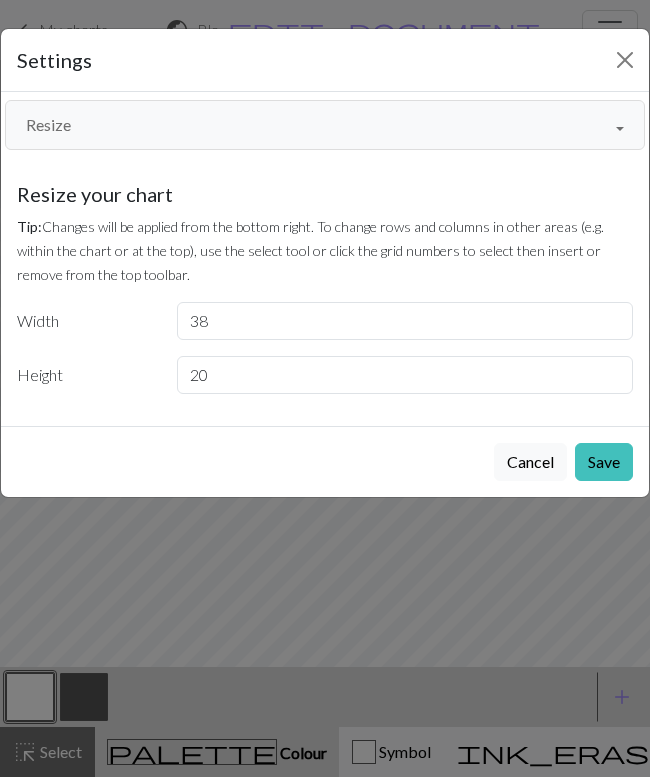 click on "Tip:  Changes will be applied from the bottom right. To change rows and columns in other areas (e.g. within the chart or at the top), use the select tool or click the grid numbers to select then insert or remove from the top toolbar." at bounding box center (325, 250) 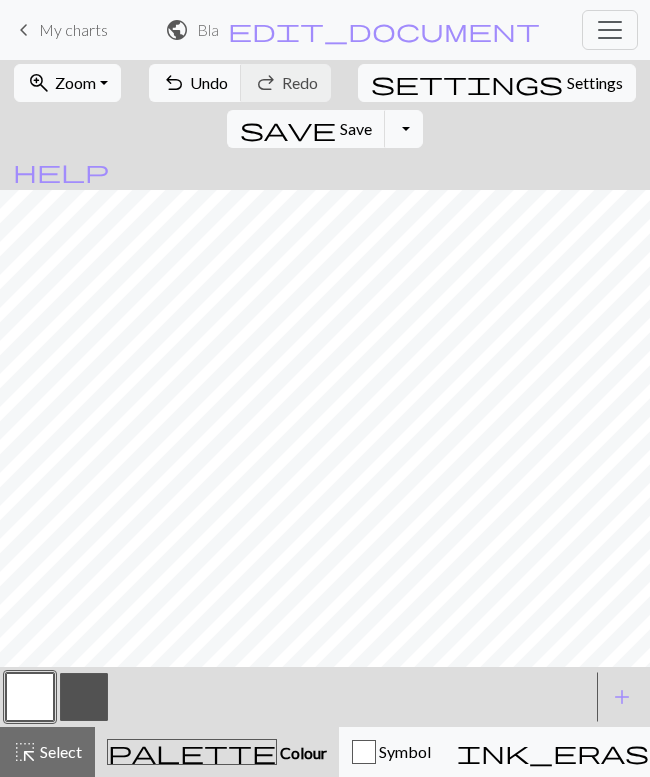 click at bounding box center [84, 697] 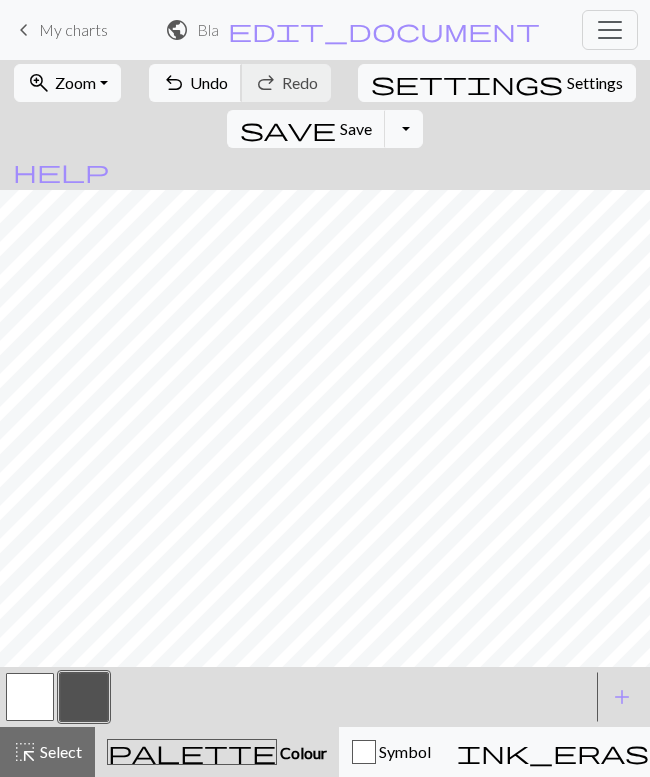 click on "Undo" at bounding box center [209, 82] 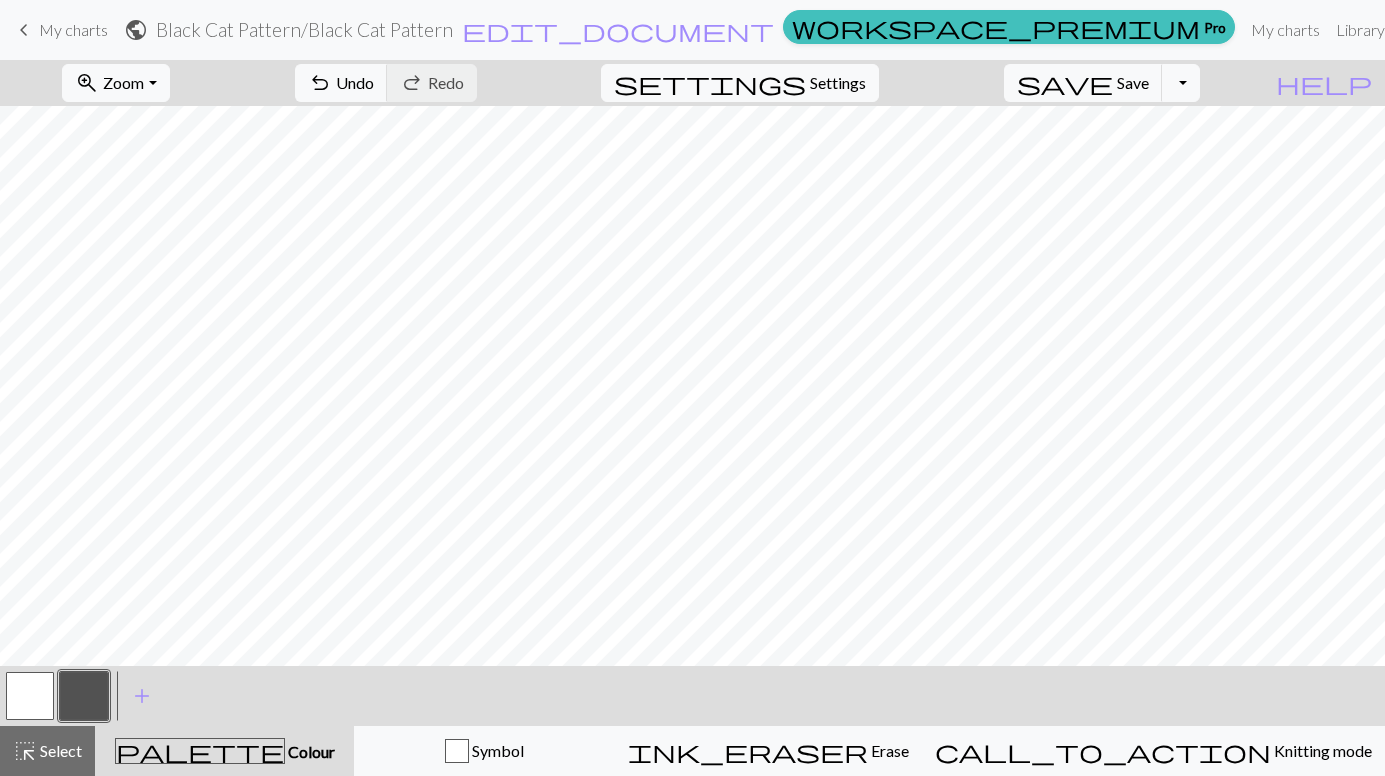 click on "call_to_action   Knitting mode   Knitting mode" at bounding box center (1153, 751) 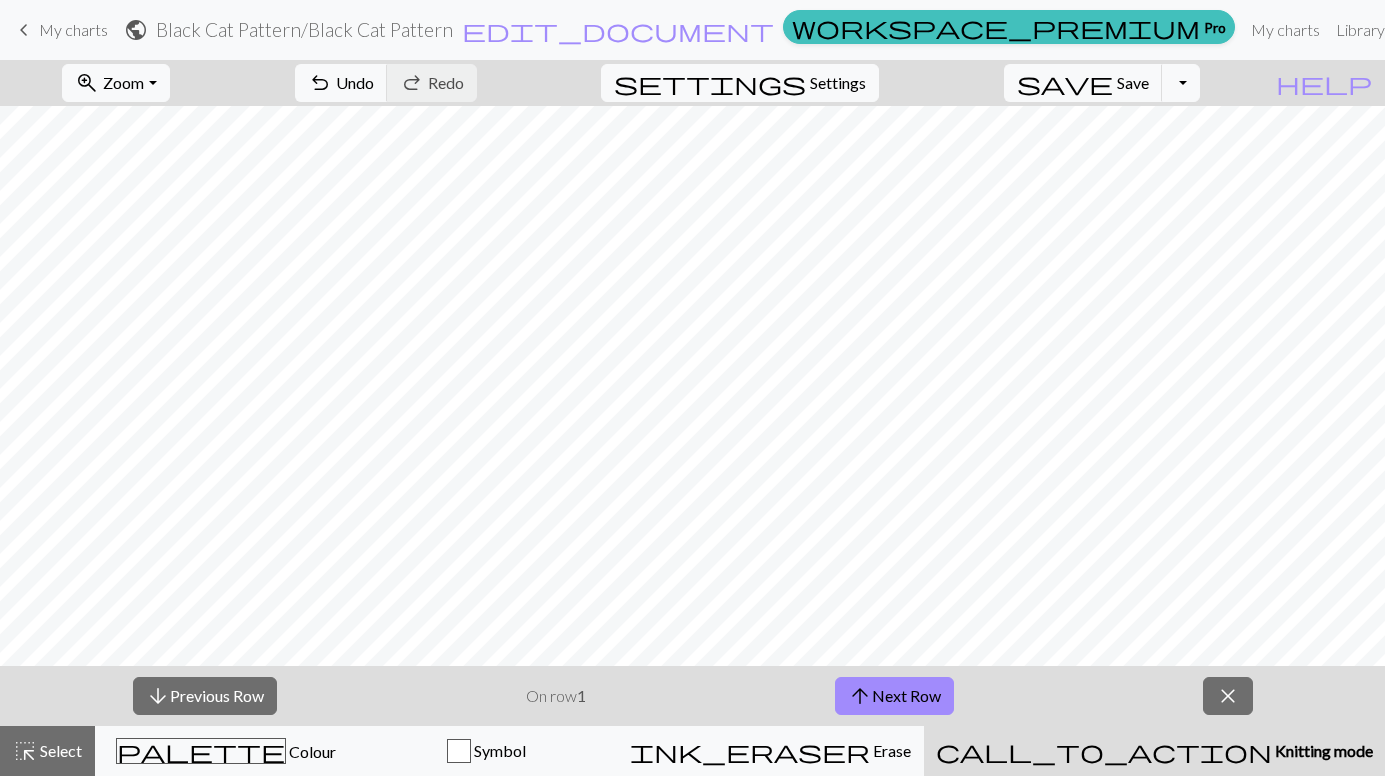 click on "close" at bounding box center [1228, 696] 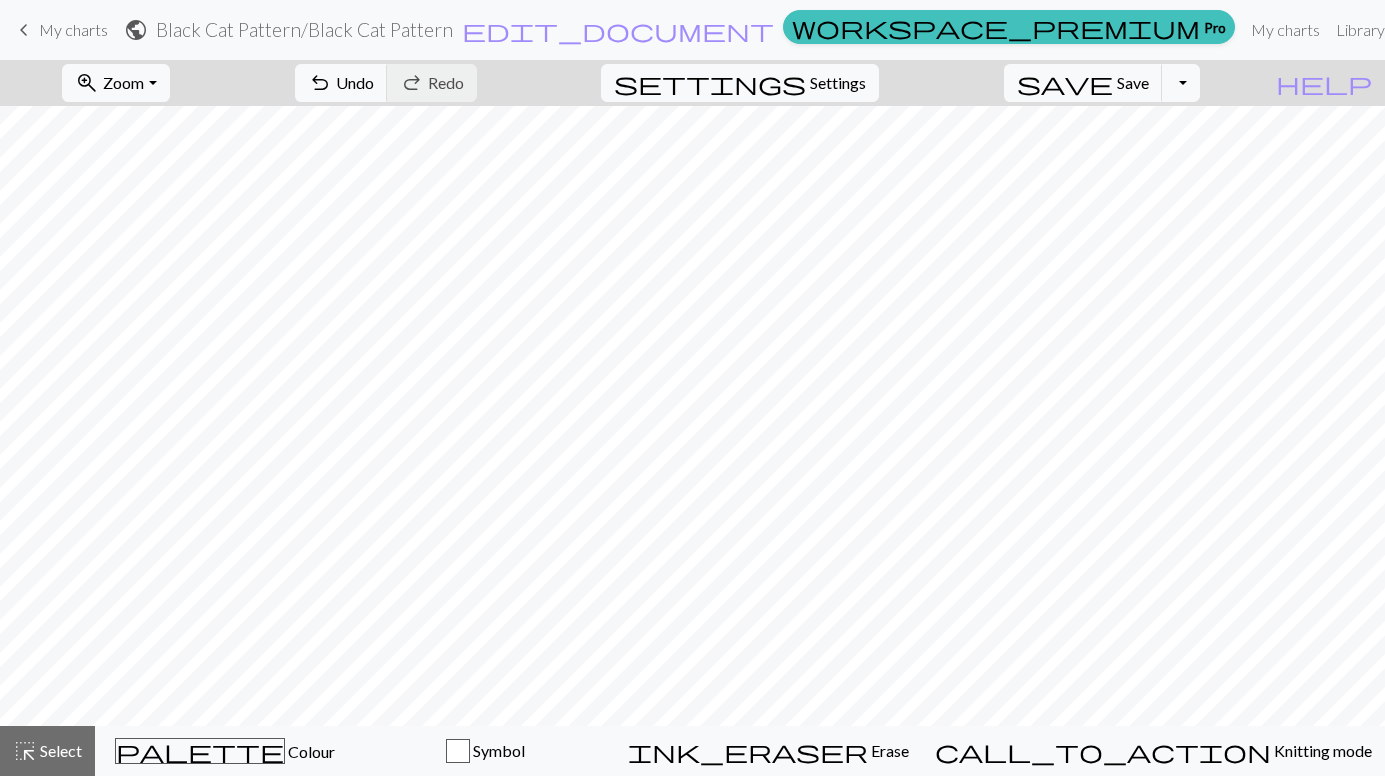 click on "palette   Colour   Colour" at bounding box center (225, 751) 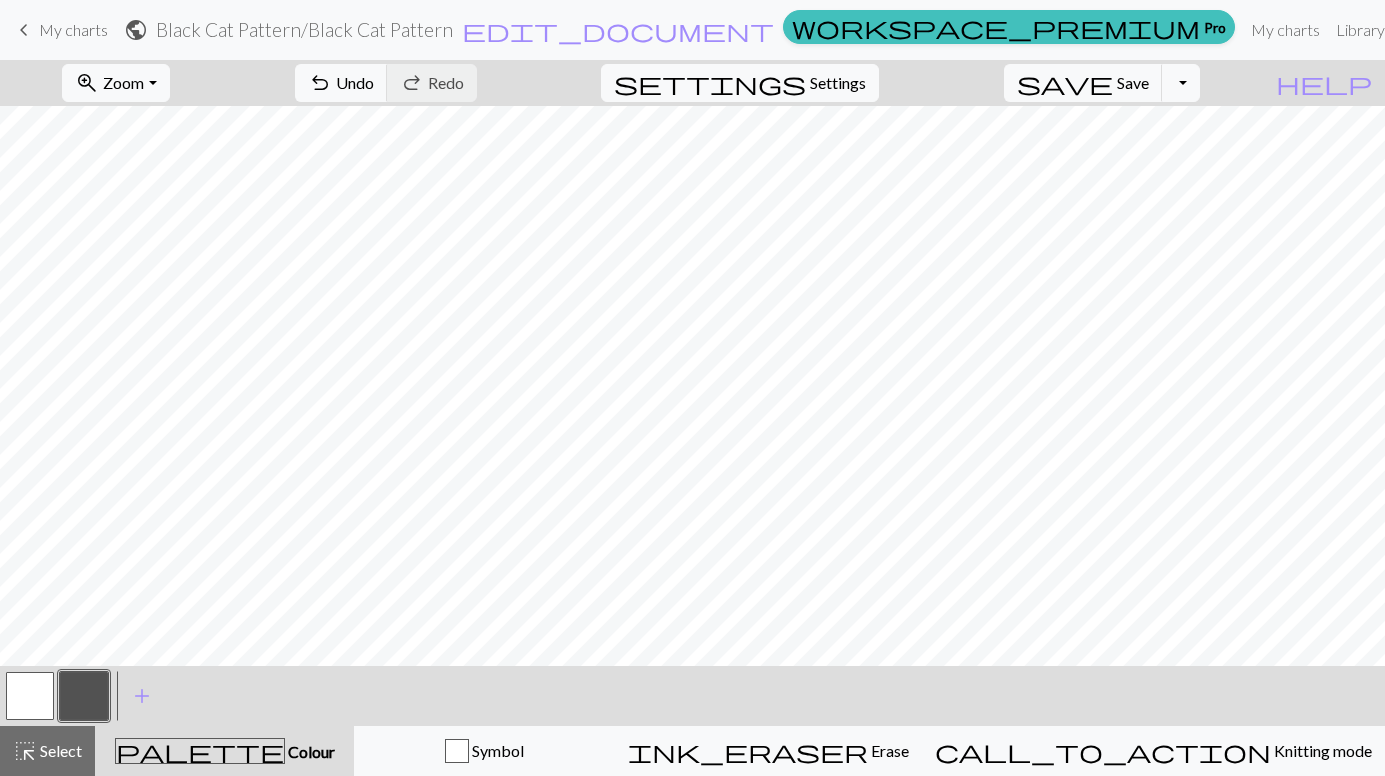 click at bounding box center (30, 696) 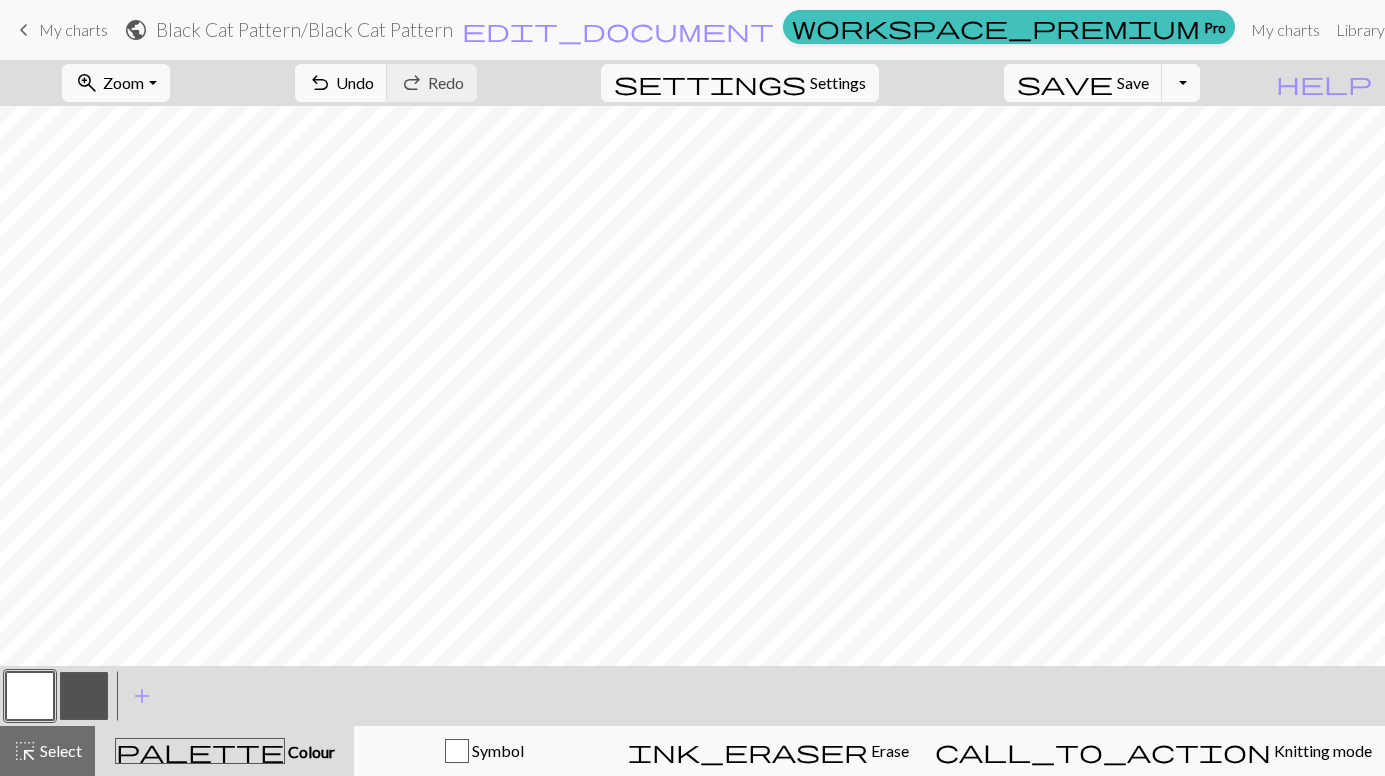 click at bounding box center (84, 696) 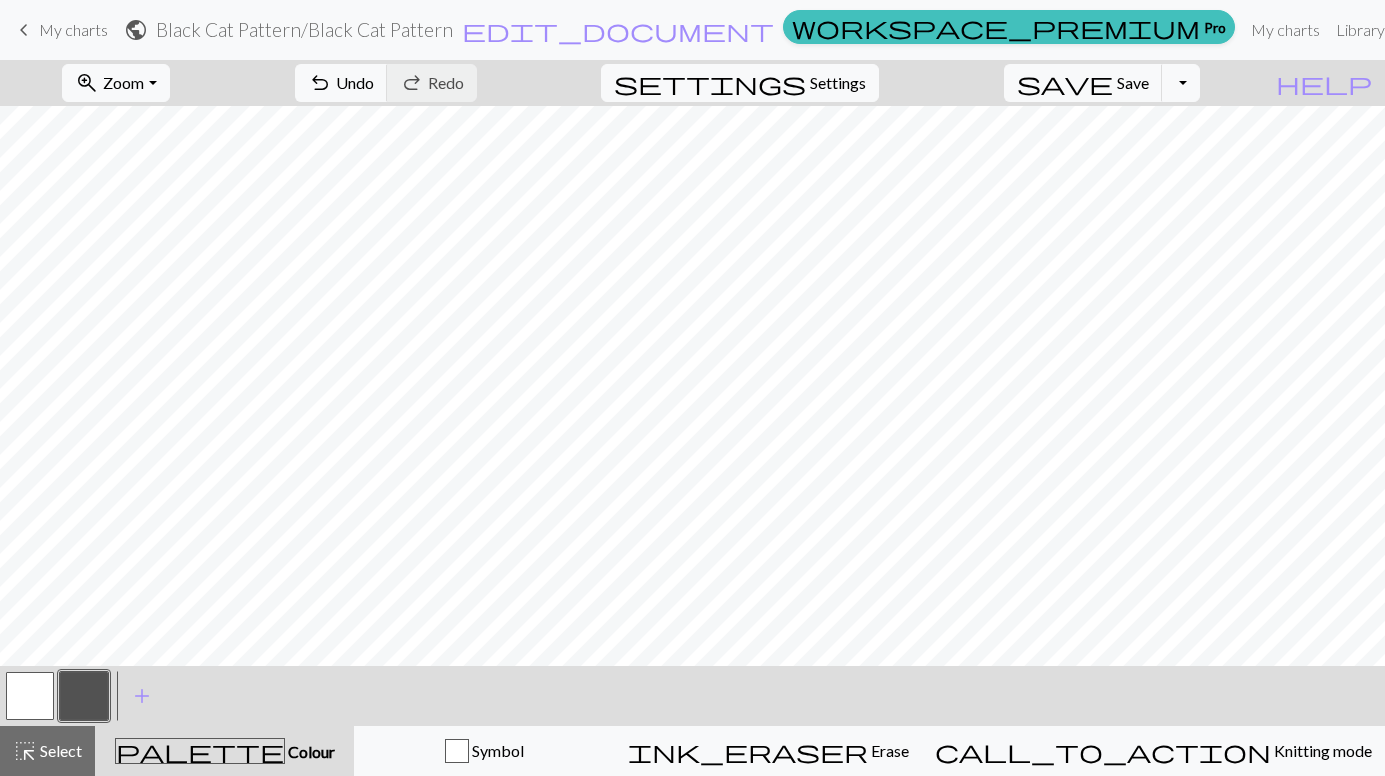 click on "highlight_alt   Select   Select" at bounding box center (47, 751) 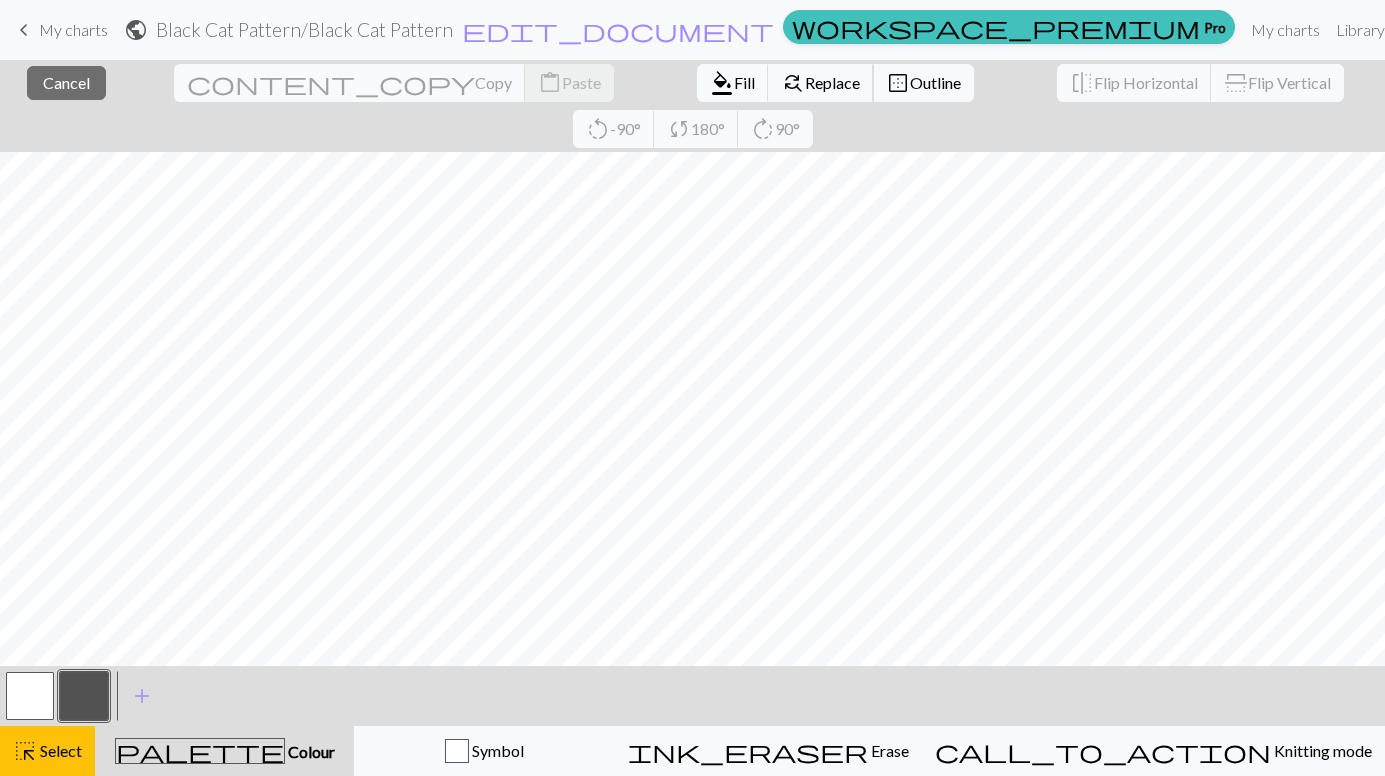 click on "Replace" at bounding box center (832, 82) 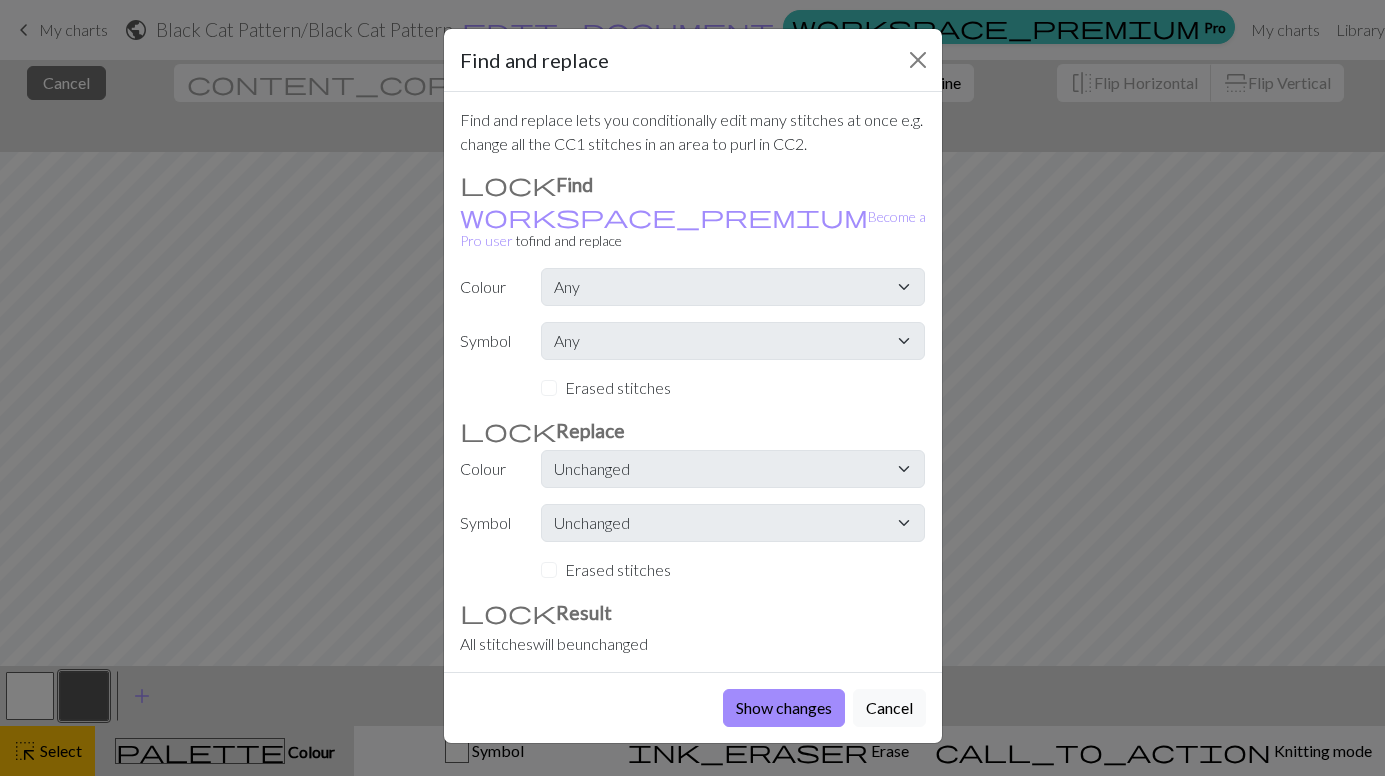 click on "Cancel" at bounding box center [889, 708] 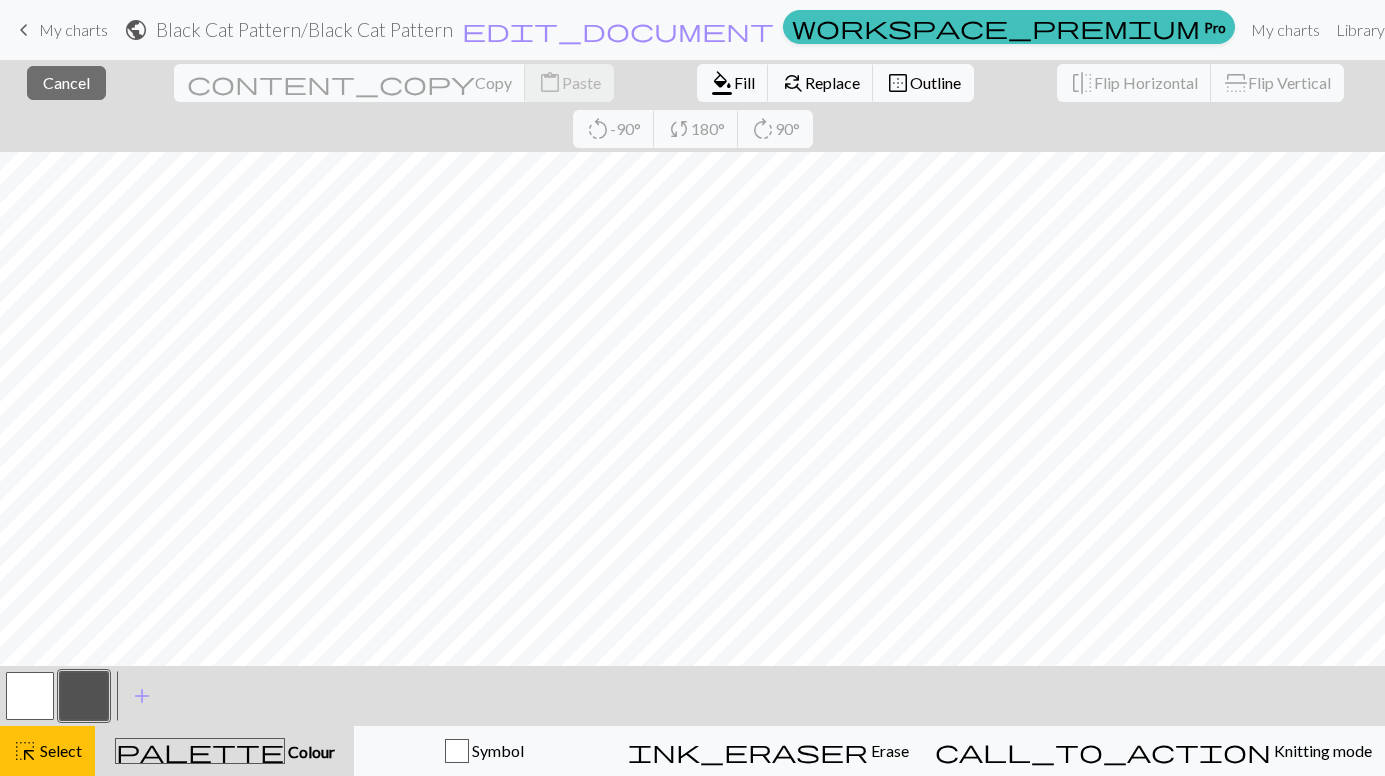 click on "Outline" at bounding box center (935, 82) 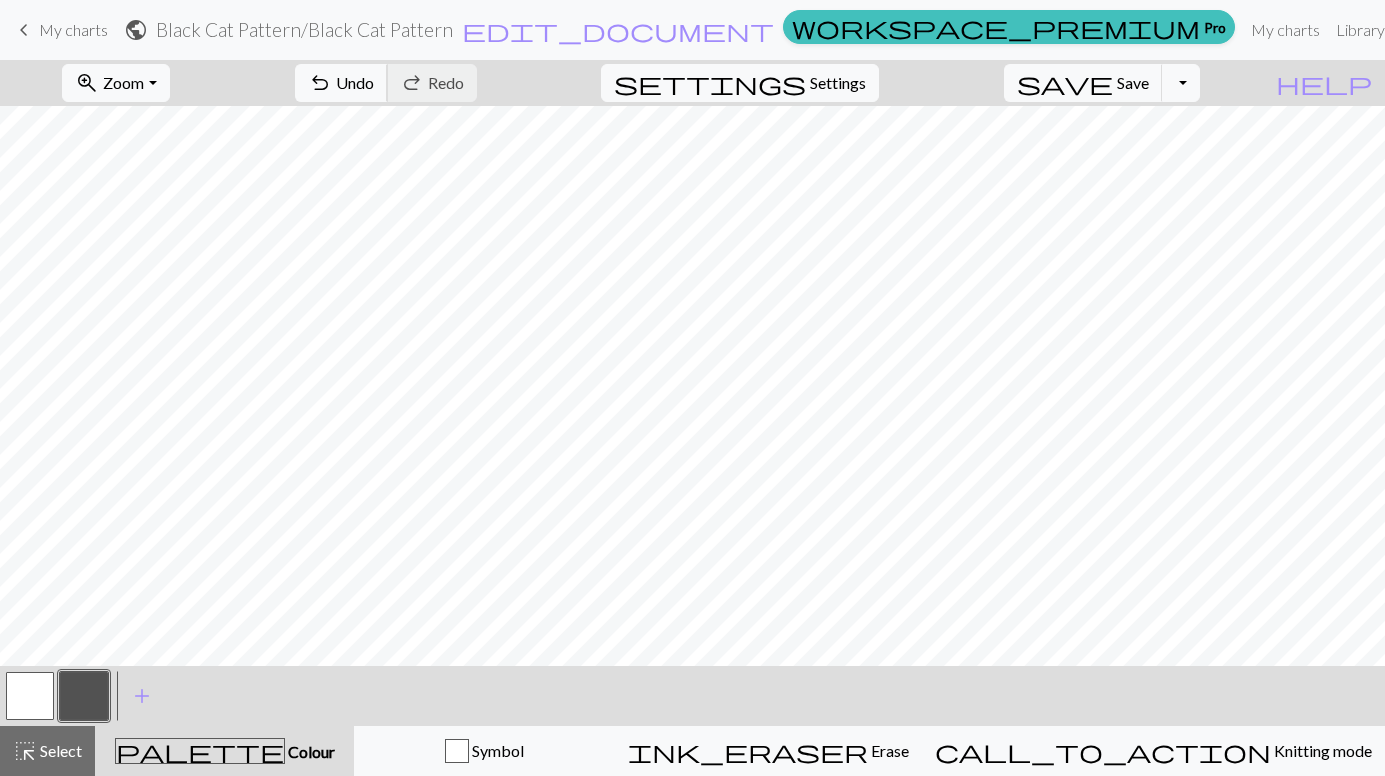 click on "Undo" at bounding box center (355, 82) 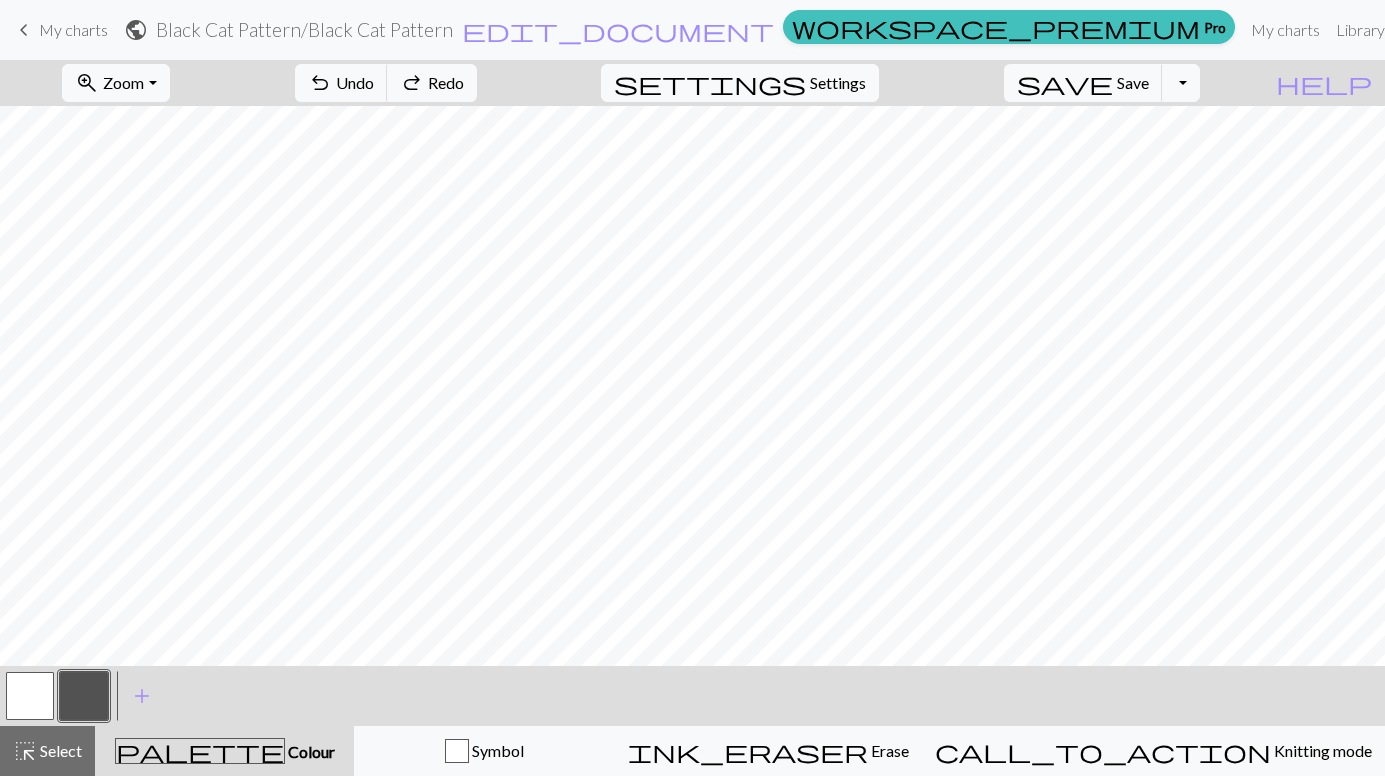 click on "Select" at bounding box center (59, 750) 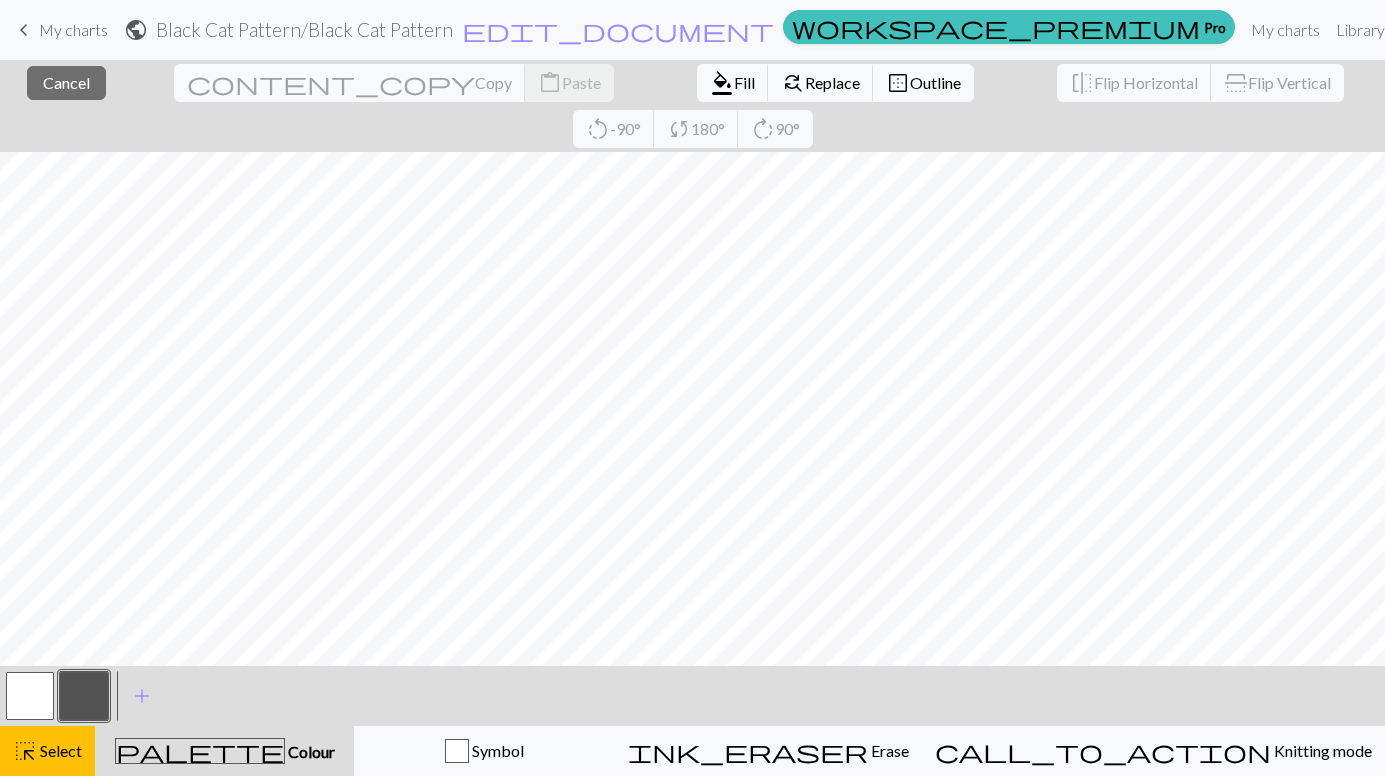 click on "Outline" at bounding box center [935, 82] 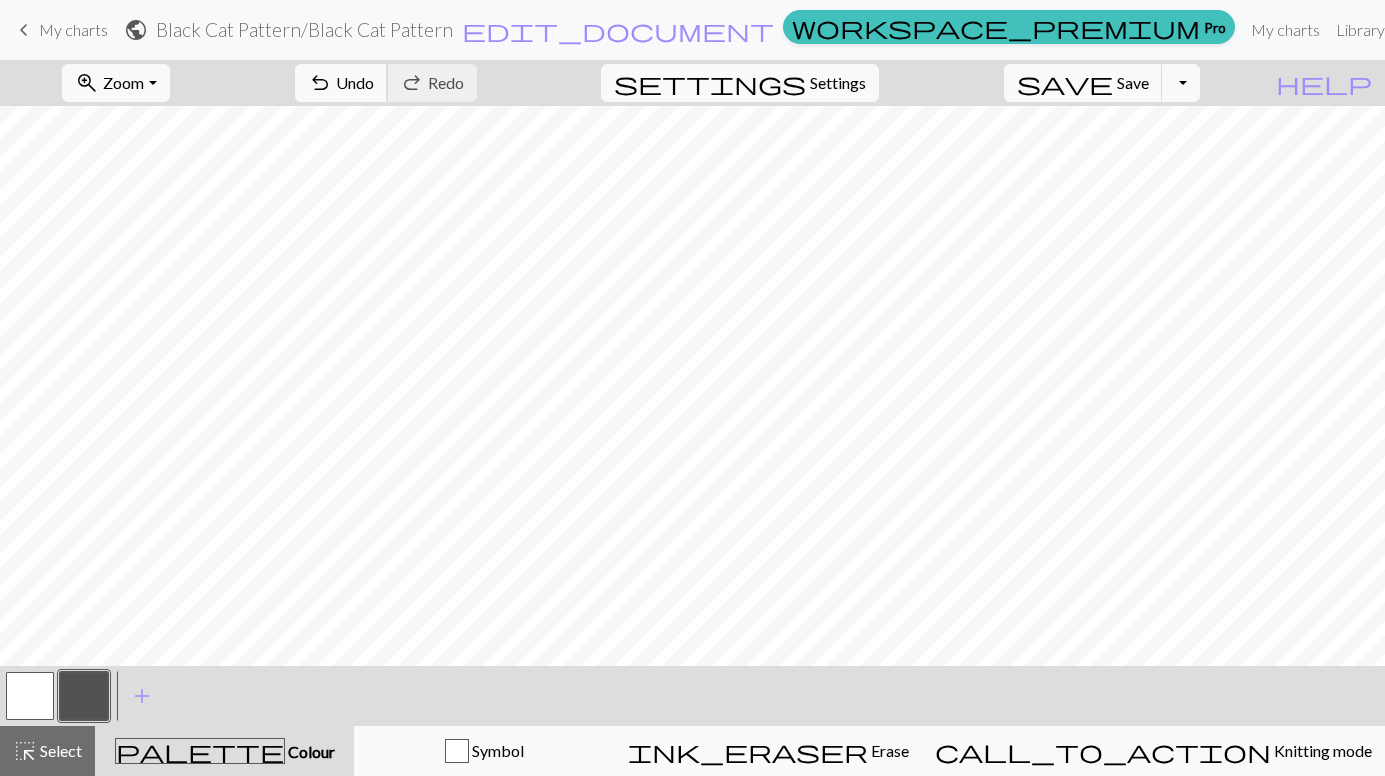 click on "undo Undo Undo" at bounding box center [341, 83] 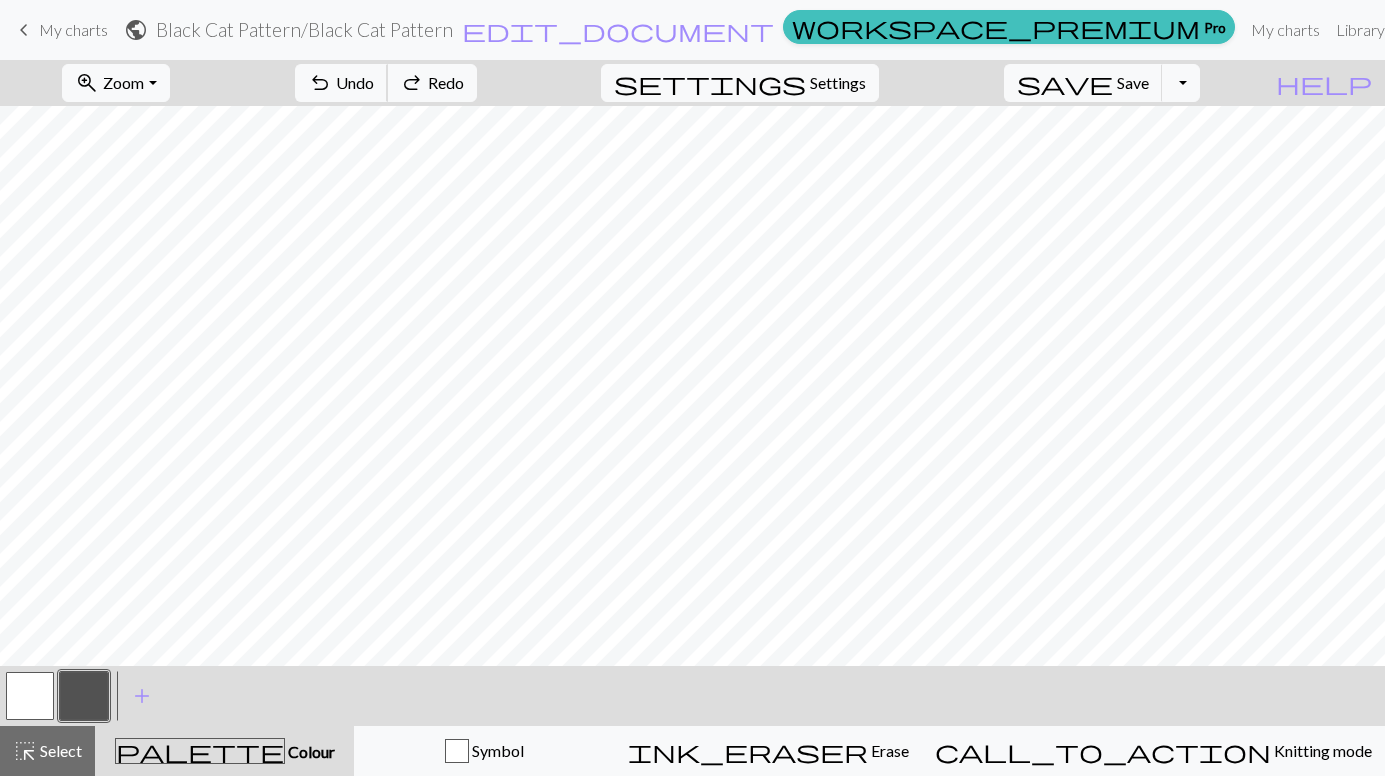 click on "undo Undo Undo" at bounding box center [341, 83] 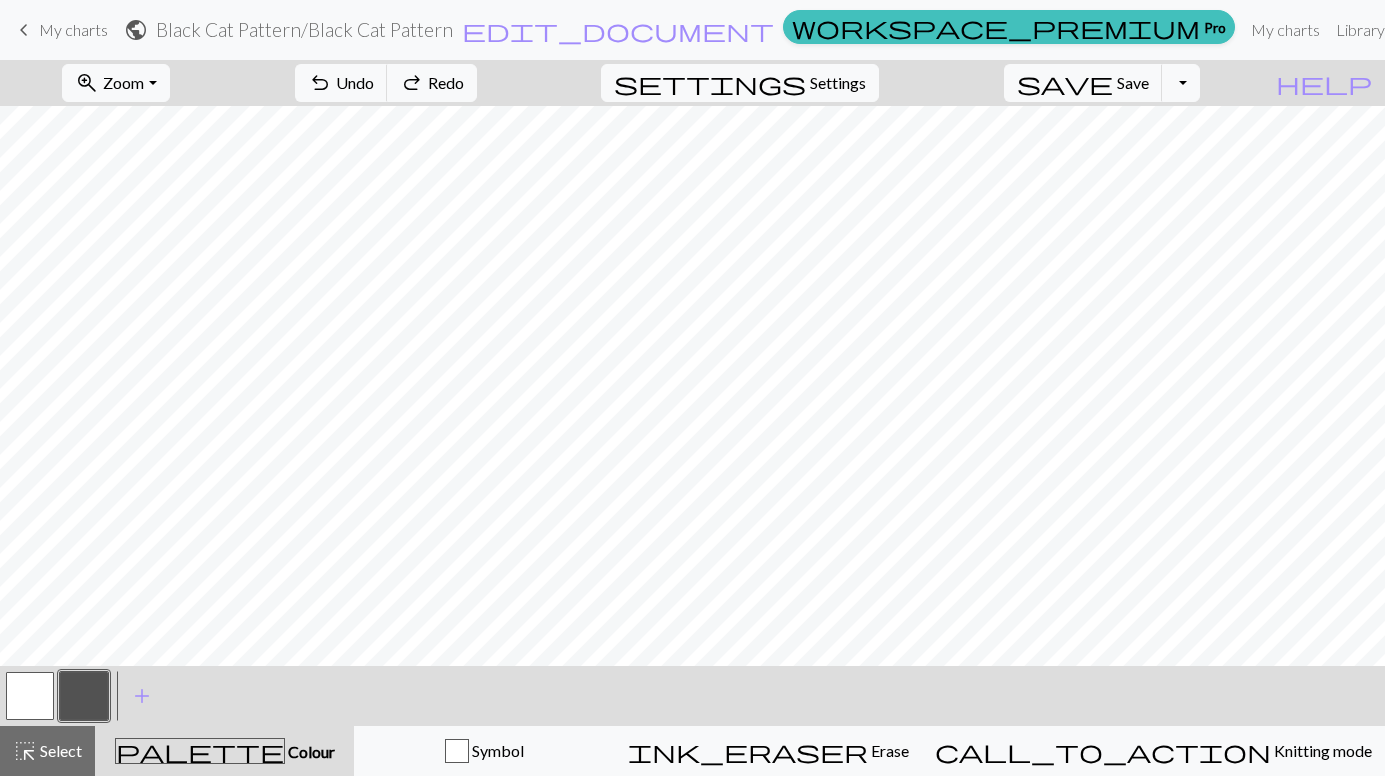 click on "Settings" at bounding box center [838, 83] 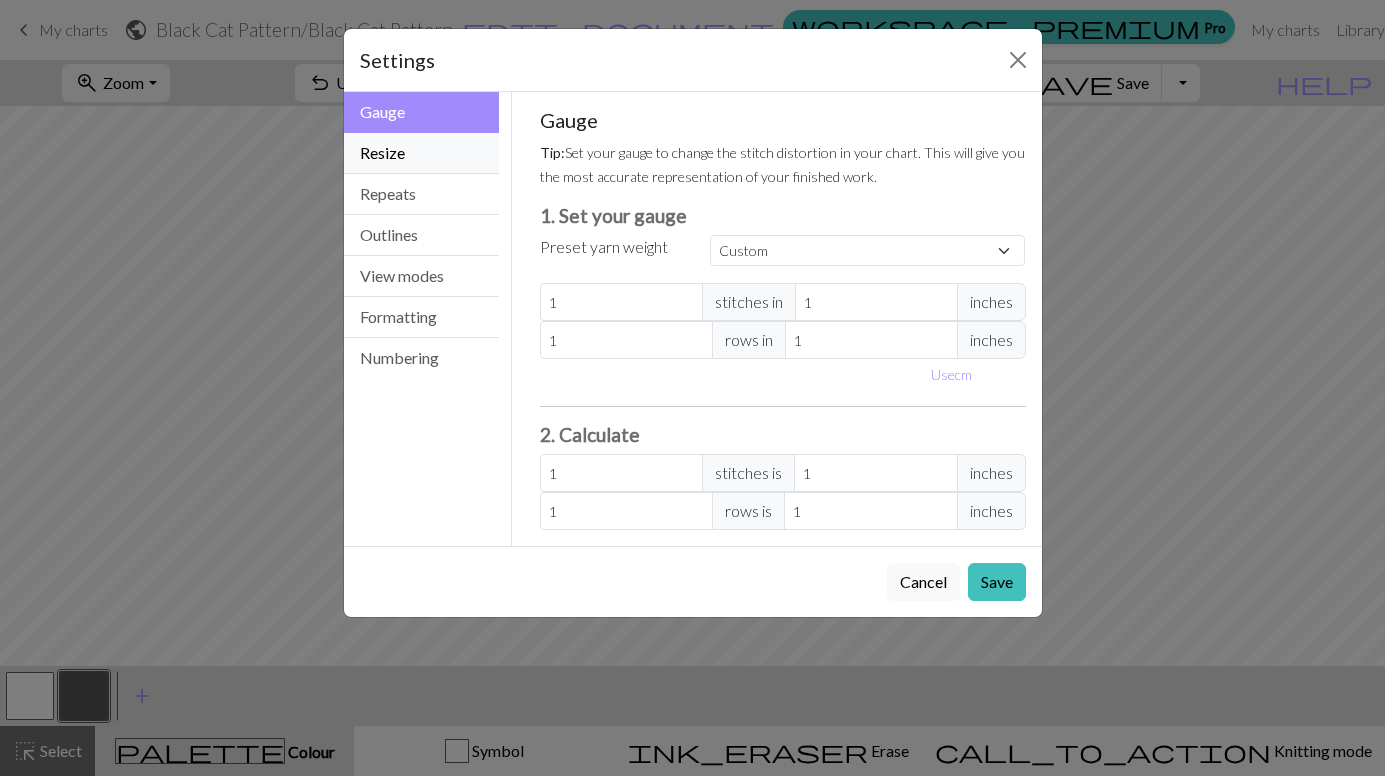 click on "Resize" at bounding box center (422, 153) 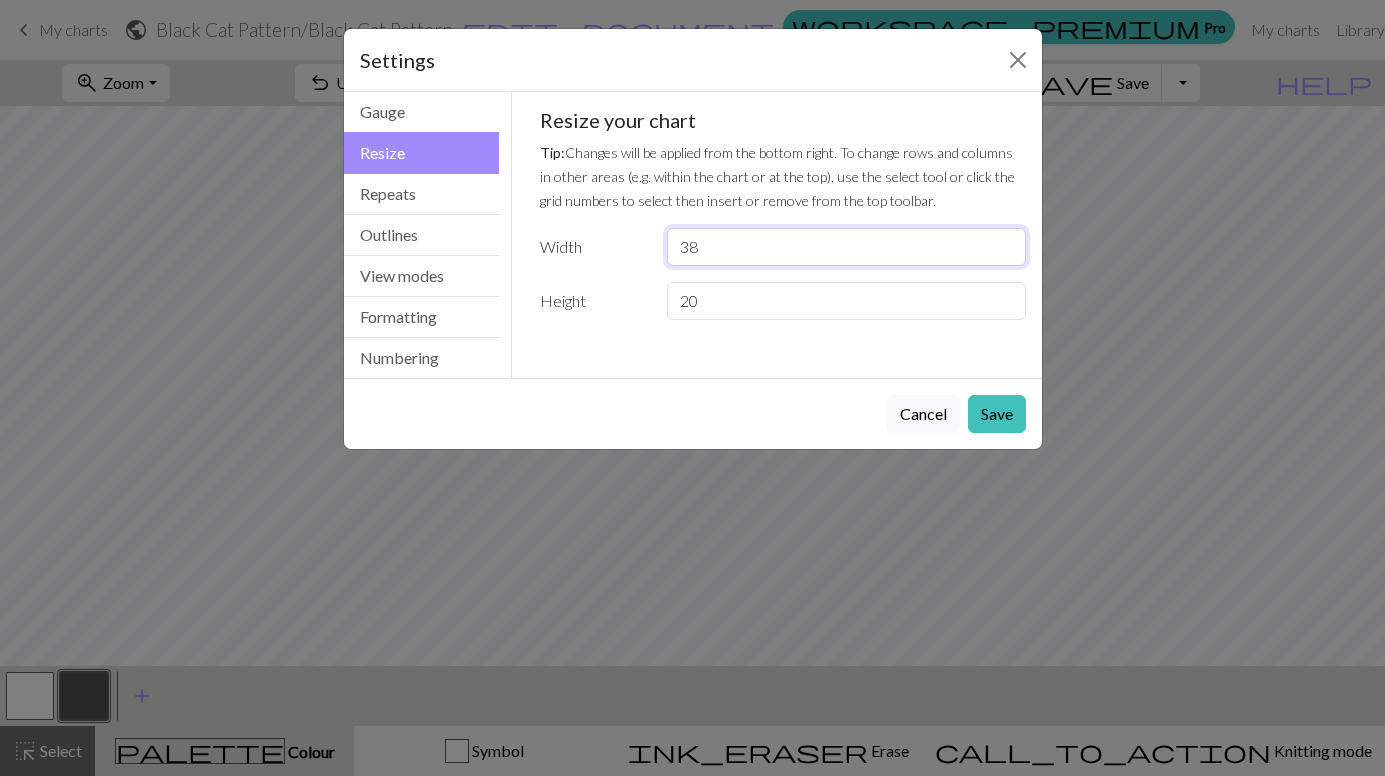 click on "38" at bounding box center [846, 247] 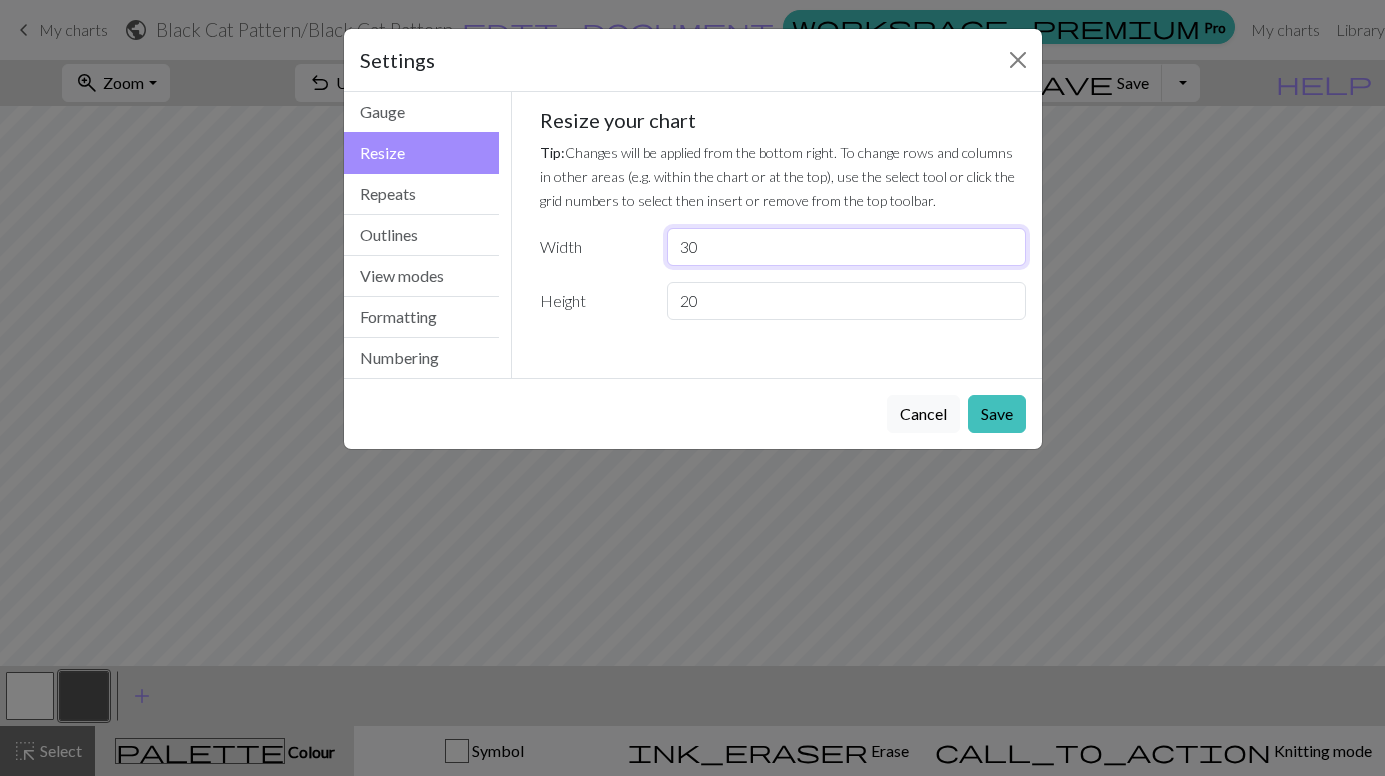 type on "30" 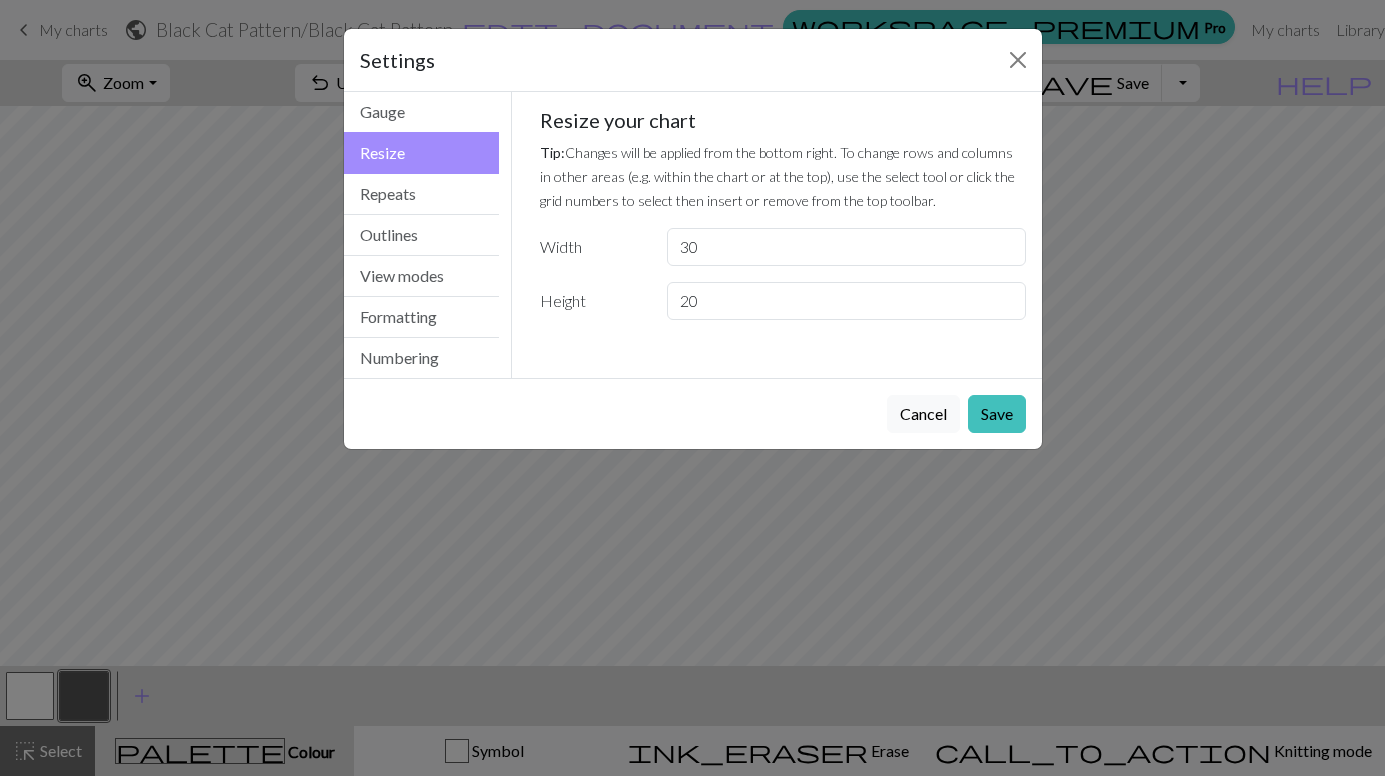 click on "Save" at bounding box center (997, 414) 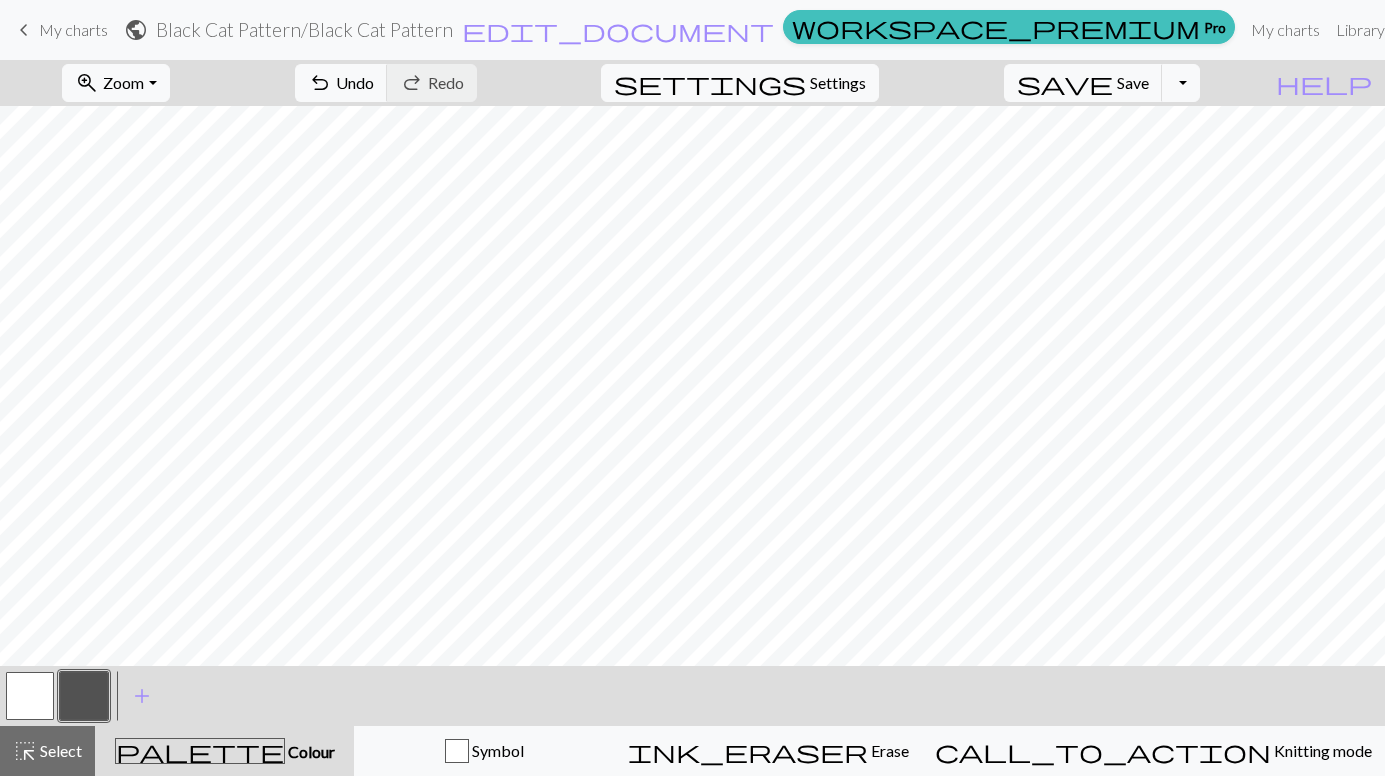 click on "Settings" at bounding box center [838, 83] 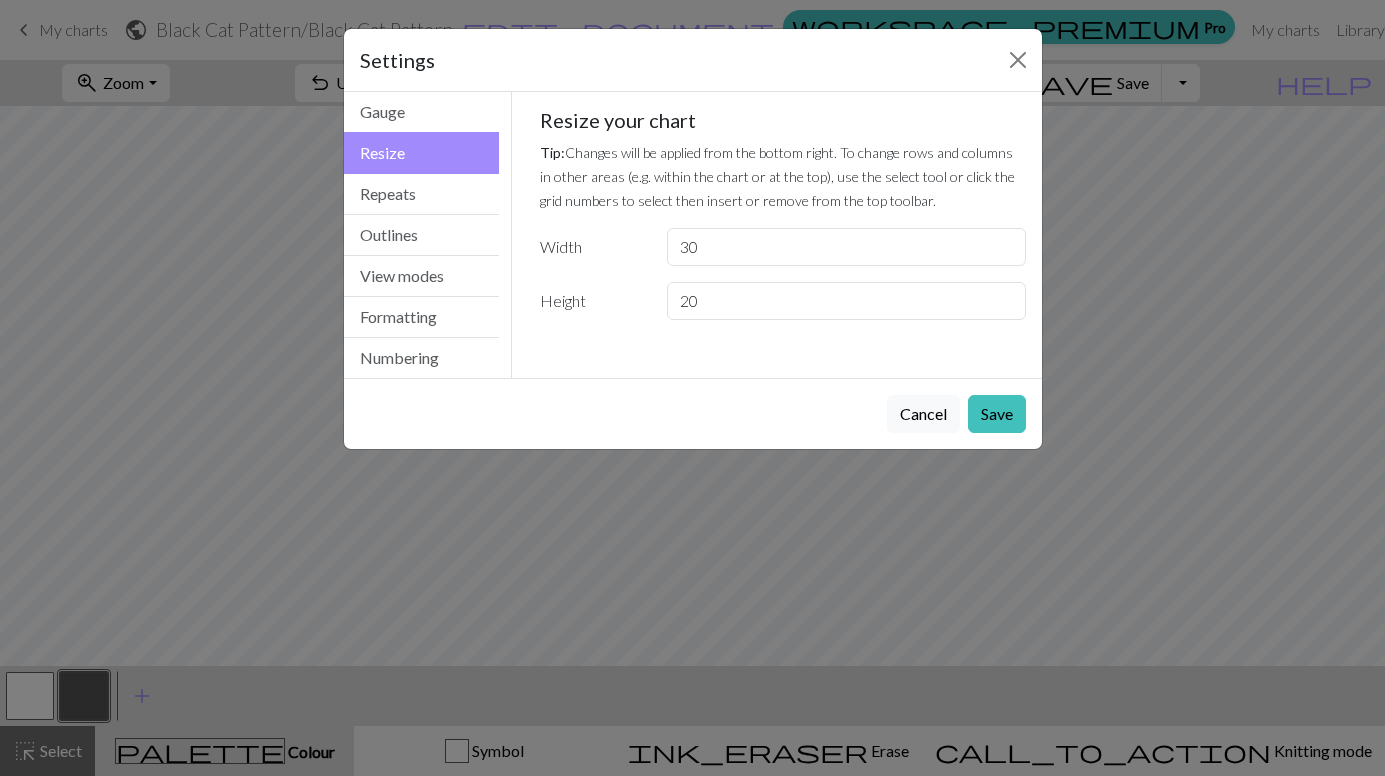 click on "Cancel" at bounding box center [923, 414] 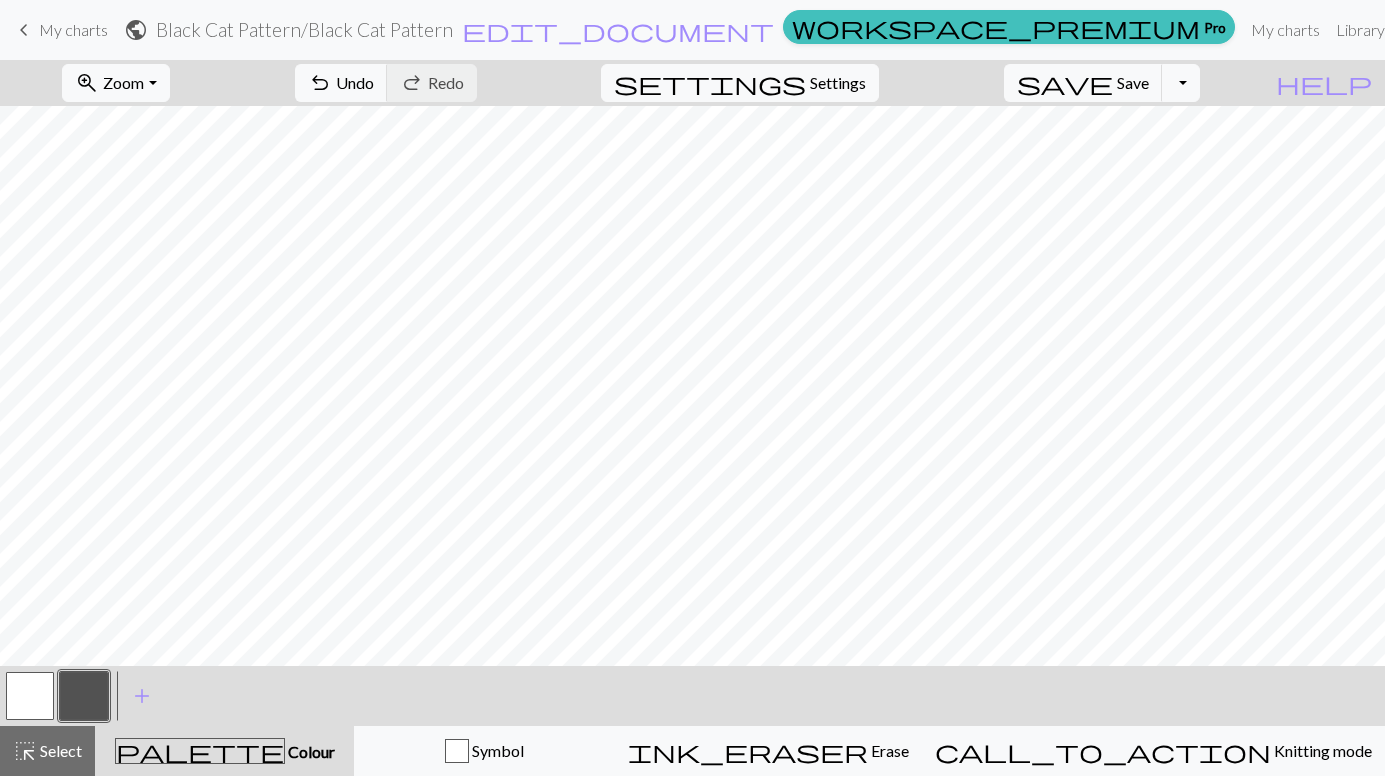 click on "Settings" at bounding box center [838, 83] 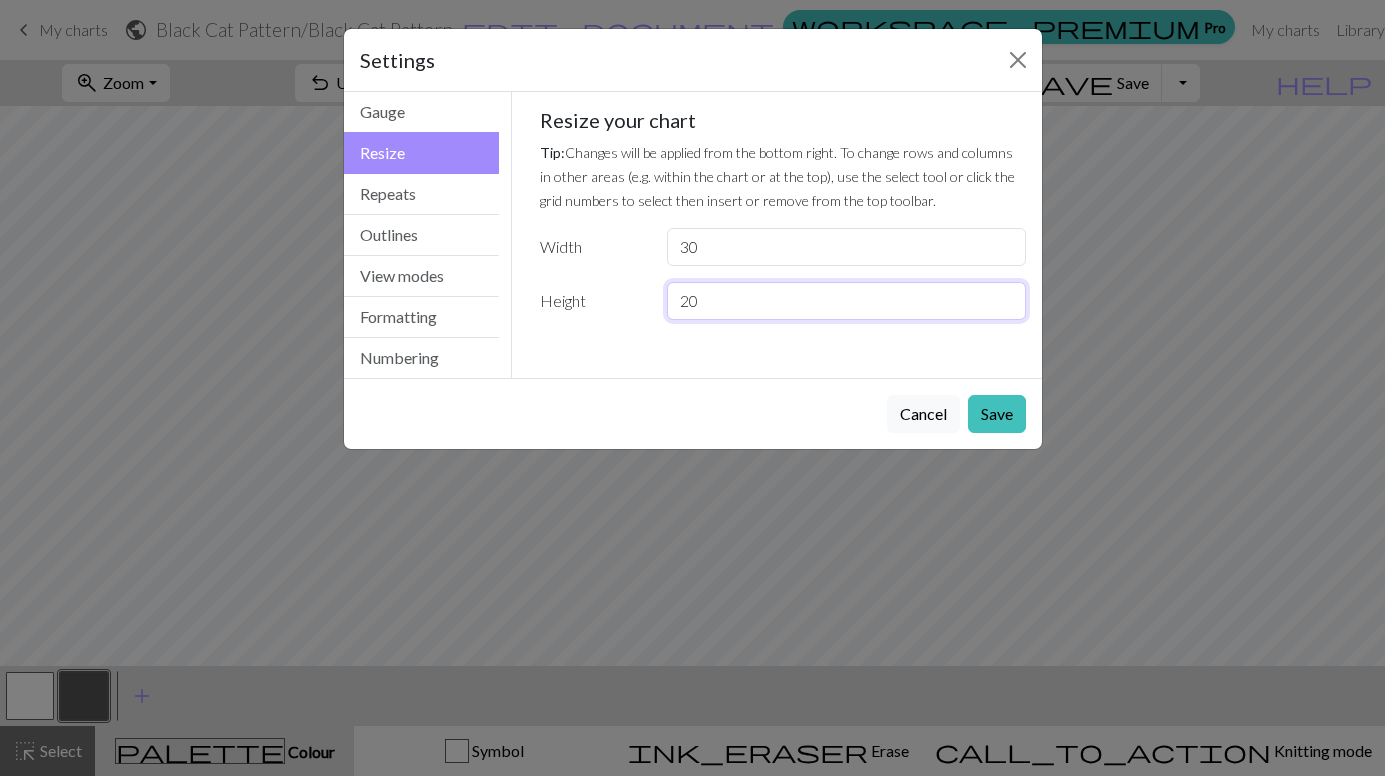 click on "20" at bounding box center (846, 301) 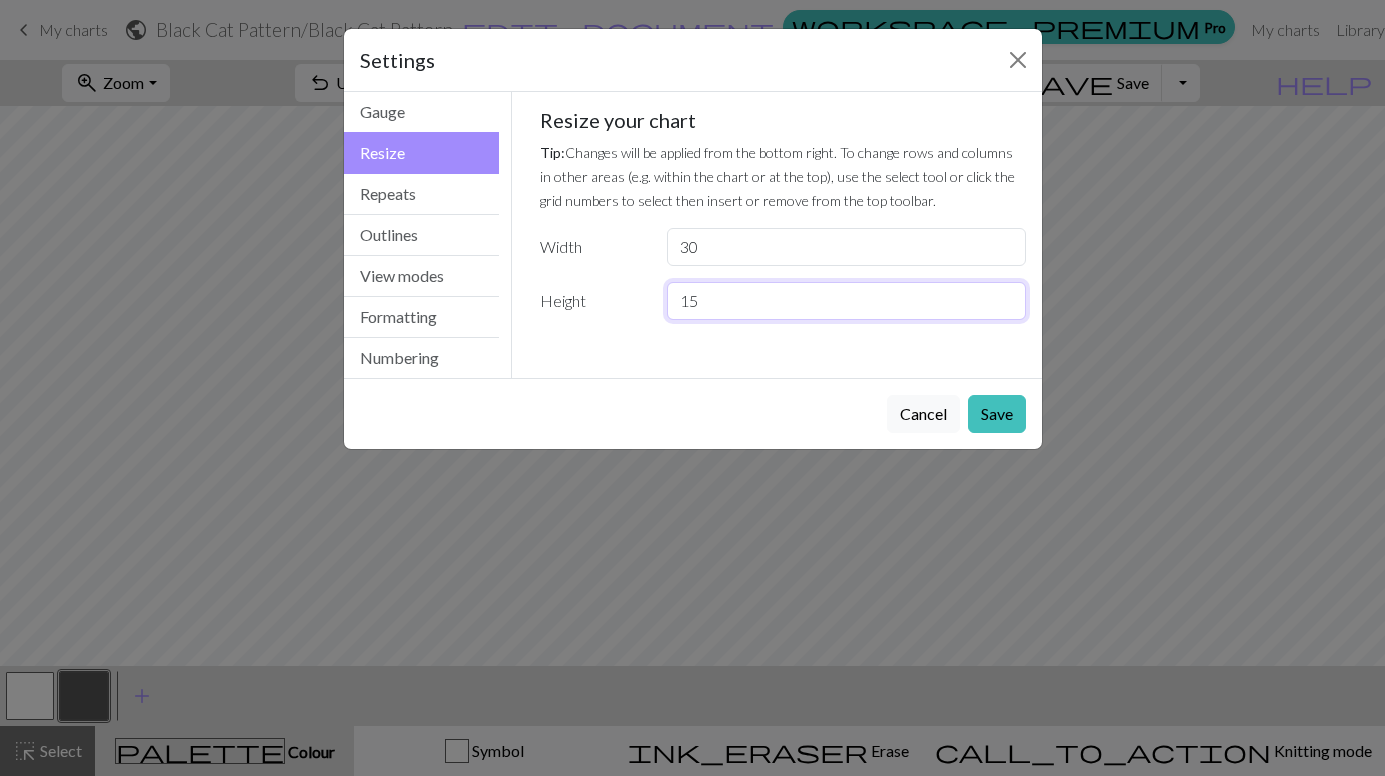 type on "15" 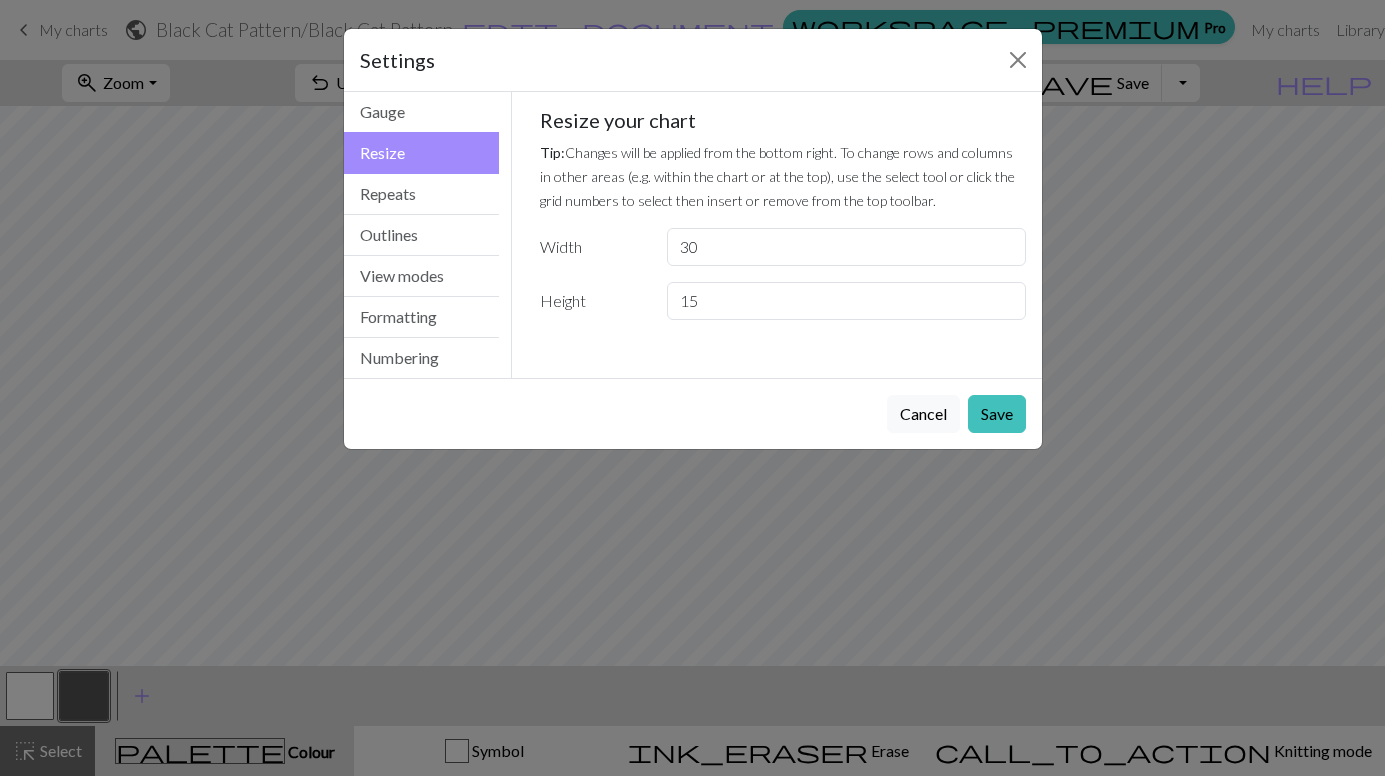 click on "Save" at bounding box center (997, 414) 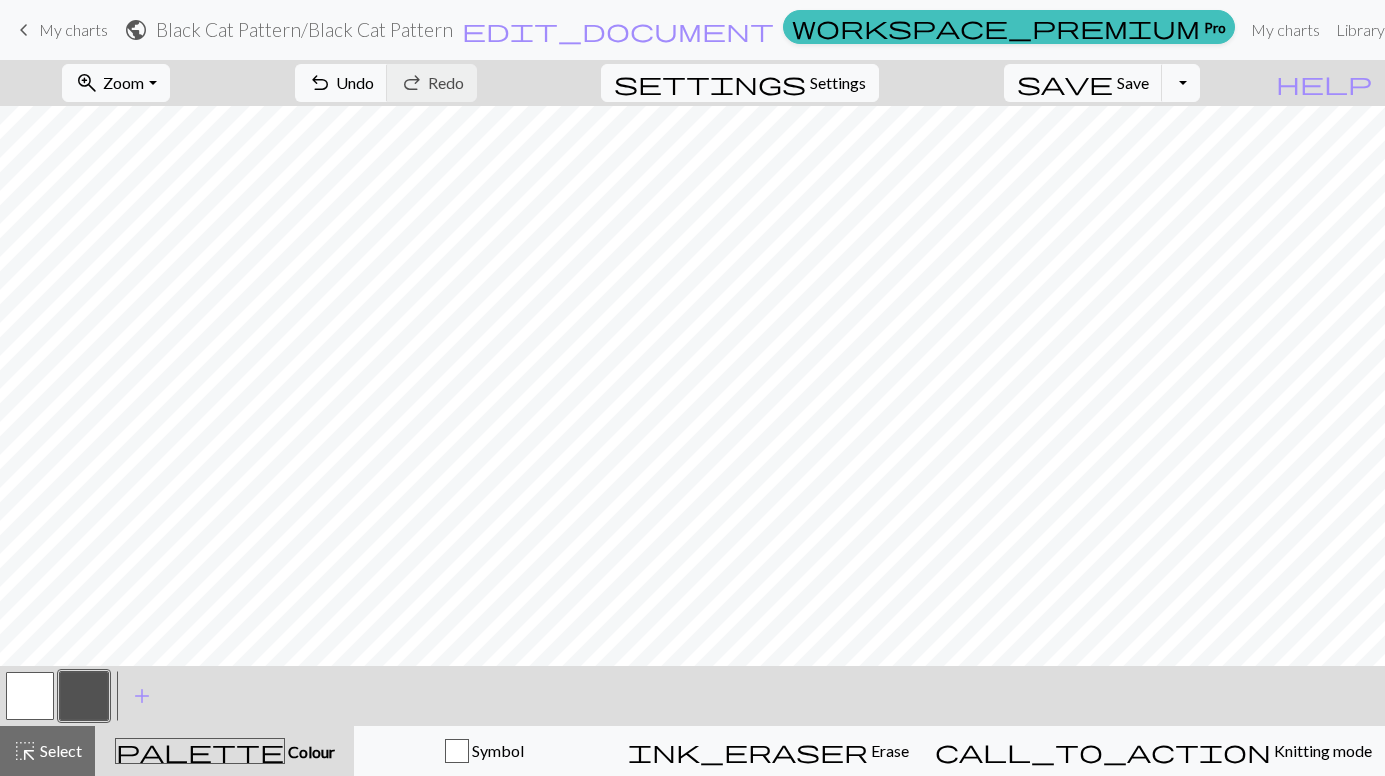 click at bounding box center [30, 696] 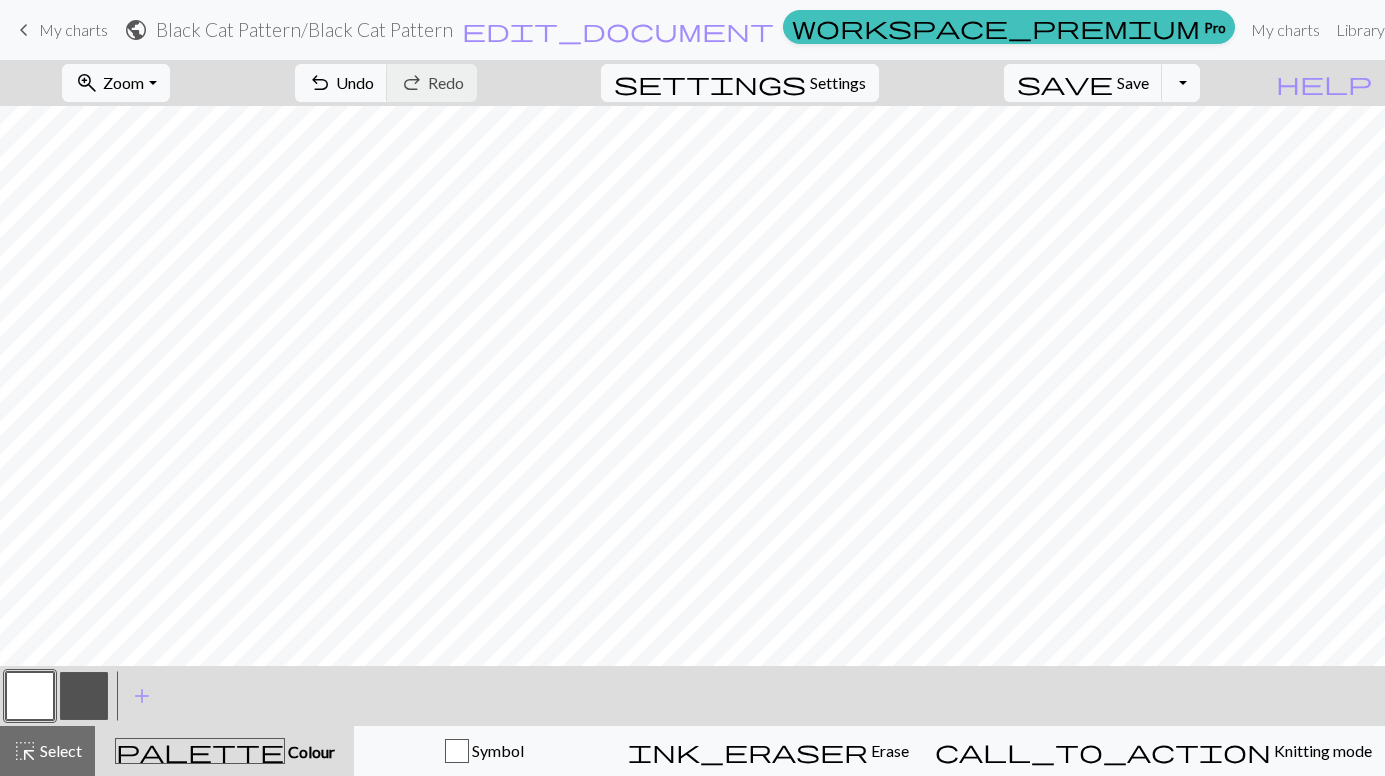 click on "Select" at bounding box center (59, 750) 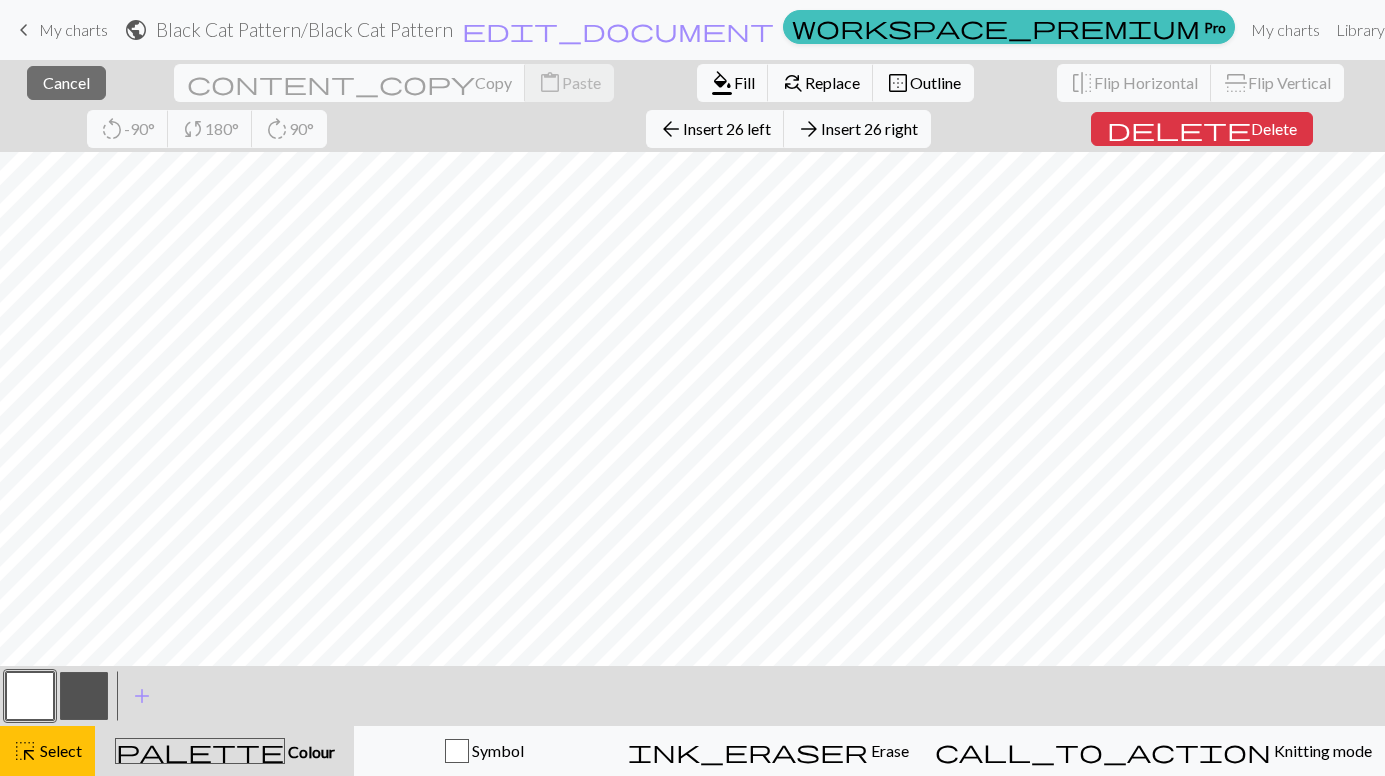 click on "delete" at bounding box center (1179, 129) 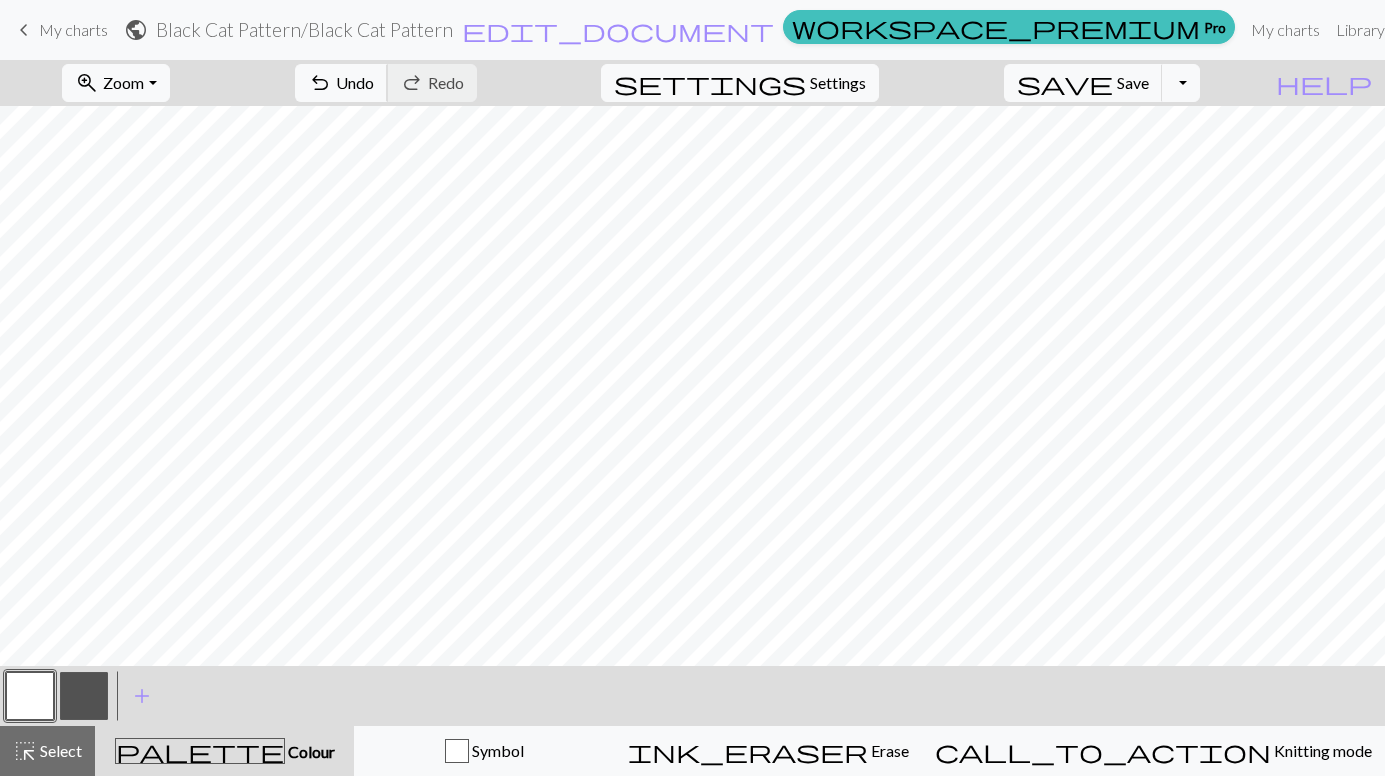 click on "undo Undo Undo" at bounding box center (341, 83) 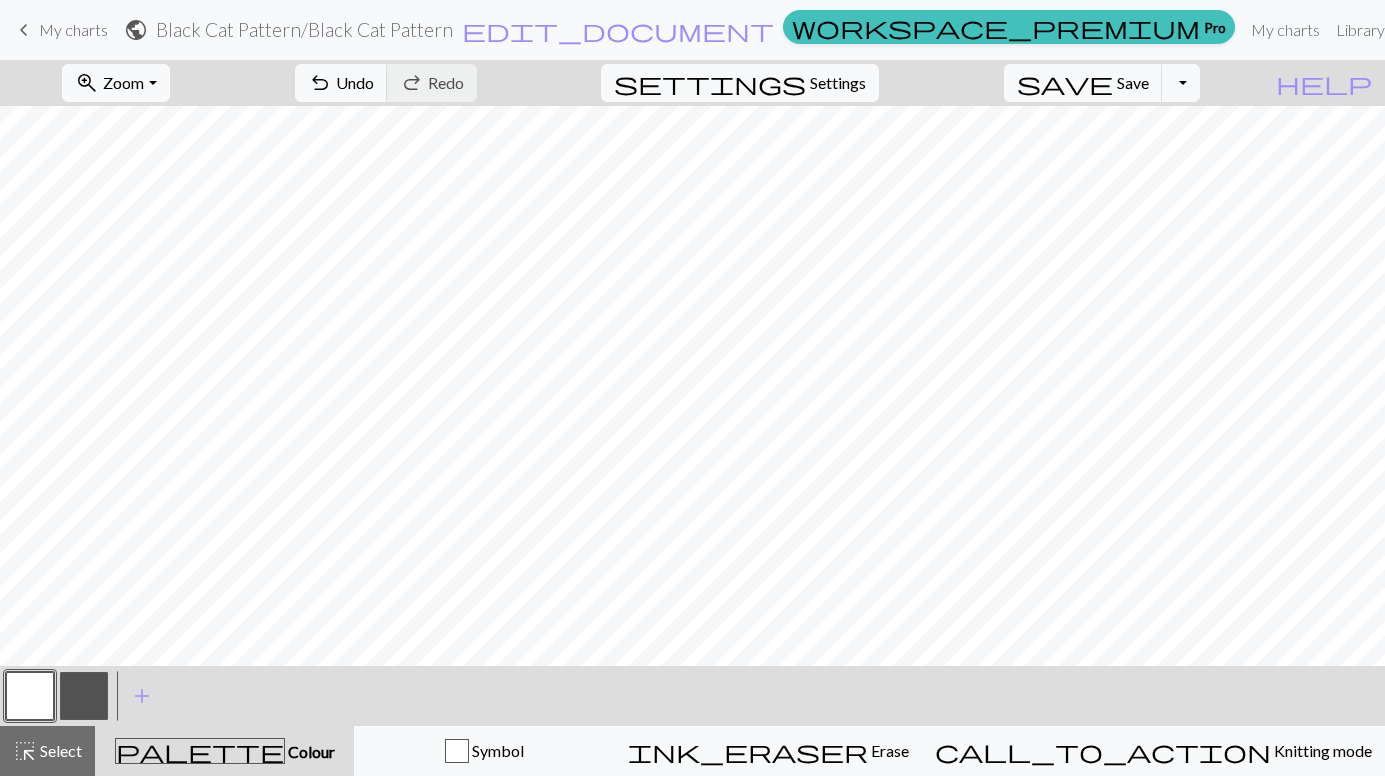 click on "Select" at bounding box center (59, 750) 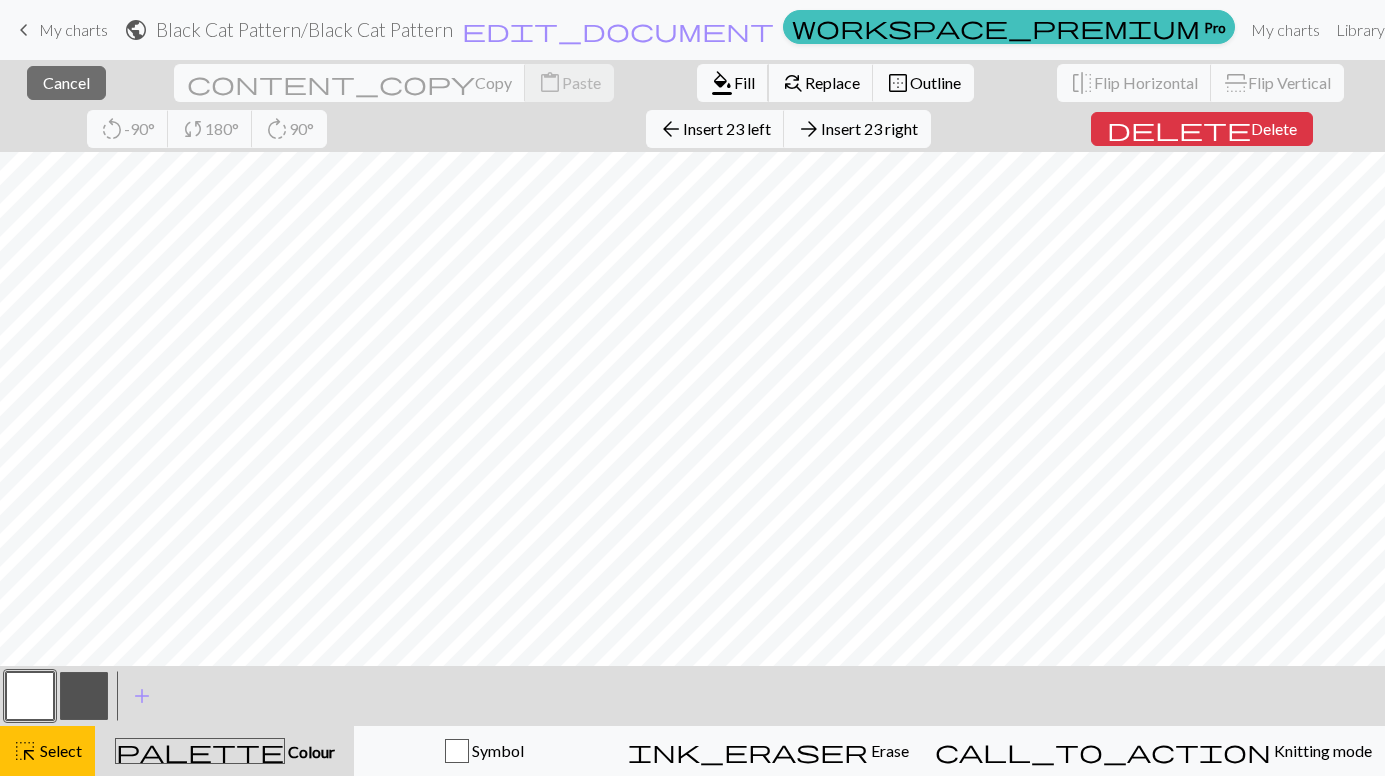 click on "Fill" at bounding box center [744, 82] 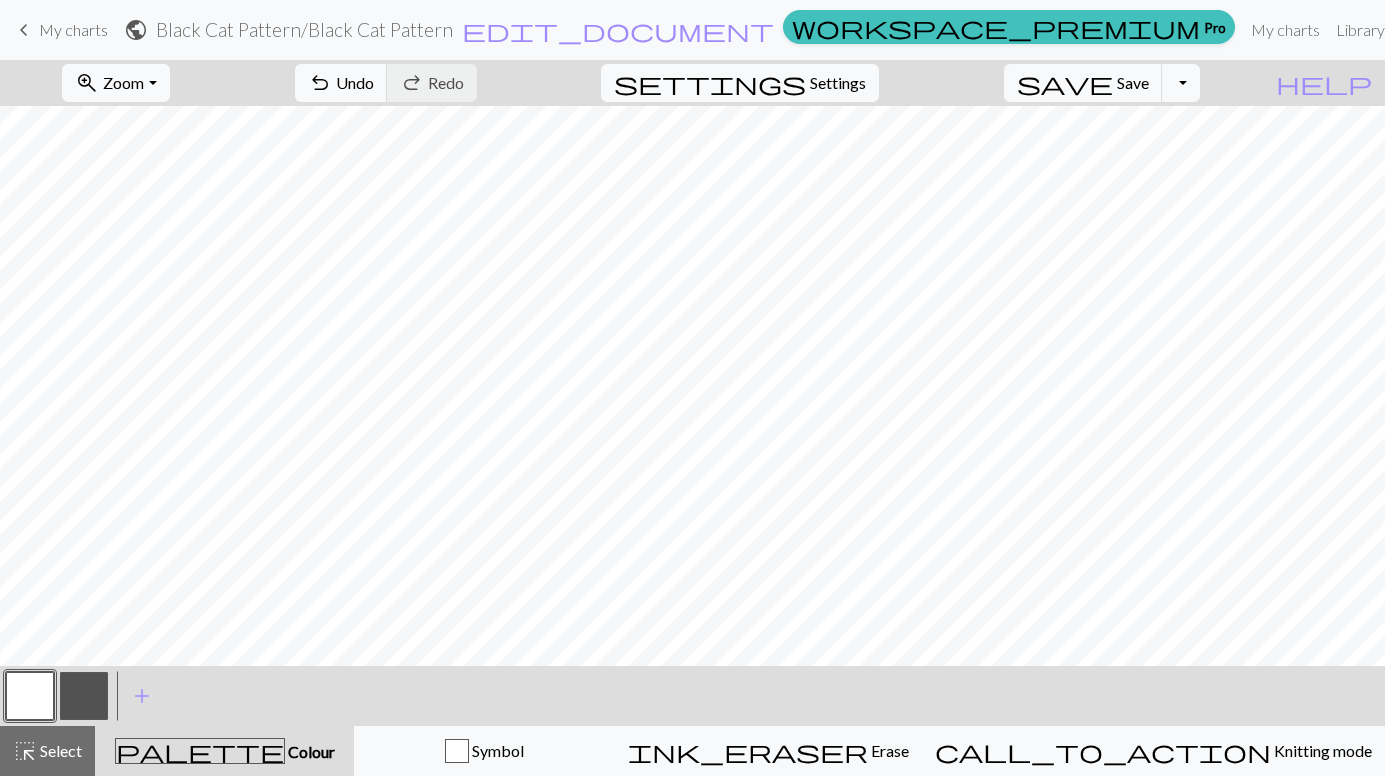 click at bounding box center [84, 696] 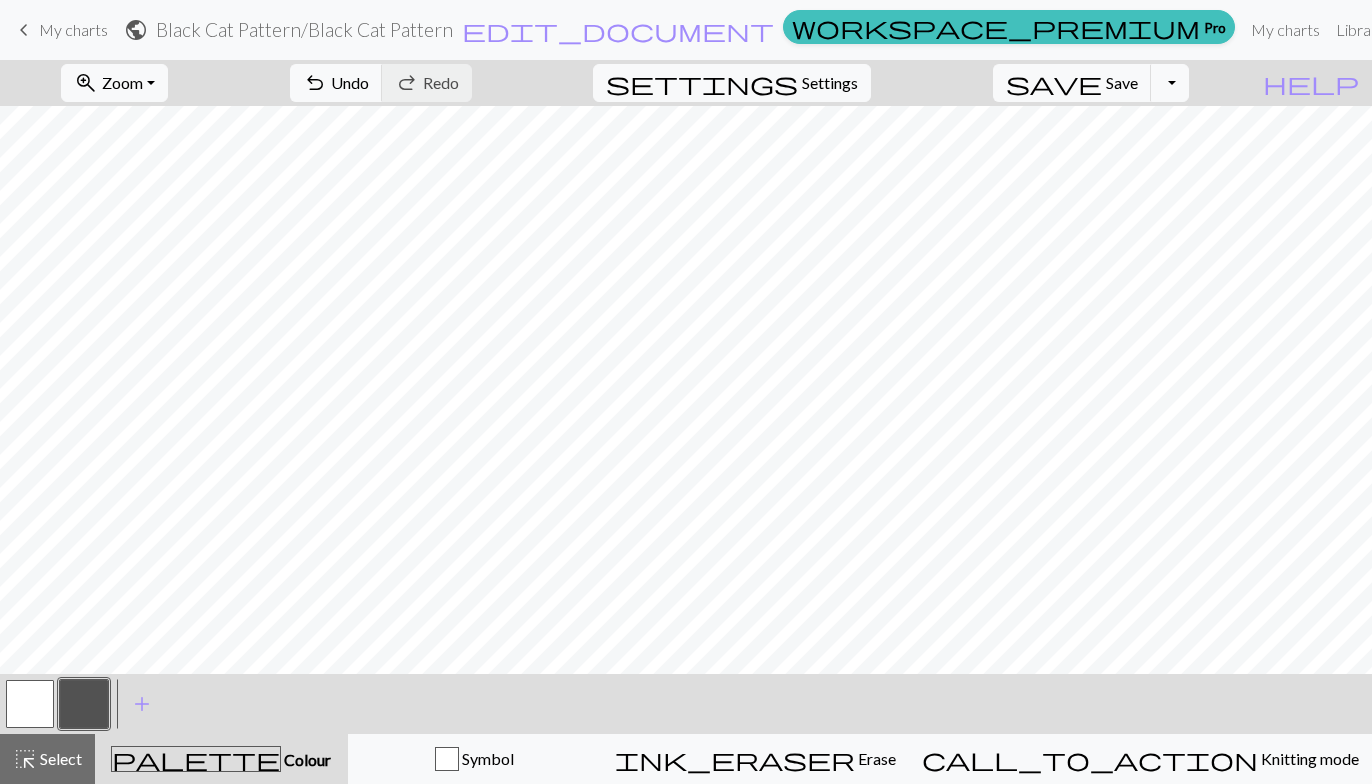 click at bounding box center (84, 704) 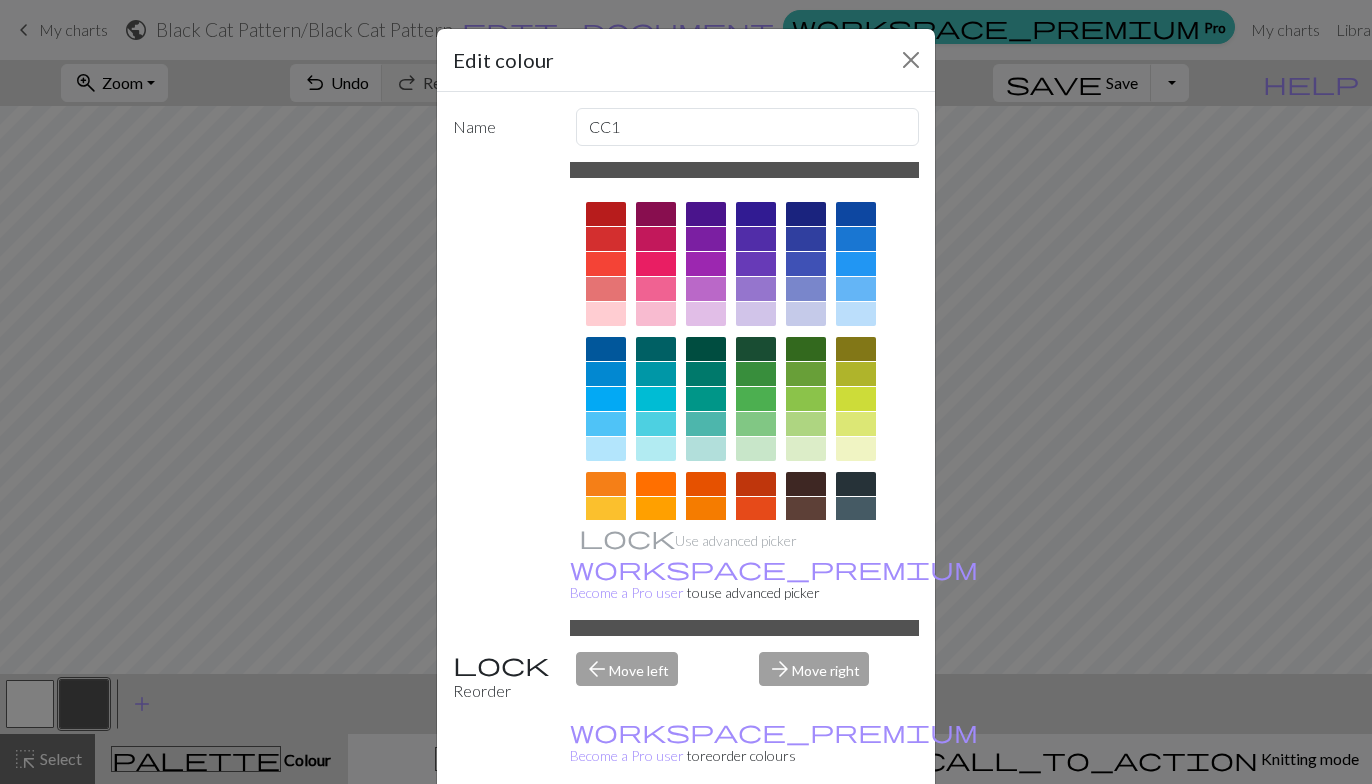 click on "Cancel" at bounding box center [882, 835] 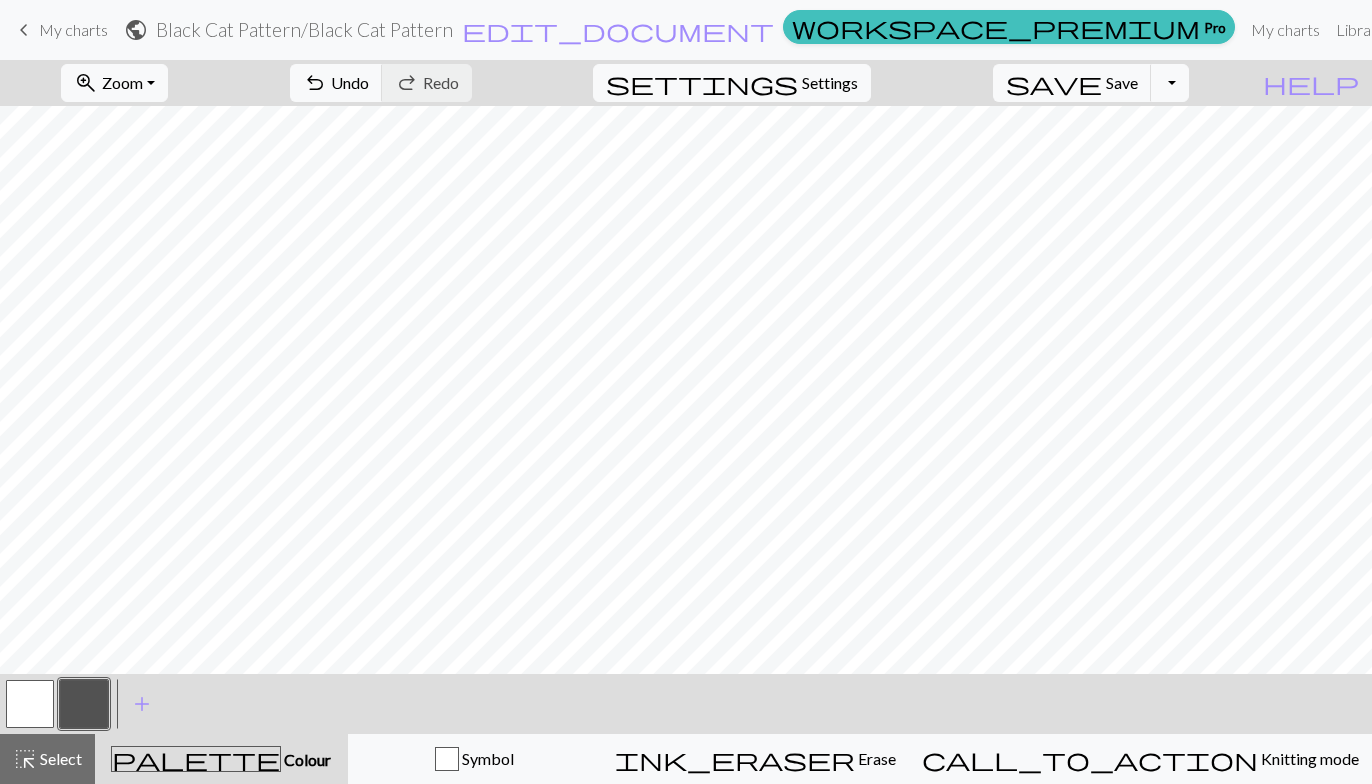 click at bounding box center [30, 704] 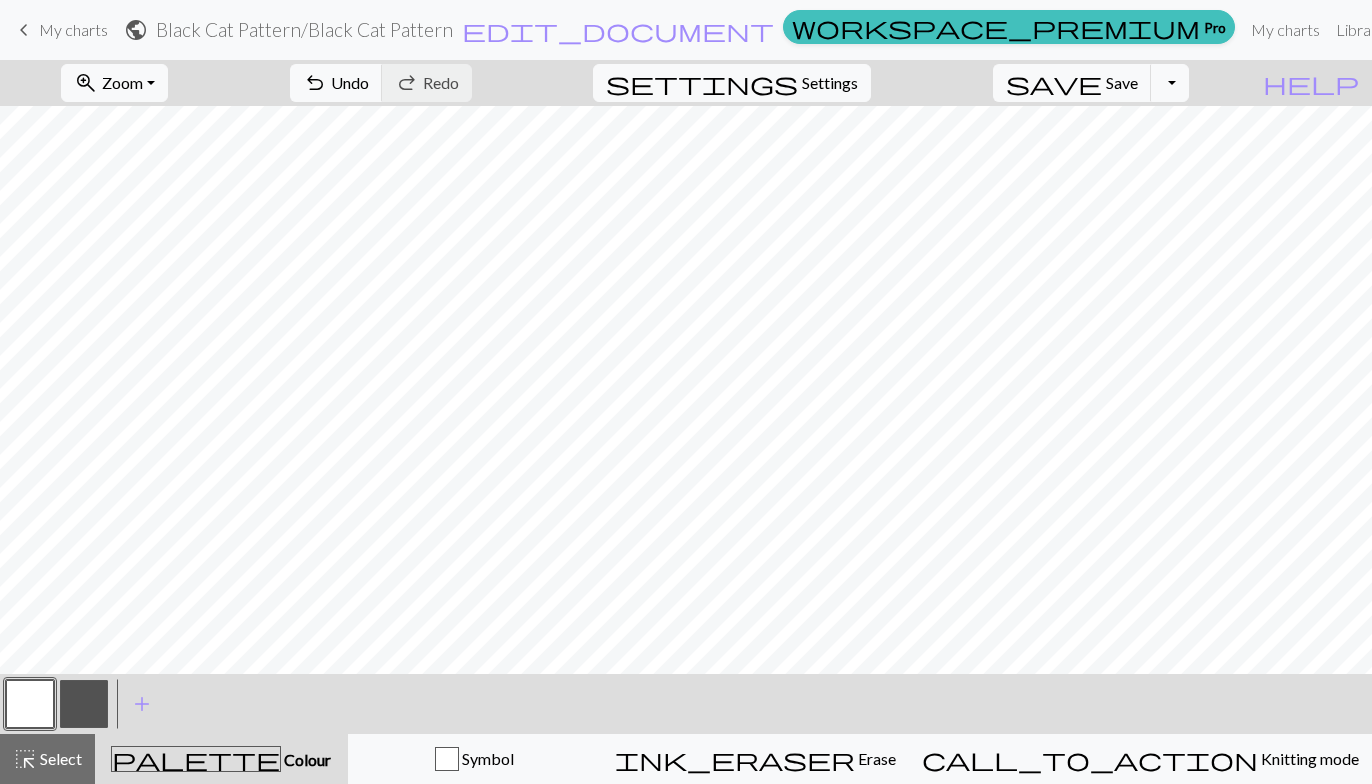 click at bounding box center [84, 704] 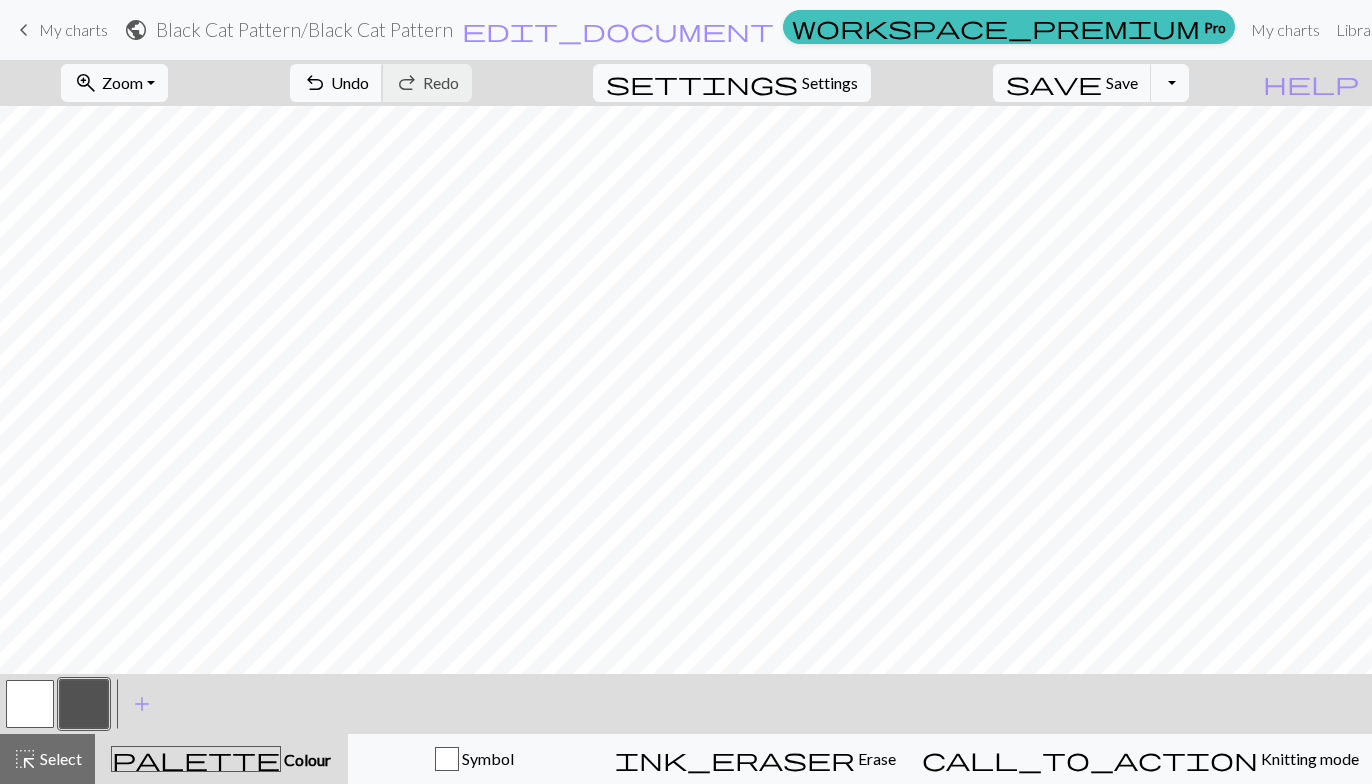 click on "Undo" at bounding box center [350, 82] 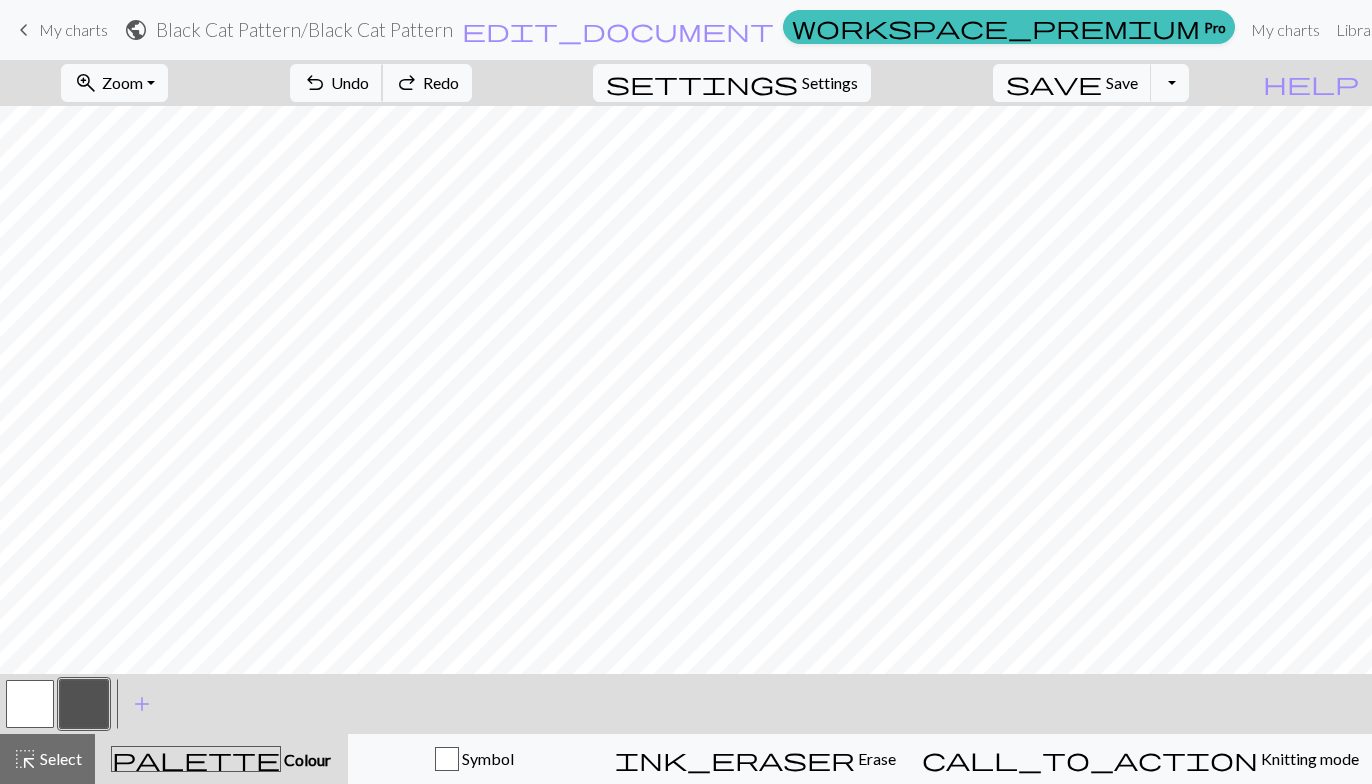 click on "Undo" at bounding box center (350, 82) 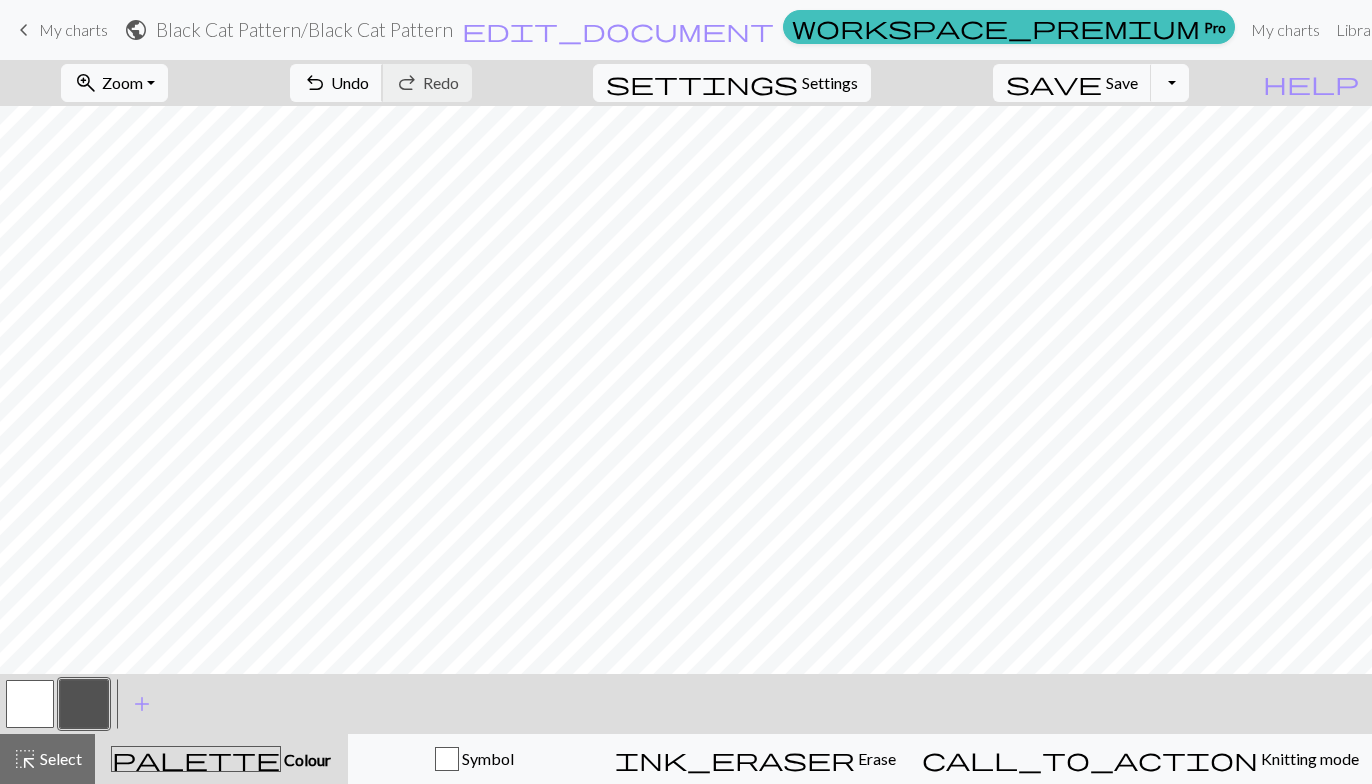 click on "undo" at bounding box center [315, 83] 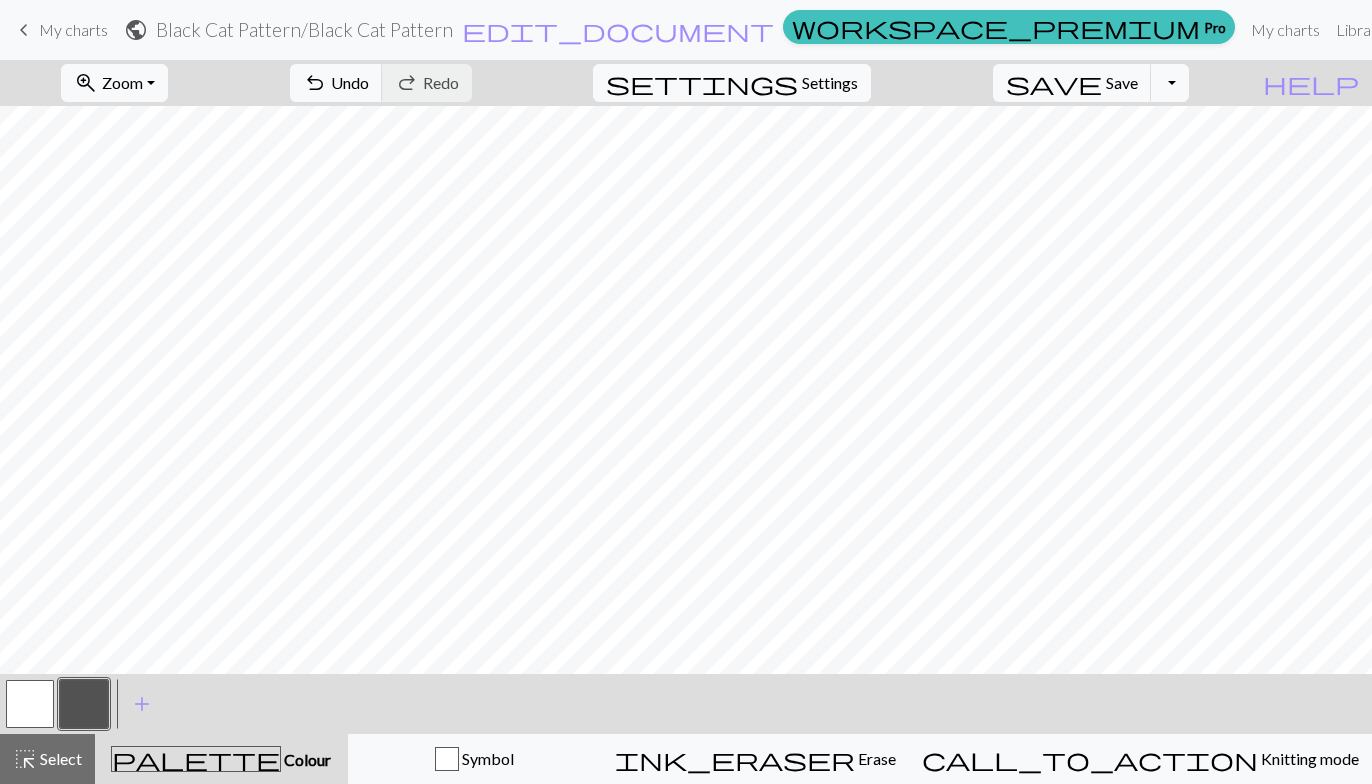 click at bounding box center (30, 704) 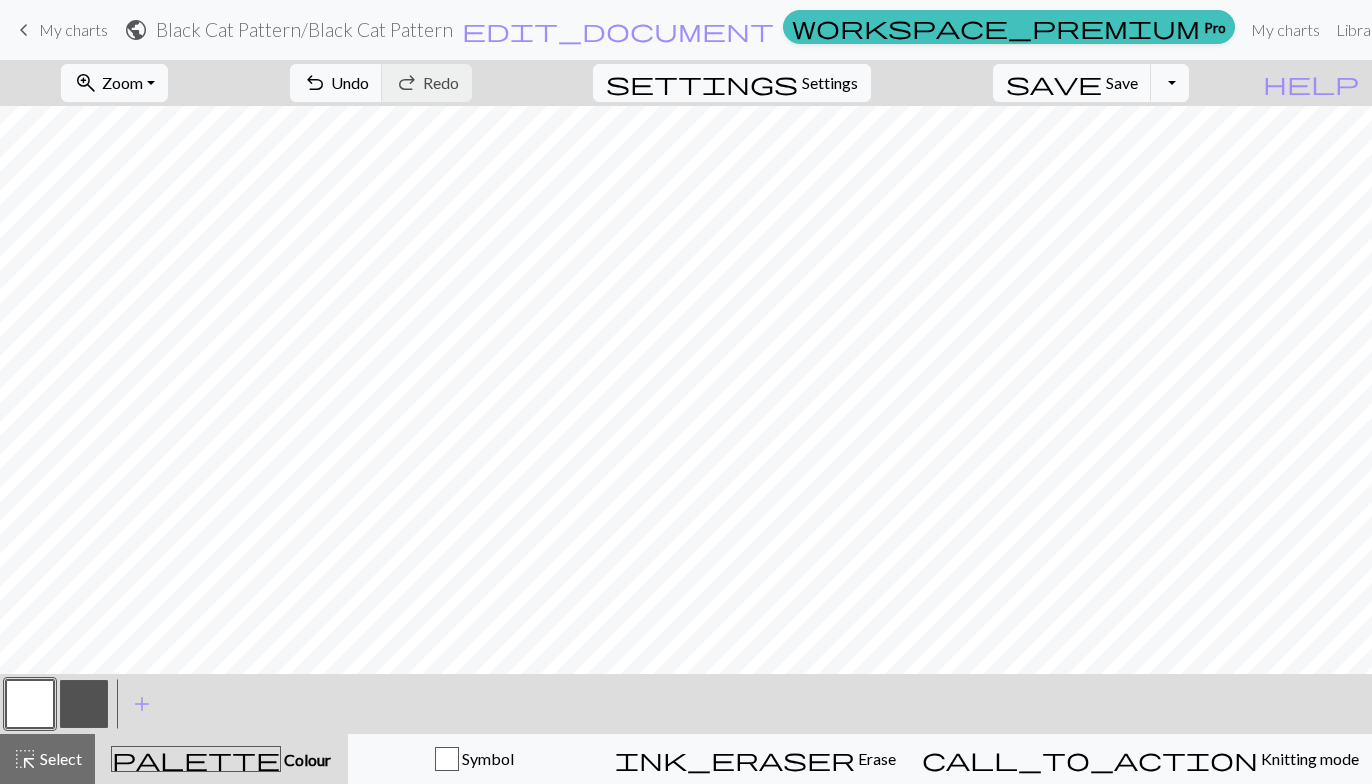 click at bounding box center [84, 704] 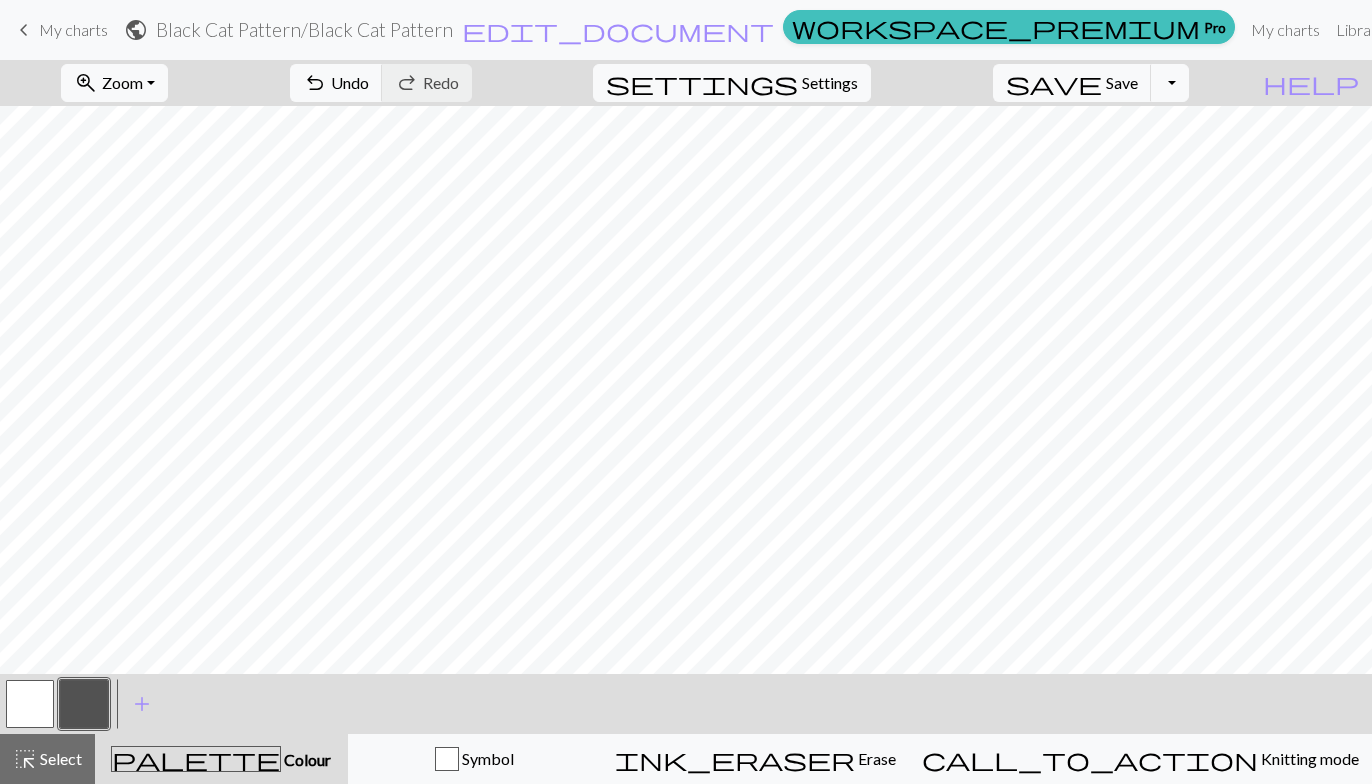 click at bounding box center [30, 704] 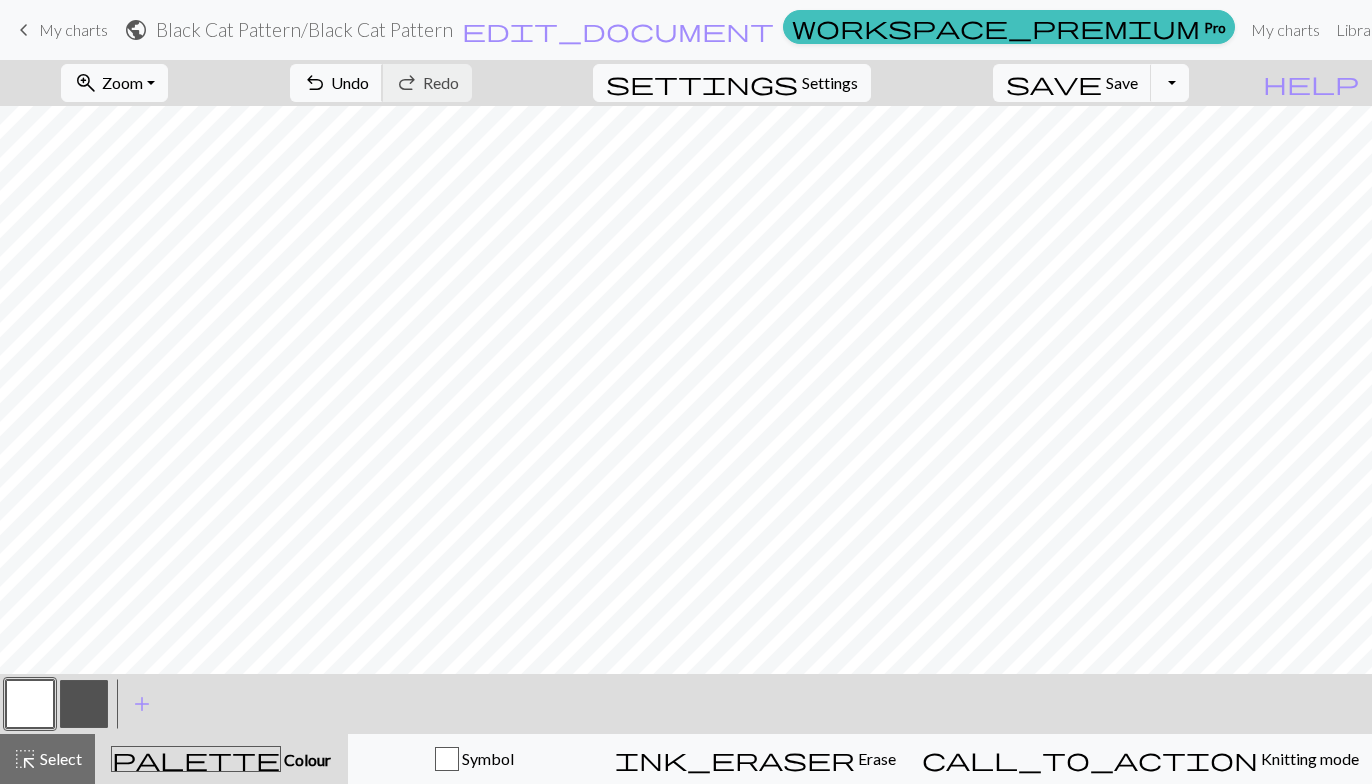 click on "Undo" at bounding box center (350, 82) 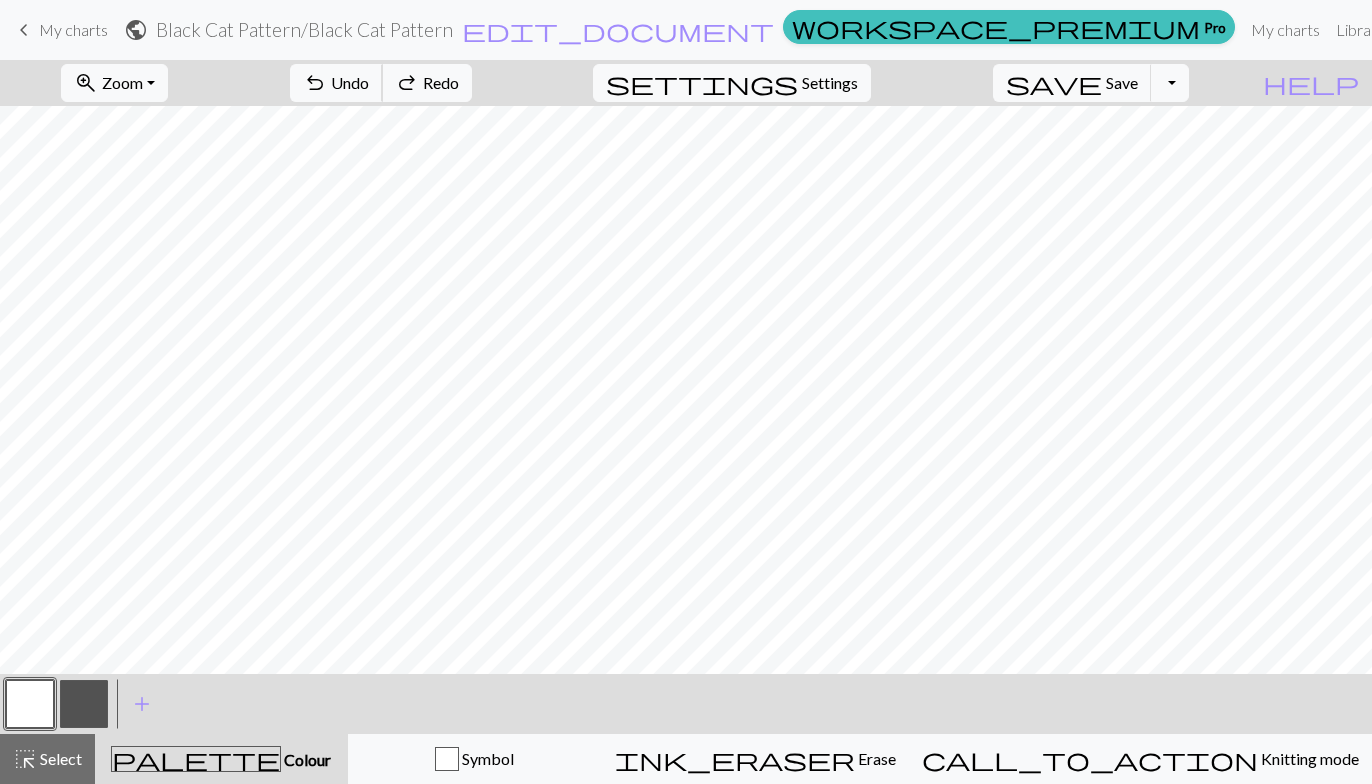 click on "Undo" at bounding box center [350, 82] 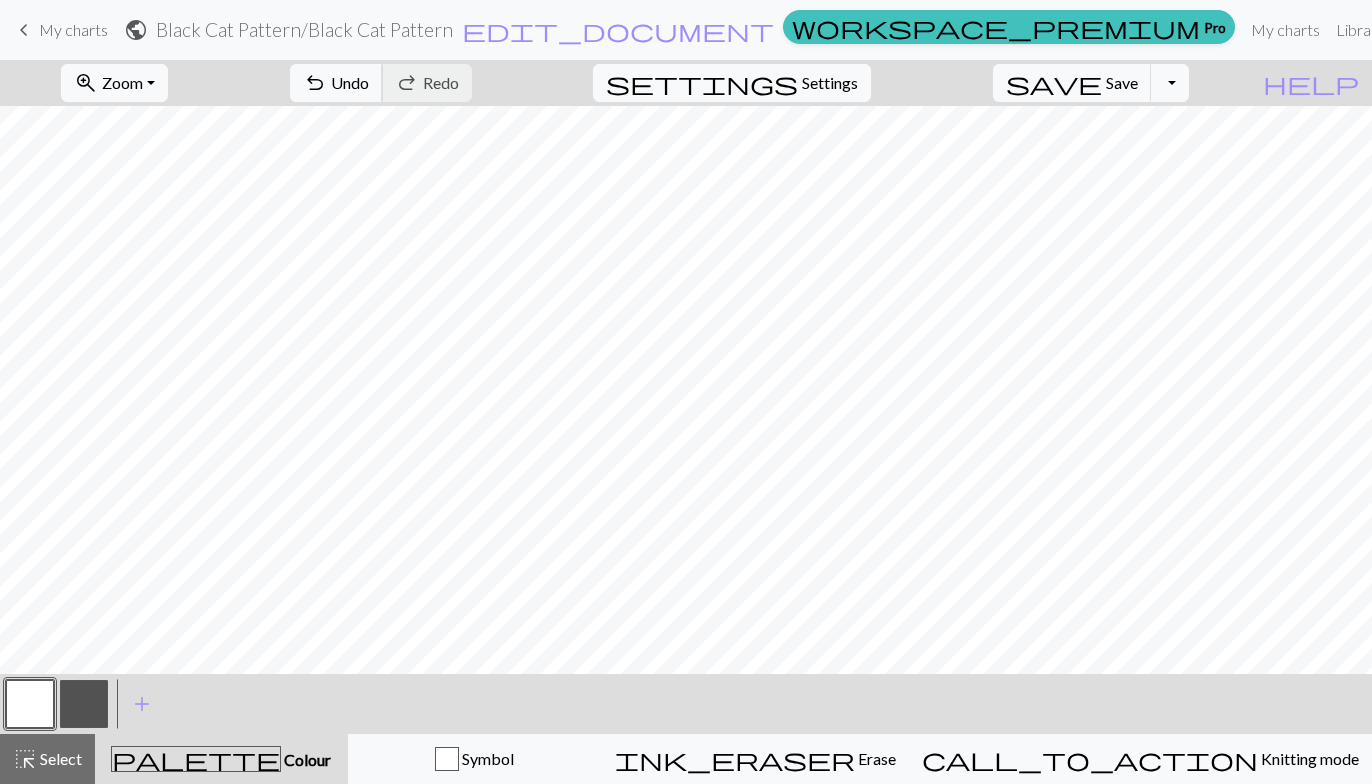 click on "Undo" at bounding box center [350, 82] 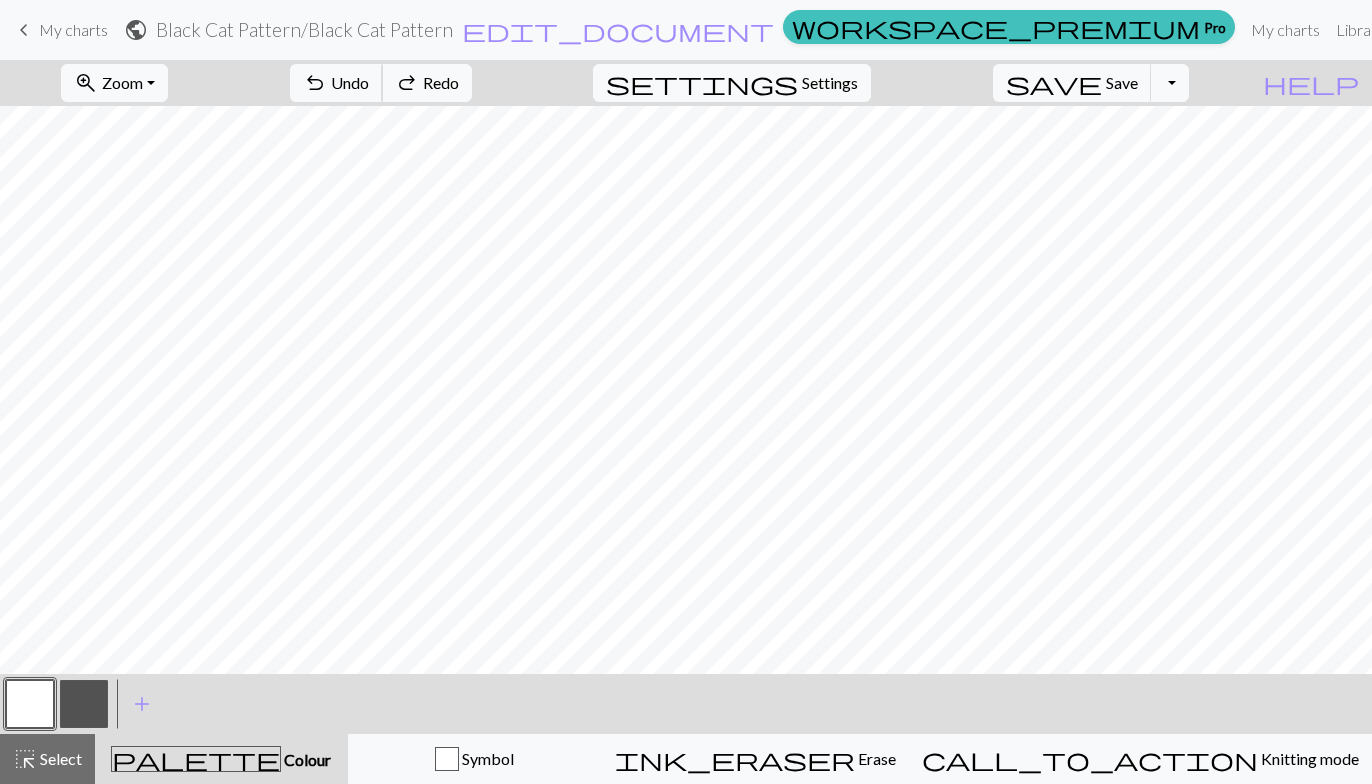 click on "Undo" at bounding box center (350, 82) 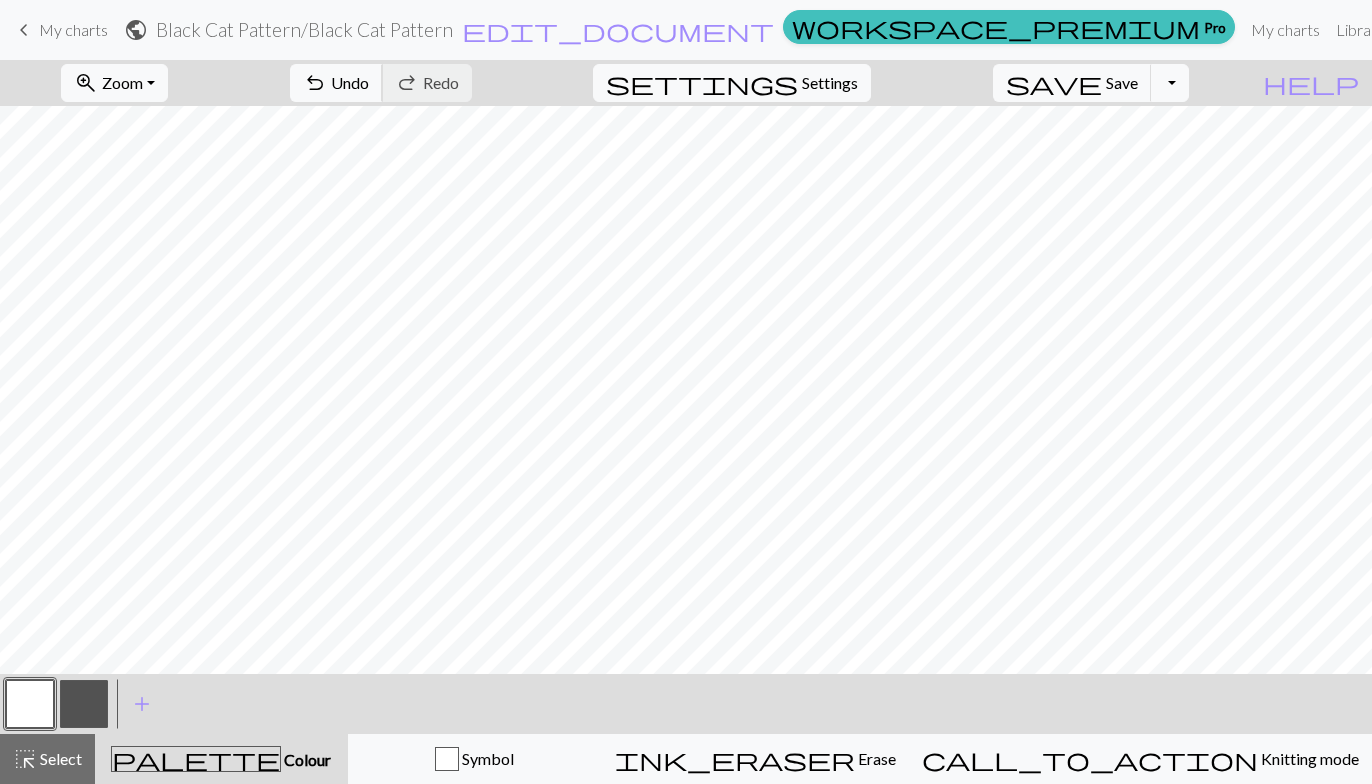 click on "Undo" at bounding box center [350, 82] 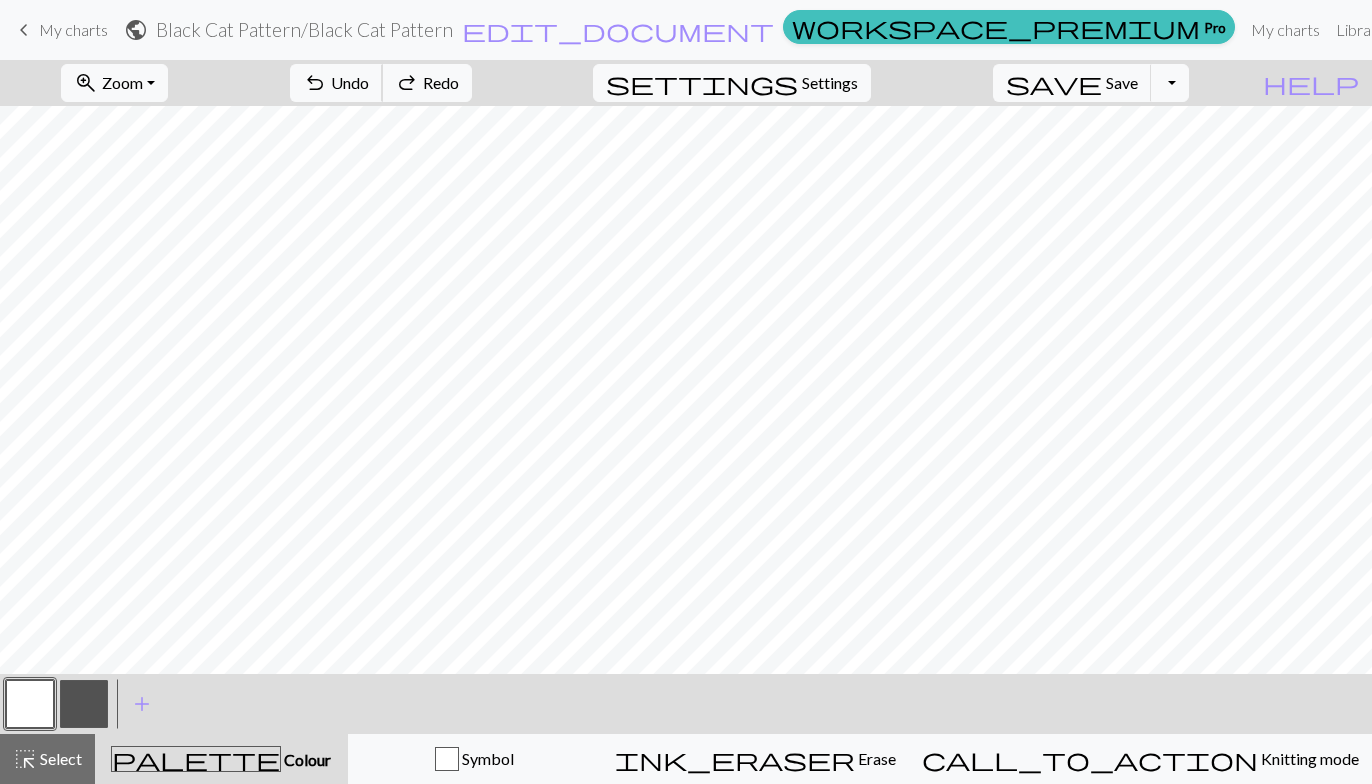 click on "Undo" at bounding box center [350, 82] 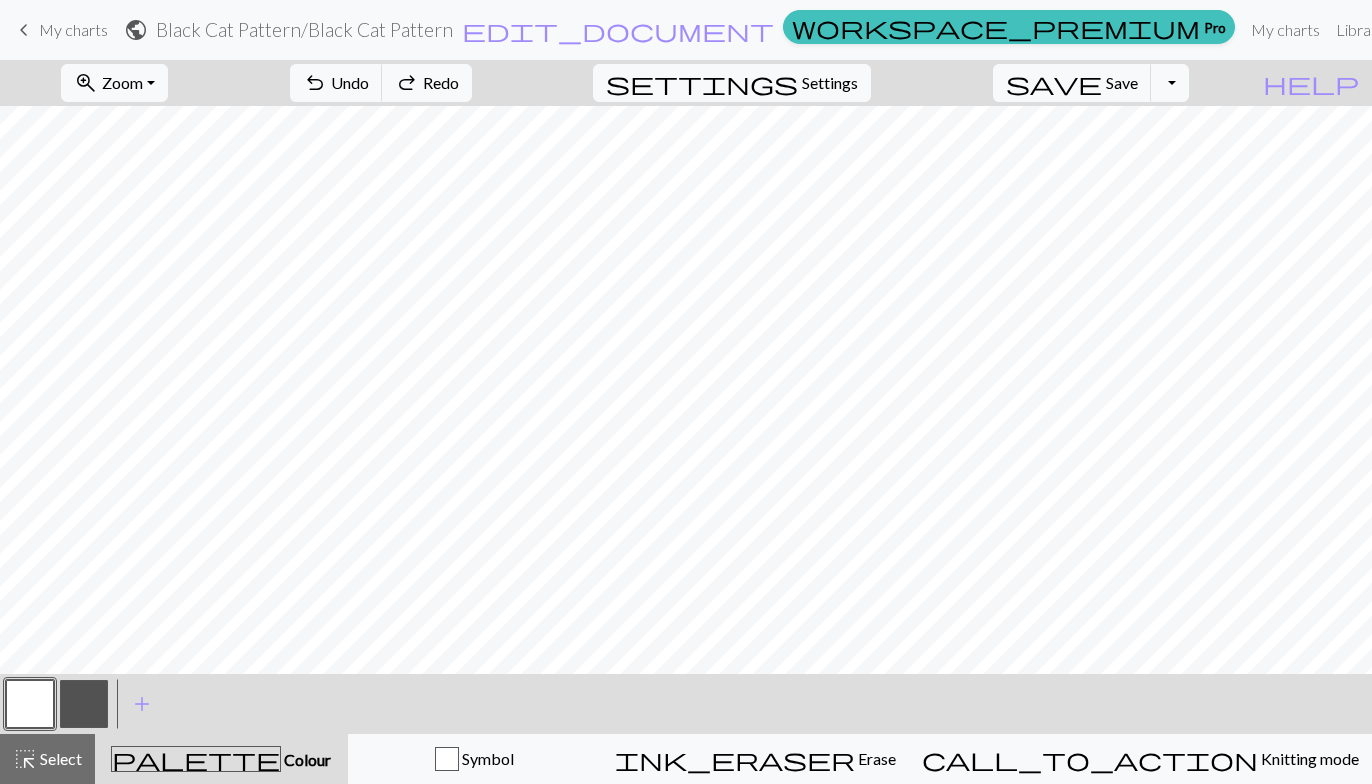 click at bounding box center (84, 704) 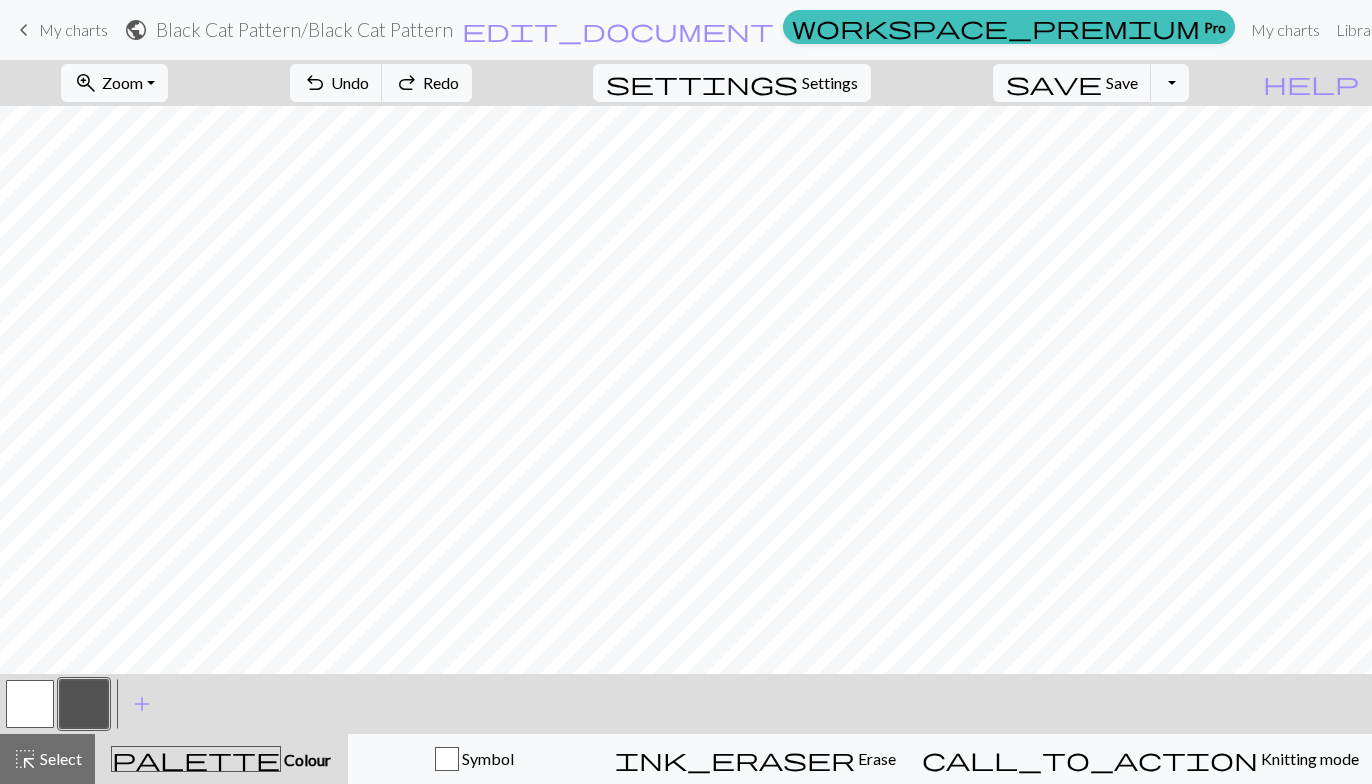 click at bounding box center [30, 704] 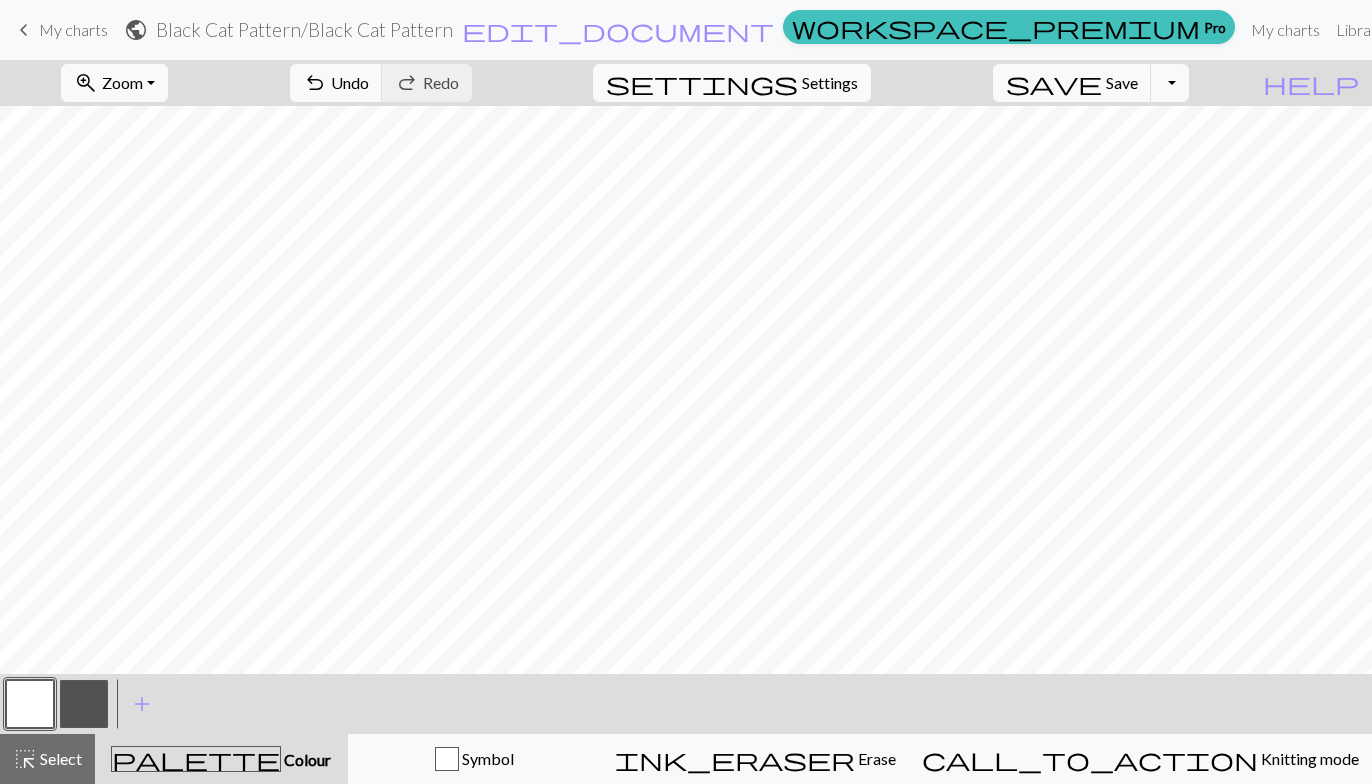 click at bounding box center [84, 704] 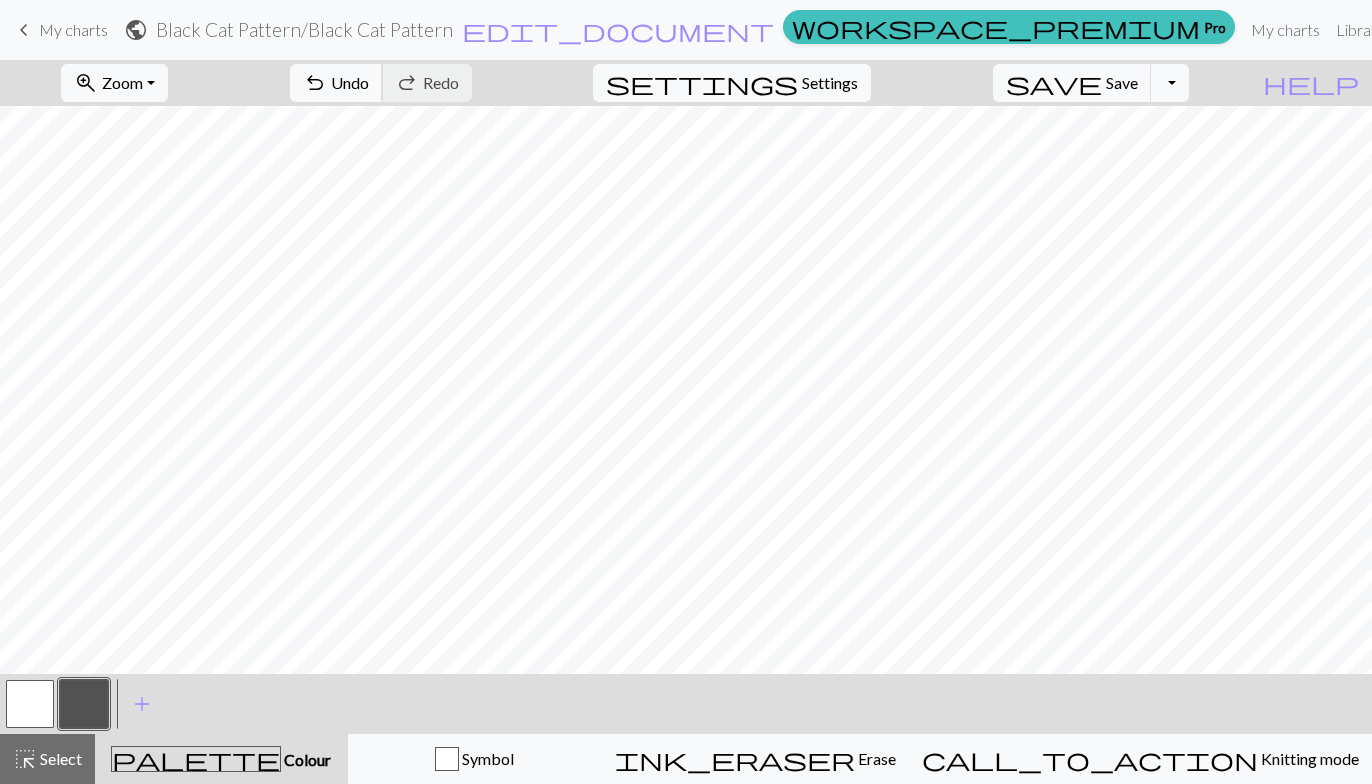 click on "Undo" at bounding box center (350, 82) 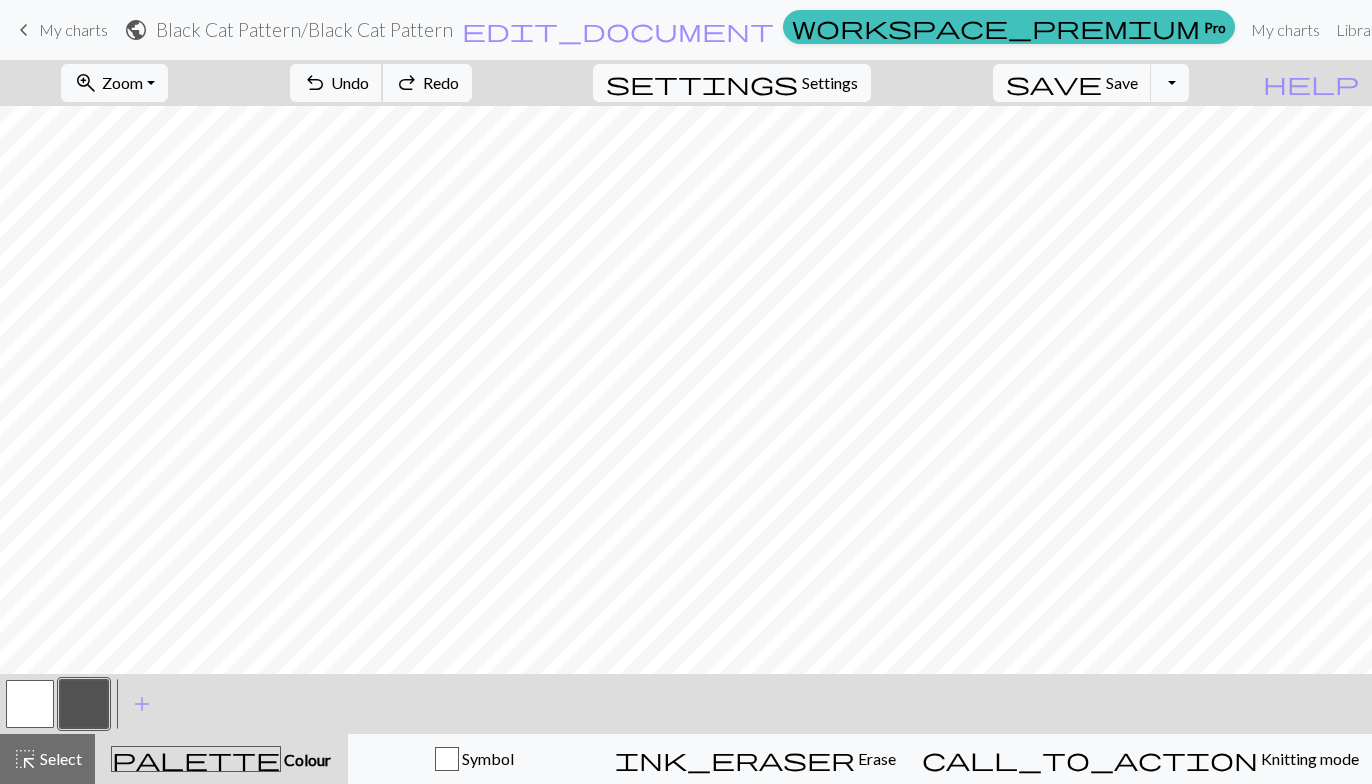 click on "undo Undo Undo" at bounding box center (336, 83) 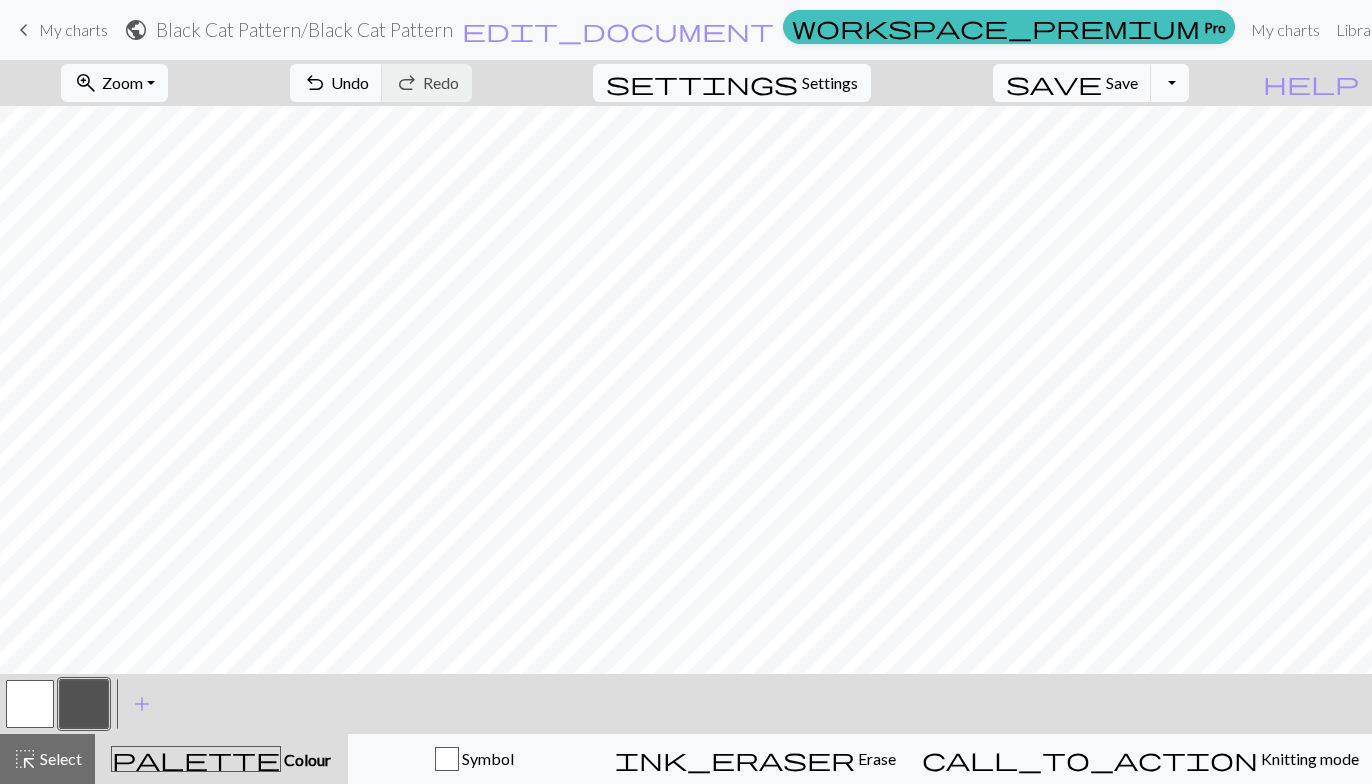 click at bounding box center (30, 704) 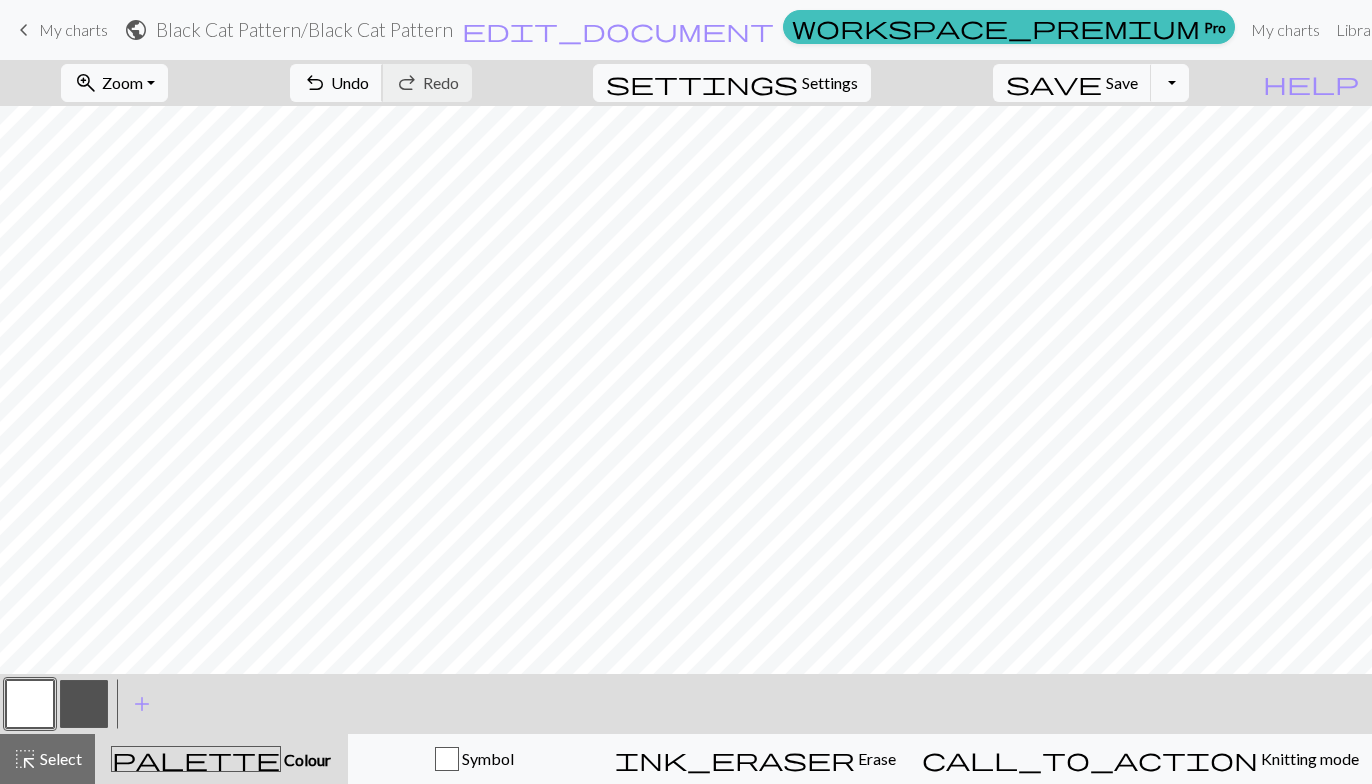 click on "Undo" at bounding box center [350, 82] 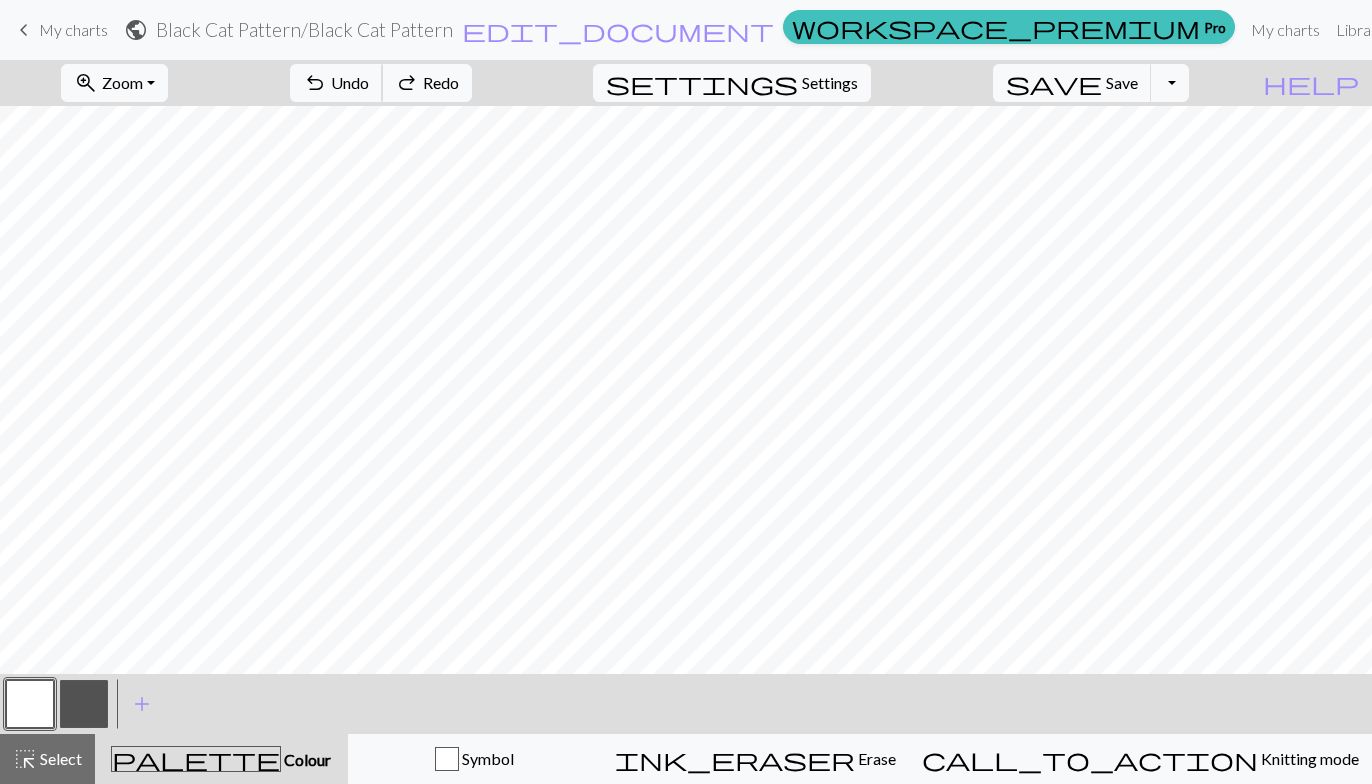 click on "Undo" at bounding box center [350, 82] 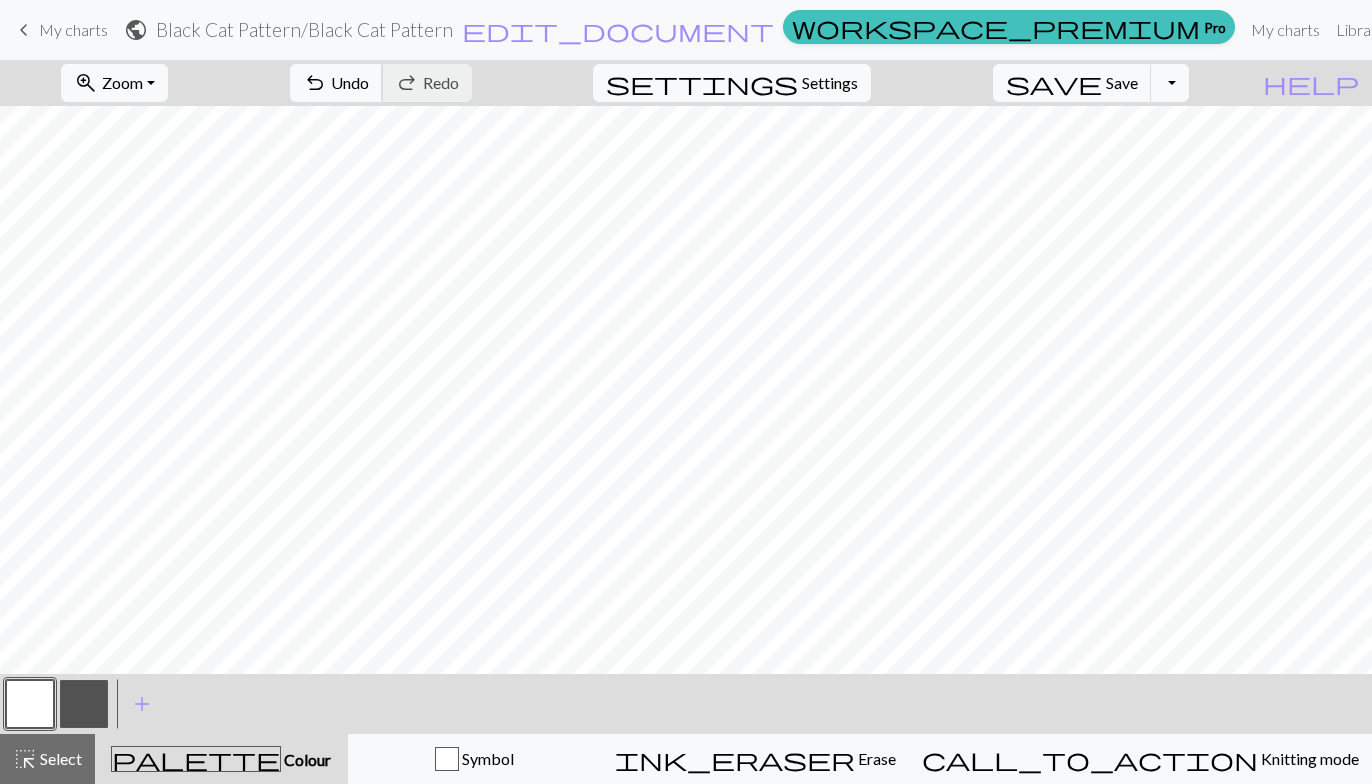 click on "undo Undo Undo" at bounding box center [336, 83] 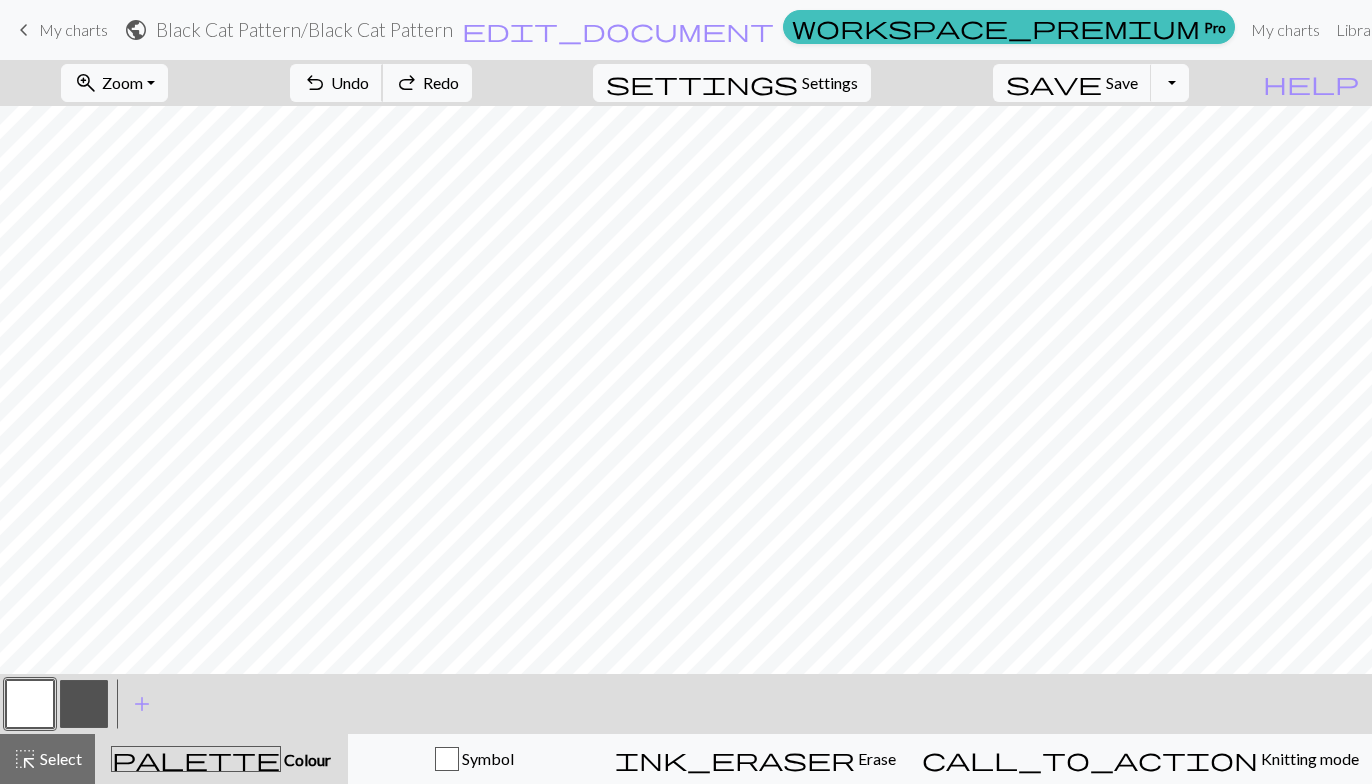 click on "Undo" at bounding box center [350, 82] 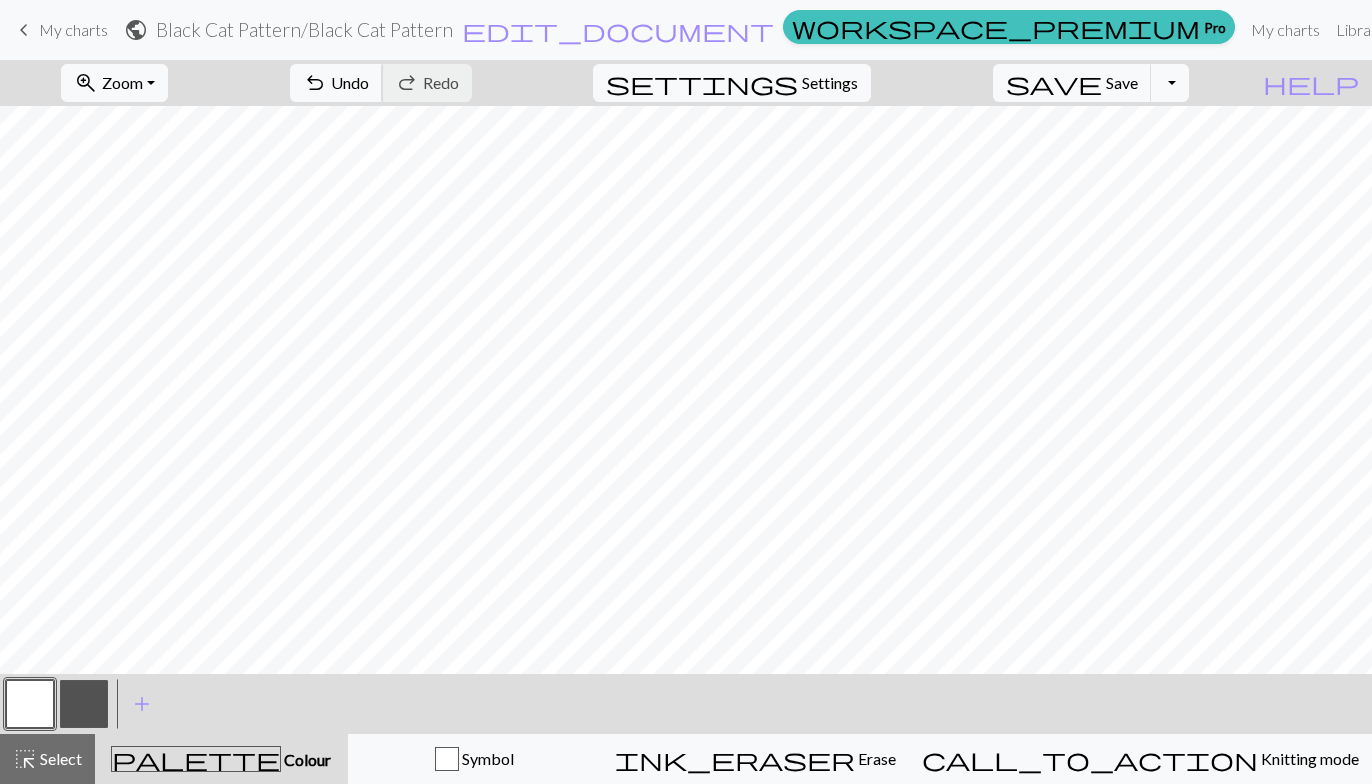 click on "undo Undo Undo" at bounding box center (336, 83) 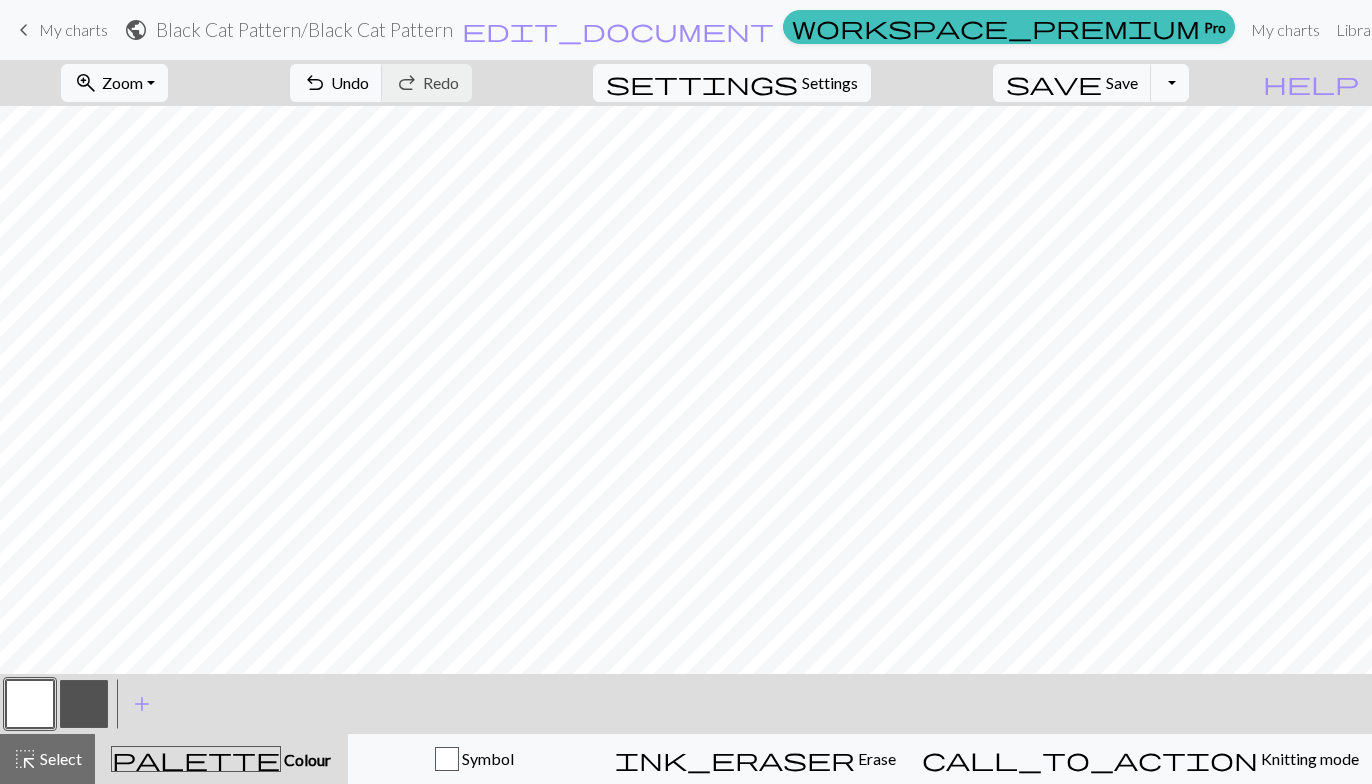 click at bounding box center (84, 704) 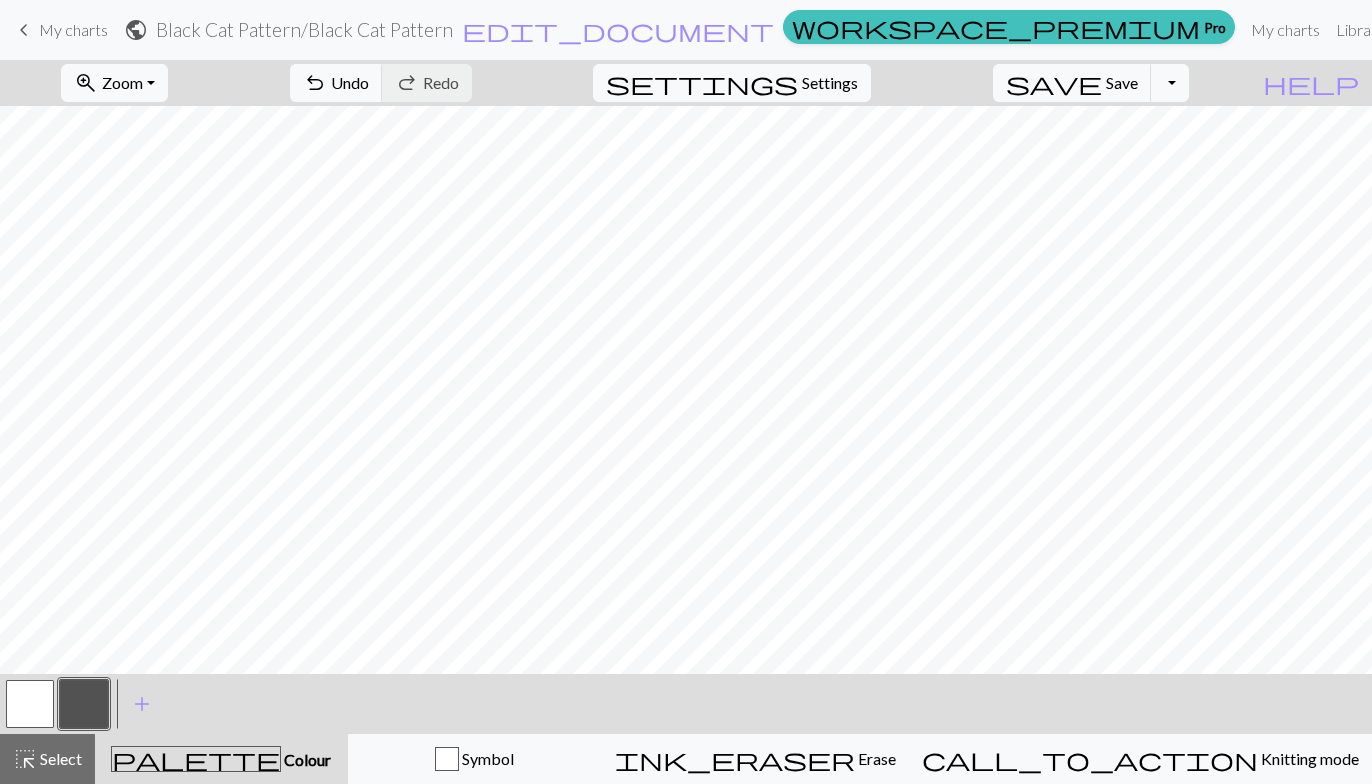 click at bounding box center (30, 704) 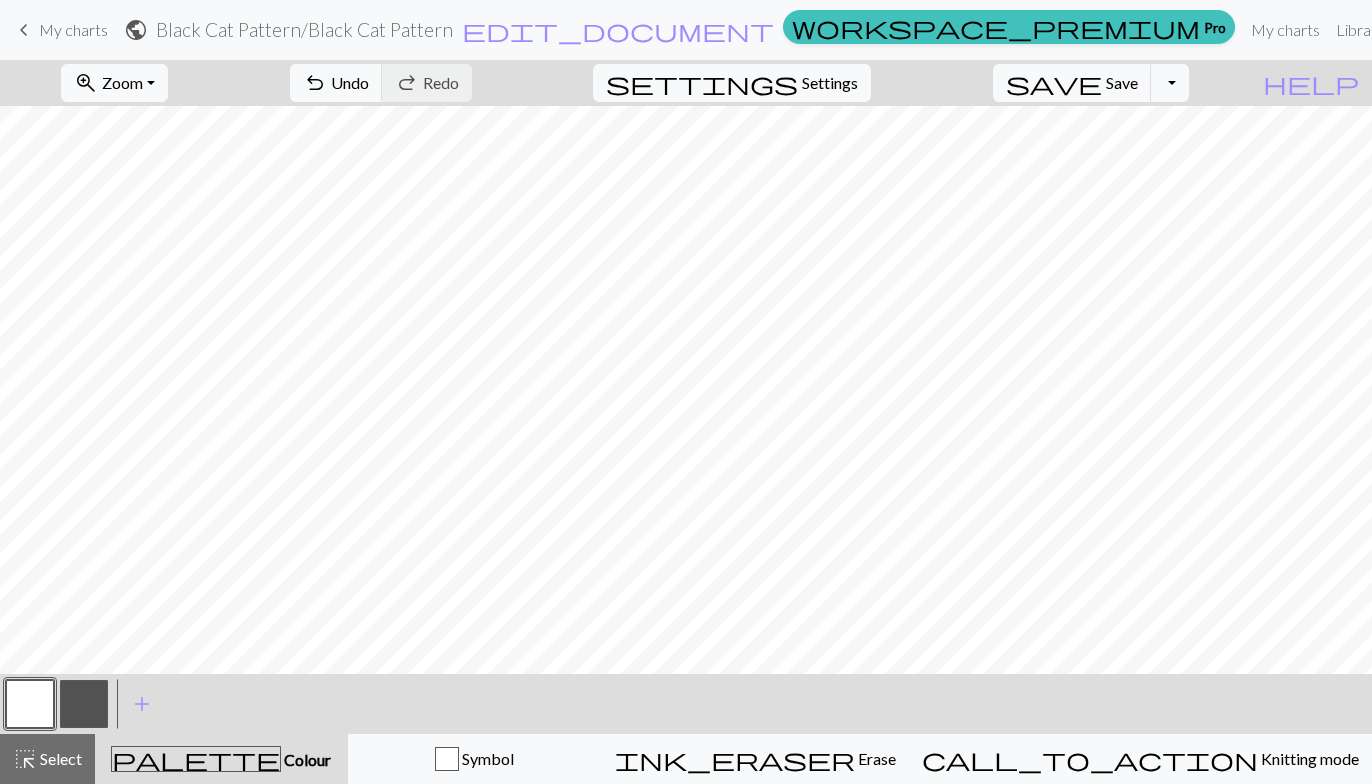 click at bounding box center (84, 704) 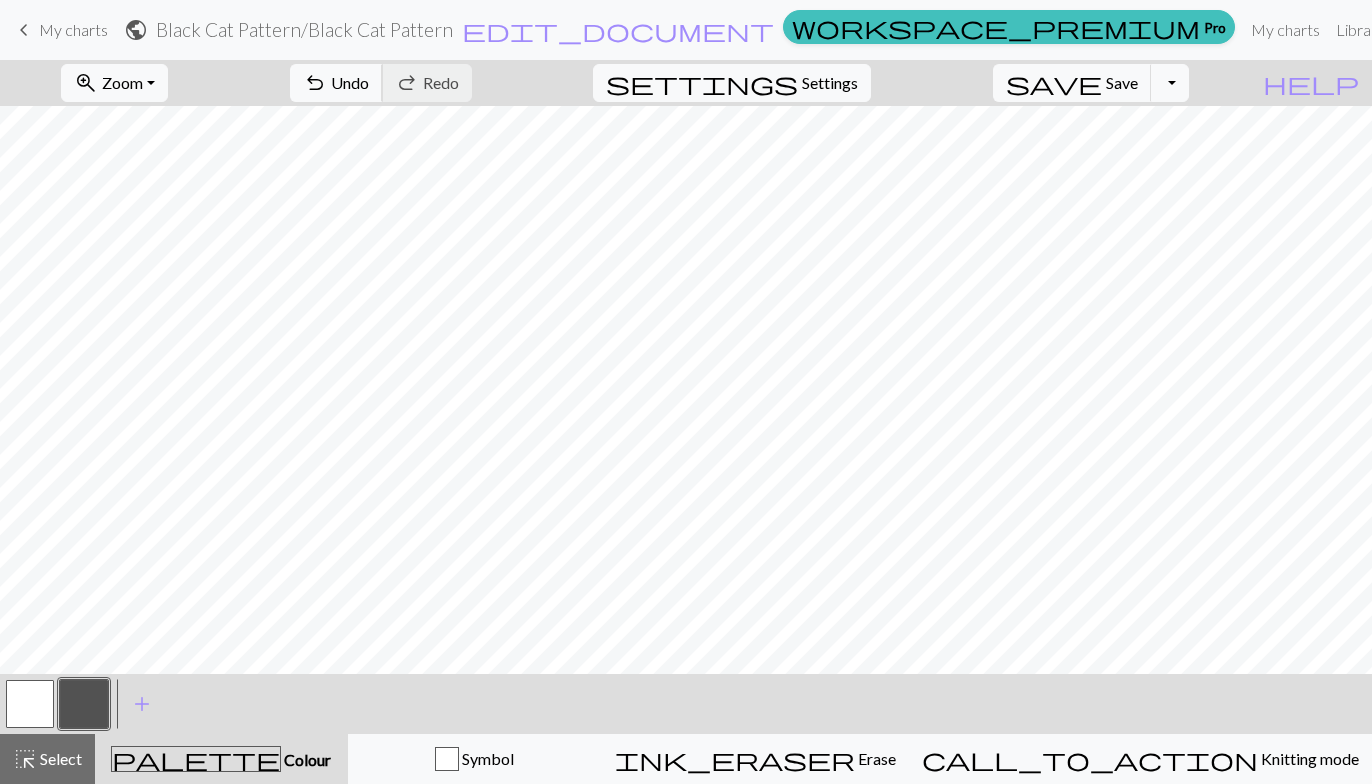 click on "Undo" at bounding box center [350, 82] 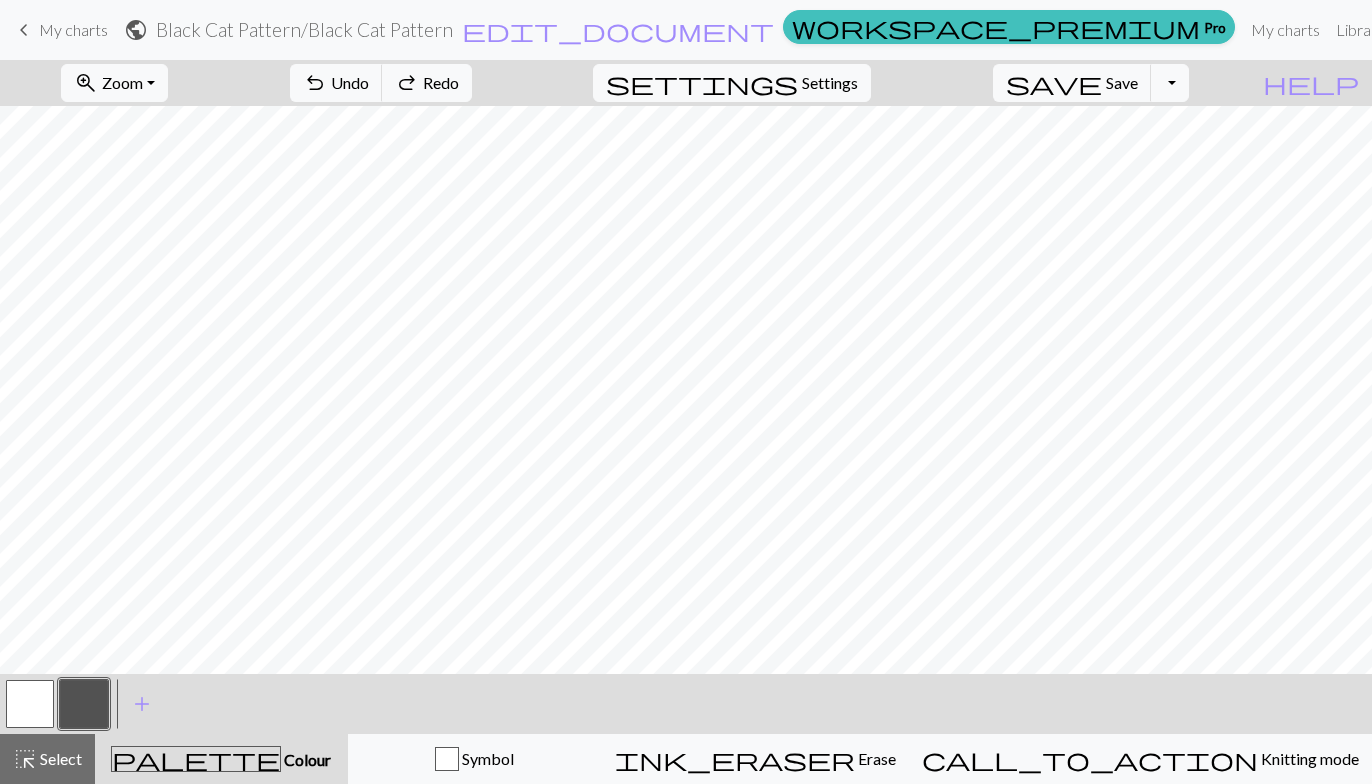 click at bounding box center (30, 704) 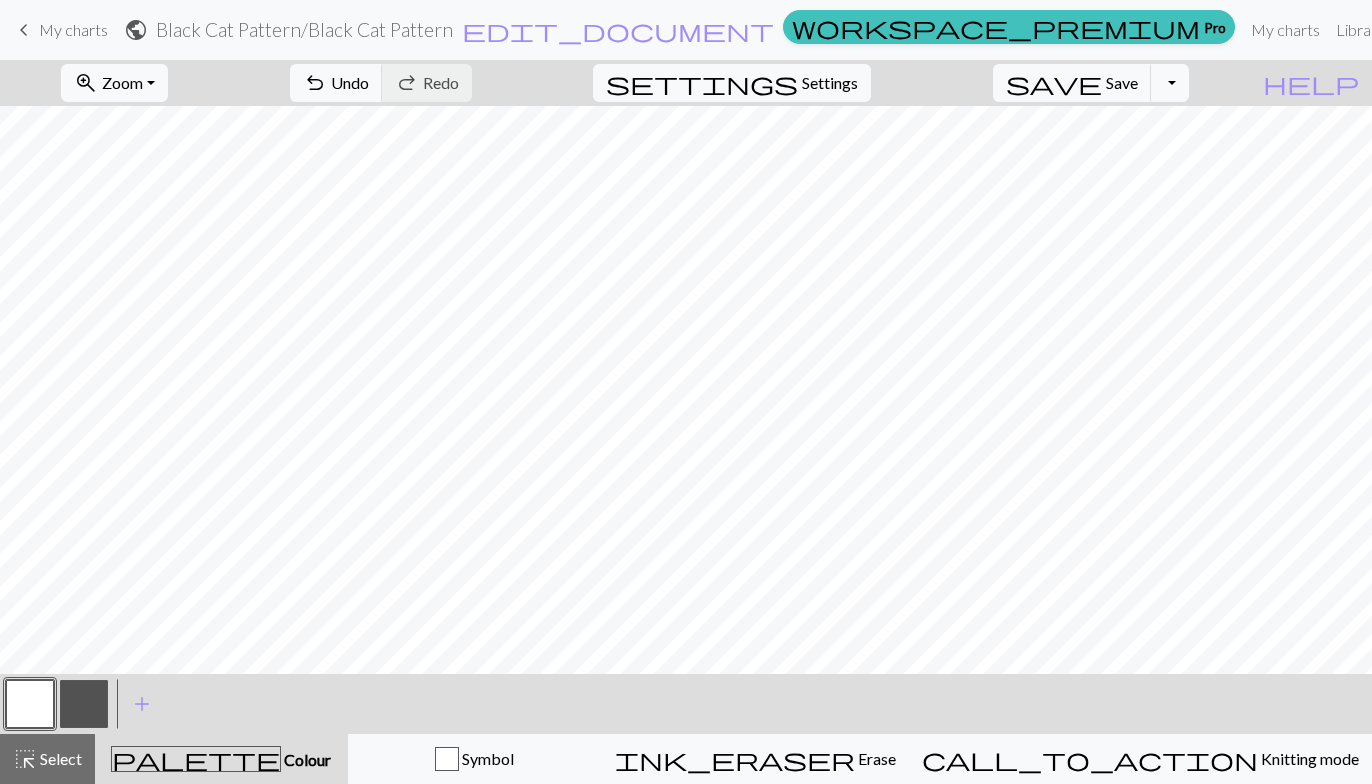 click at bounding box center (84, 704) 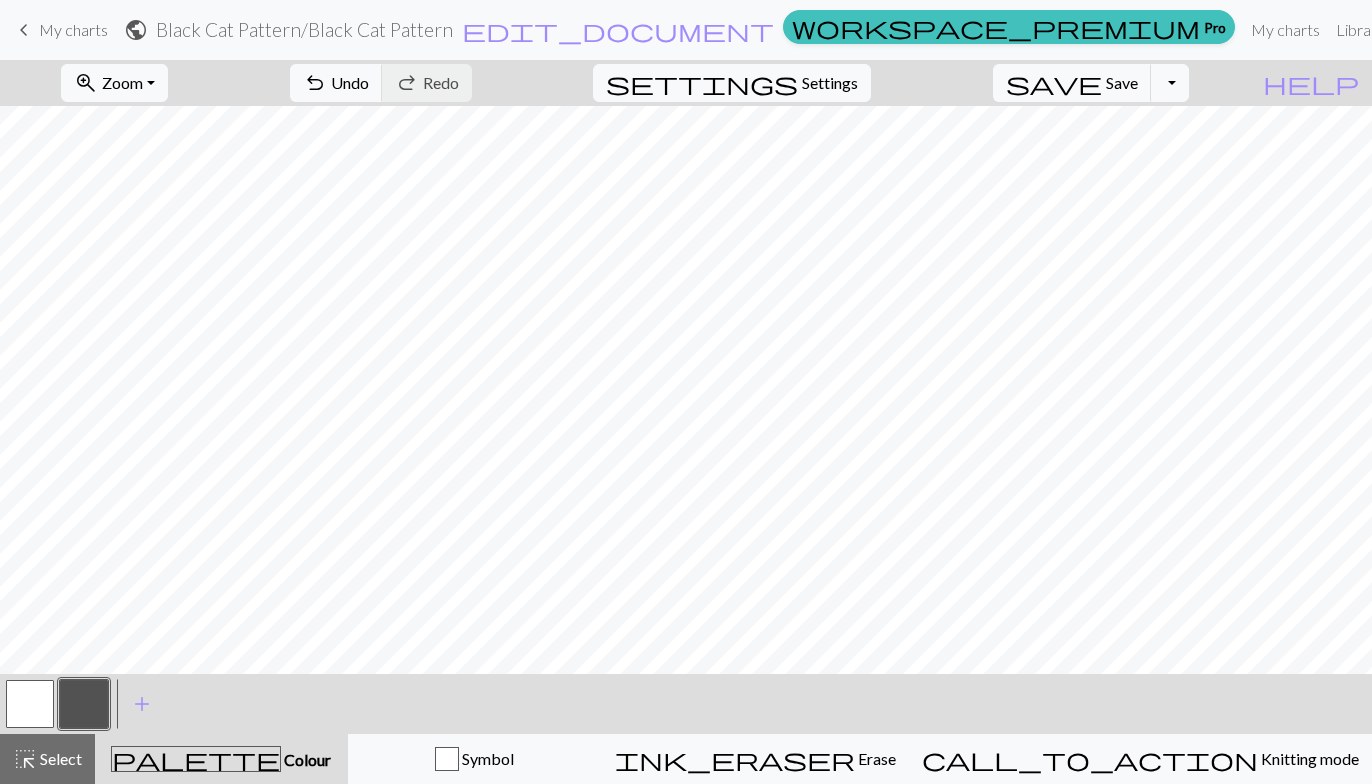click on "Undo" at bounding box center [350, 82] 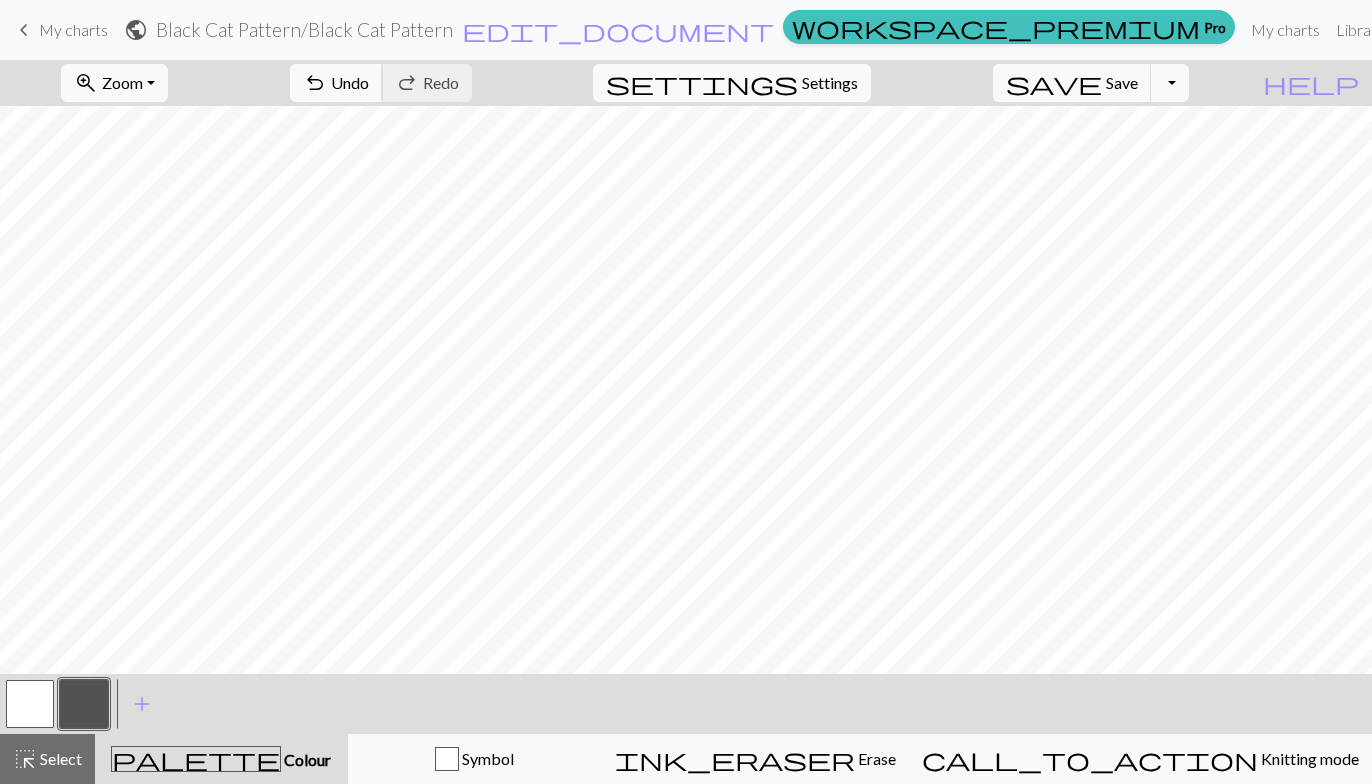 click on "Undo" at bounding box center [350, 82] 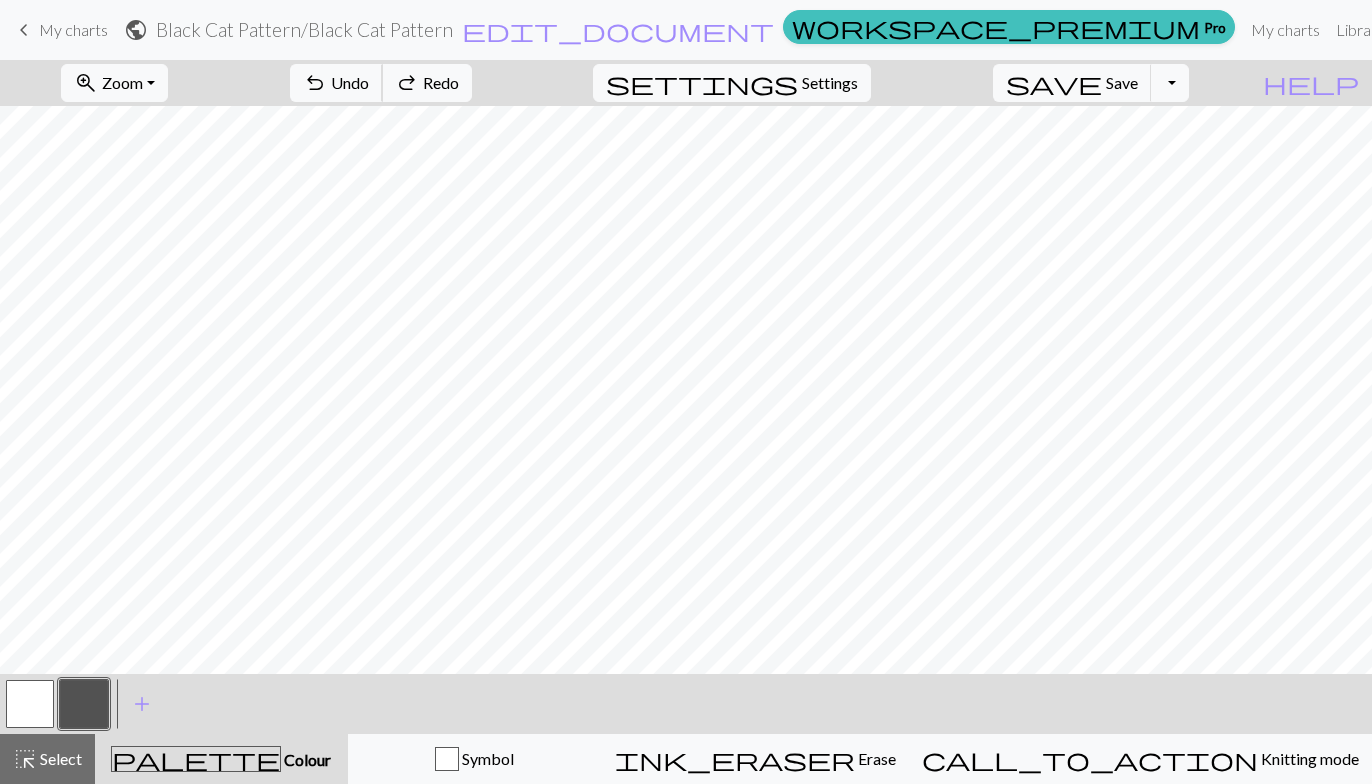 click on "Undo" at bounding box center [350, 82] 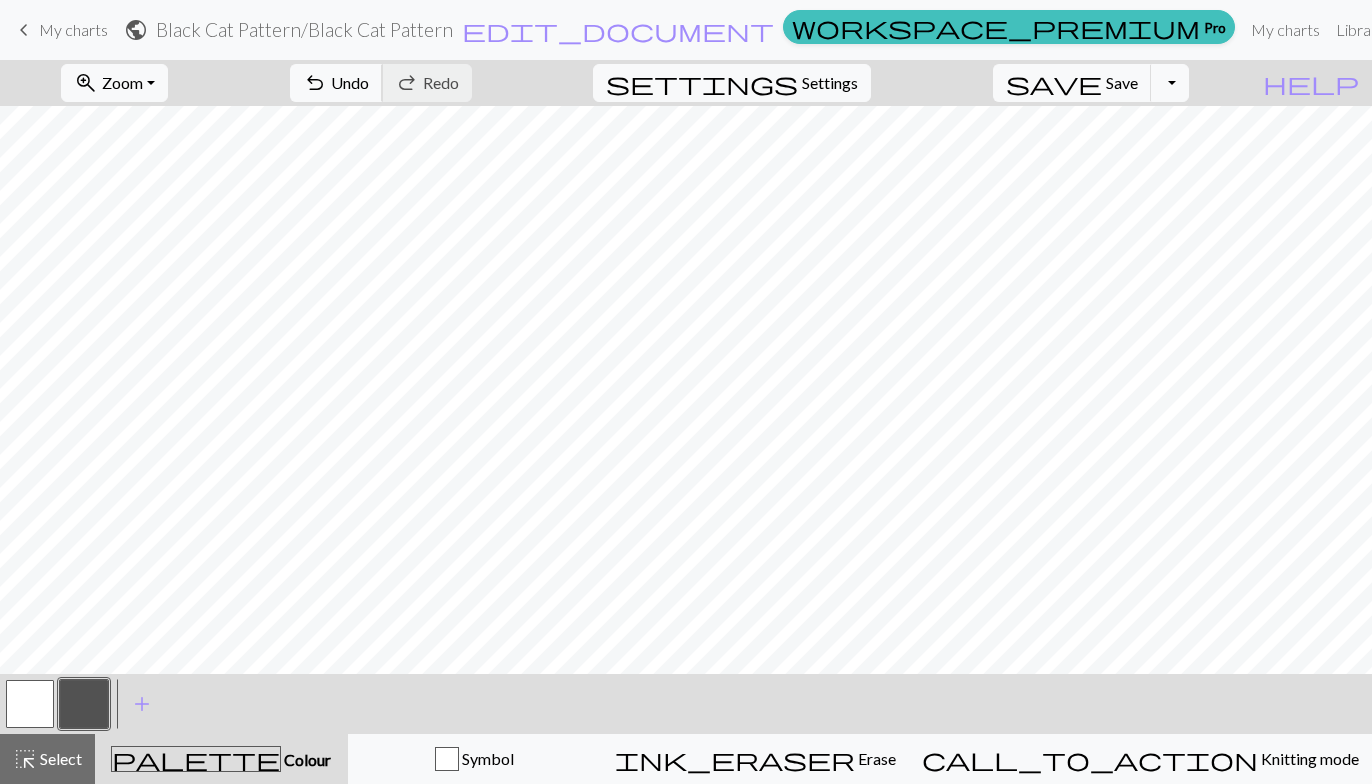 click on "Undo" at bounding box center [350, 82] 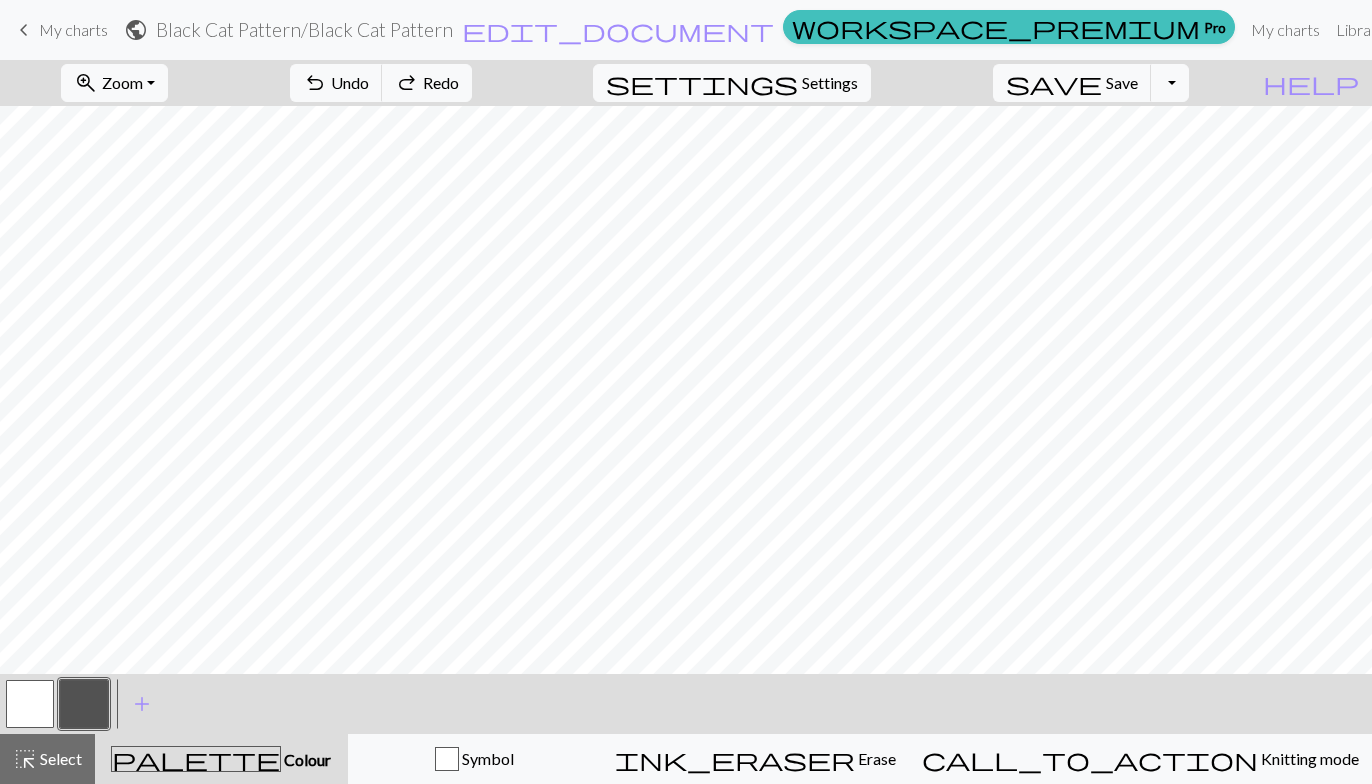 click at bounding box center [30, 704] 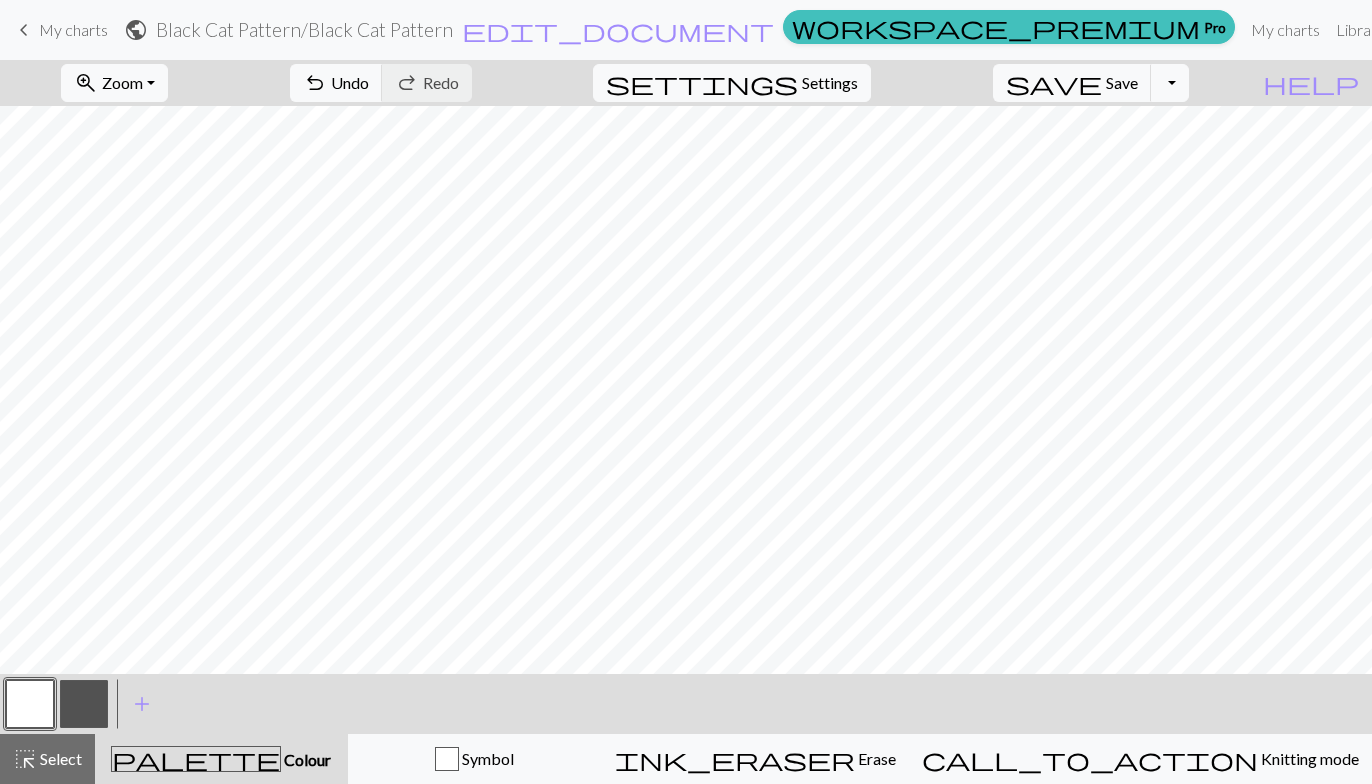 click at bounding box center (84, 704) 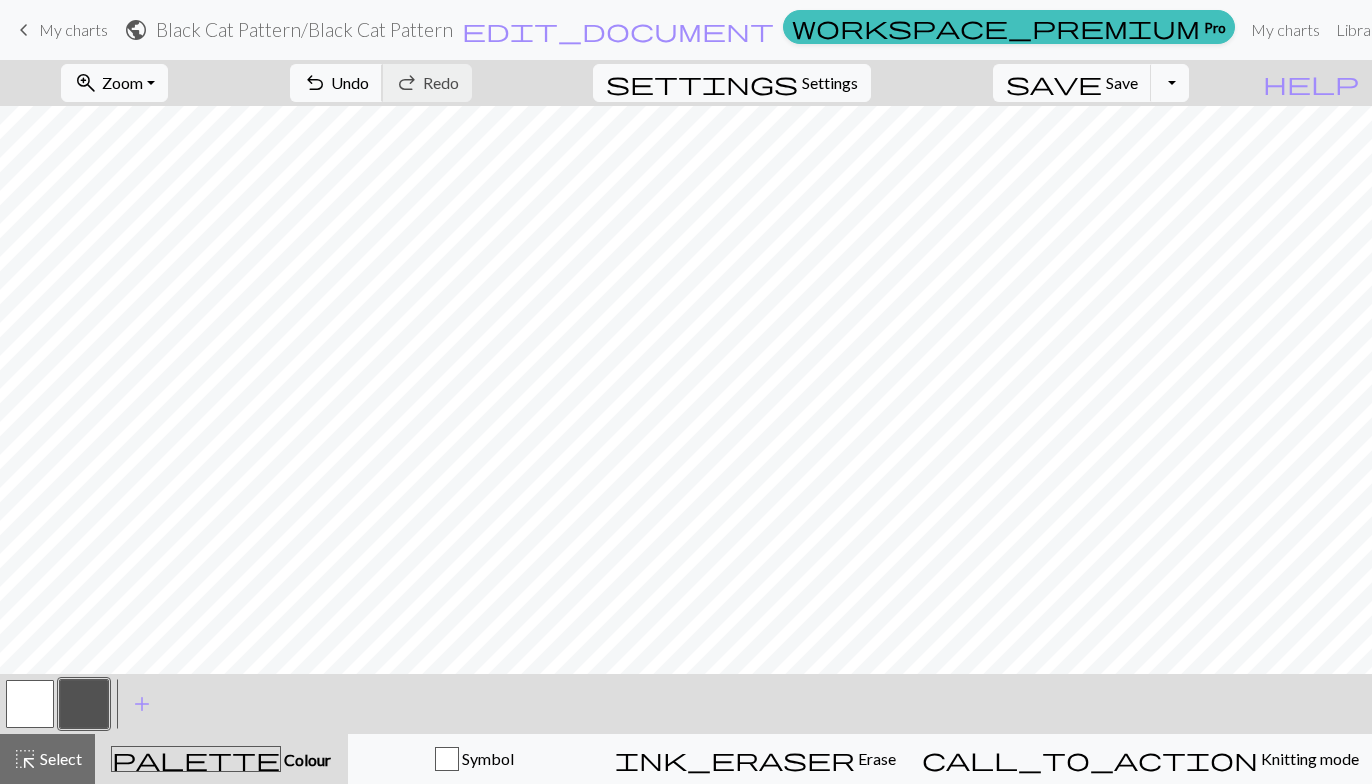 click on "undo" at bounding box center [315, 83] 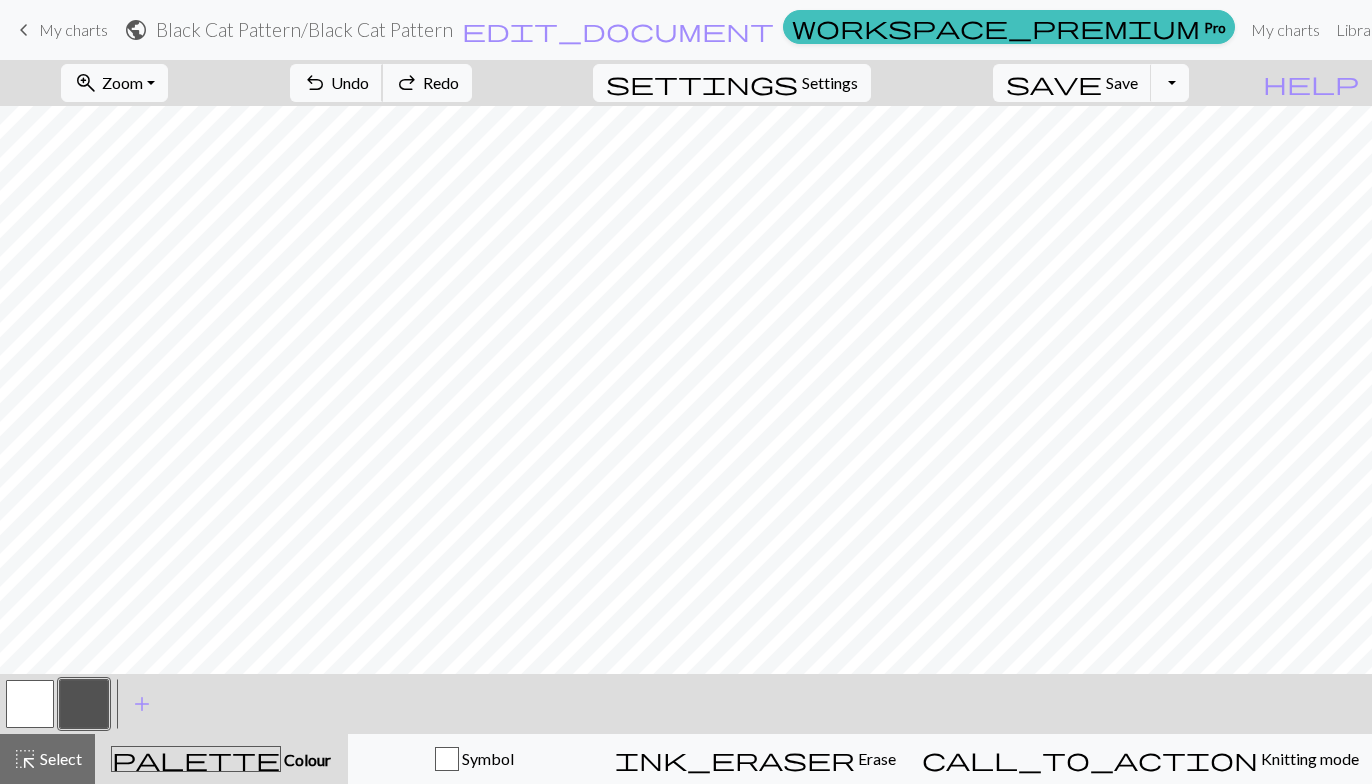 click on "Undo" at bounding box center [350, 82] 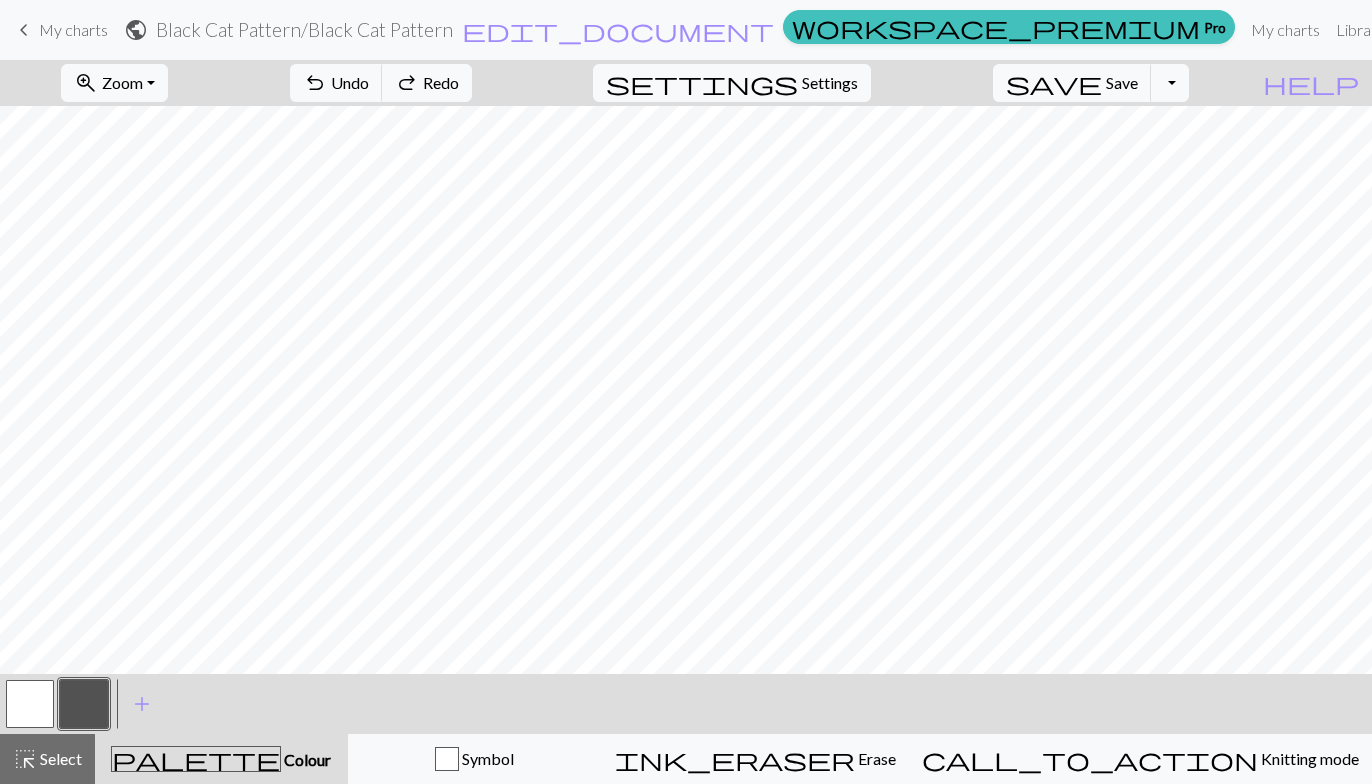 click on "Redo" at bounding box center (441, 82) 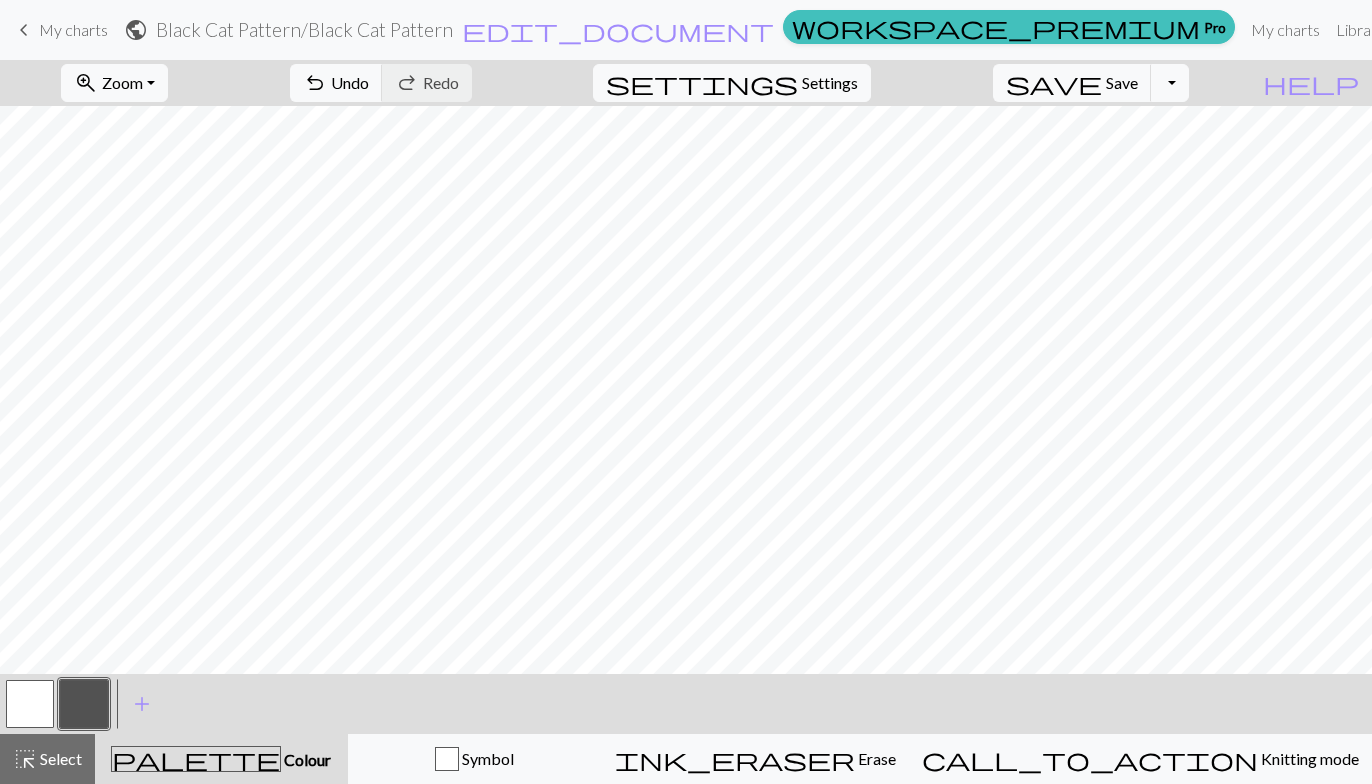 click at bounding box center (30, 704) 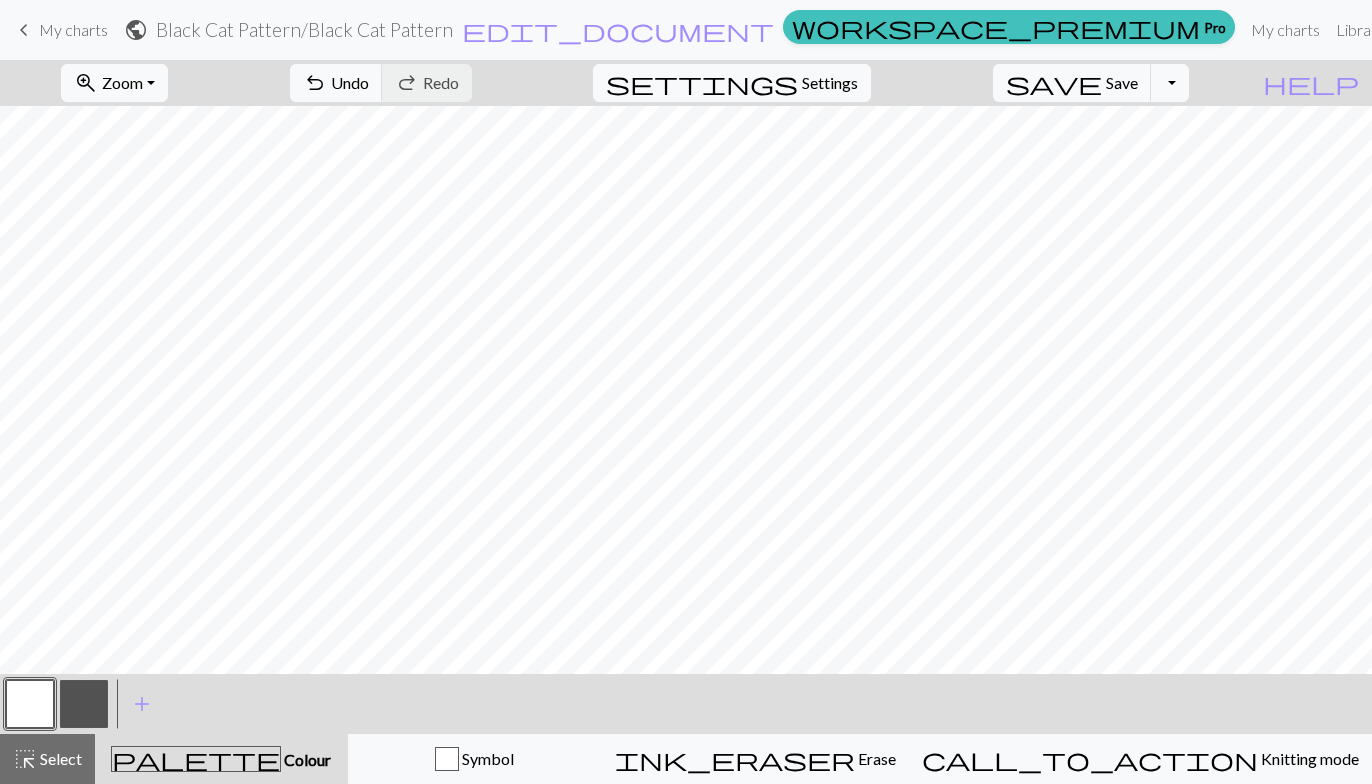 click at bounding box center [84, 704] 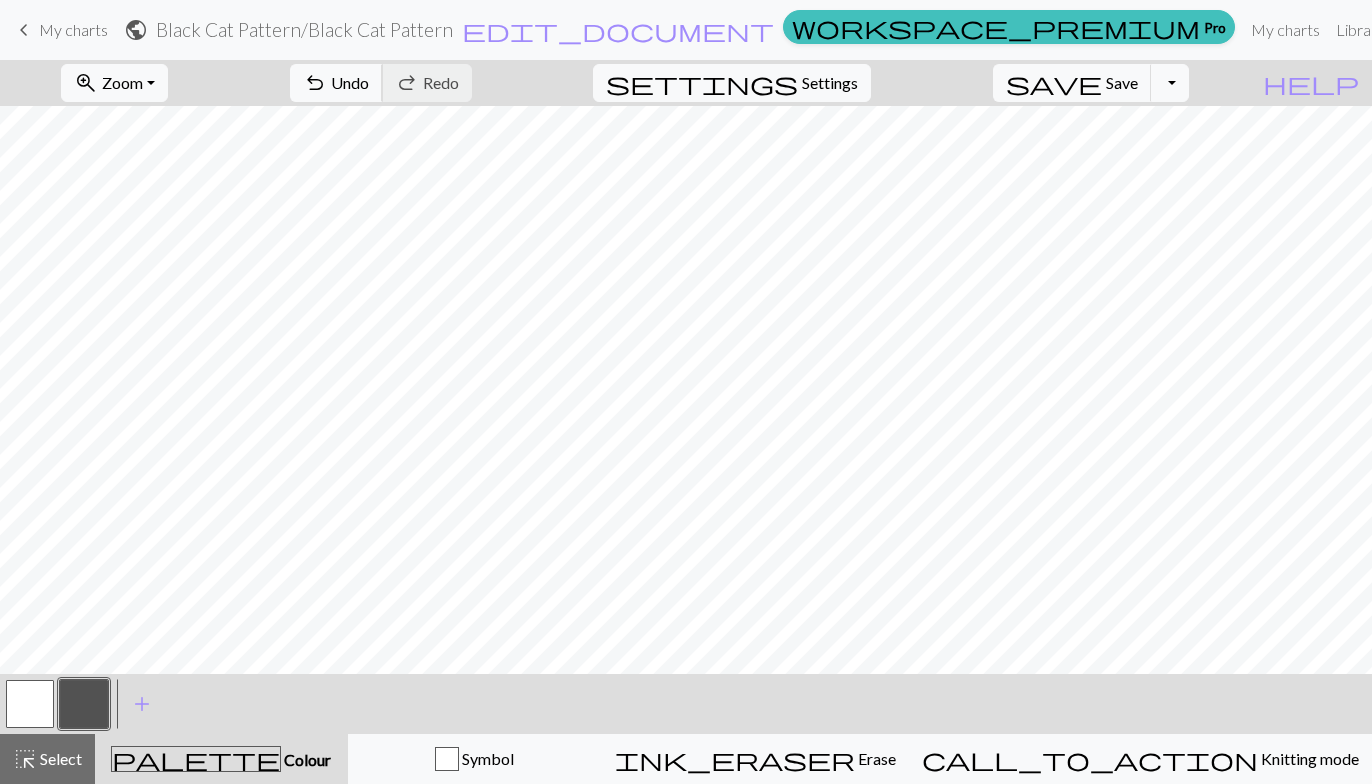 click on "Undo" at bounding box center (350, 82) 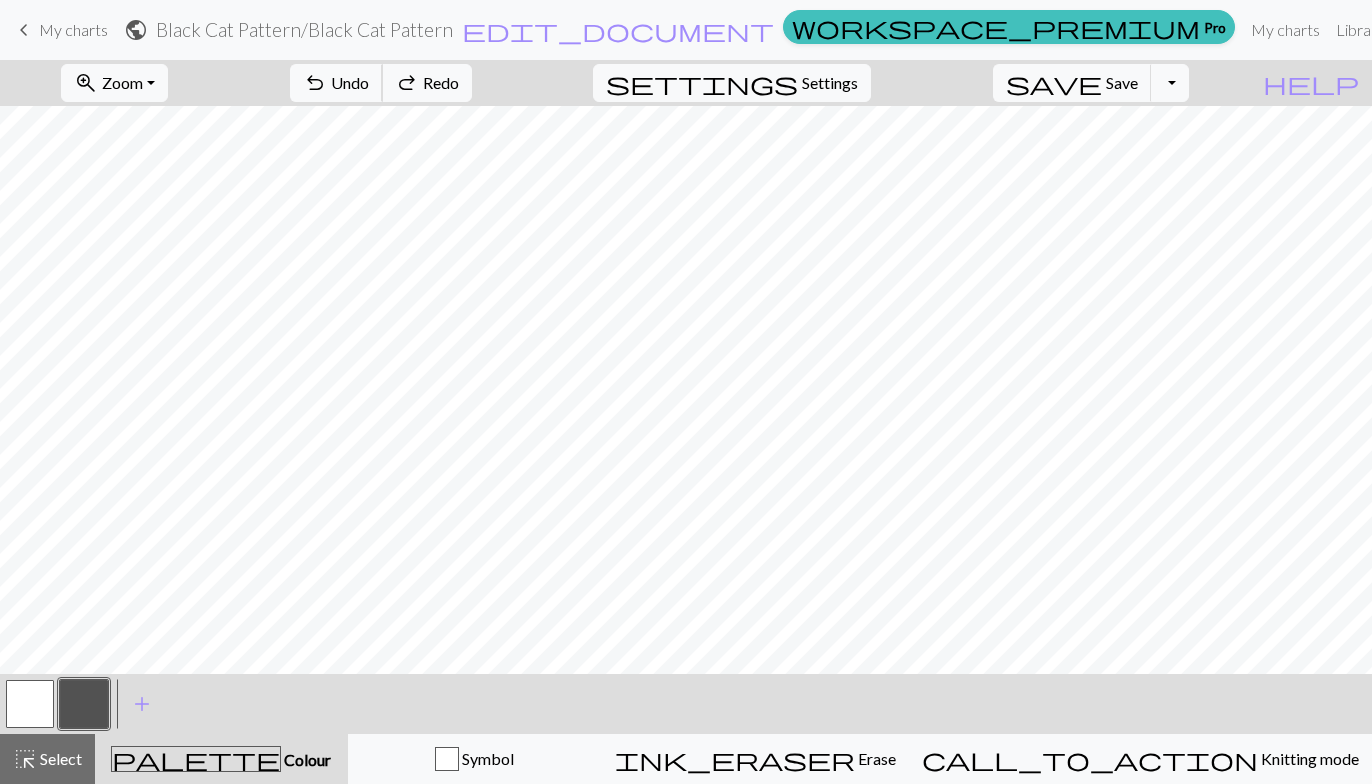 click on "Undo" at bounding box center [350, 82] 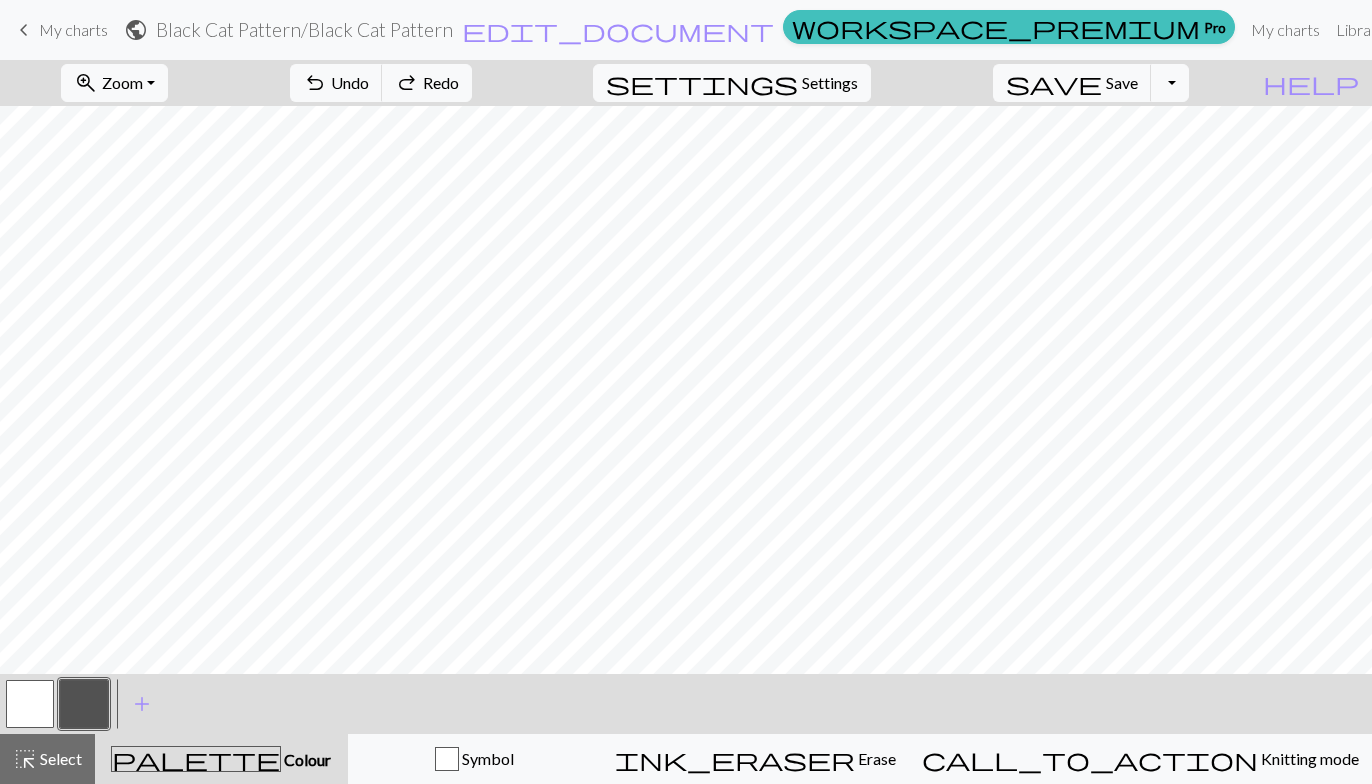 click on "settings" at bounding box center [702, 83] 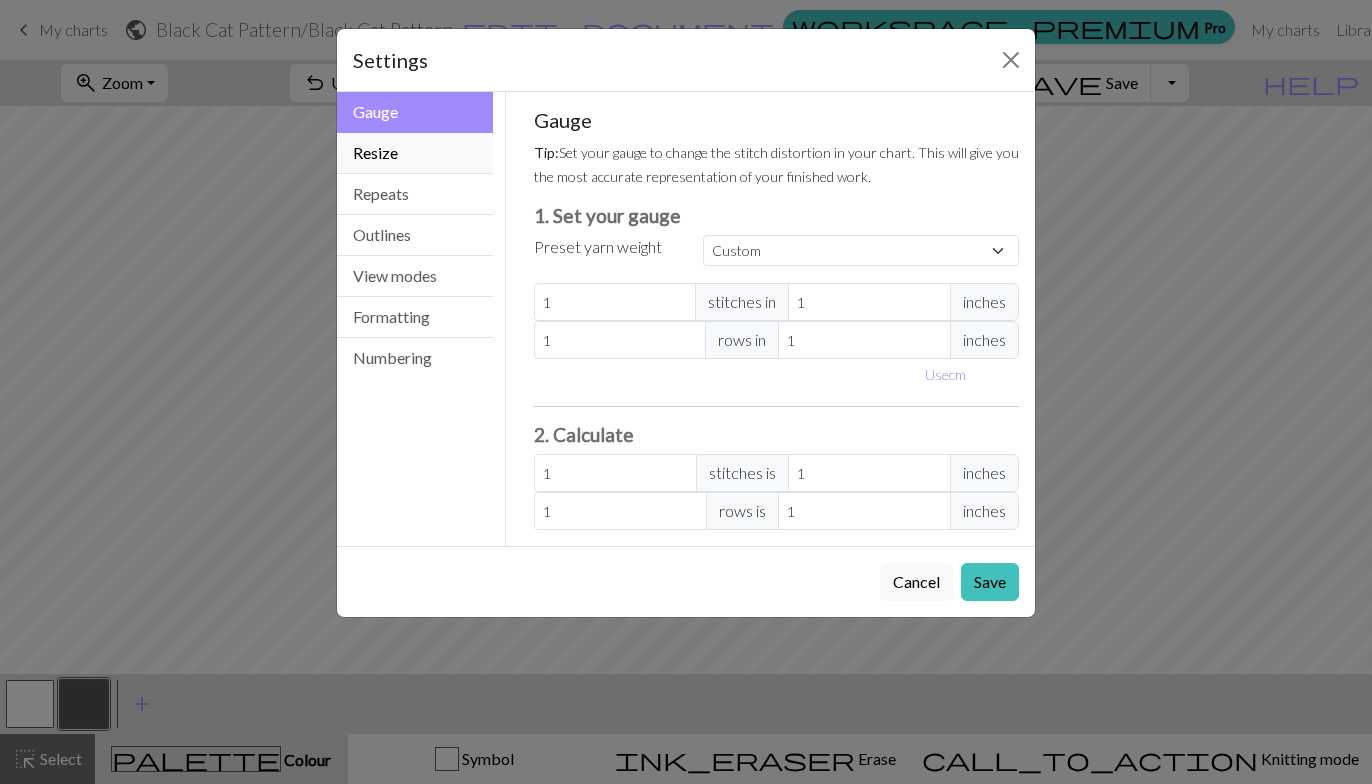 click on "Resize" at bounding box center (415, 153) 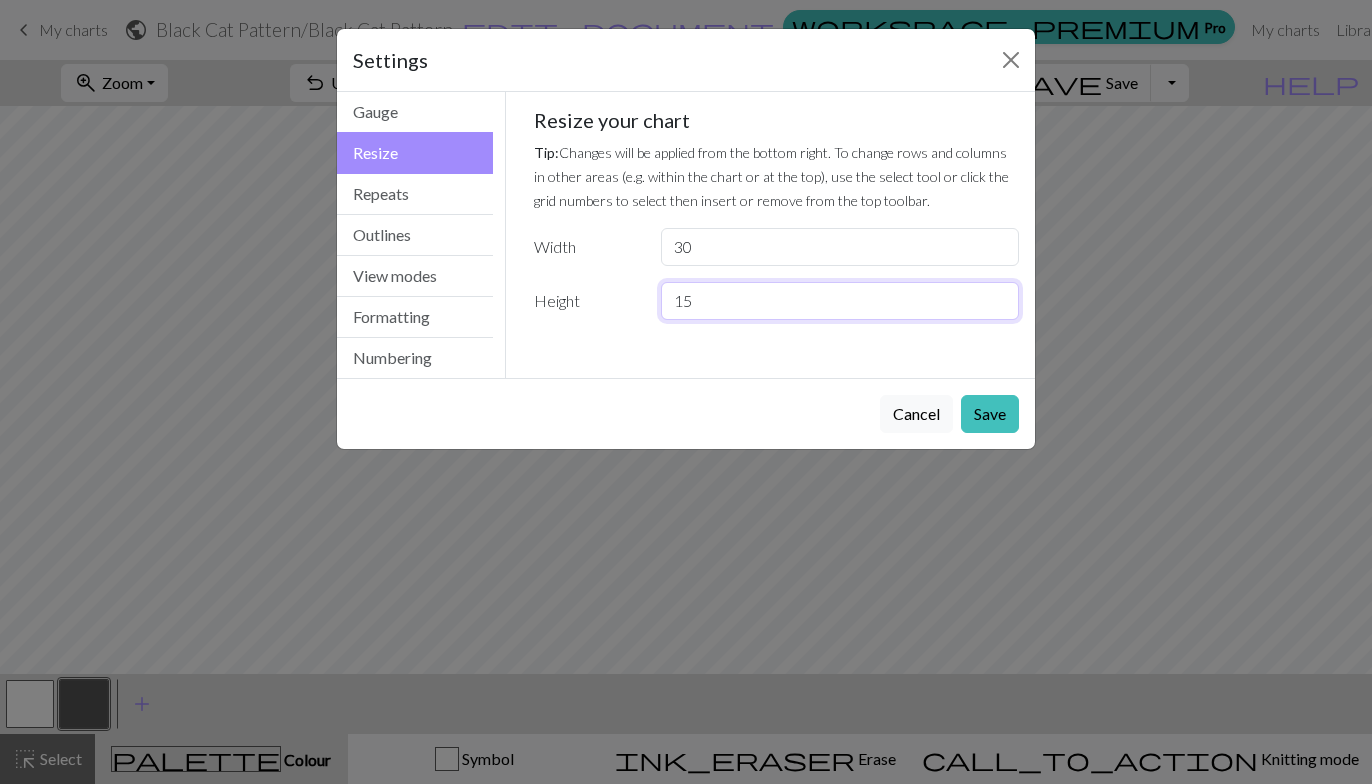 click on "15" at bounding box center (840, 301) 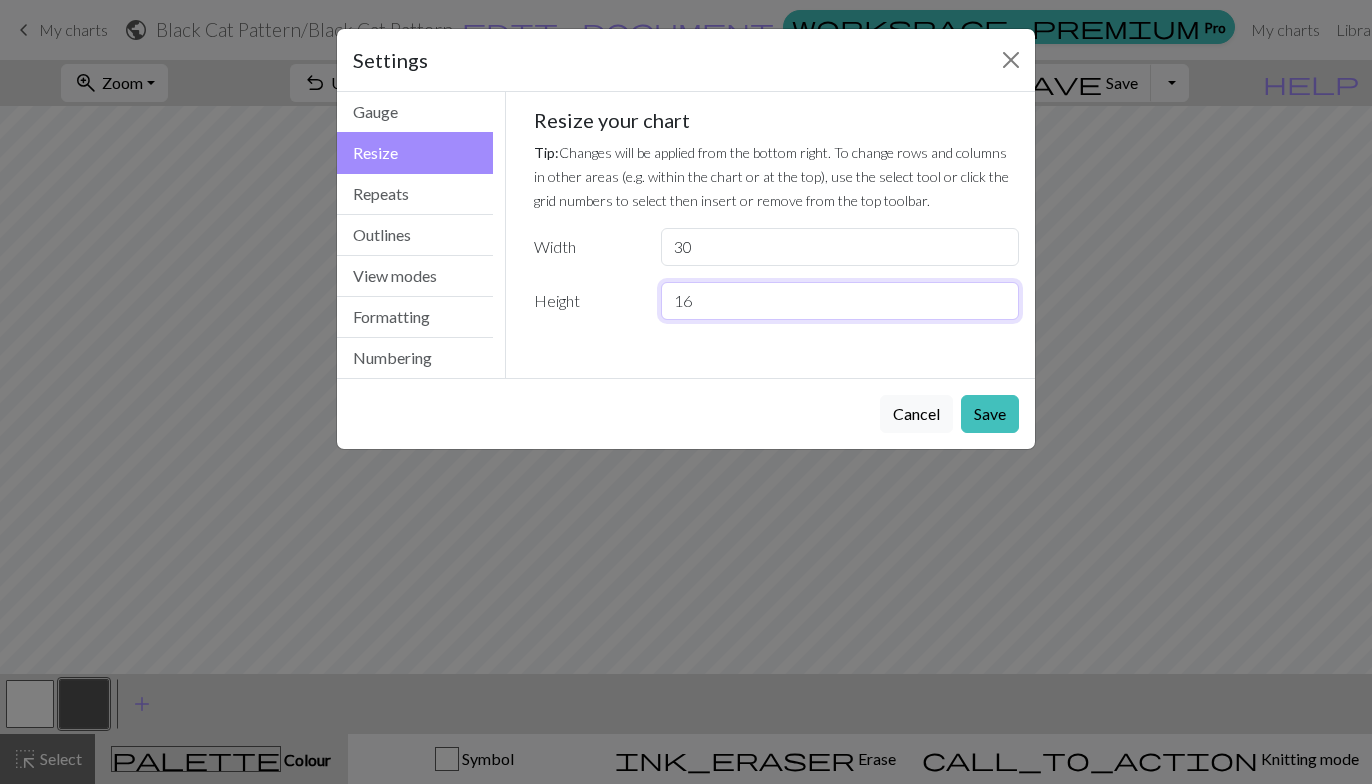 type on "16" 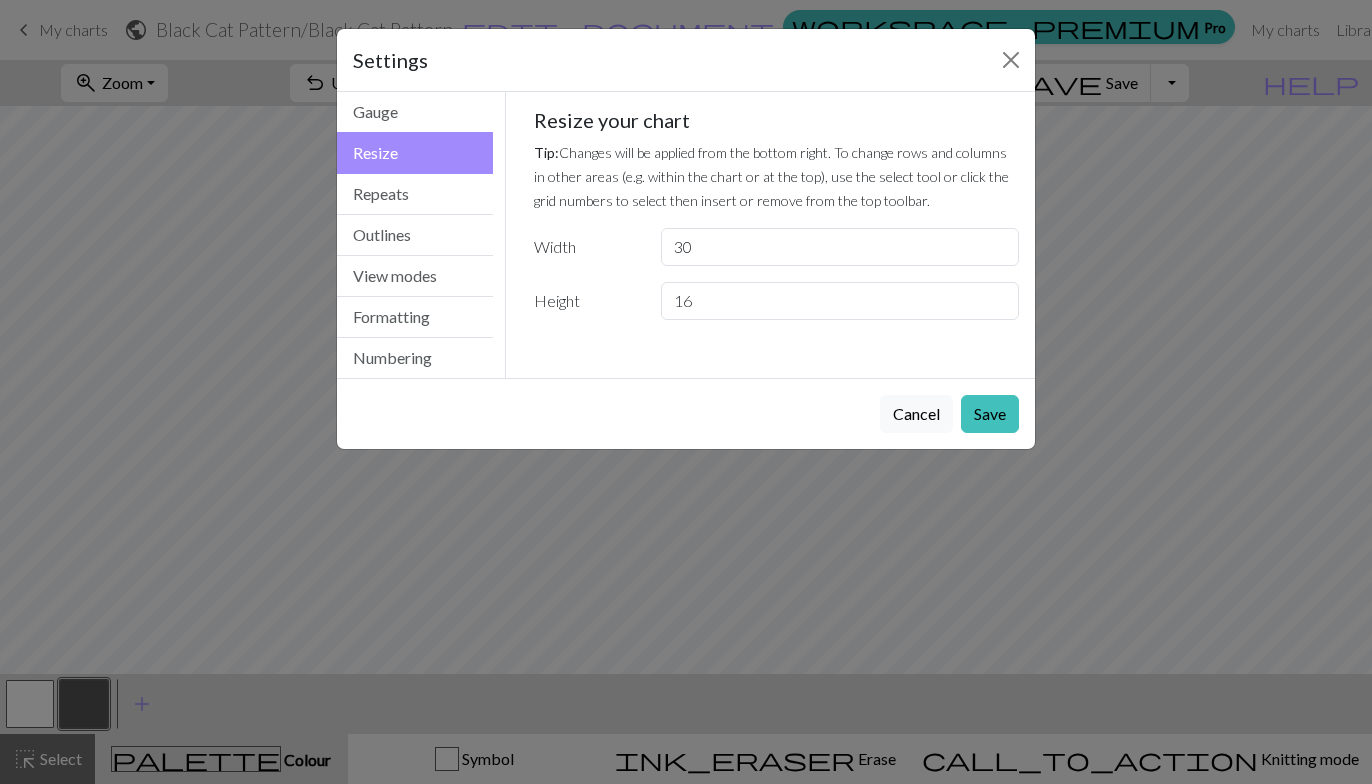 click on "Save" at bounding box center (990, 414) 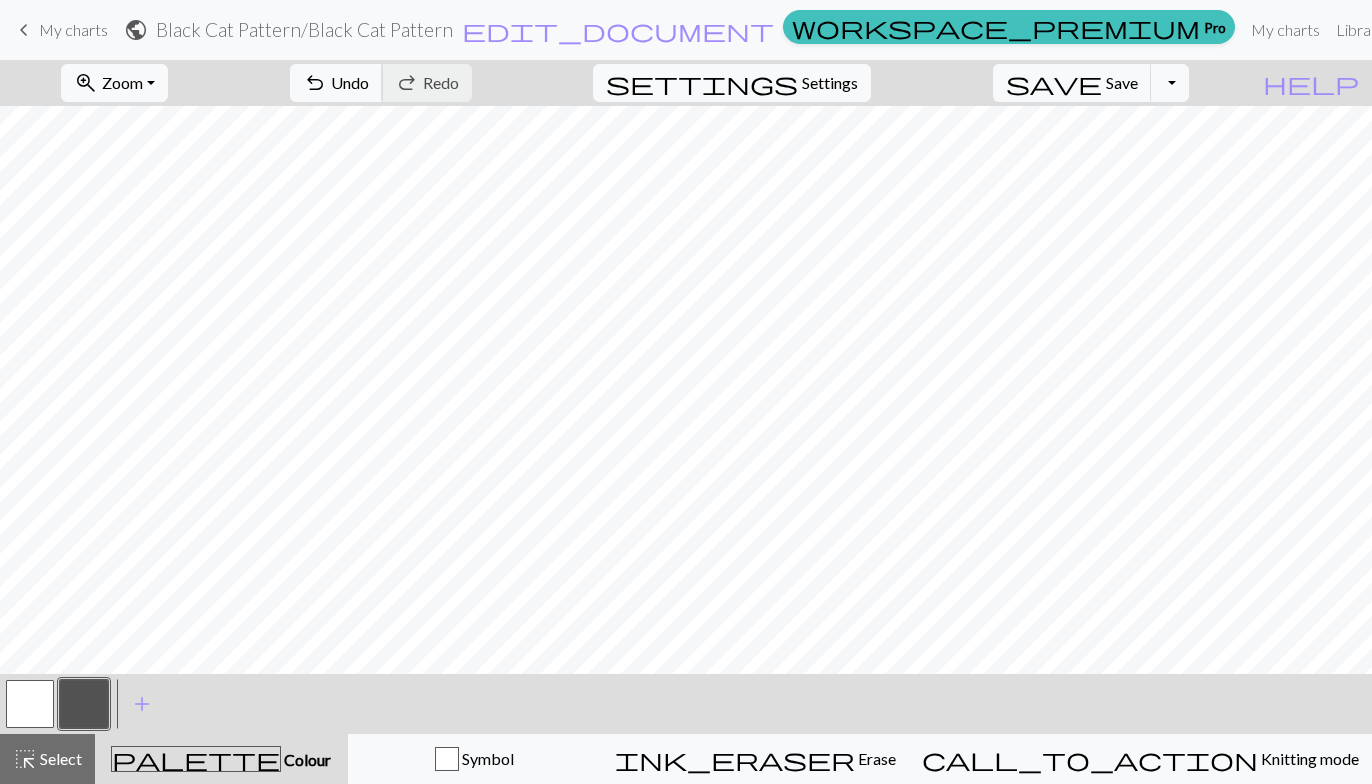 click on "Undo" at bounding box center (350, 82) 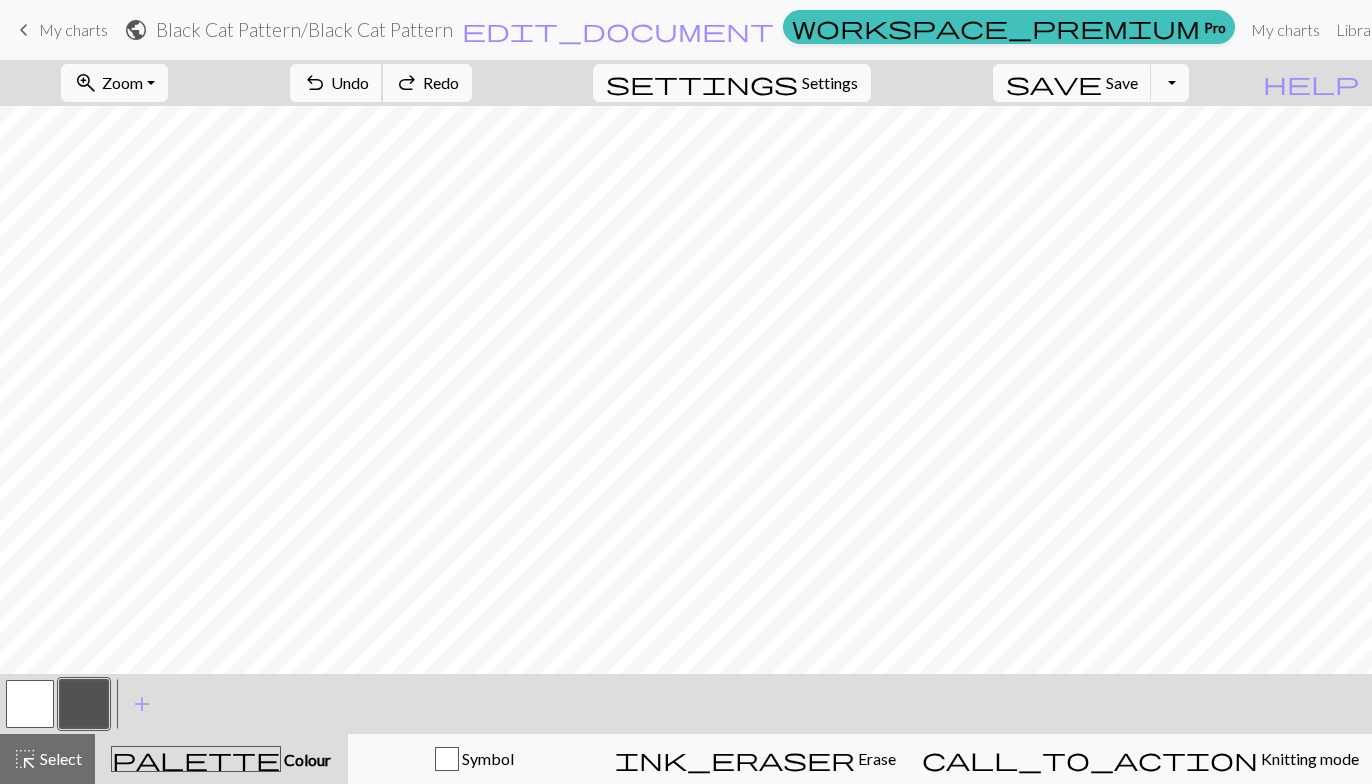 click on "undo Undo Undo" at bounding box center [336, 83] 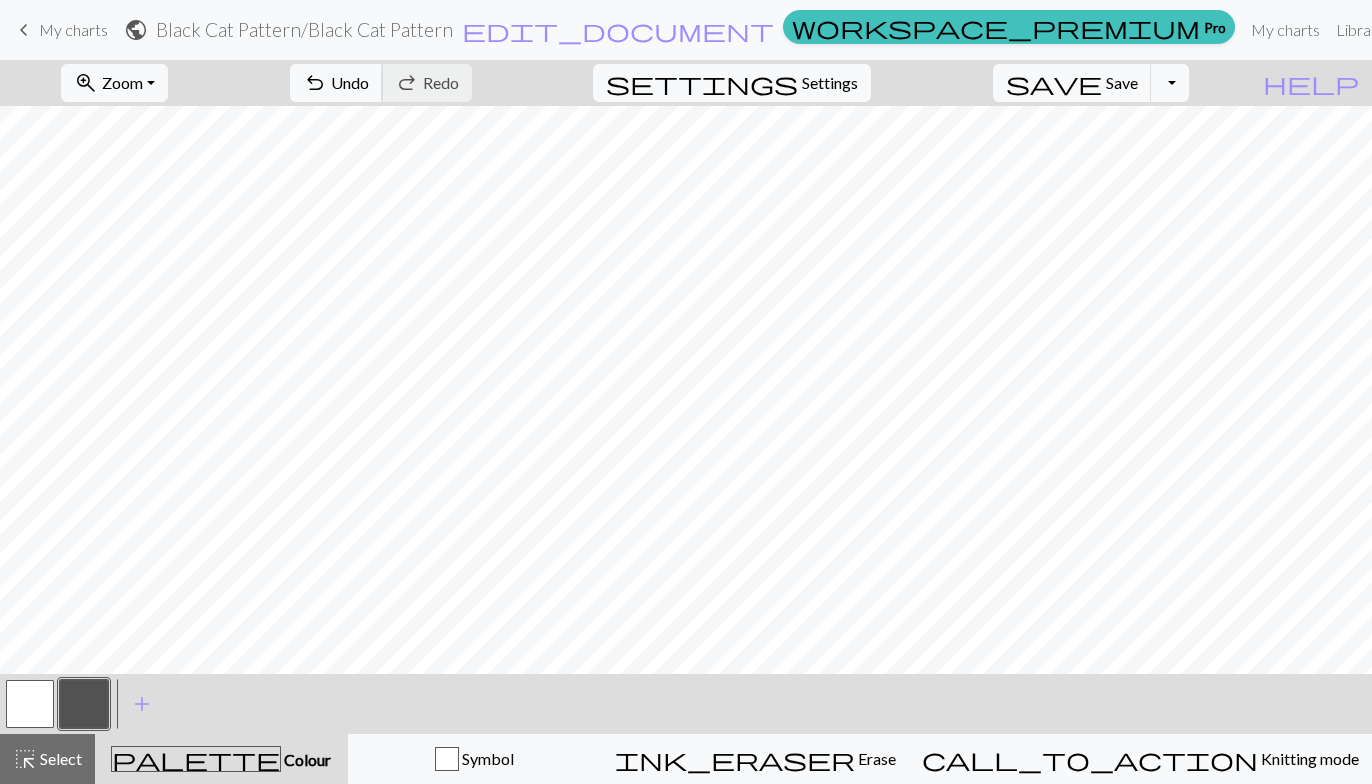 click on "Undo" at bounding box center (350, 82) 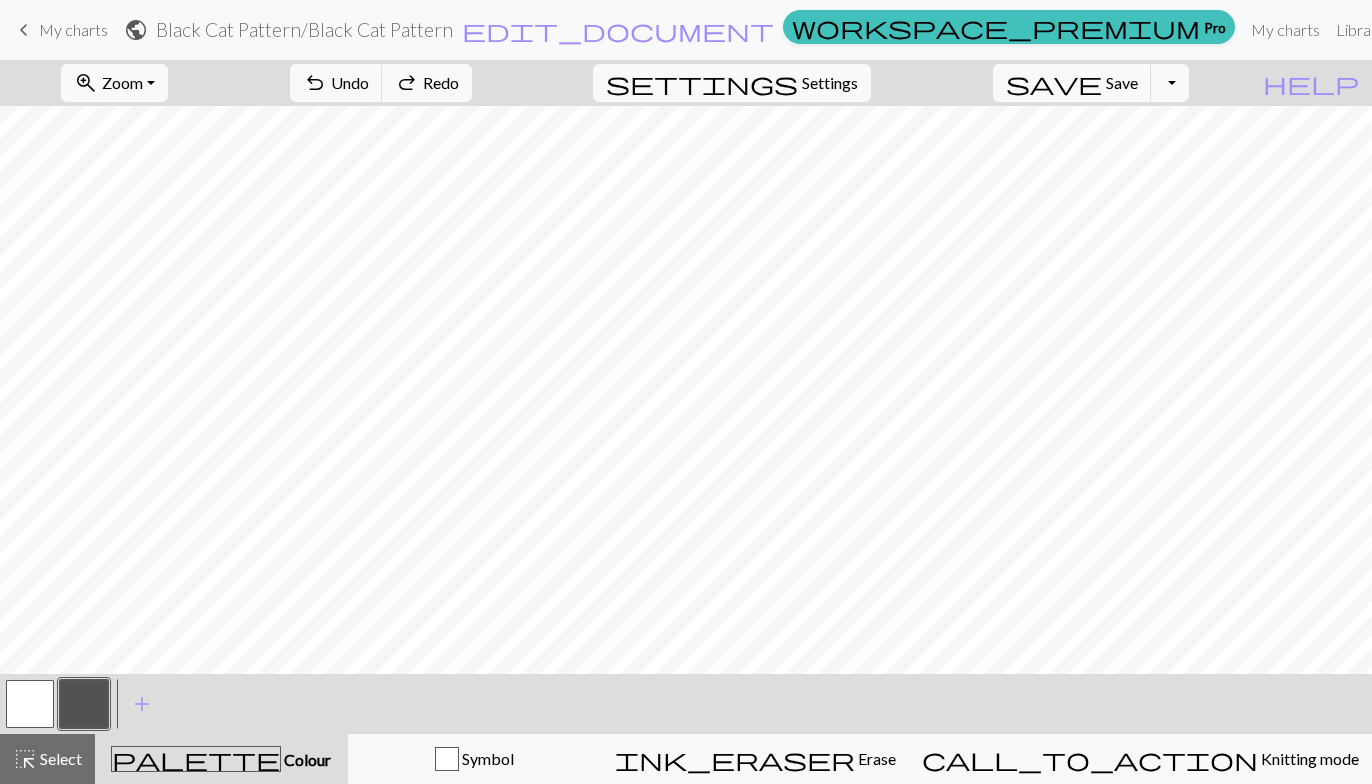 click at bounding box center (30, 704) 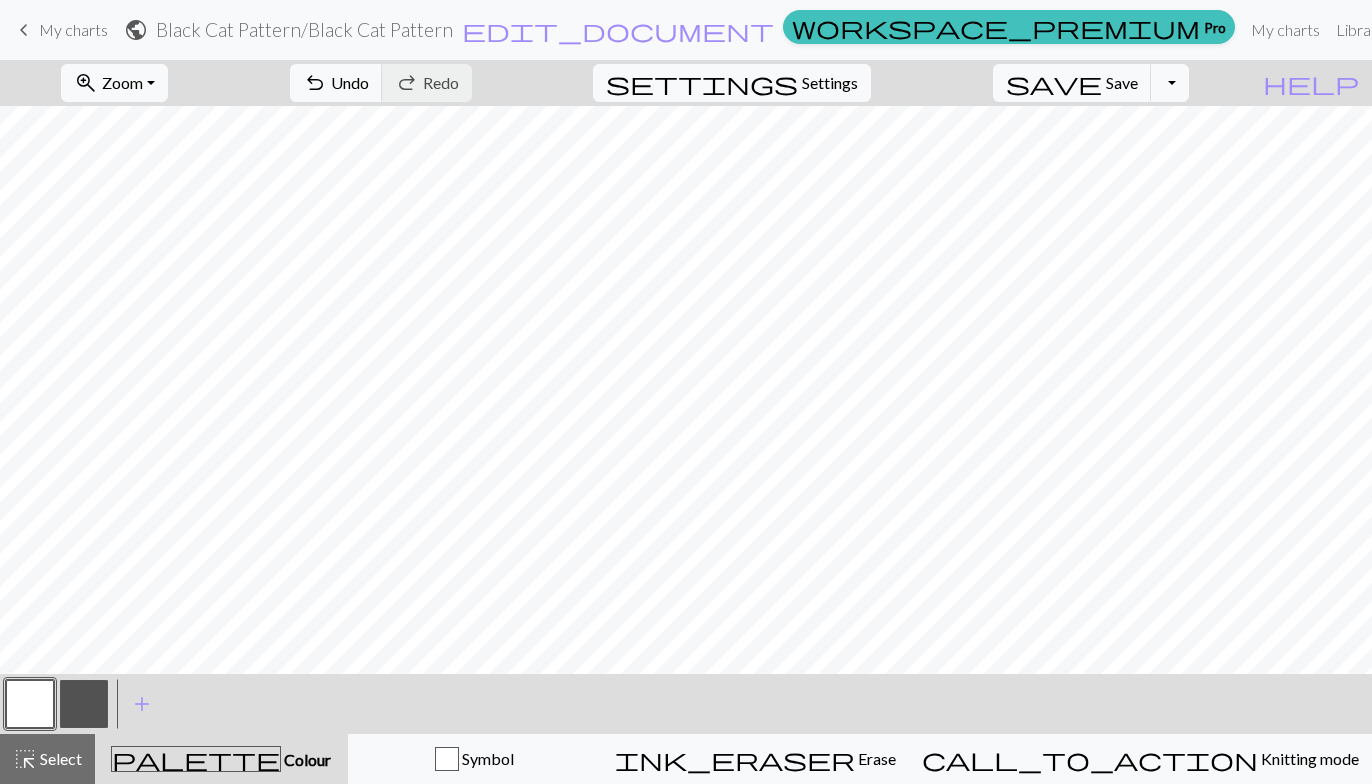 click at bounding box center [84, 704] 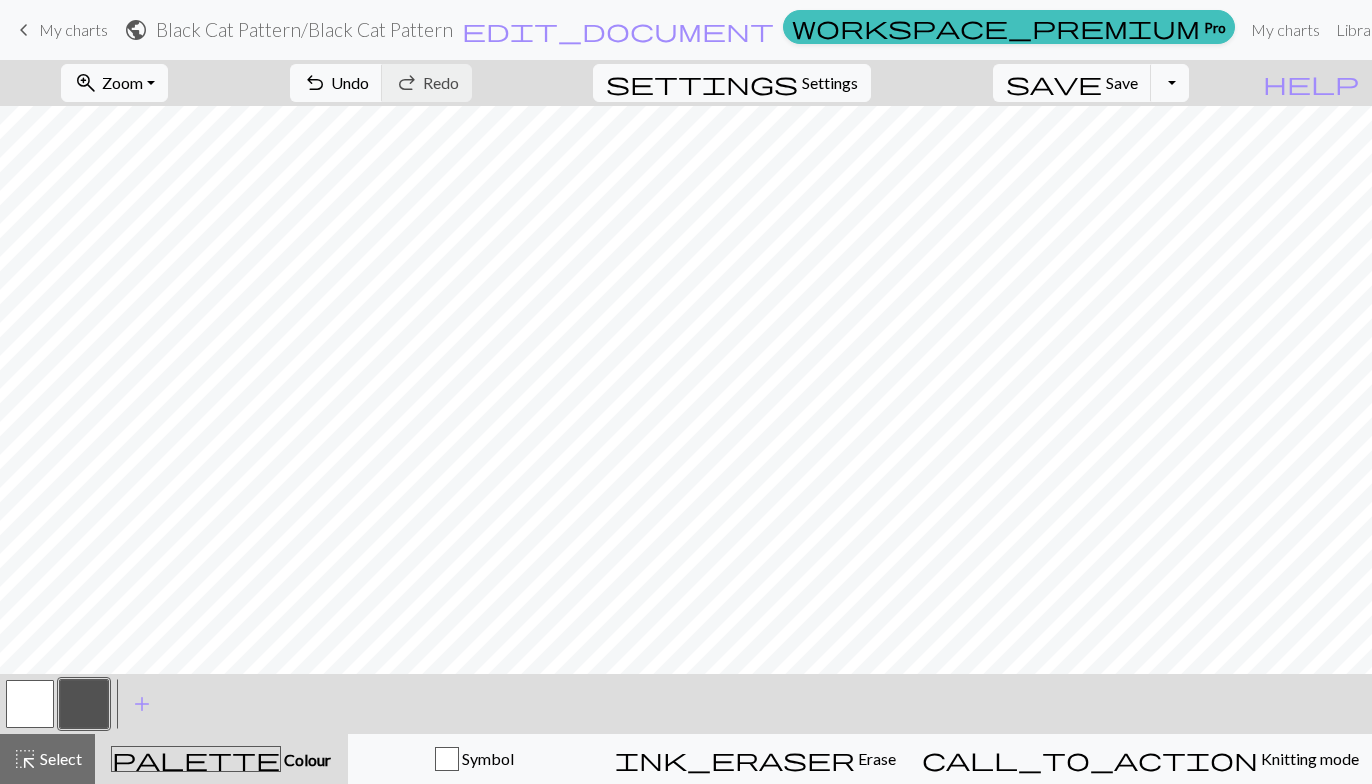 click on "Undo" at bounding box center (350, 82) 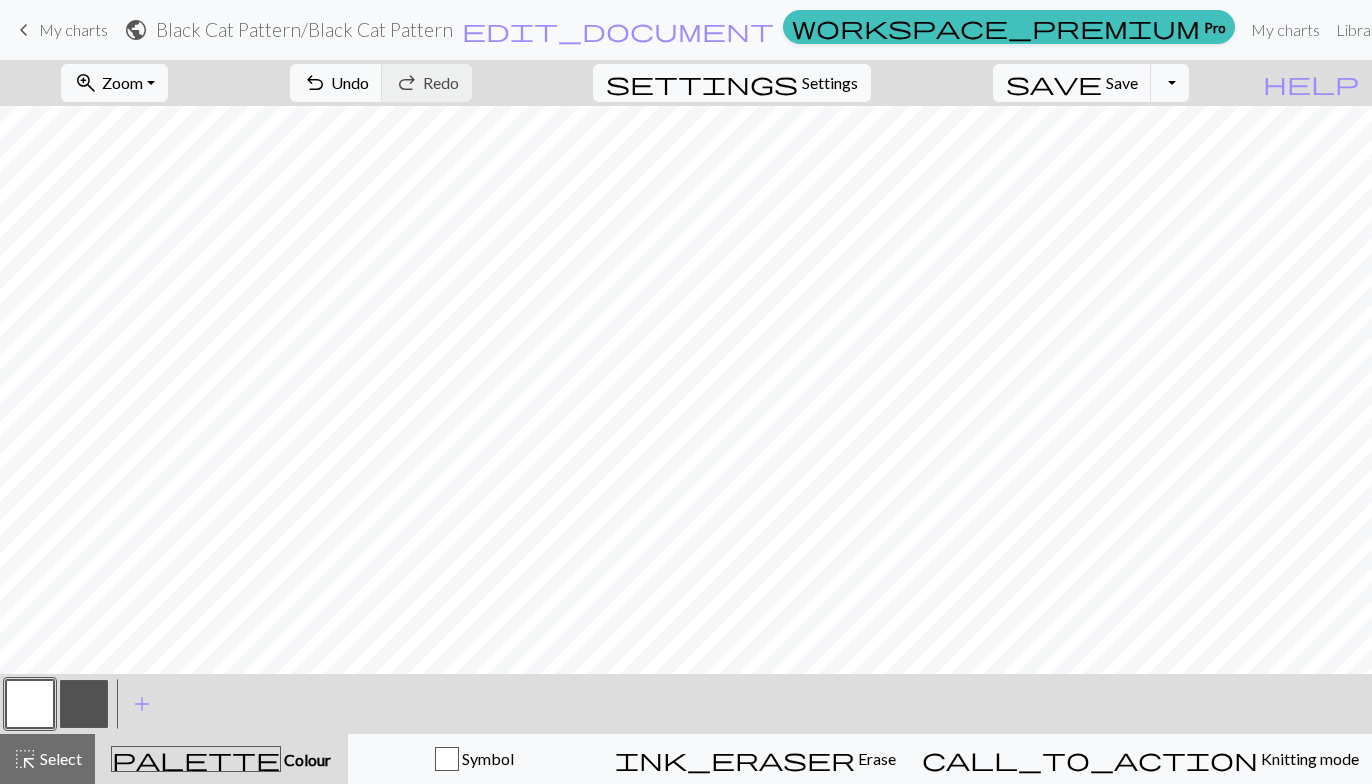 click at bounding box center [84, 704] 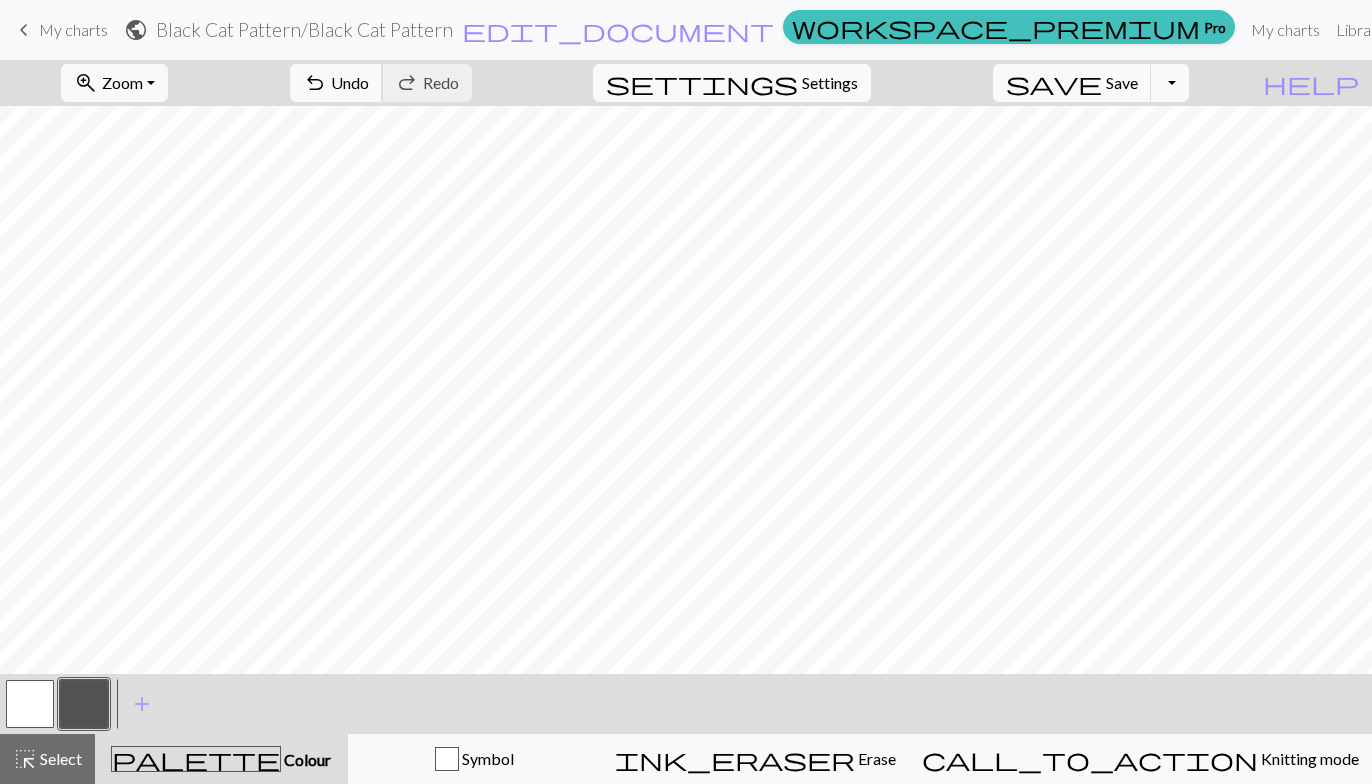 click on "undo Undo Undo" at bounding box center (336, 83) 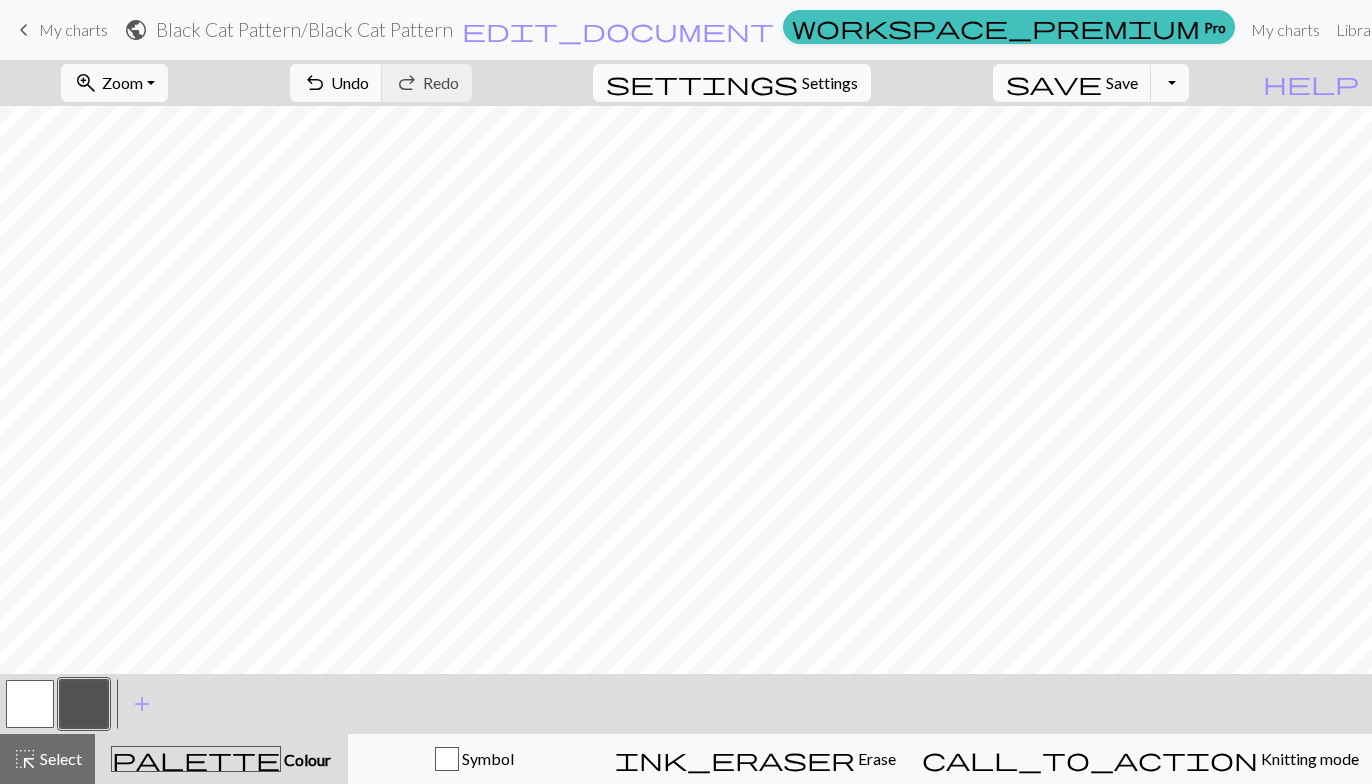 click at bounding box center [30, 704] 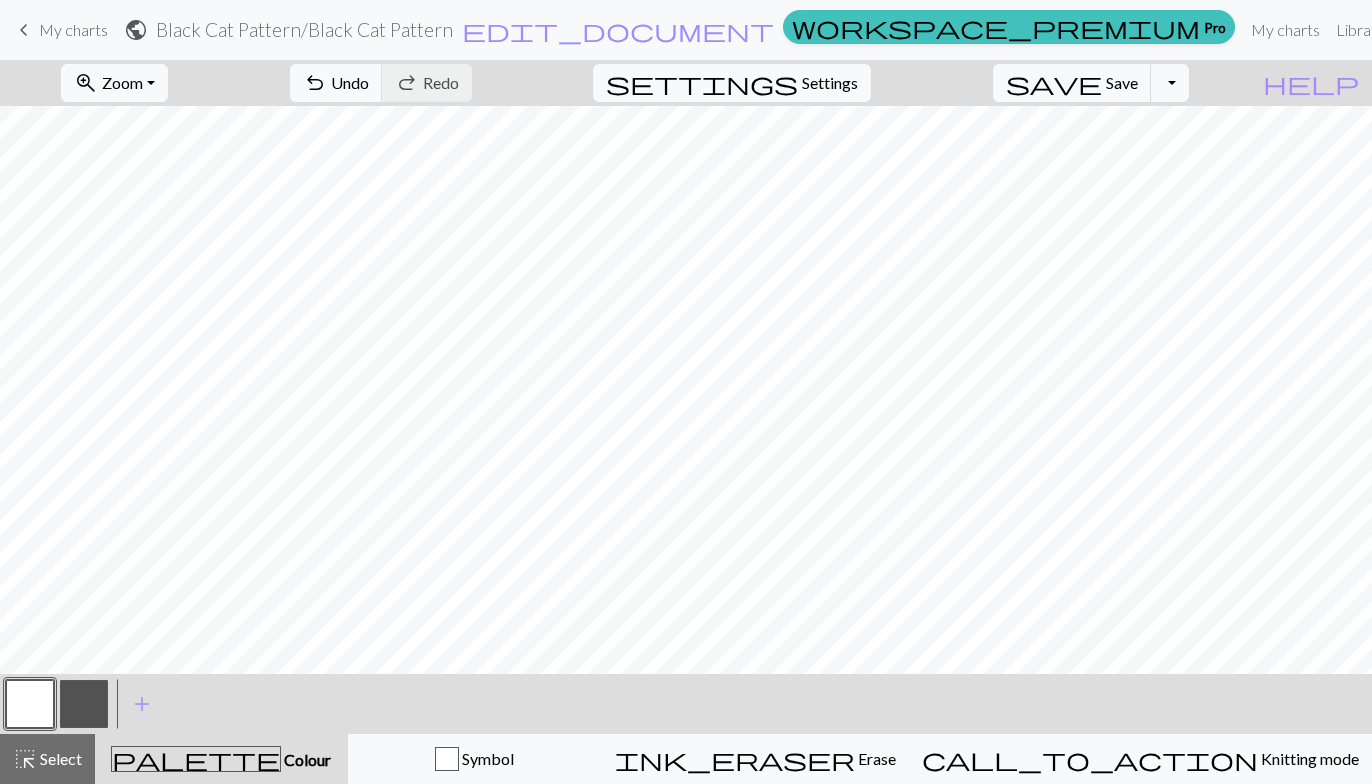 click at bounding box center (84, 704) 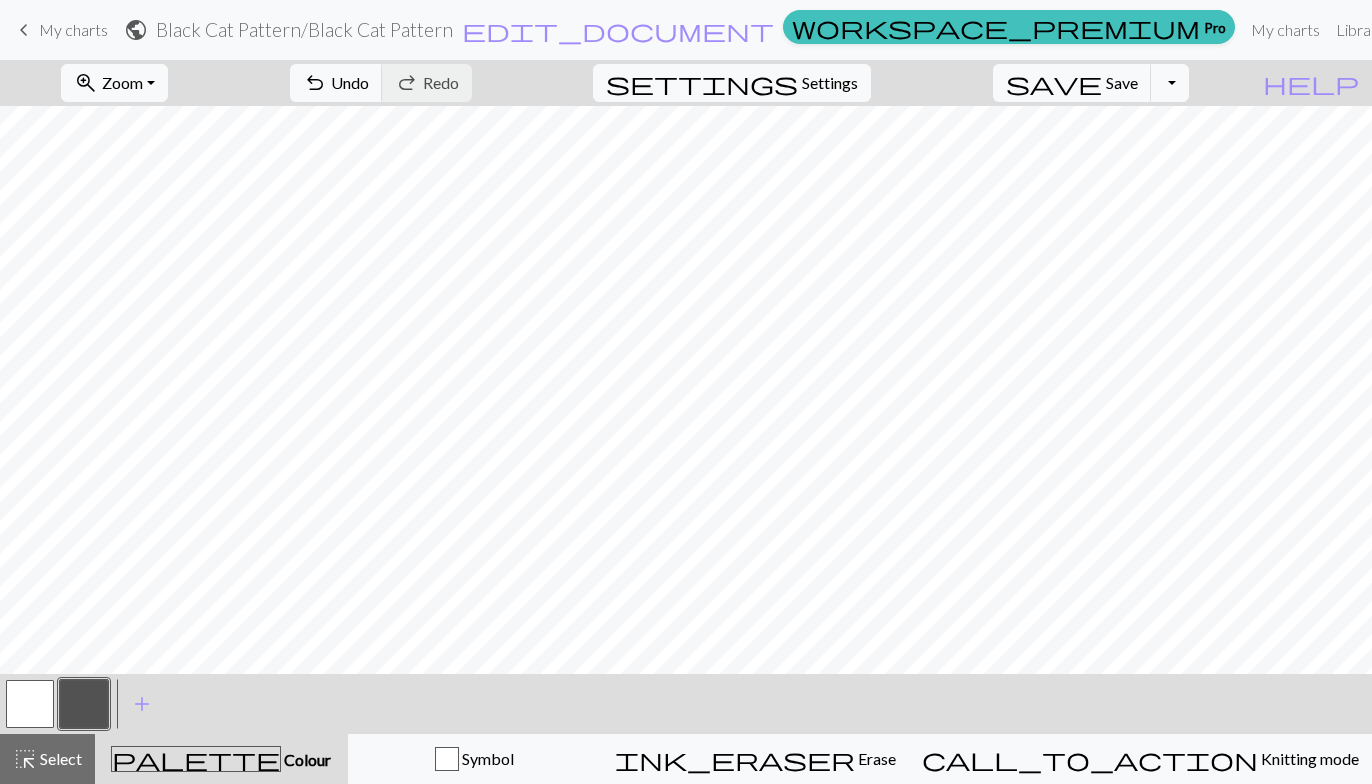 click at bounding box center [30, 704] 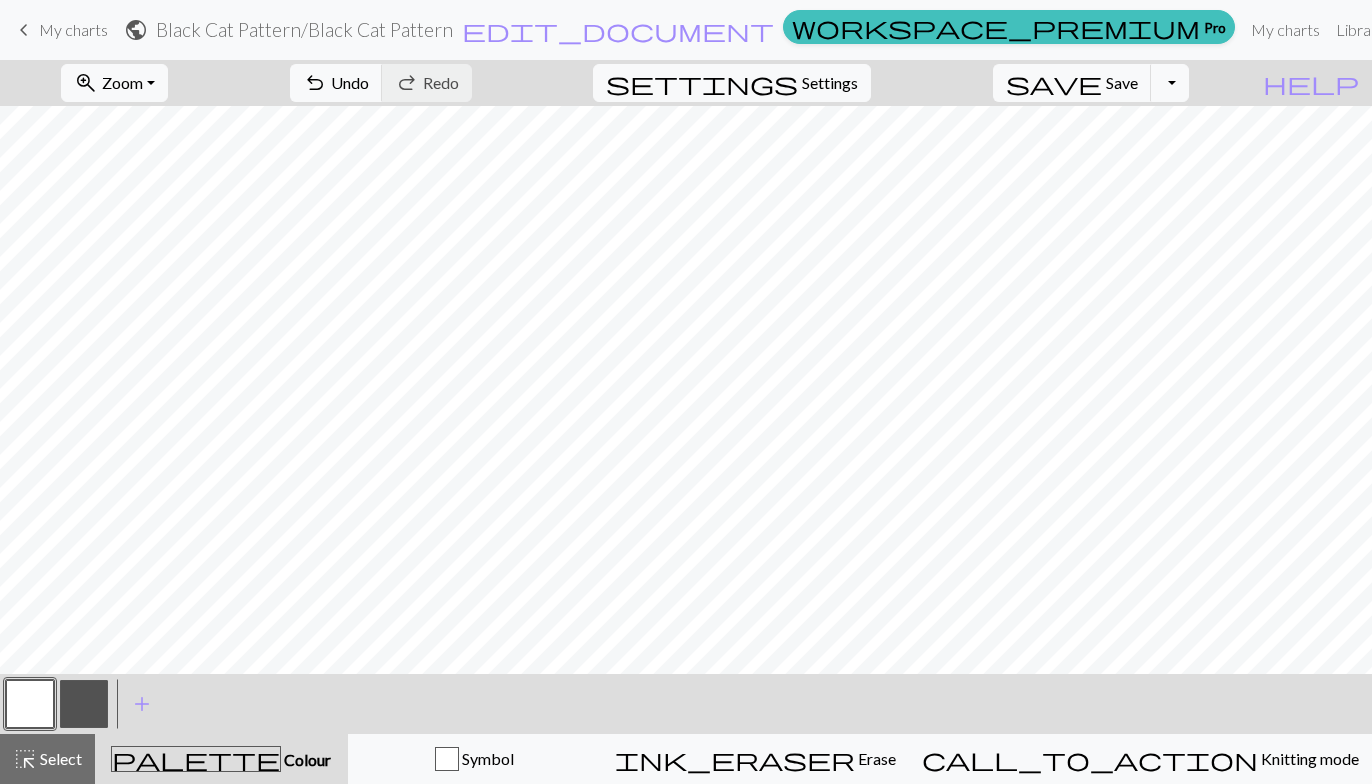 click at bounding box center (84, 704) 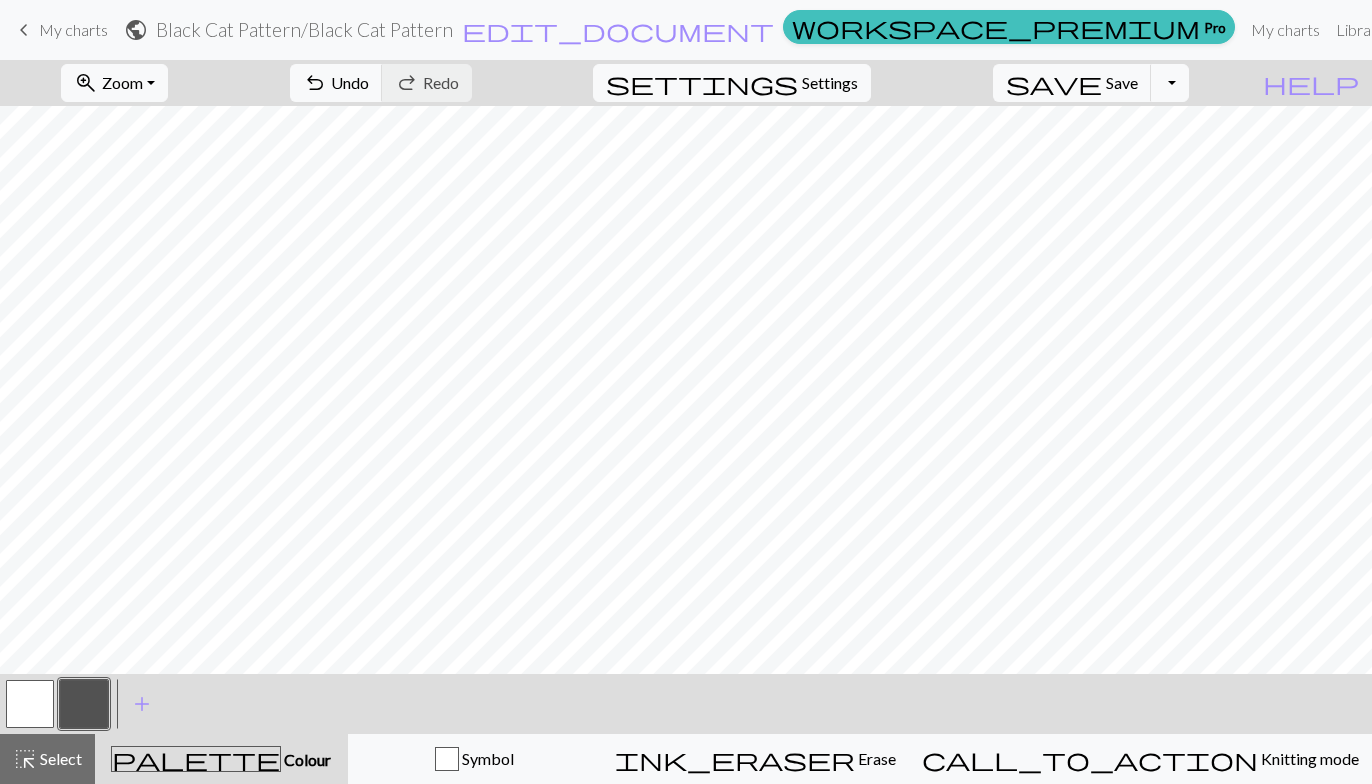 click on "undo Undo Undo redo Redo Redo" at bounding box center (381, 83) 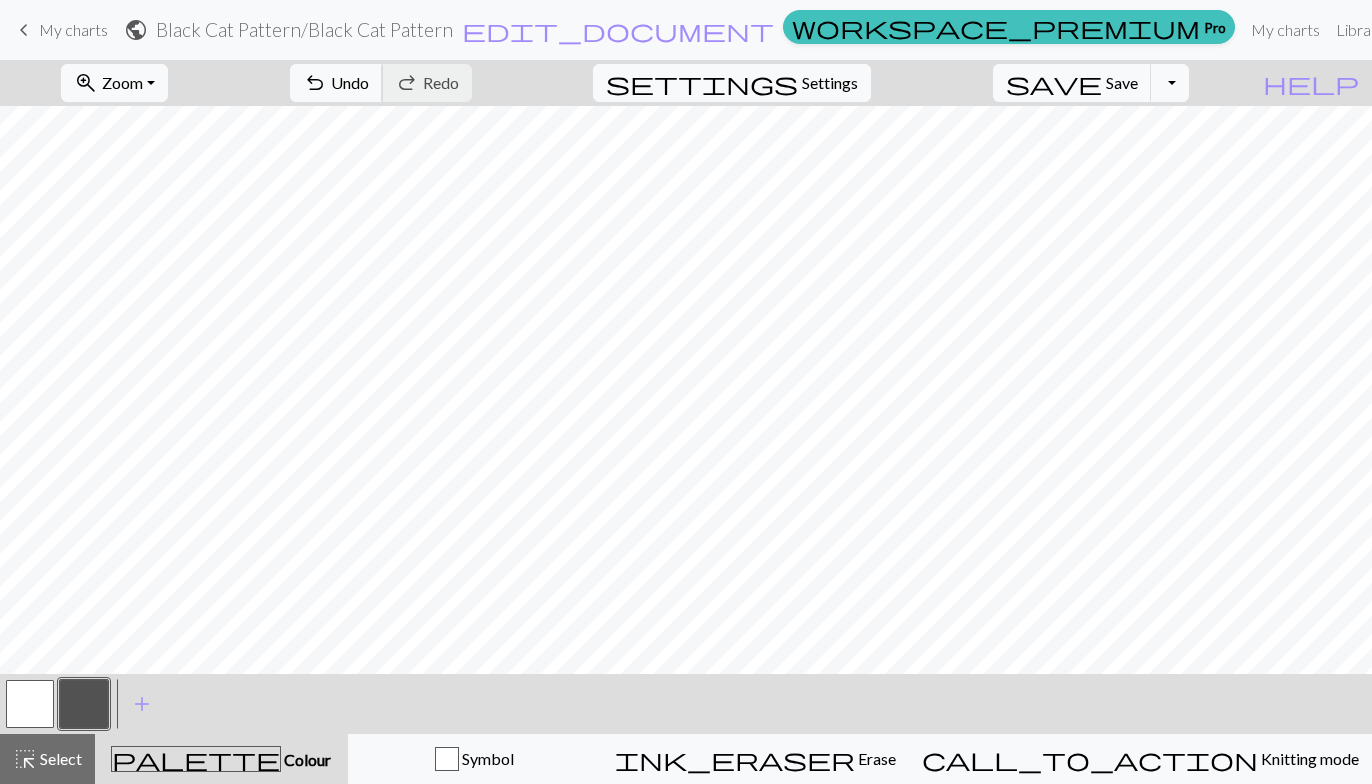 click on "undo Undo Undo" at bounding box center [336, 83] 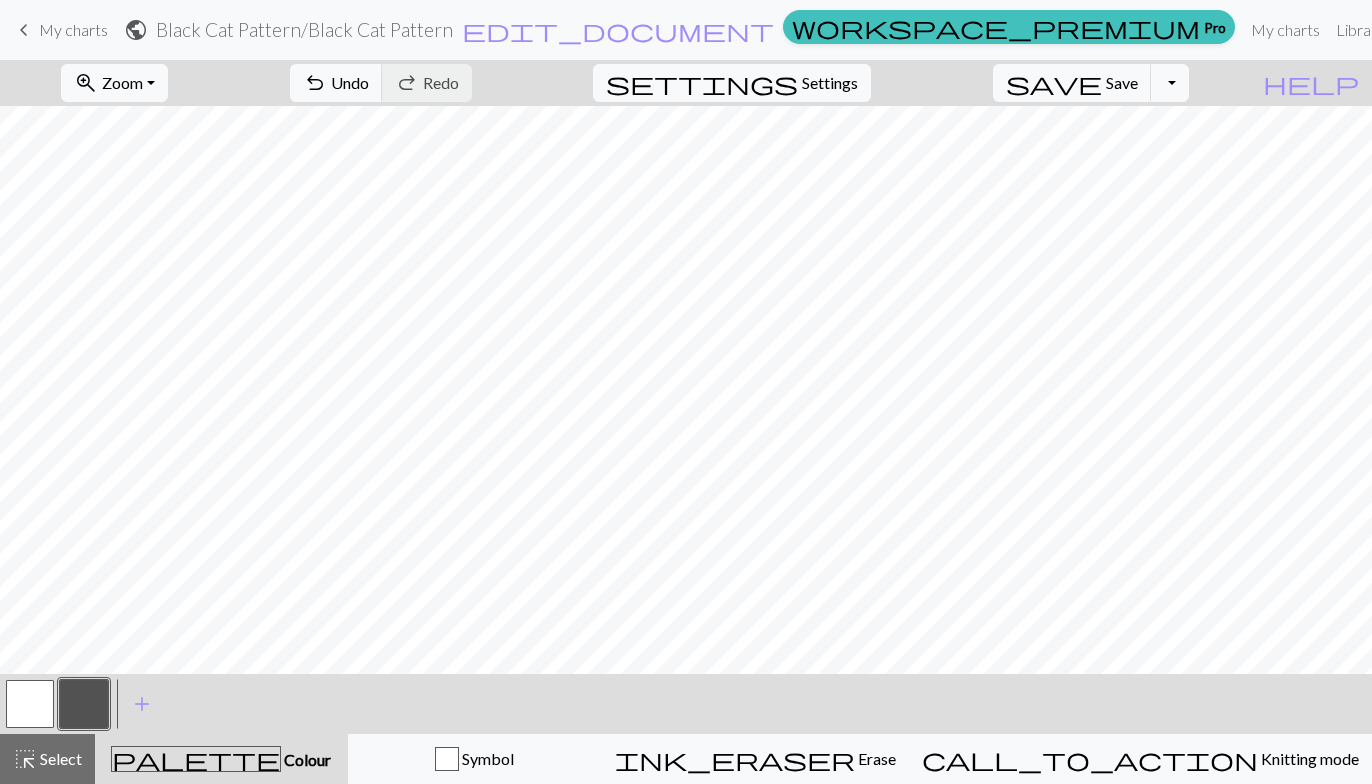 click at bounding box center [30, 704] 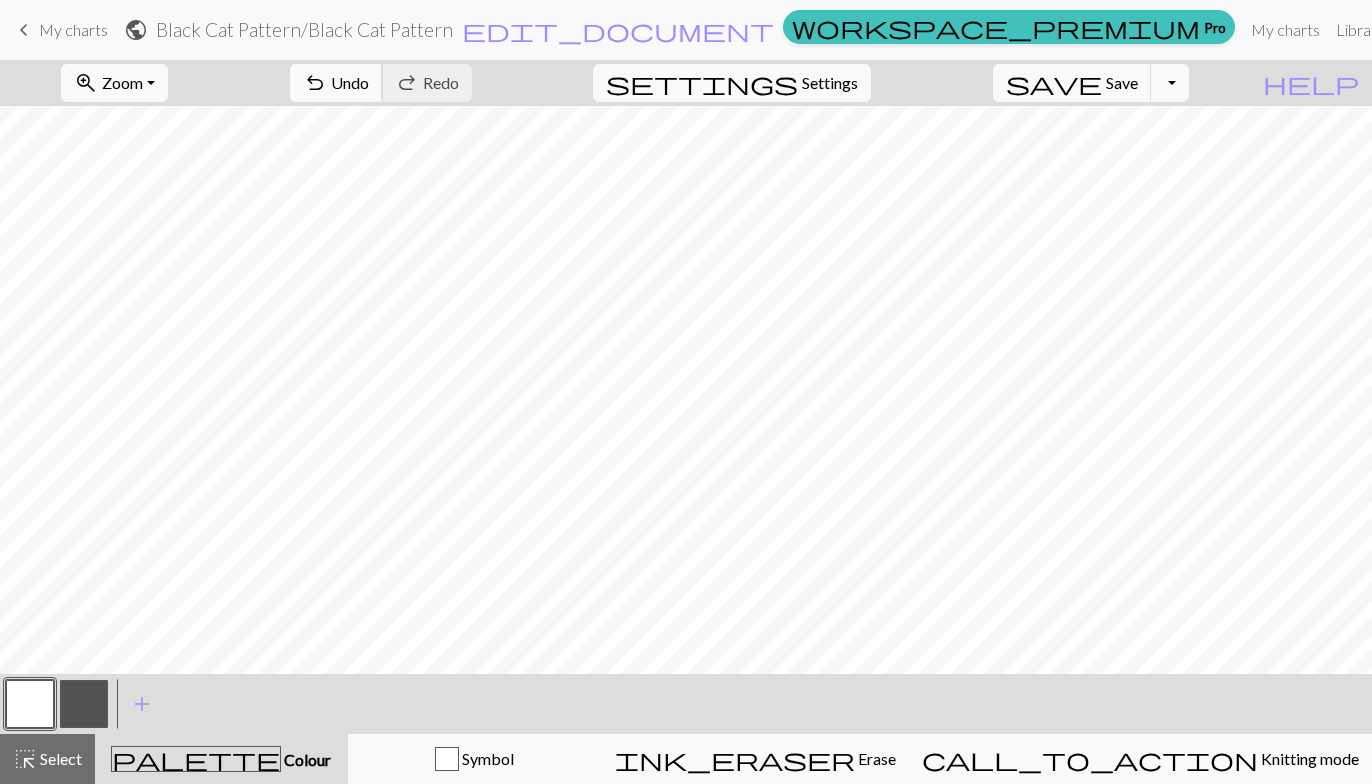 click on "Undo" at bounding box center (350, 82) 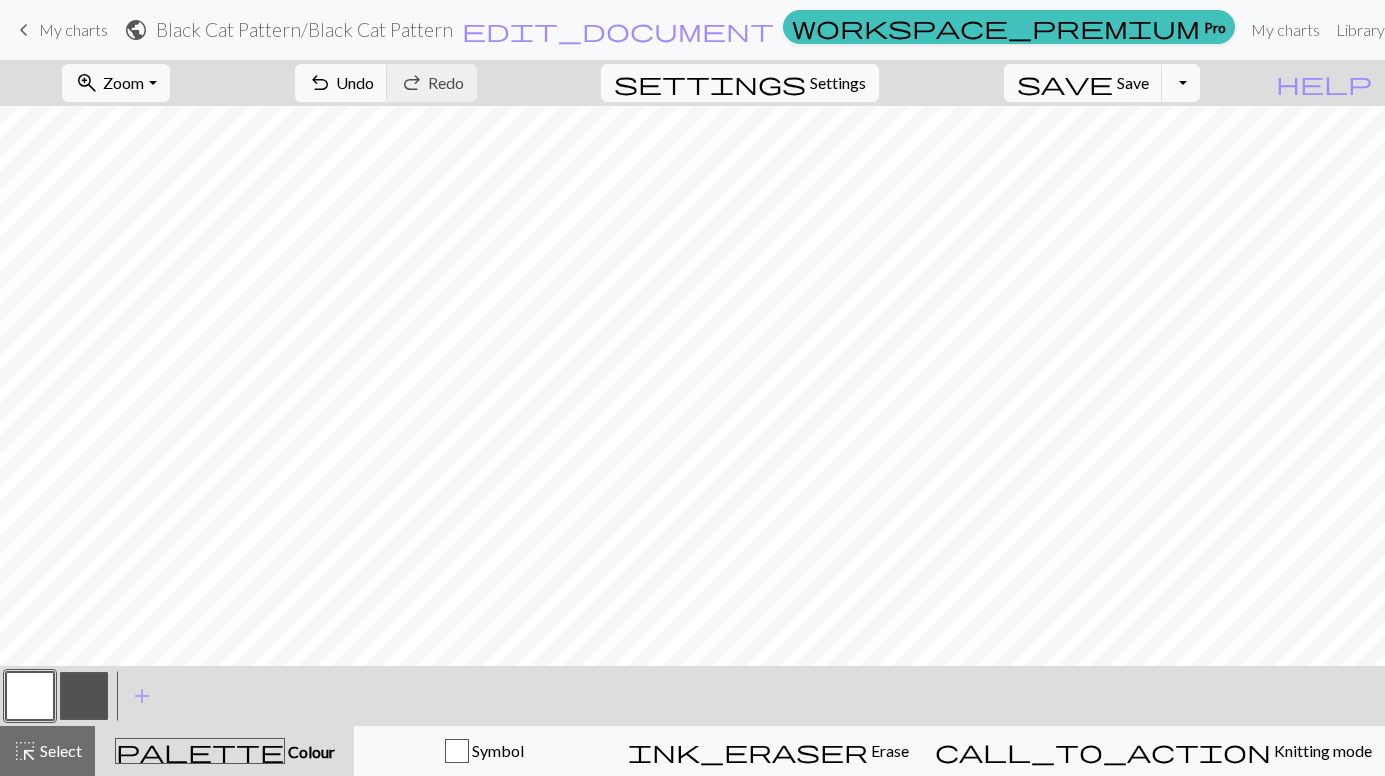 click at bounding box center (84, 696) 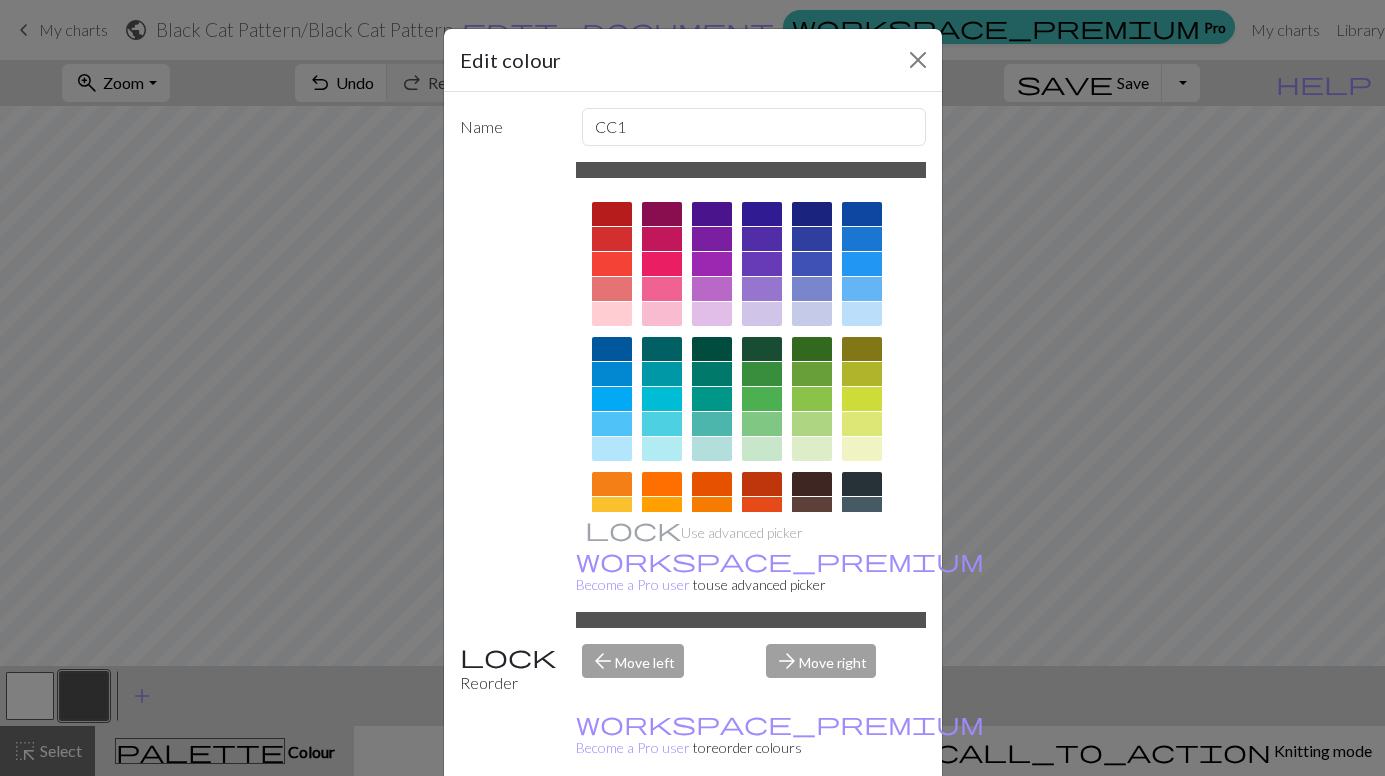 click on "Cancel" at bounding box center (889, 827) 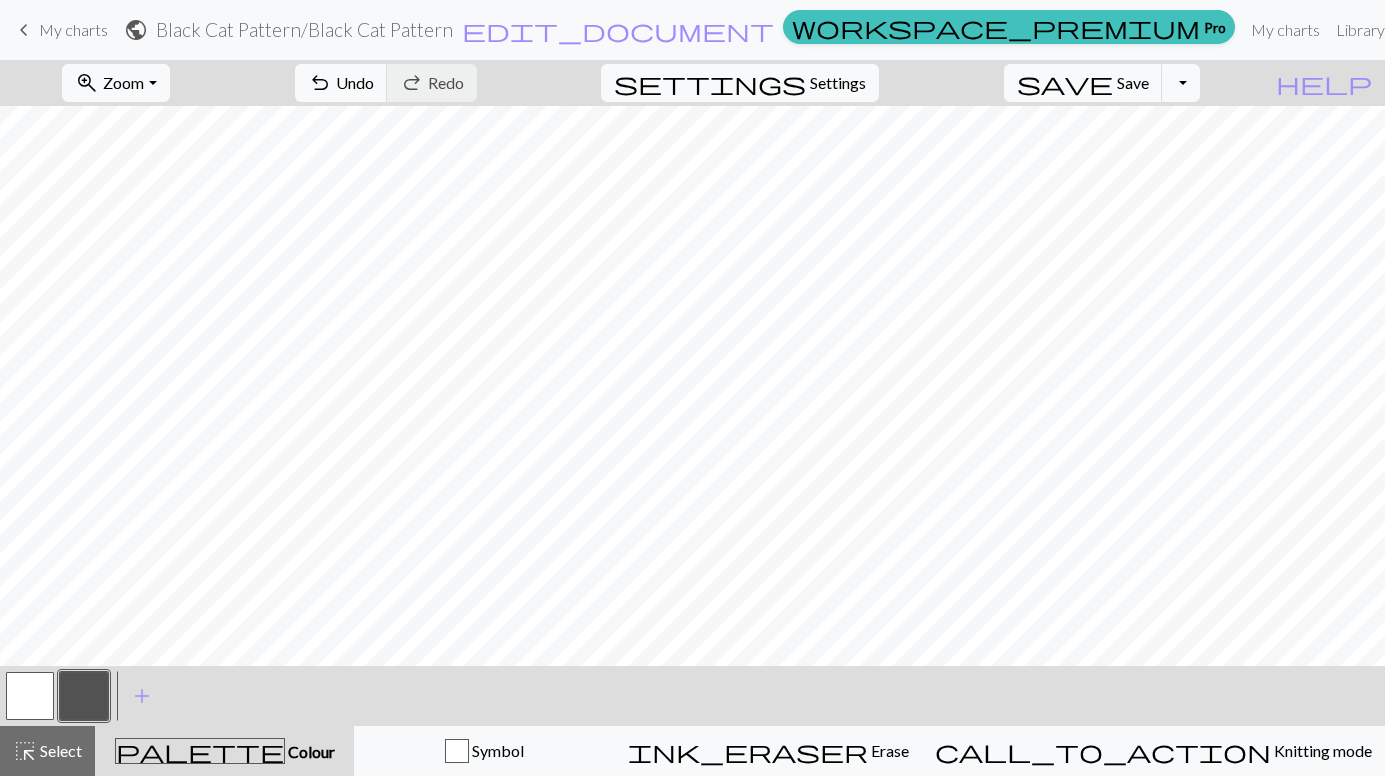 click at bounding box center [30, 696] 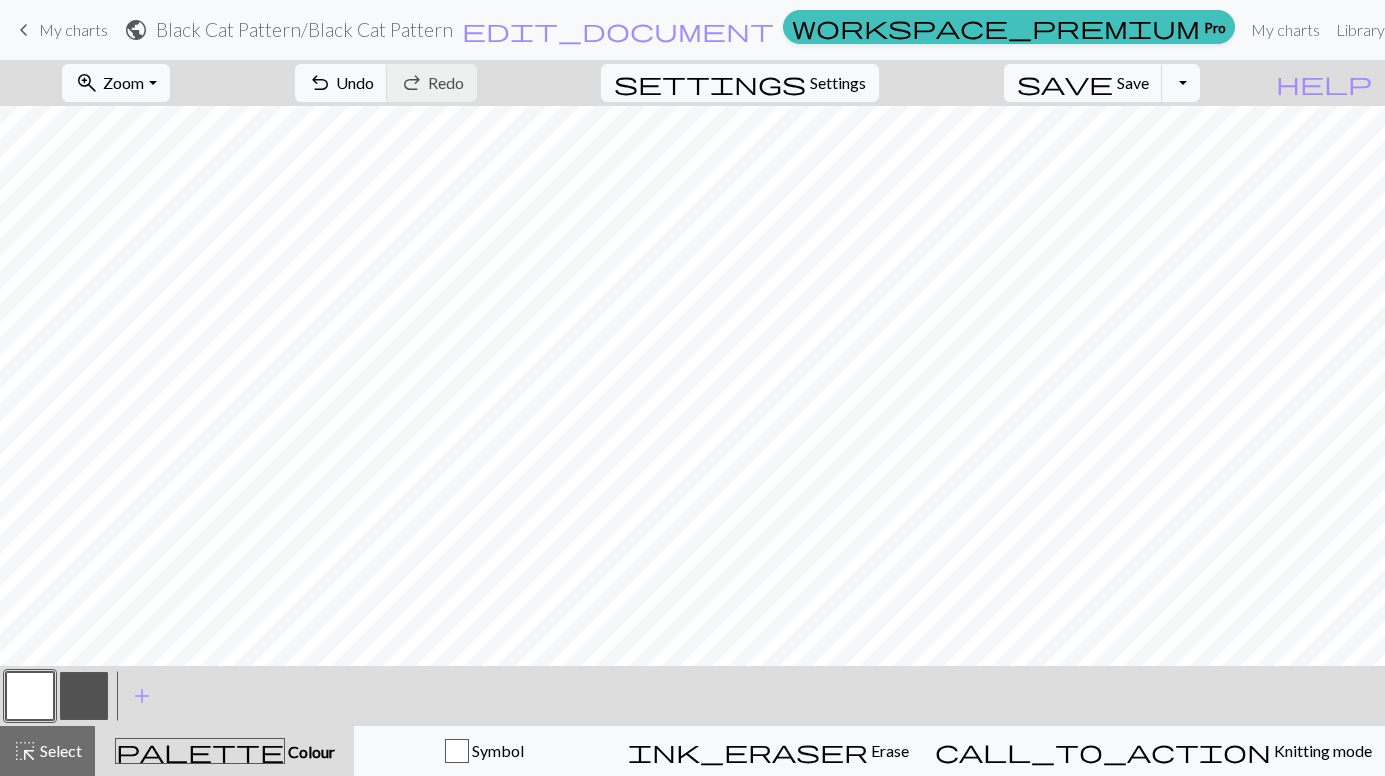 click at bounding box center (84, 696) 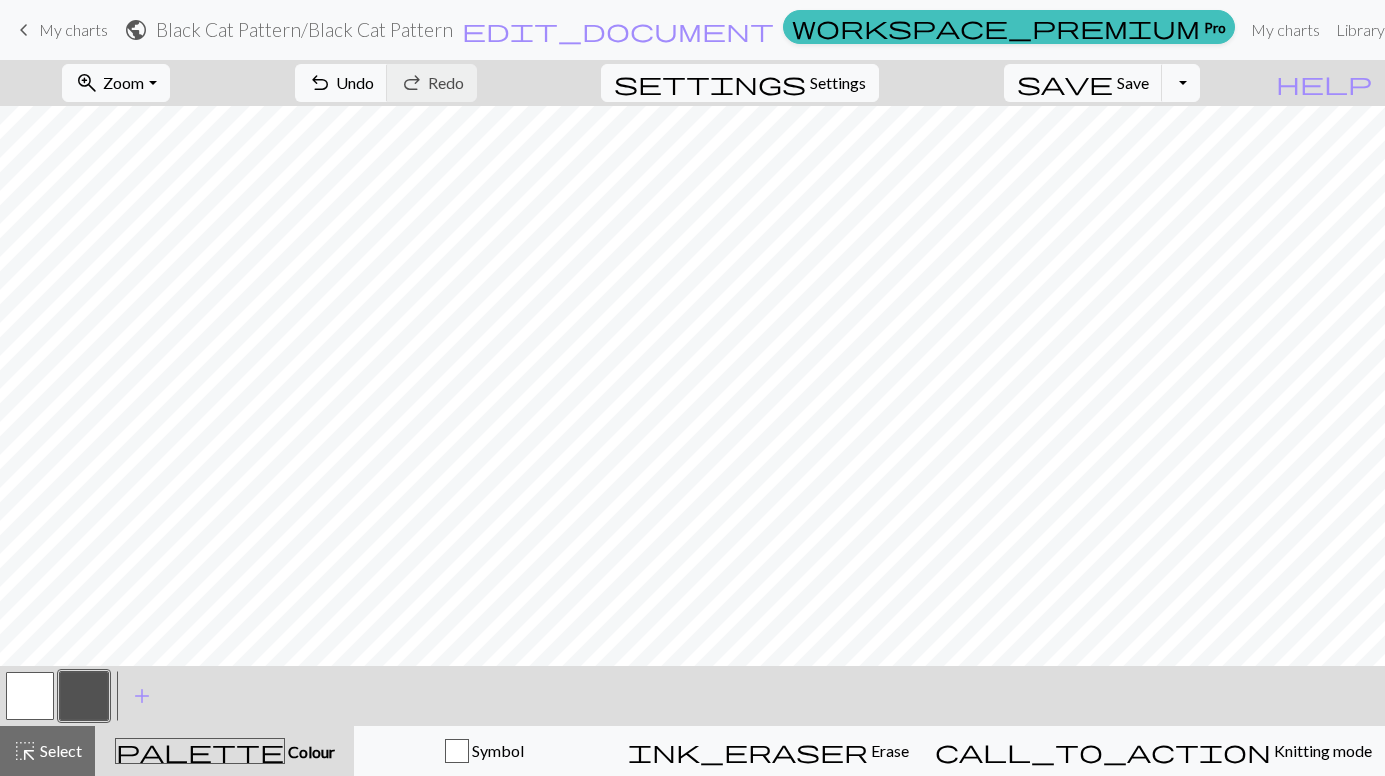 click at bounding box center (30, 696) 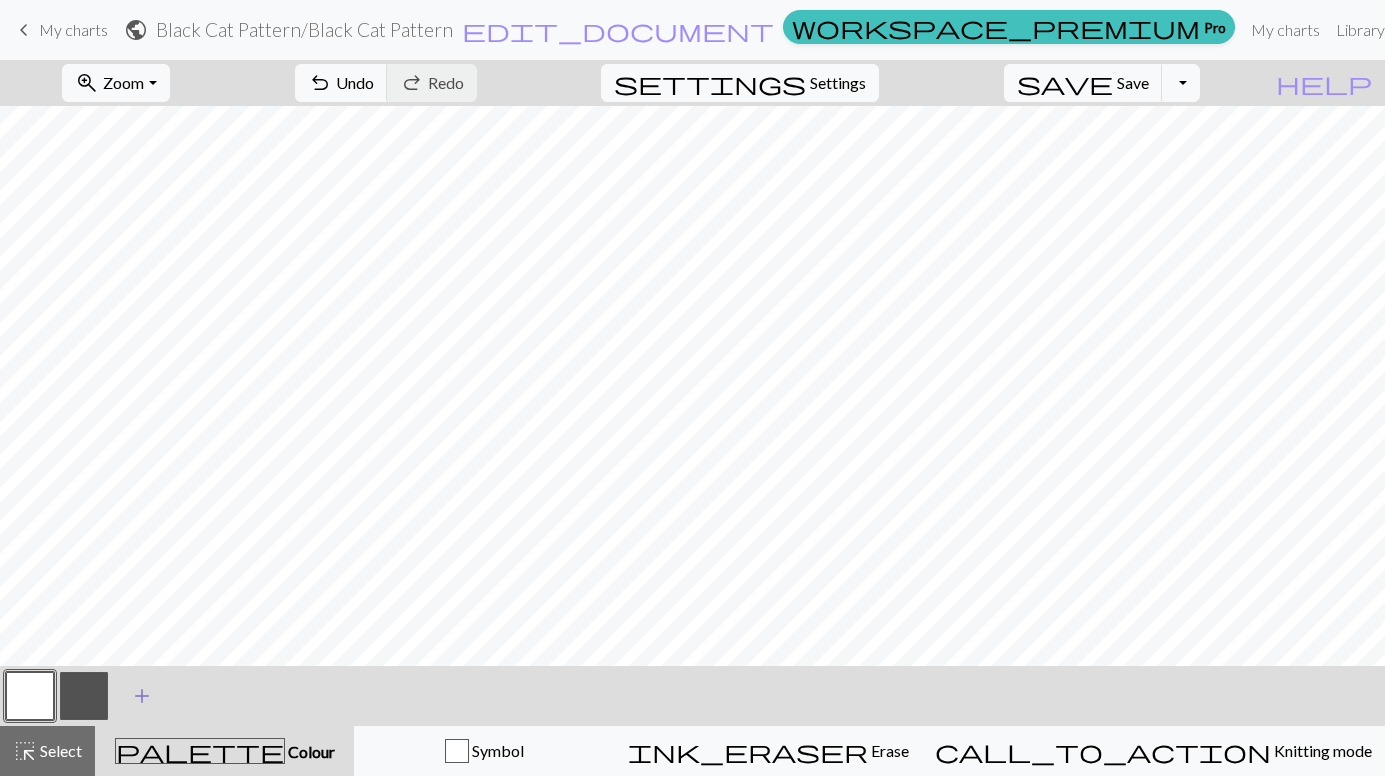click at bounding box center [84, 696] 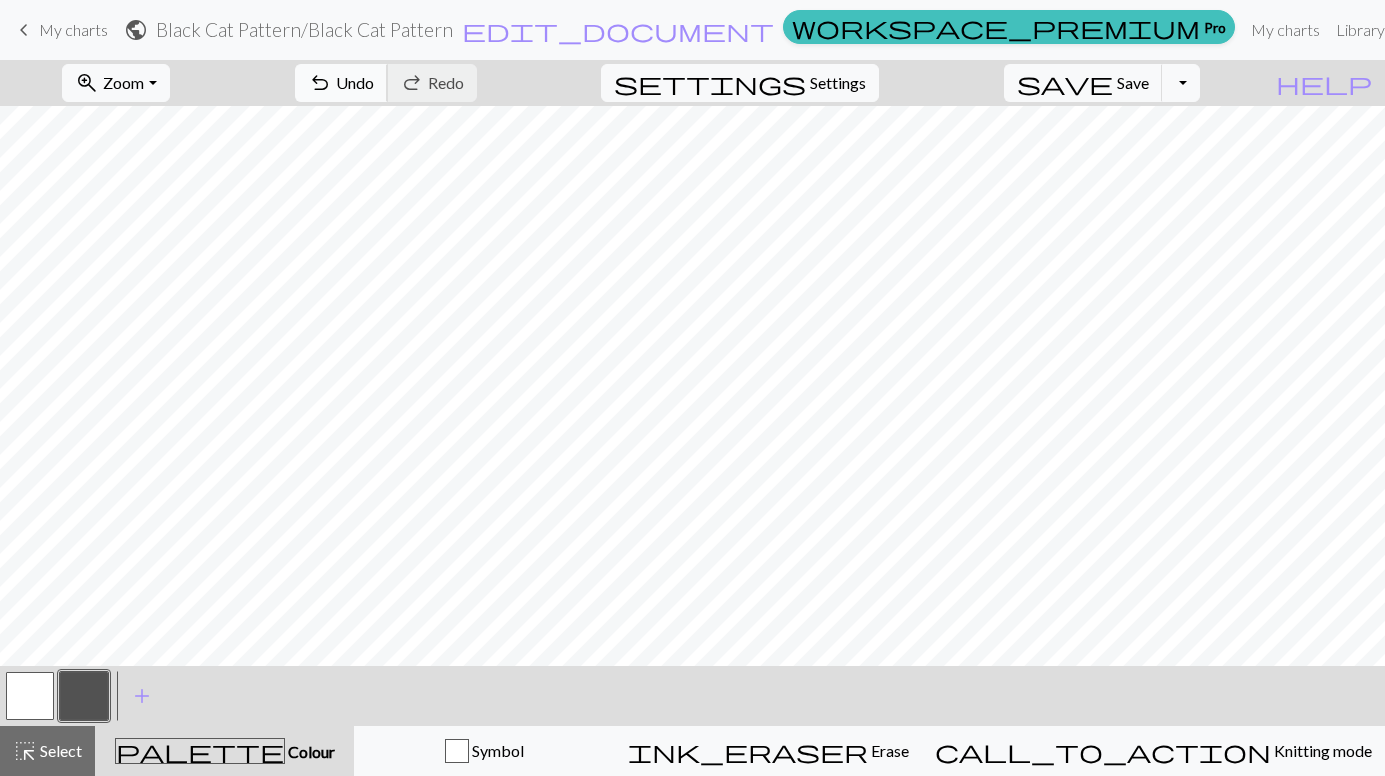 click on "Undo" at bounding box center (355, 82) 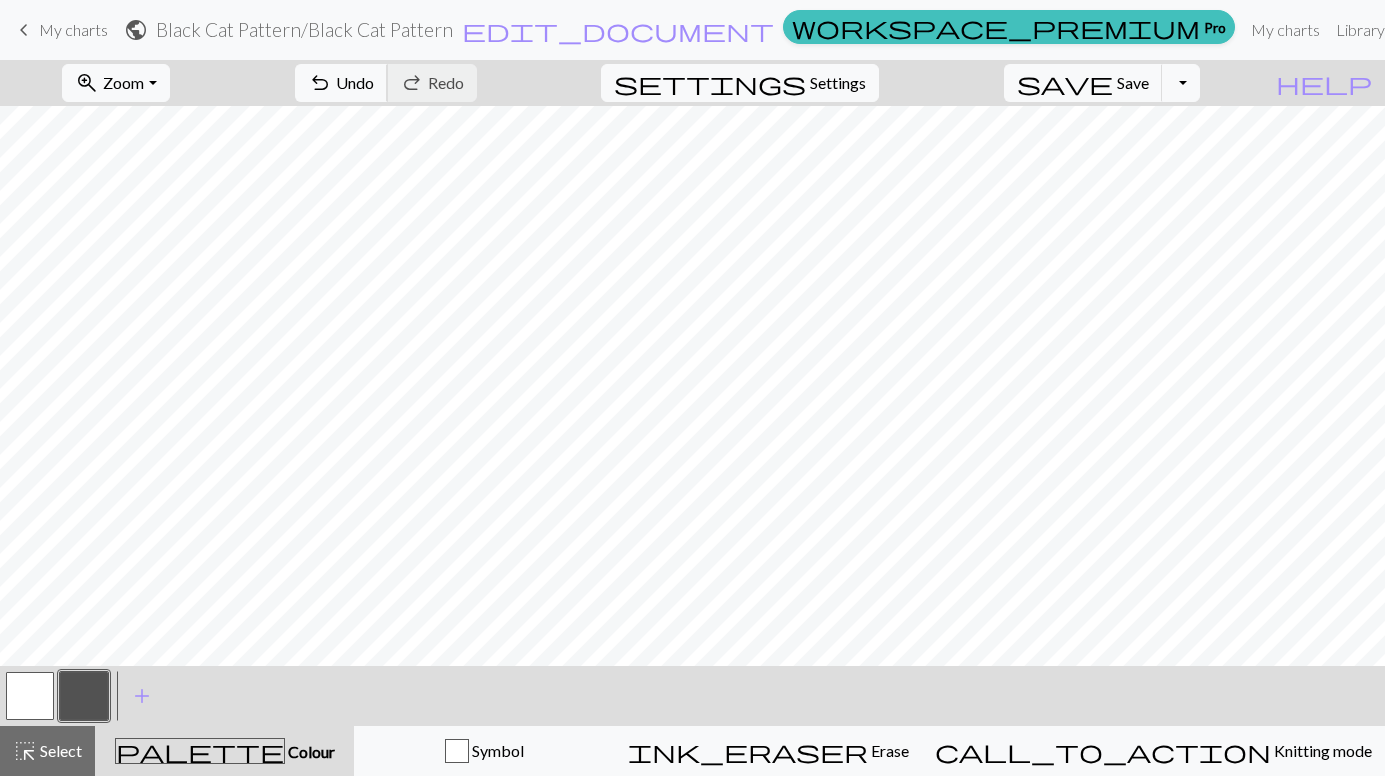 click on "Undo" at bounding box center [355, 82] 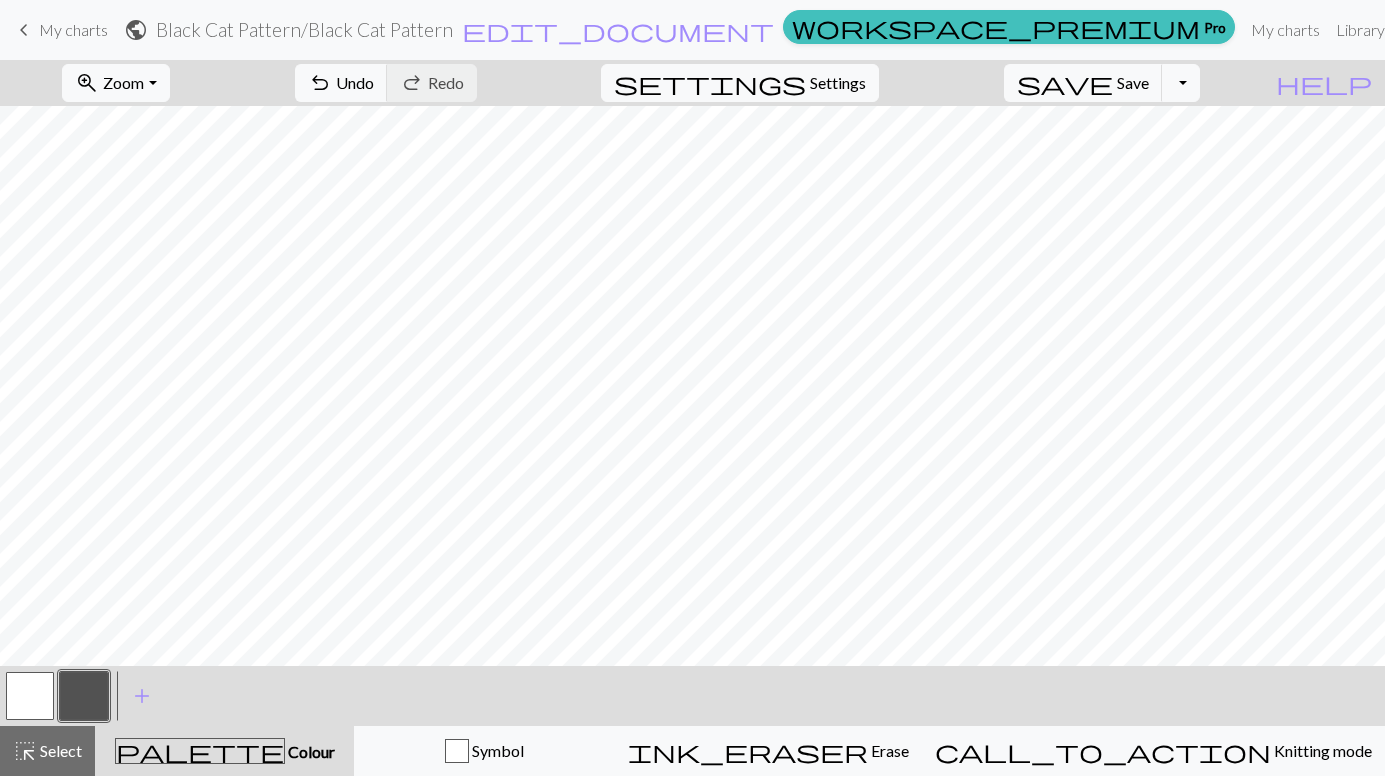 click at bounding box center [30, 696] 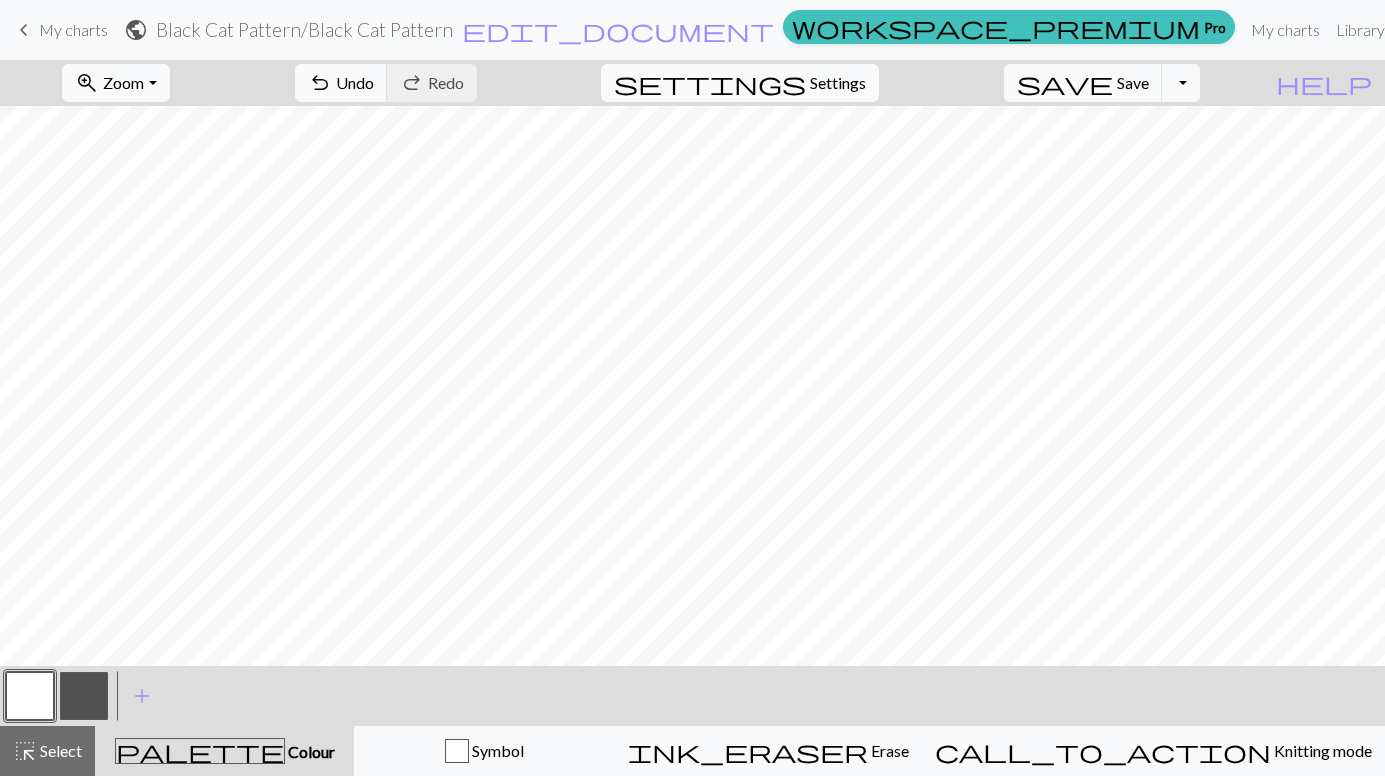 click at bounding box center (84, 696) 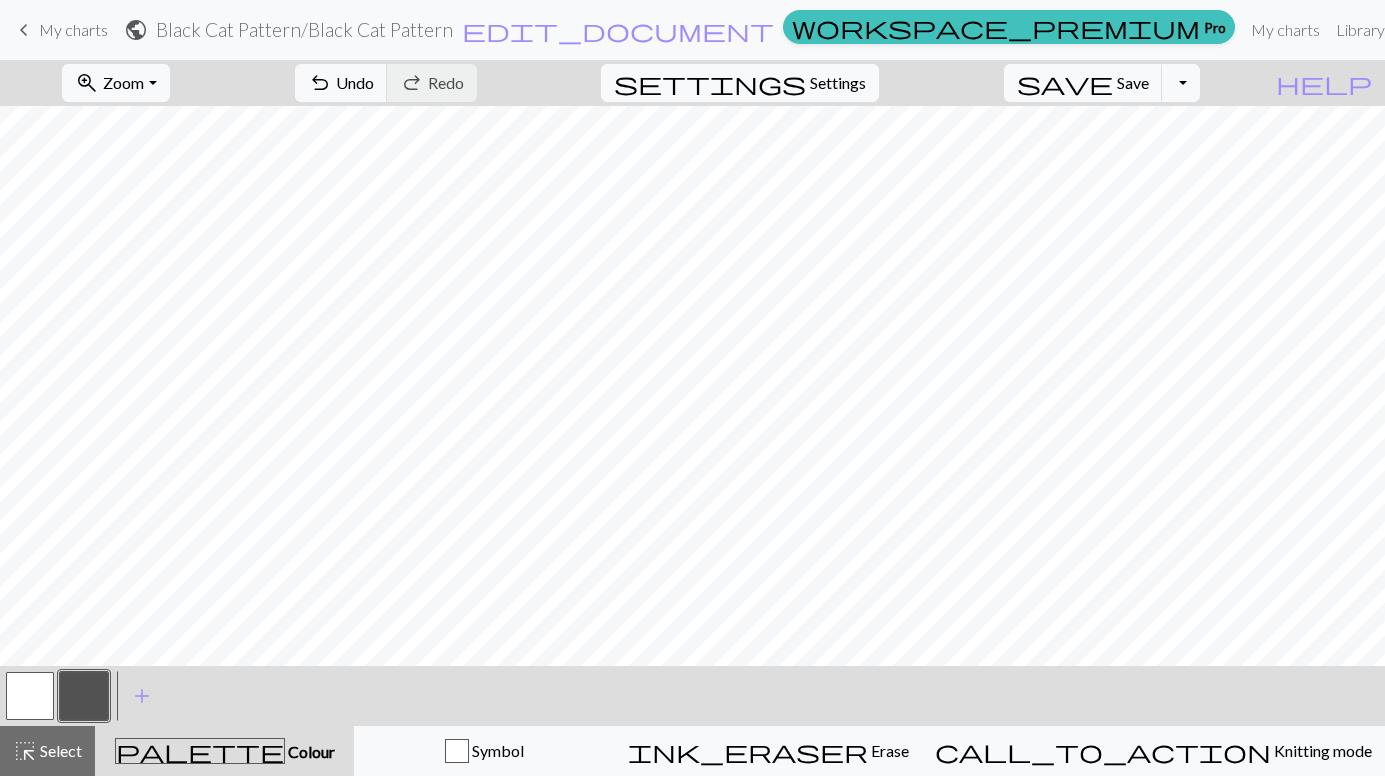 click at bounding box center [30, 696] 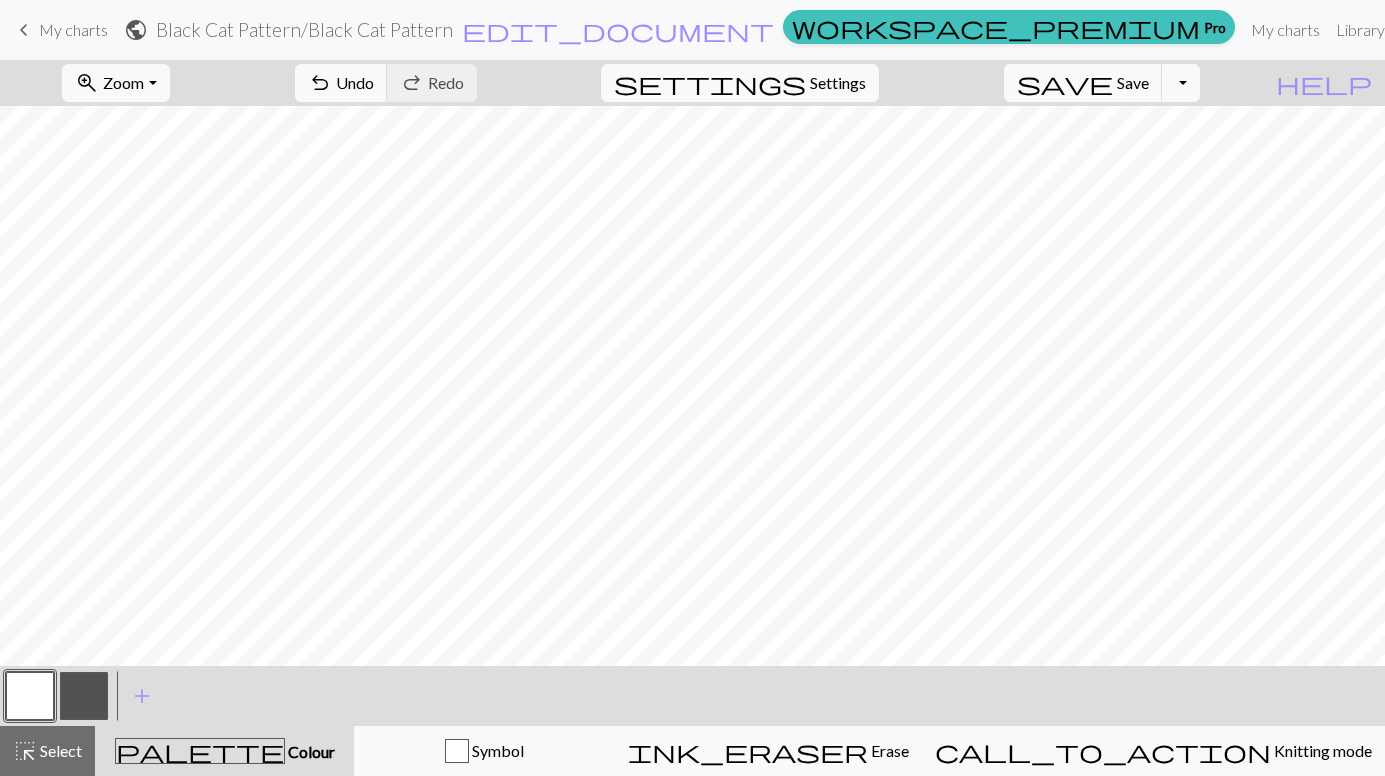 click at bounding box center (84, 696) 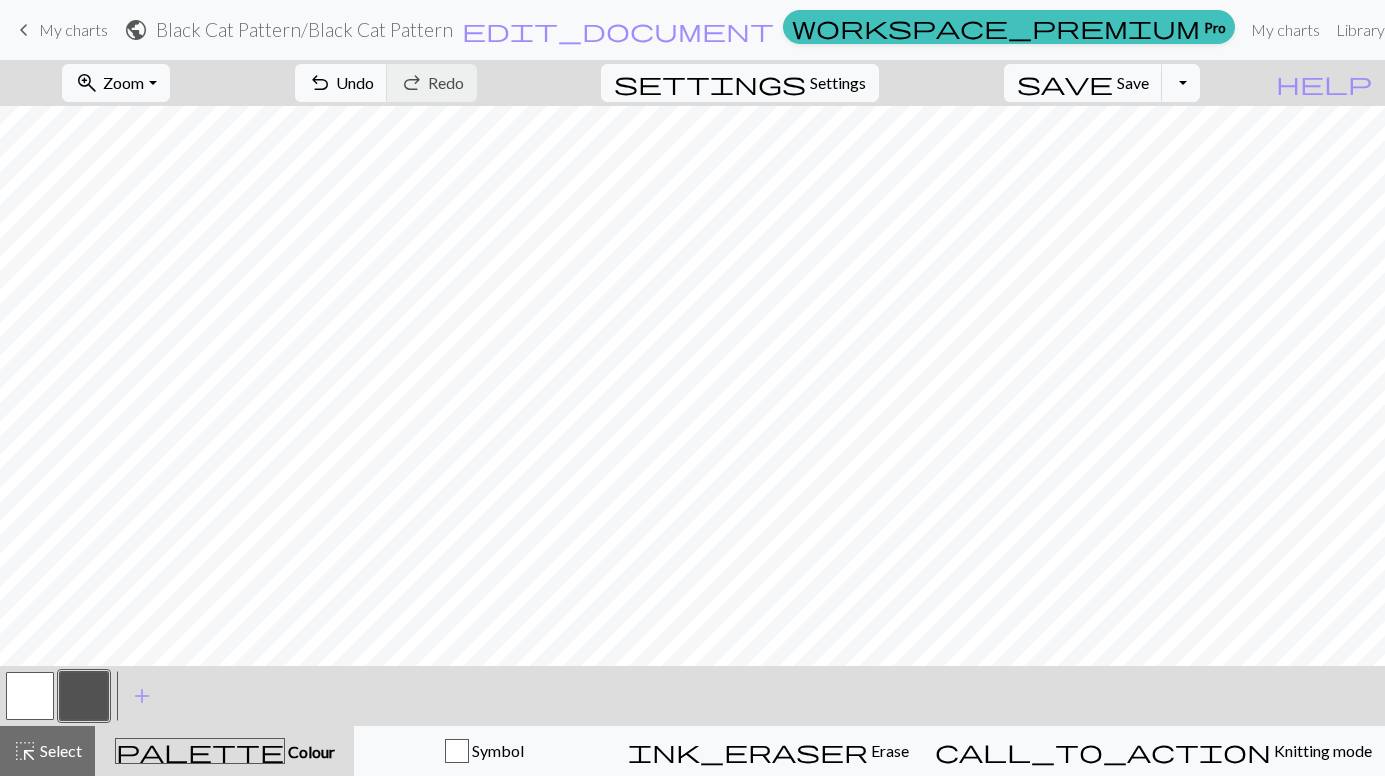 click at bounding box center [30, 696] 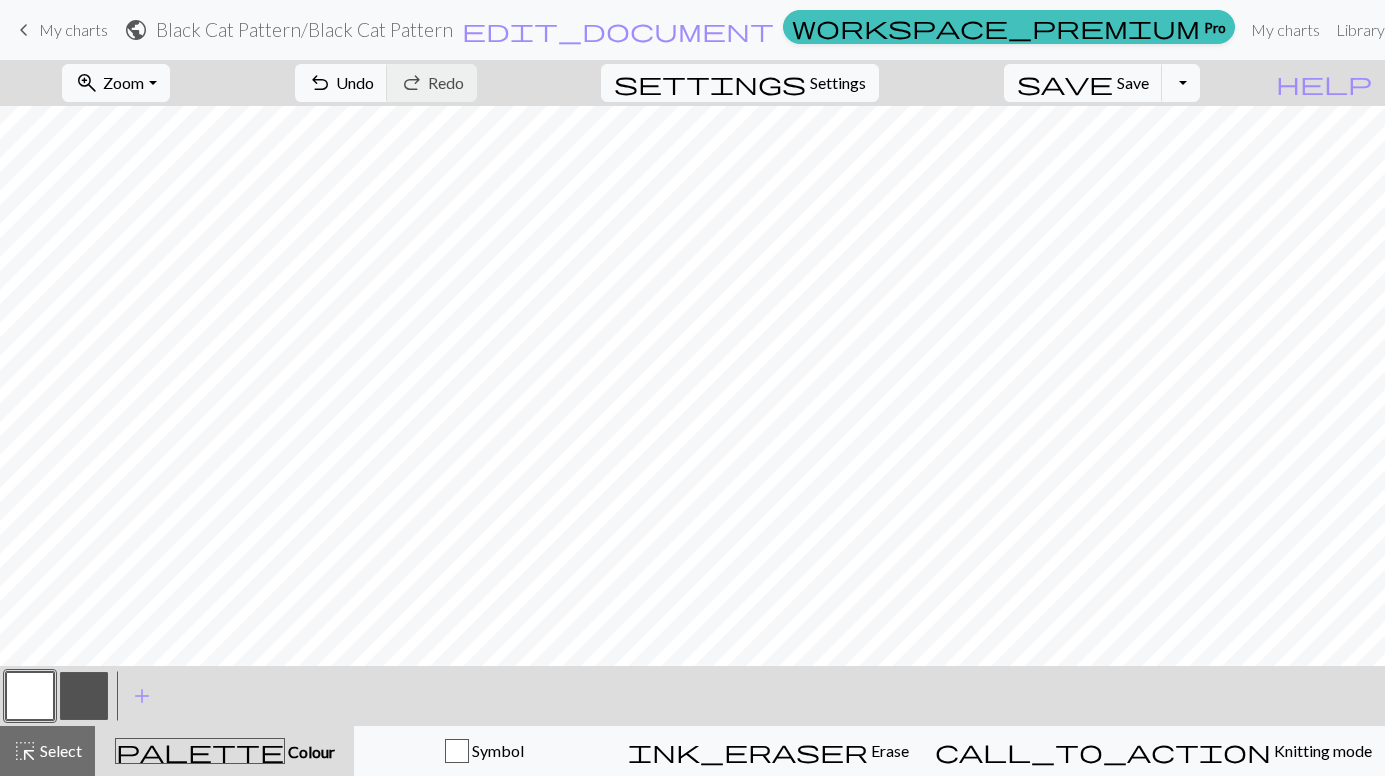 click at bounding box center [84, 696] 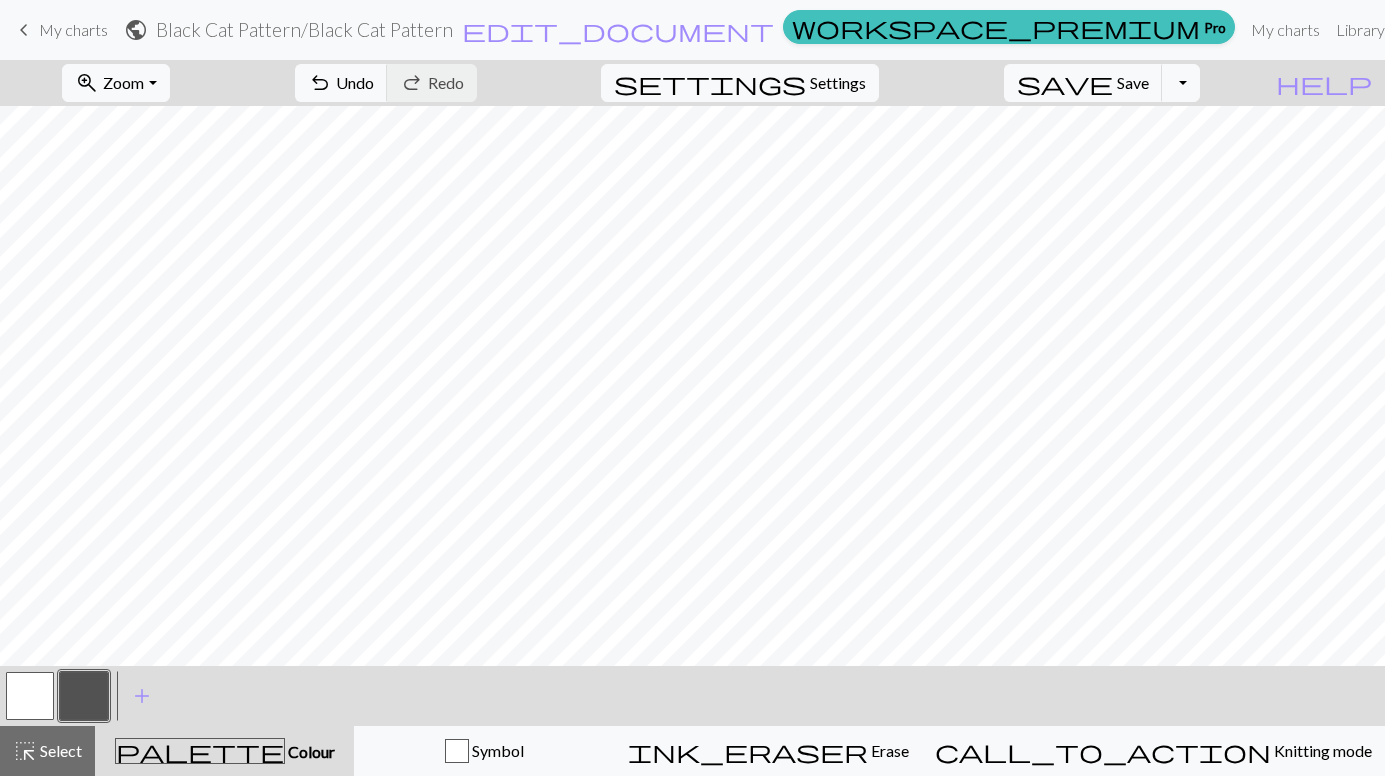click on "undo Undo Undo" at bounding box center (341, 83) 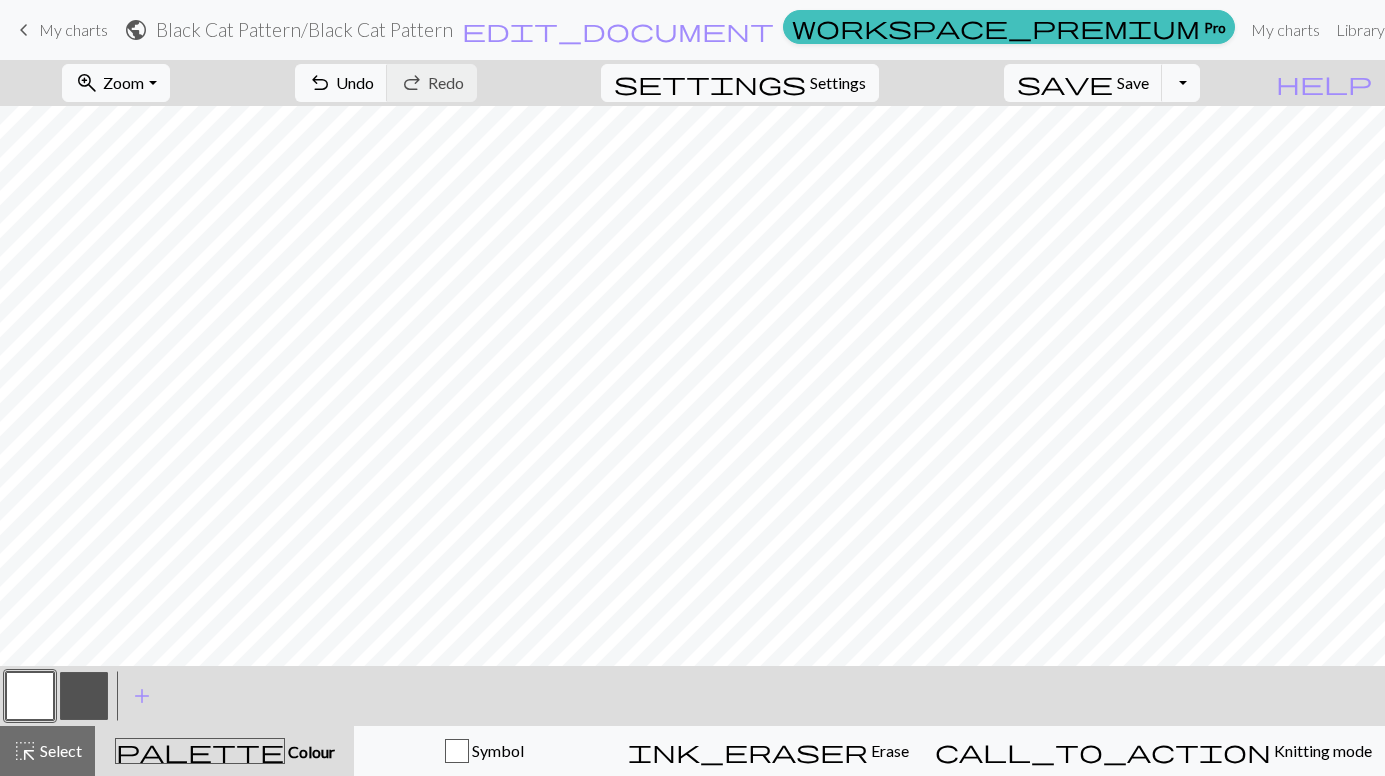 click at bounding box center [84, 696] 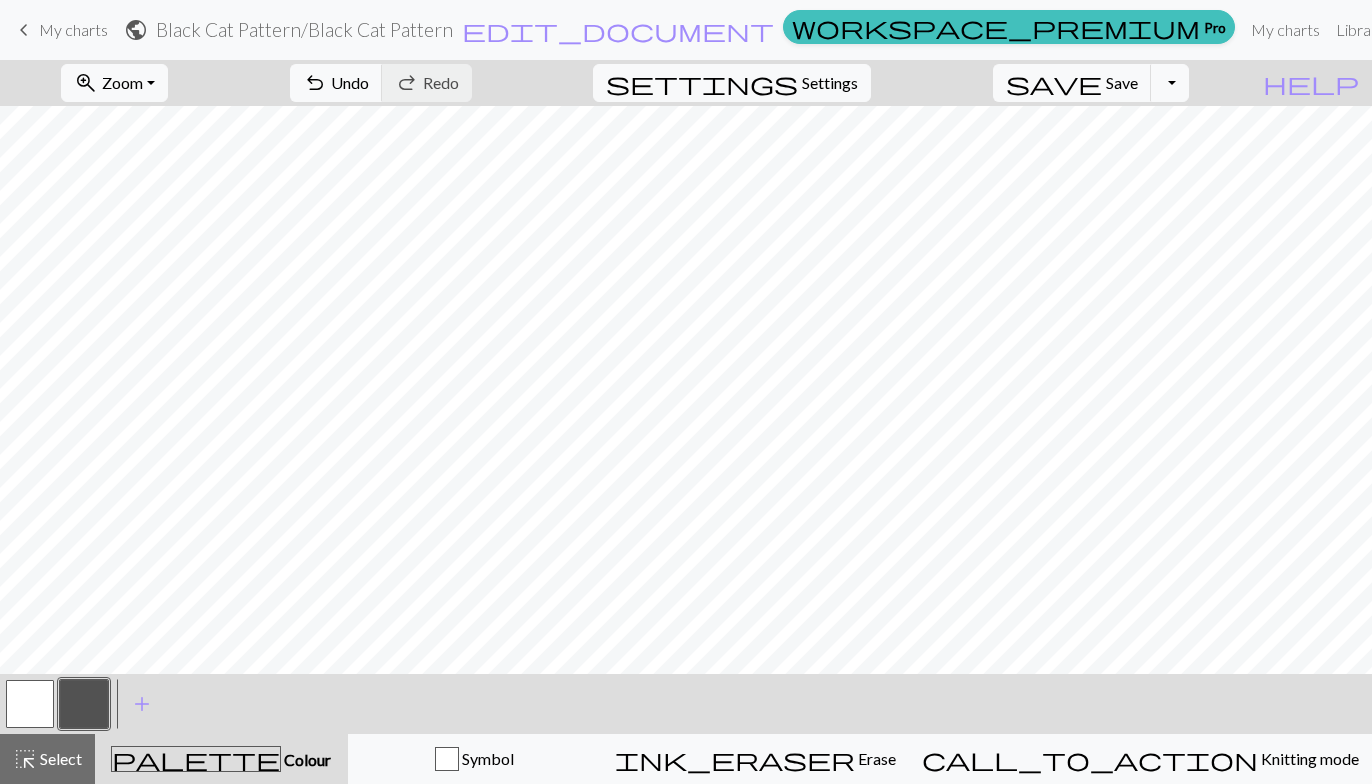 click at bounding box center [30, 704] 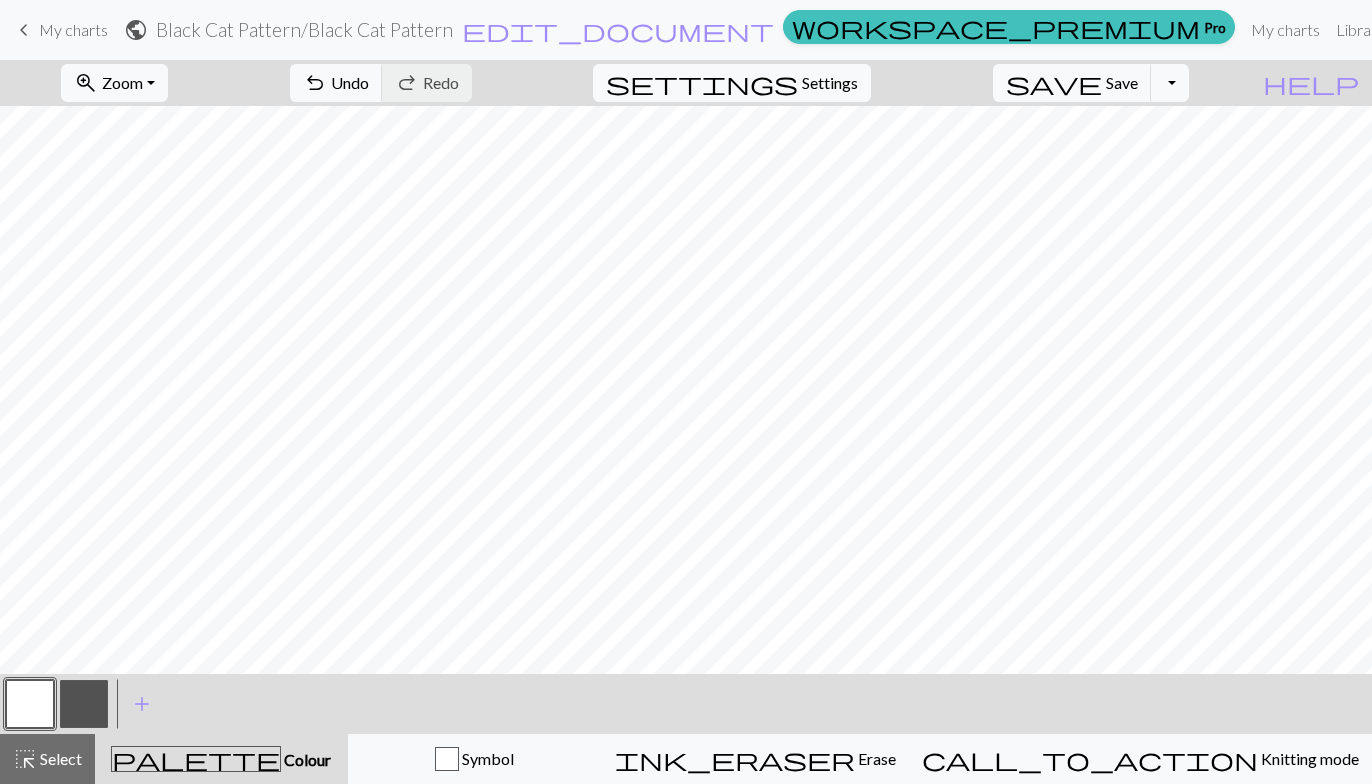 click at bounding box center (30, 704) 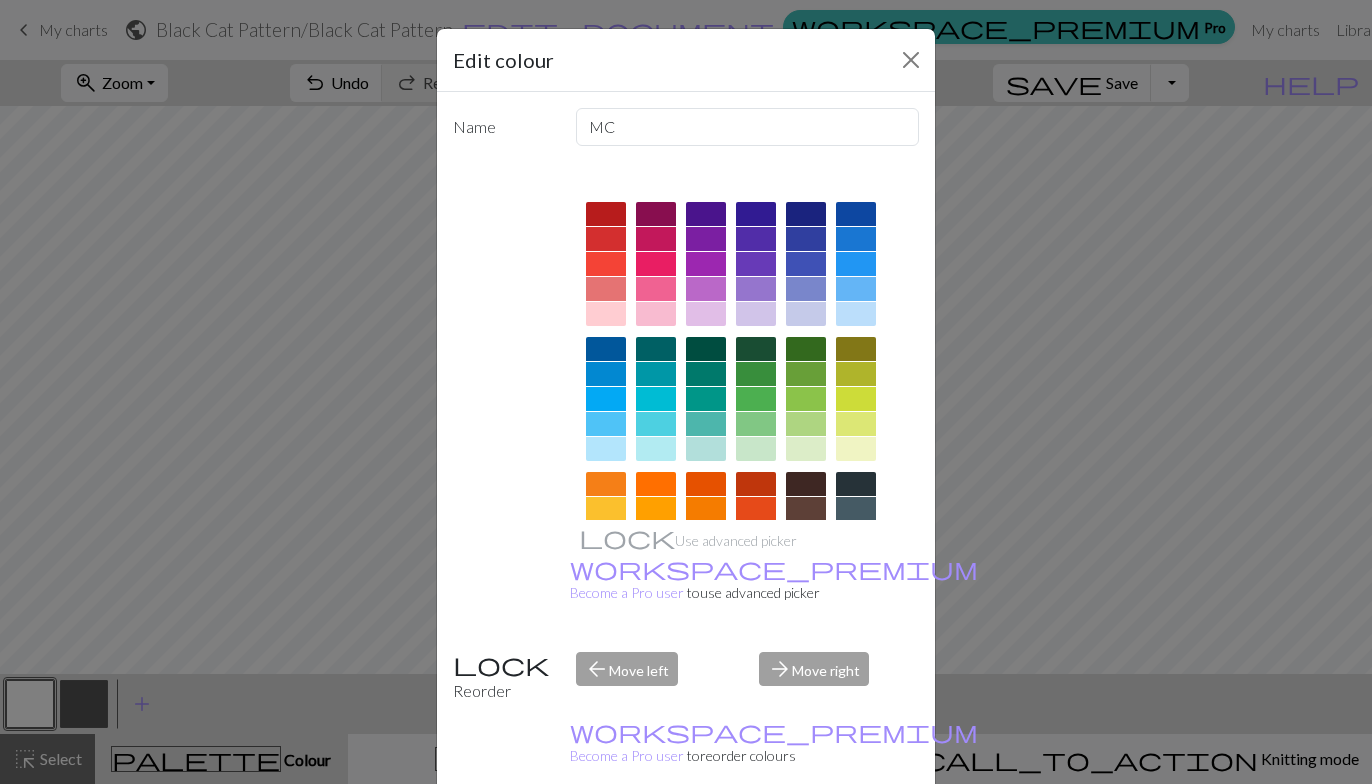 click on "Cancel" at bounding box center (882, 835) 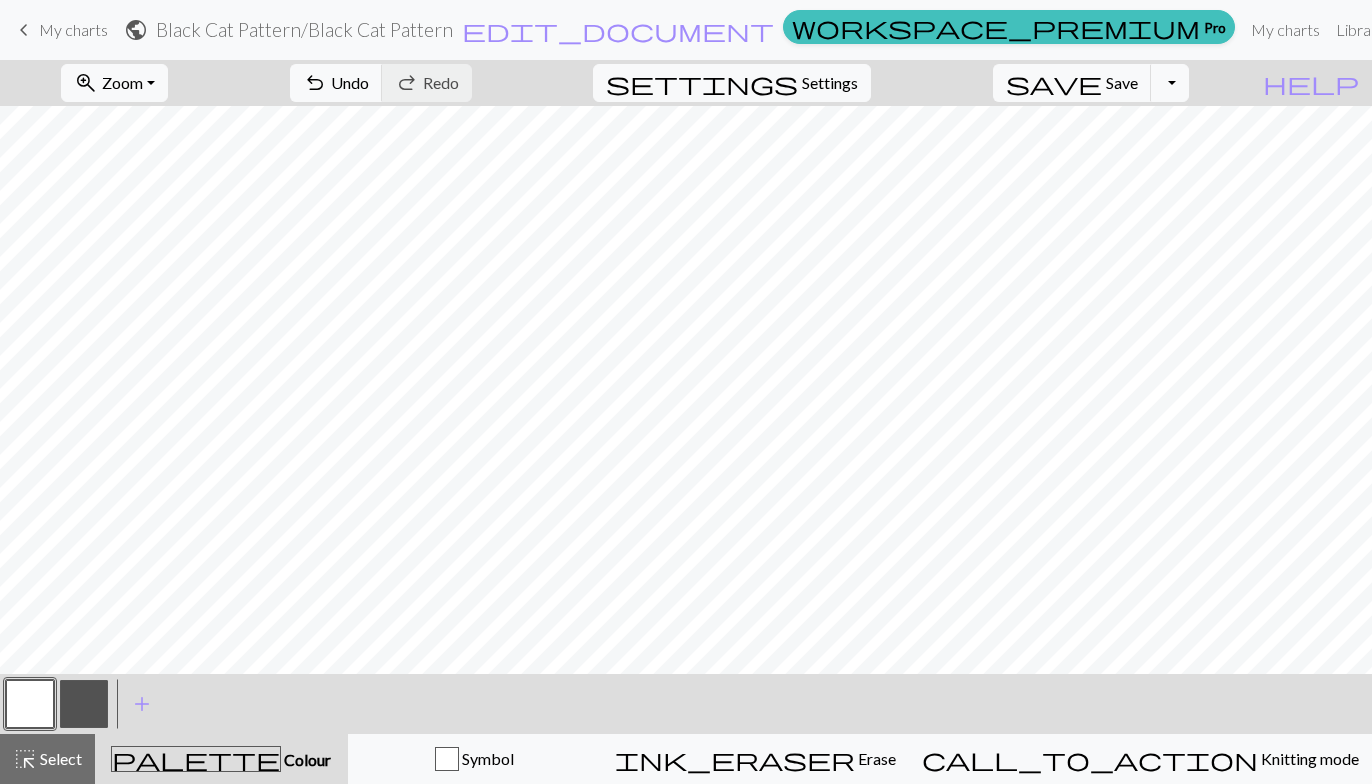 click at bounding box center [84, 704] 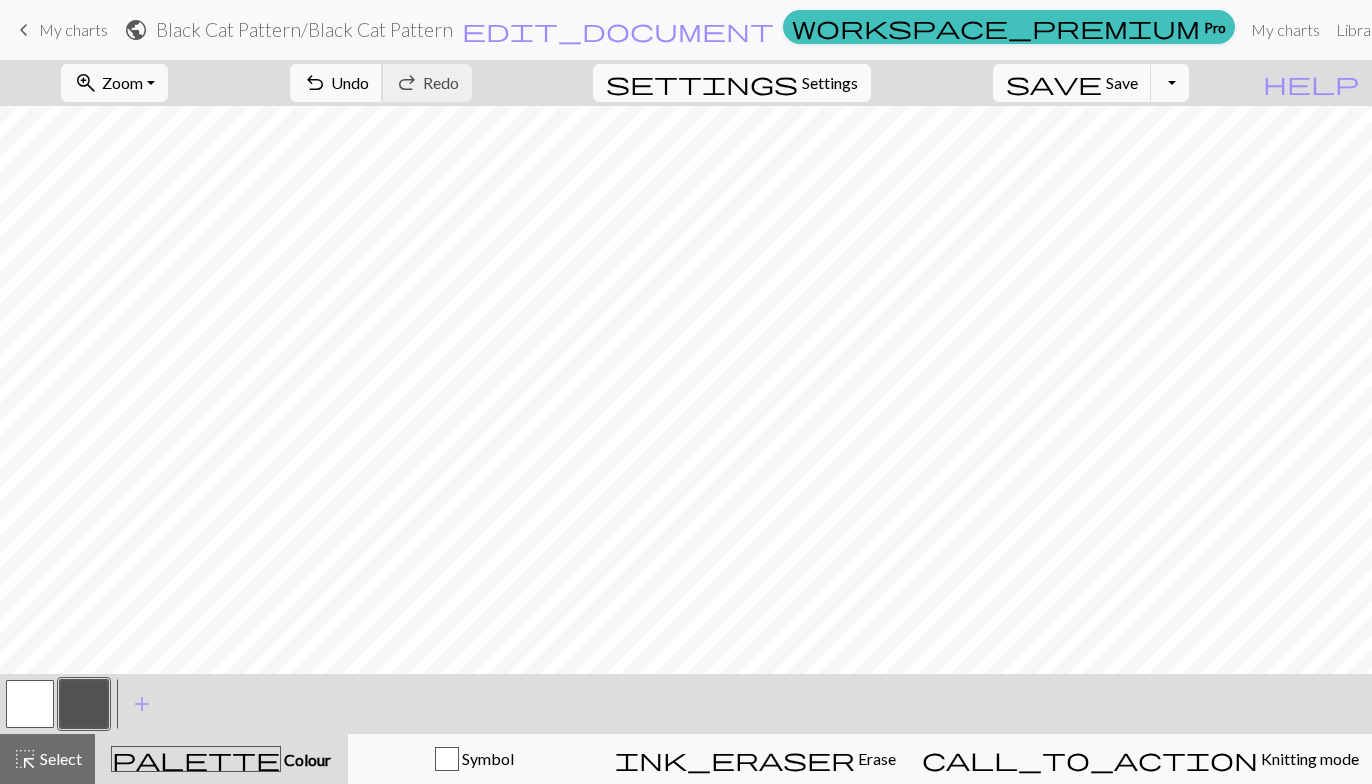 click on "Undo" at bounding box center (350, 82) 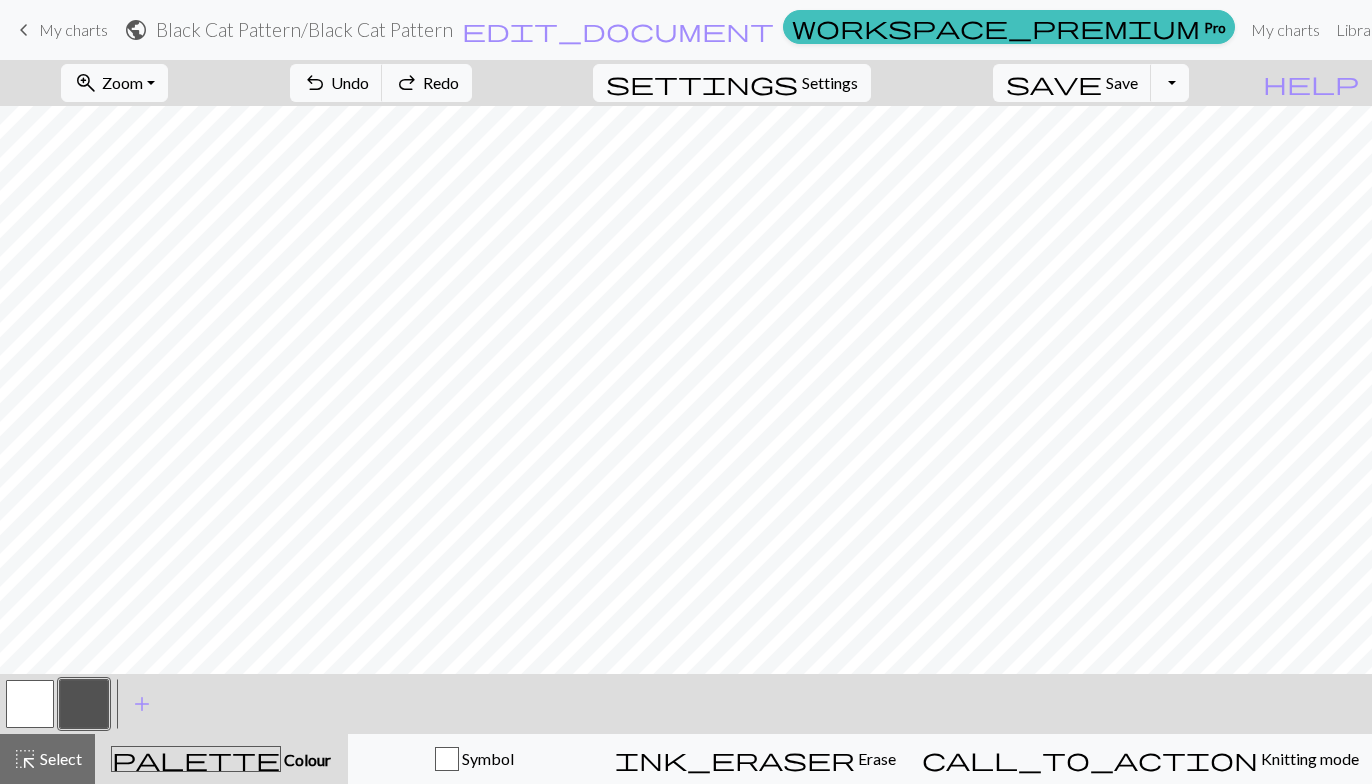click at bounding box center [30, 704] 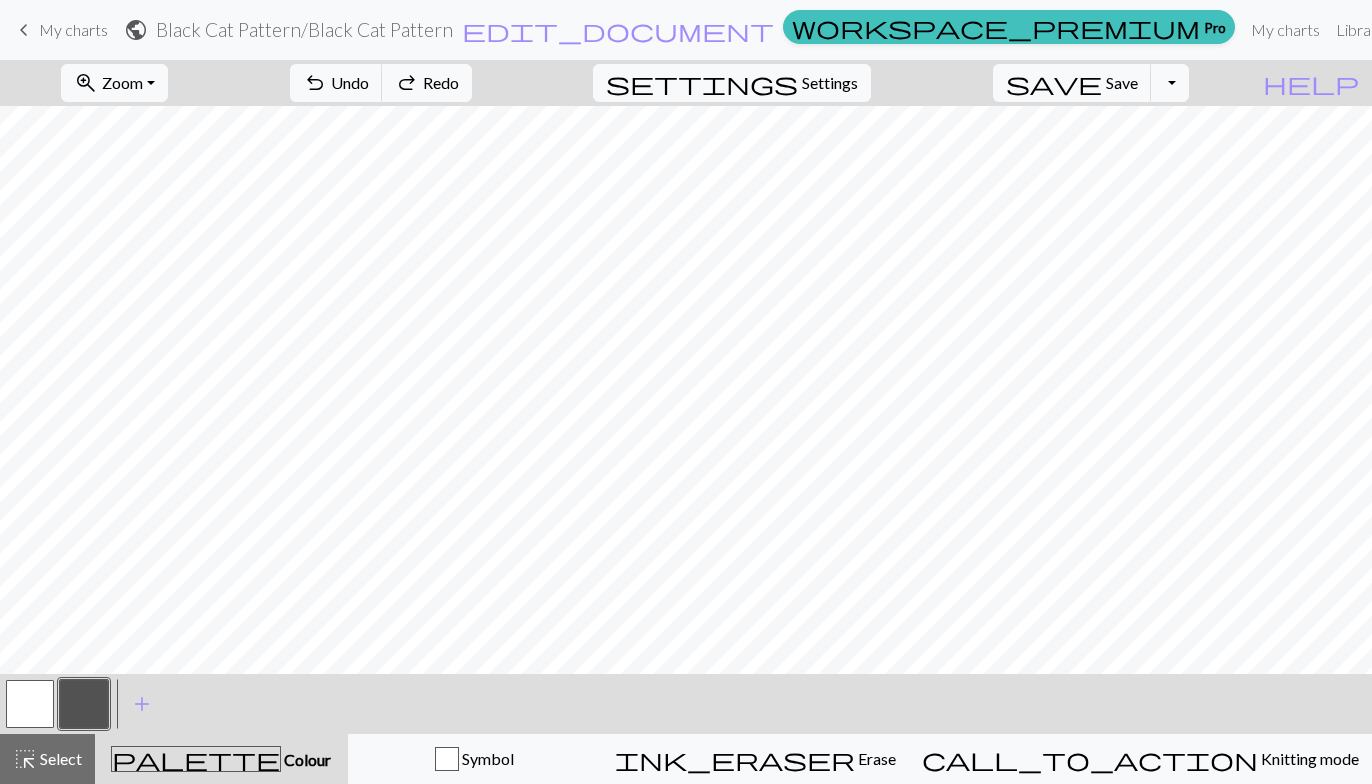 click at bounding box center (30, 704) 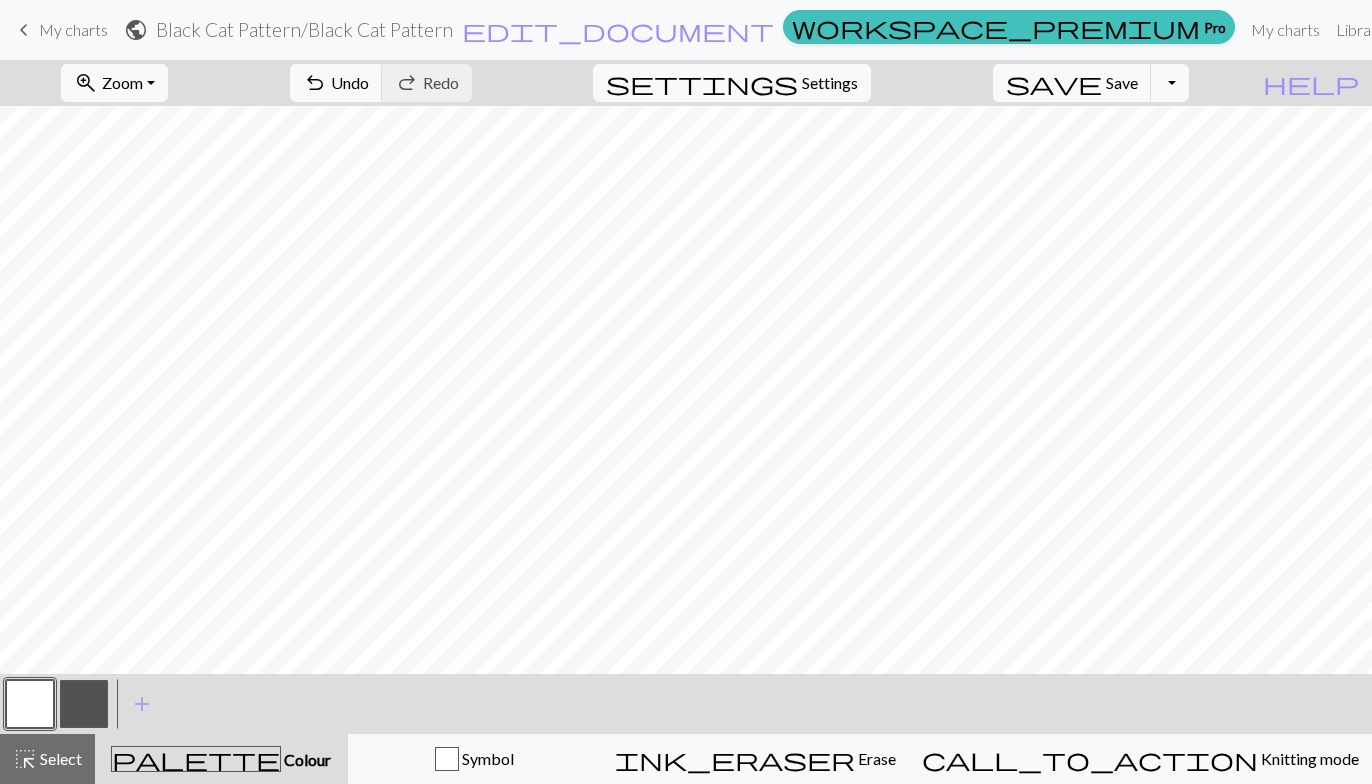click at bounding box center [30, 704] 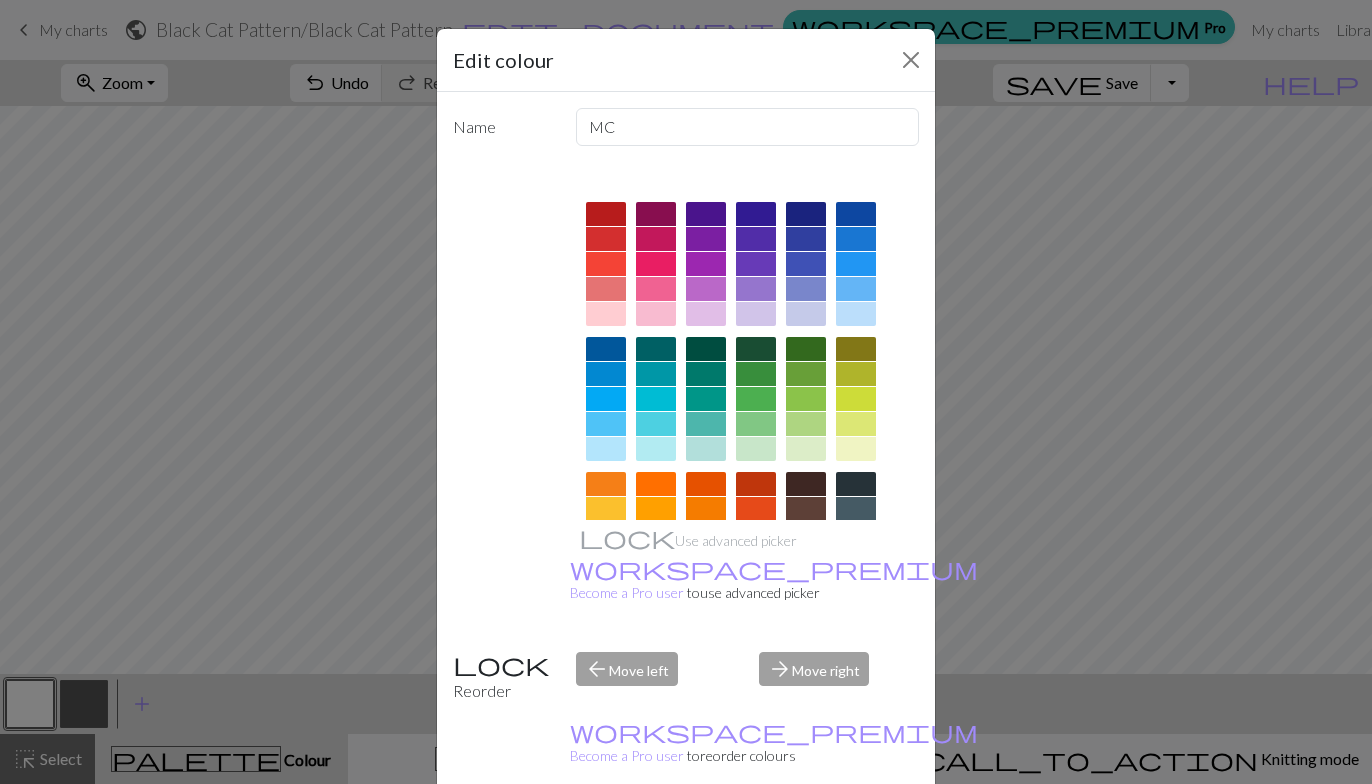 click on "Cancel" at bounding box center (882, 835) 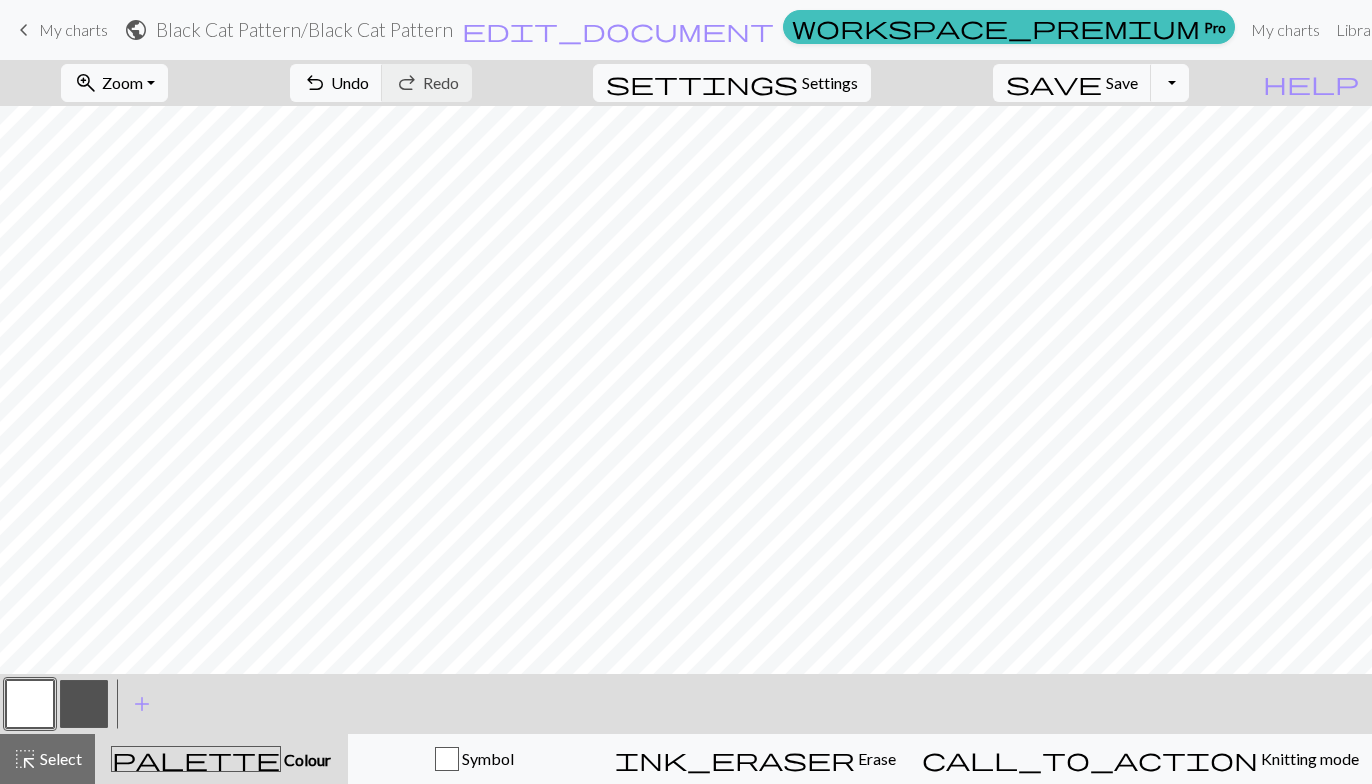 click at bounding box center [84, 704] 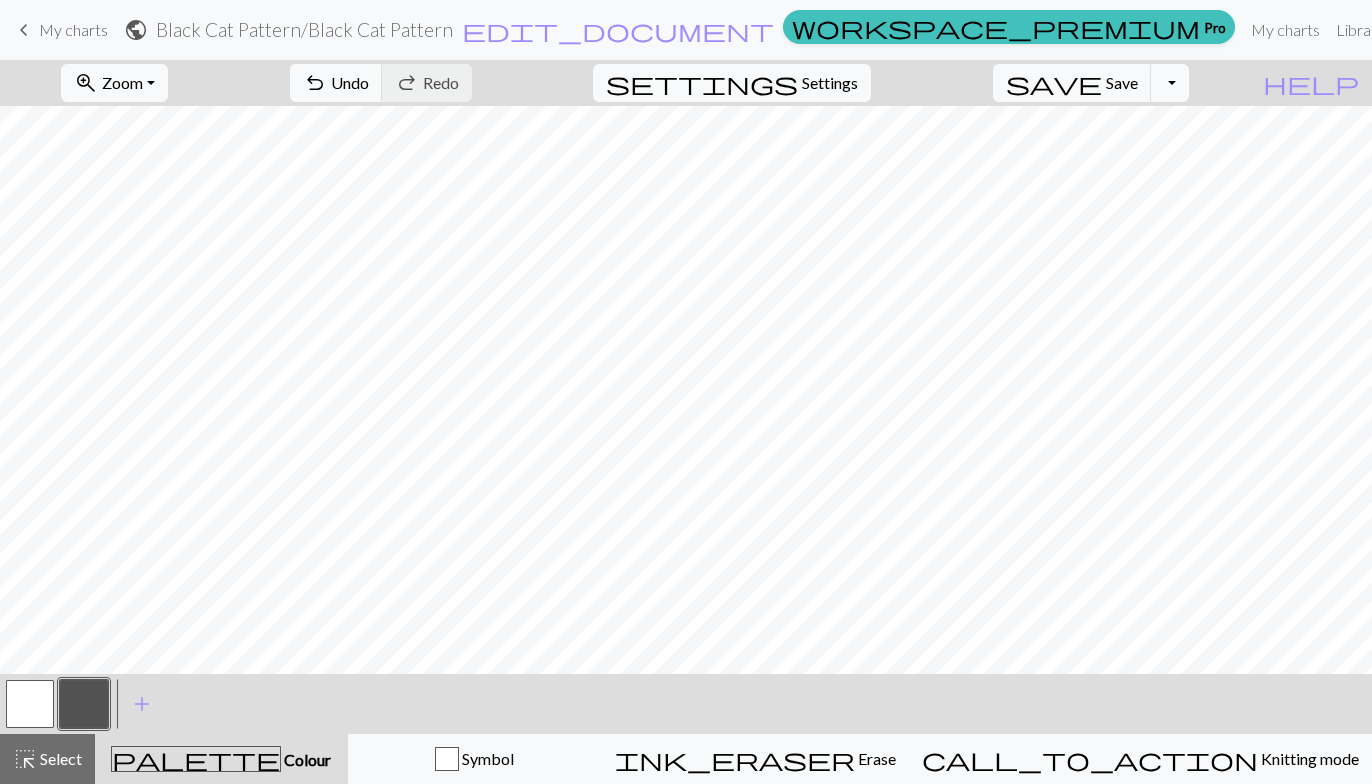 click on "Undo" at bounding box center (350, 82) 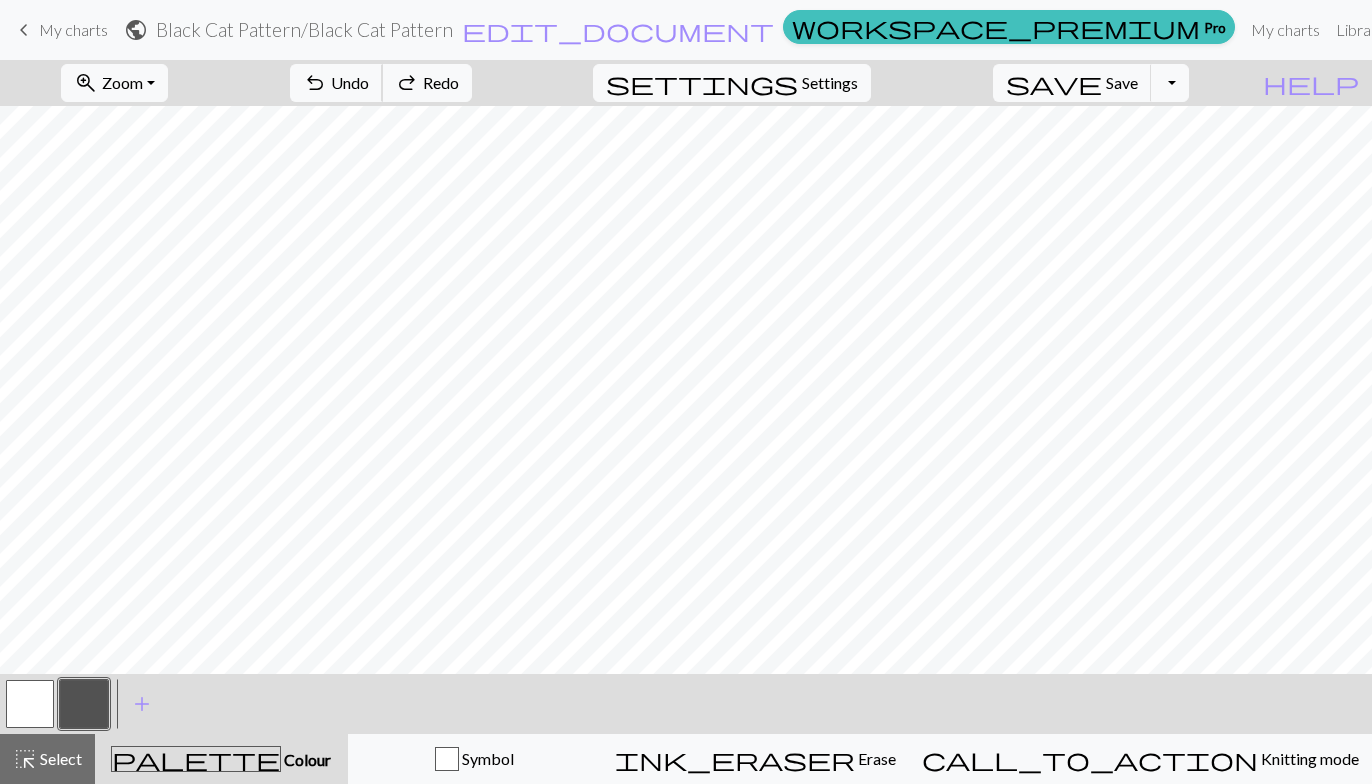 click on "Undo" at bounding box center (350, 82) 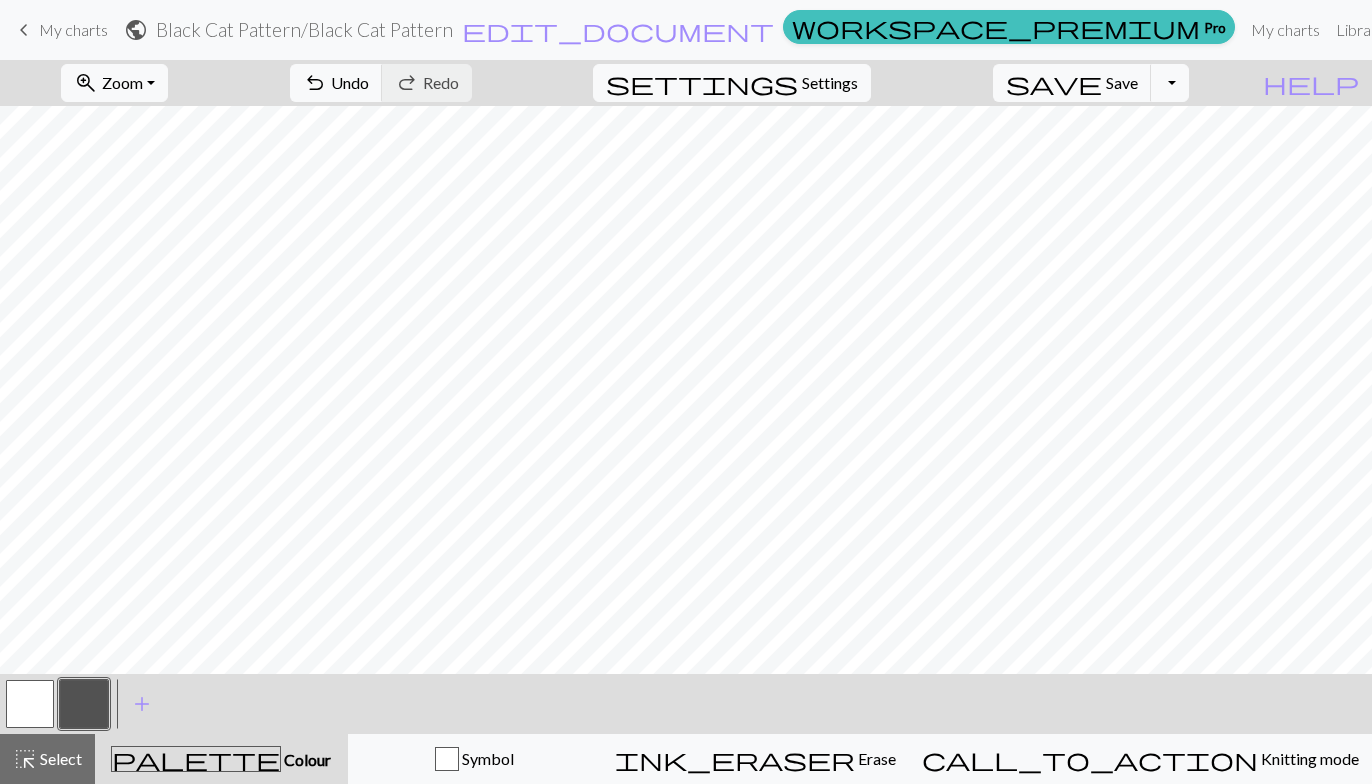 click at bounding box center (30, 704) 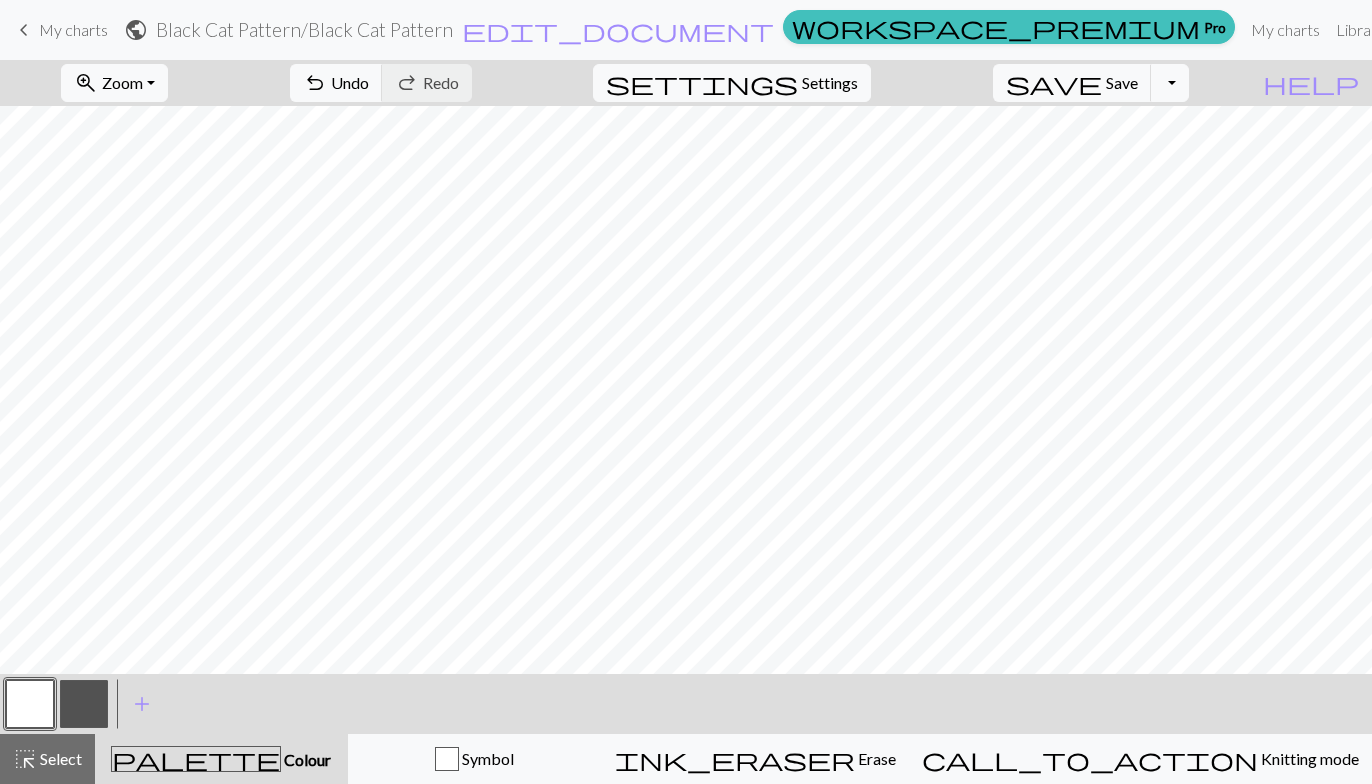 click at bounding box center (84, 704) 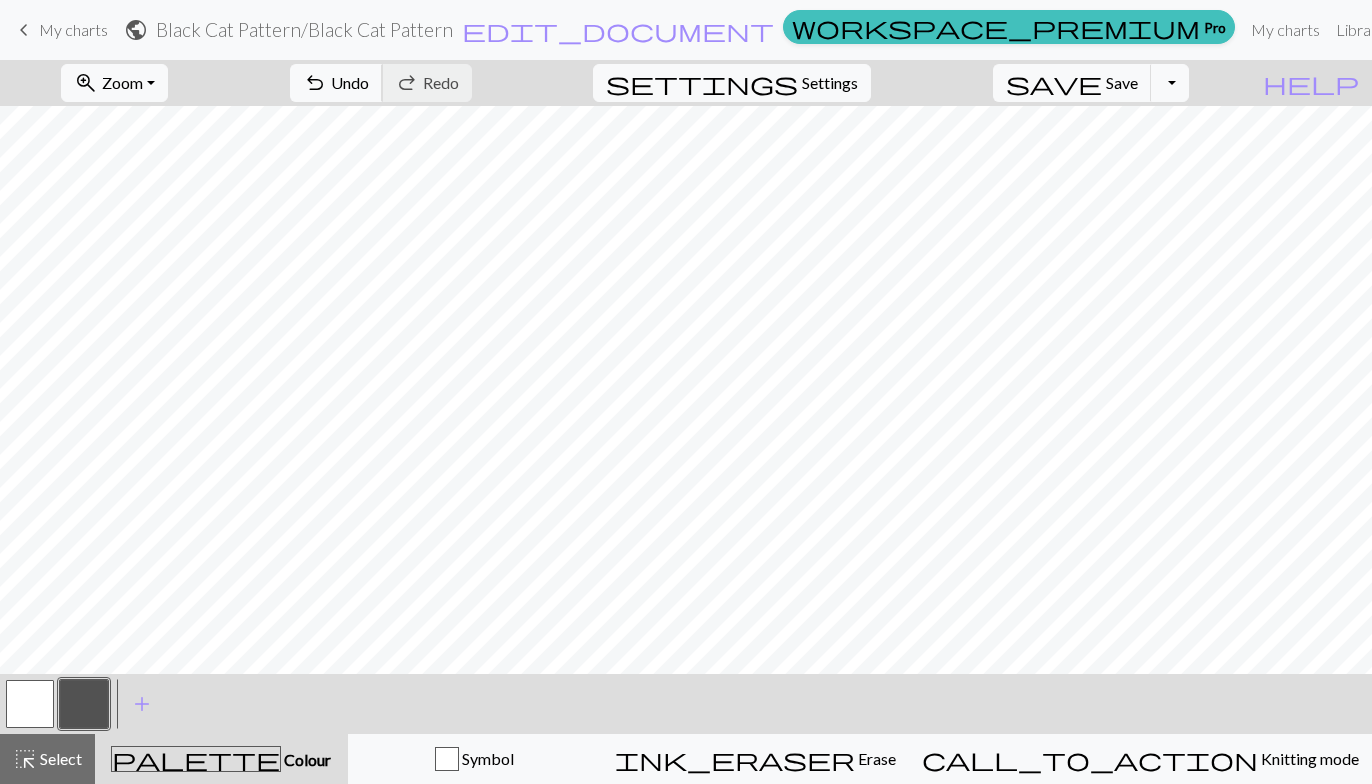 click on "Undo" at bounding box center [350, 82] 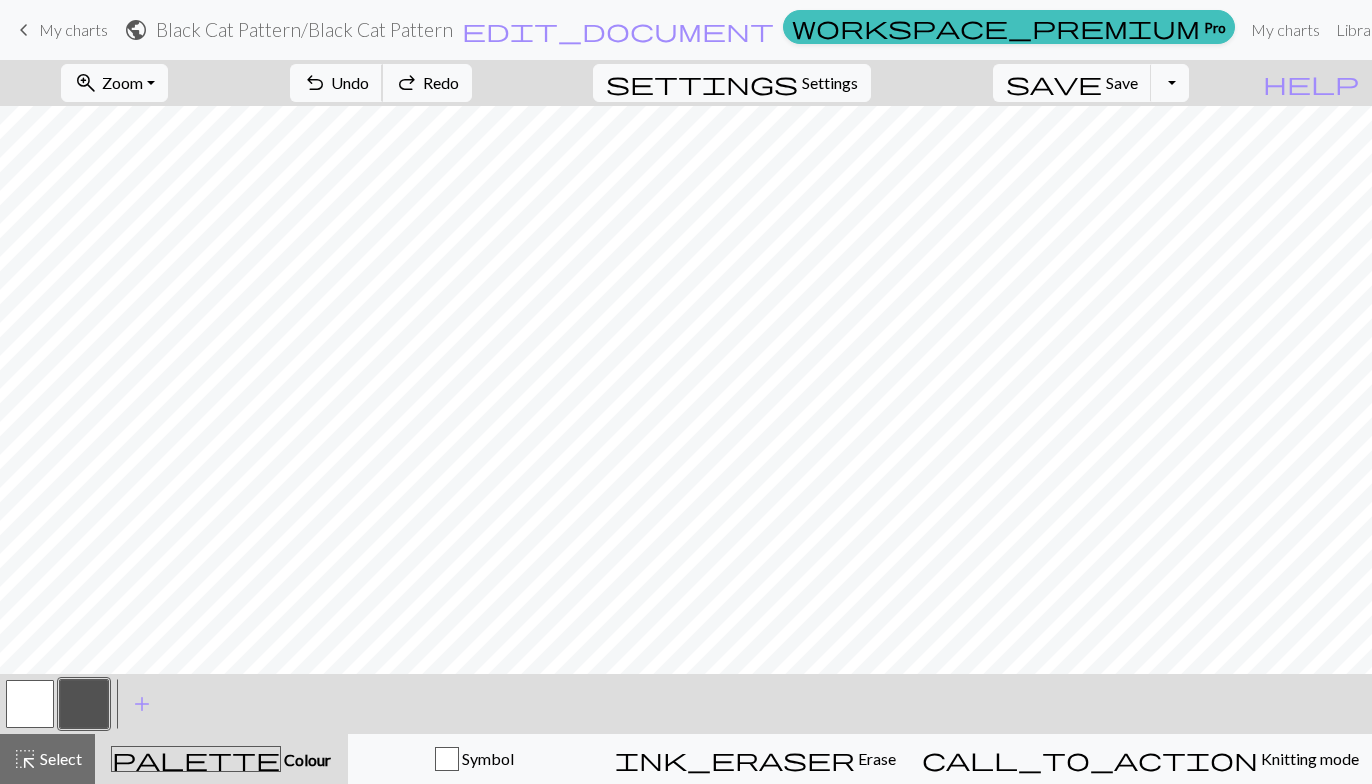 click on "Undo" at bounding box center (350, 82) 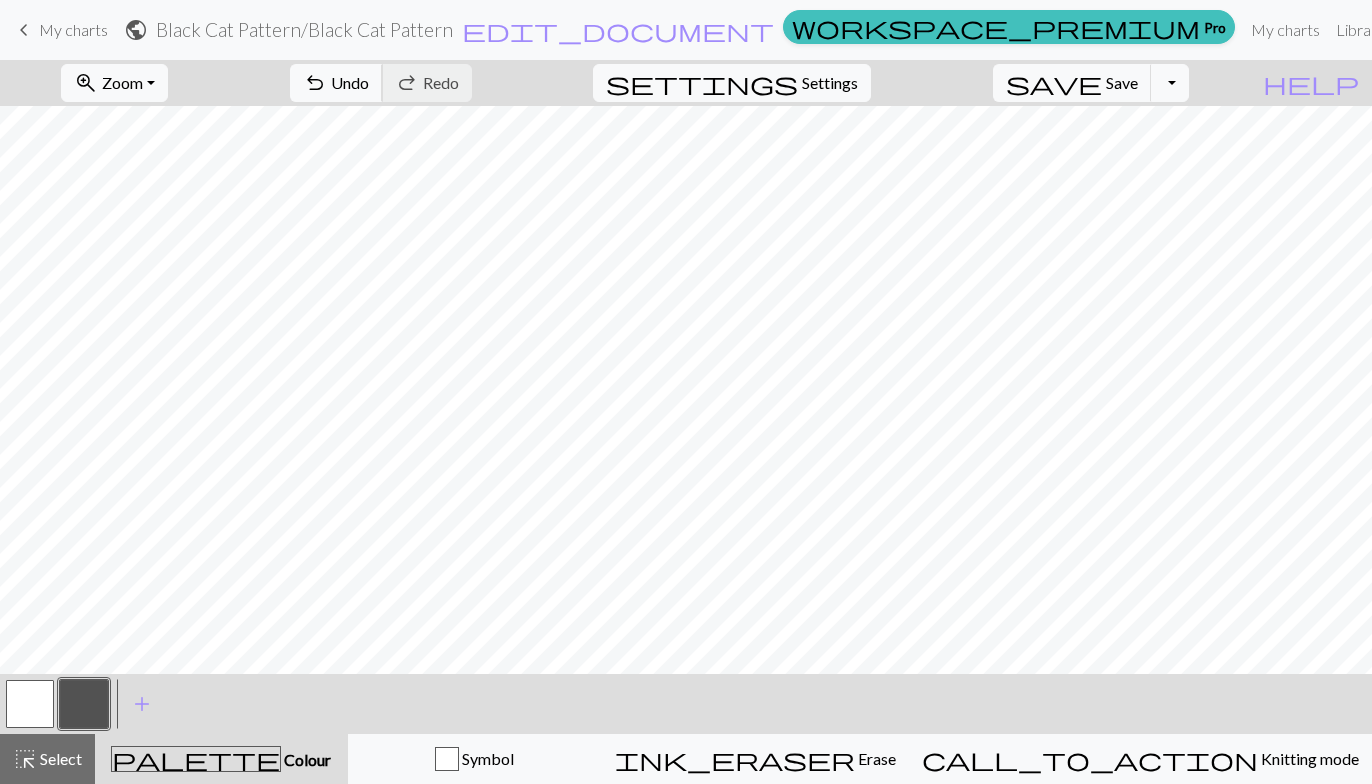 click on "Undo" at bounding box center [350, 82] 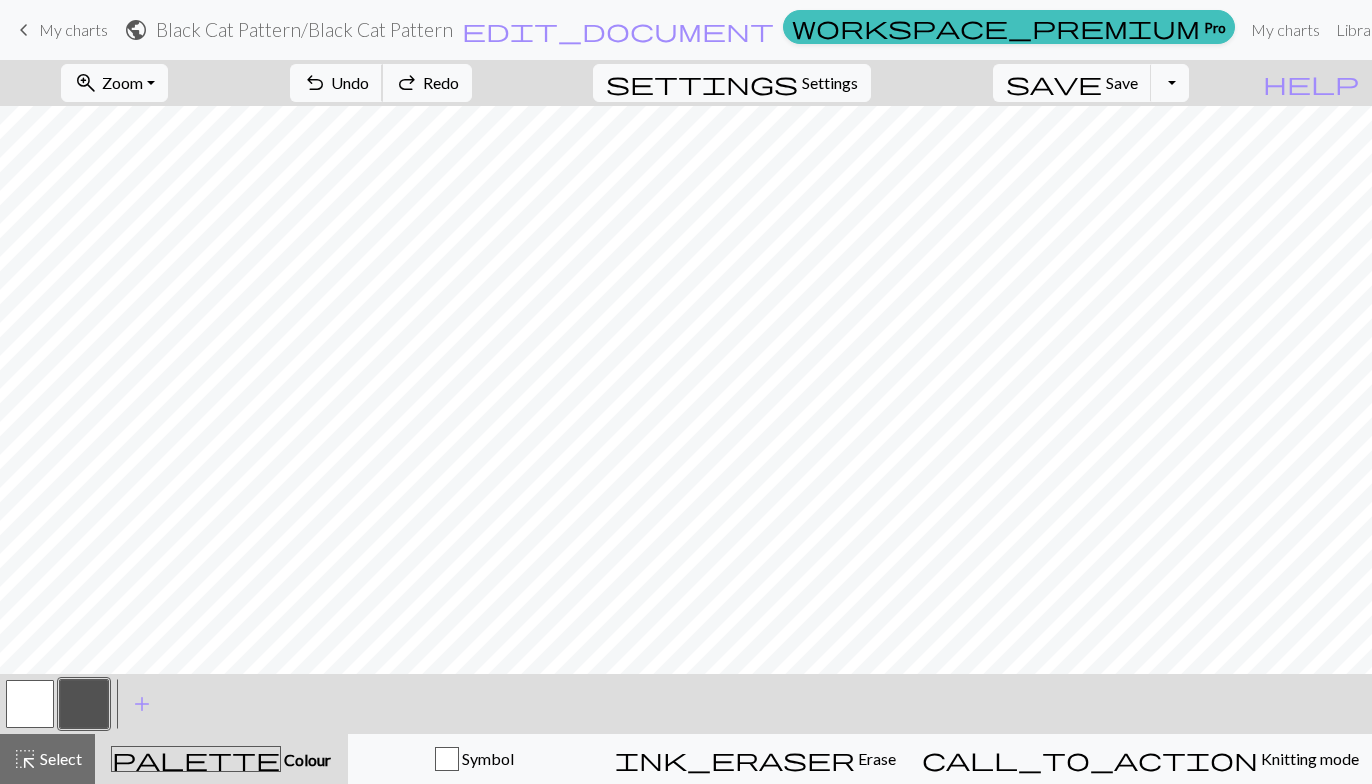 click on "Undo" at bounding box center (350, 82) 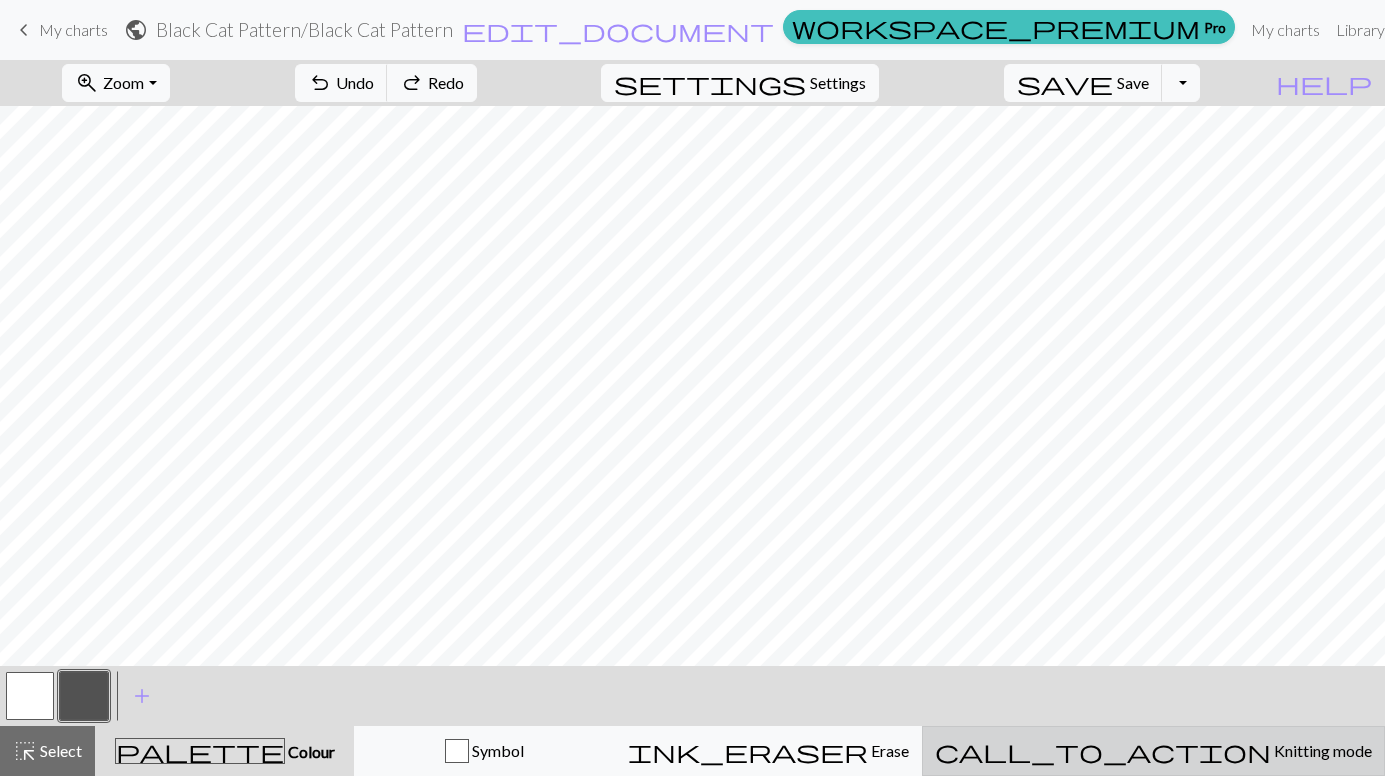 click on "call_to_action   Knitting mode   Knitting mode" at bounding box center (1153, 751) 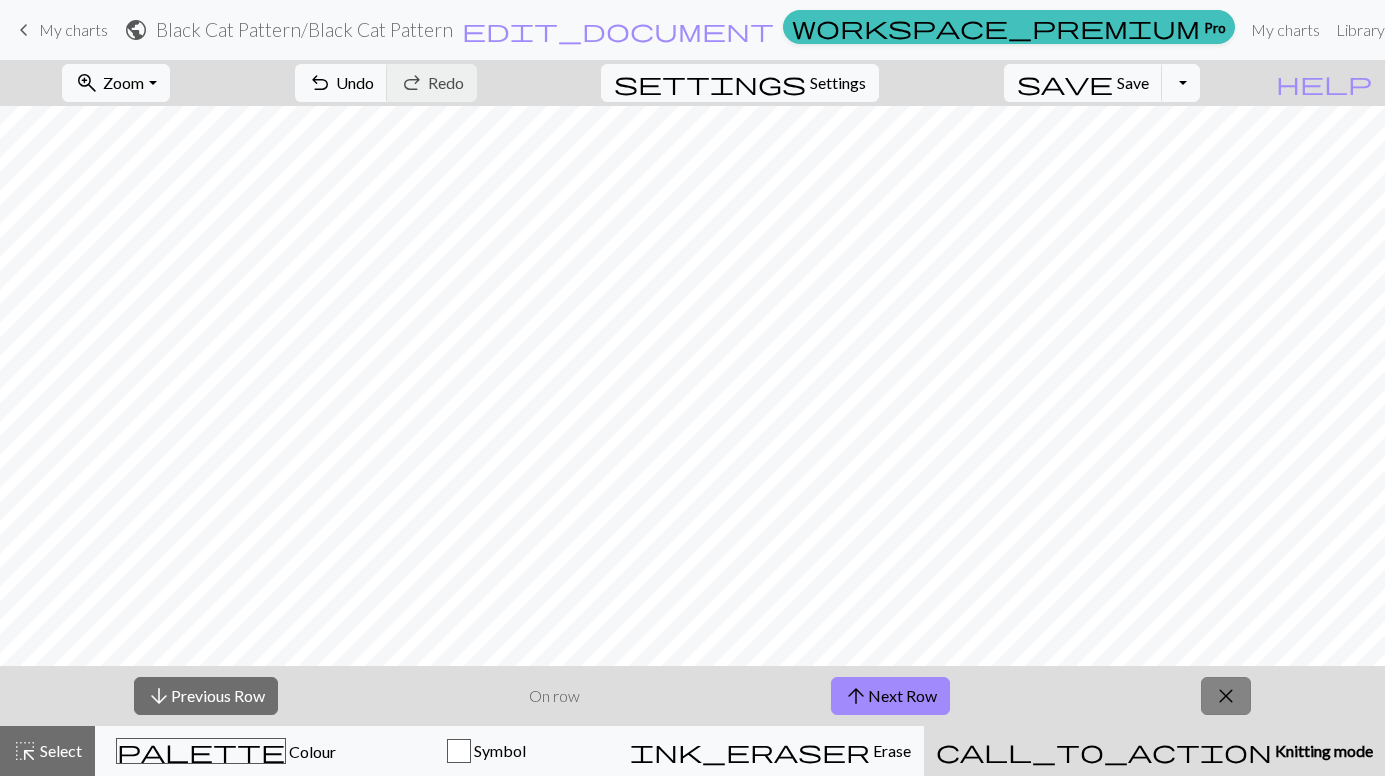 click on "close" at bounding box center (1226, 696) 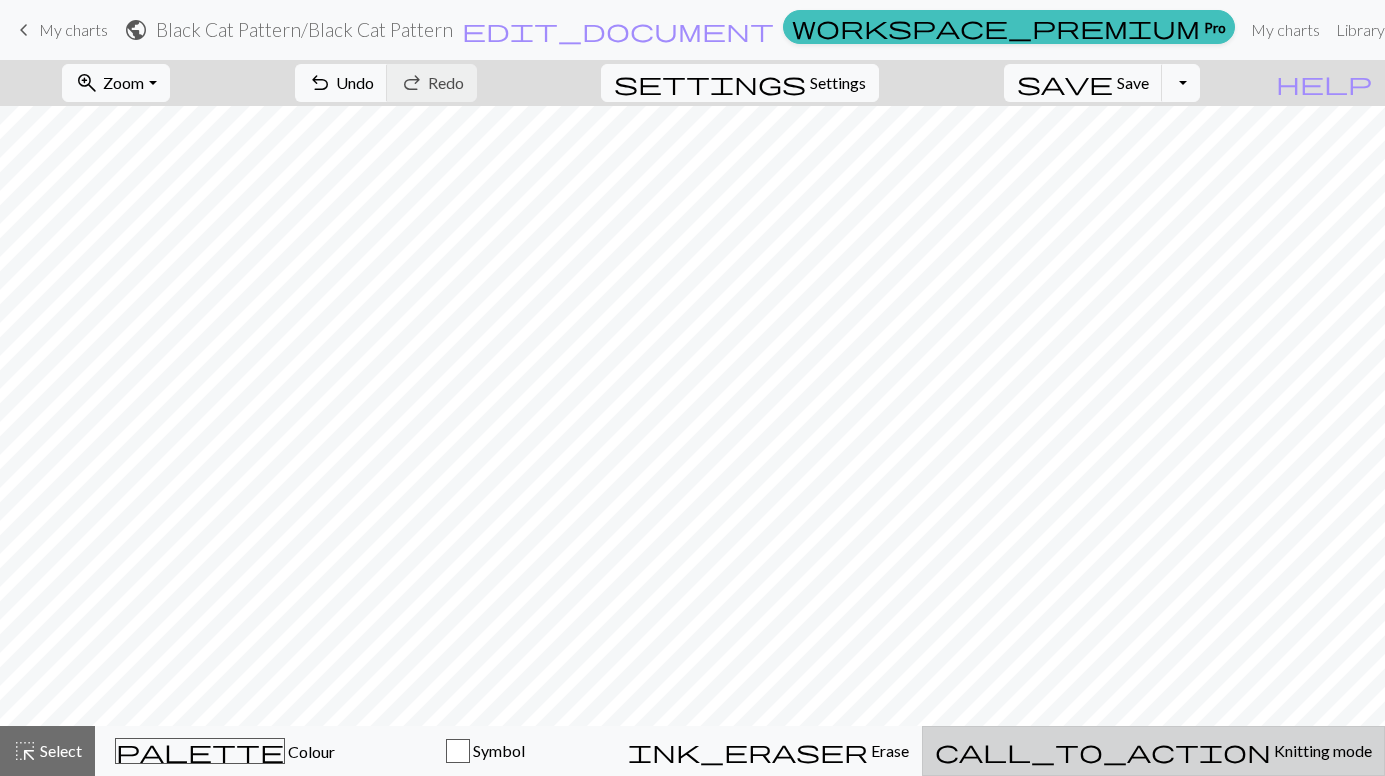click on "Knitting mode" at bounding box center (1321, 750) 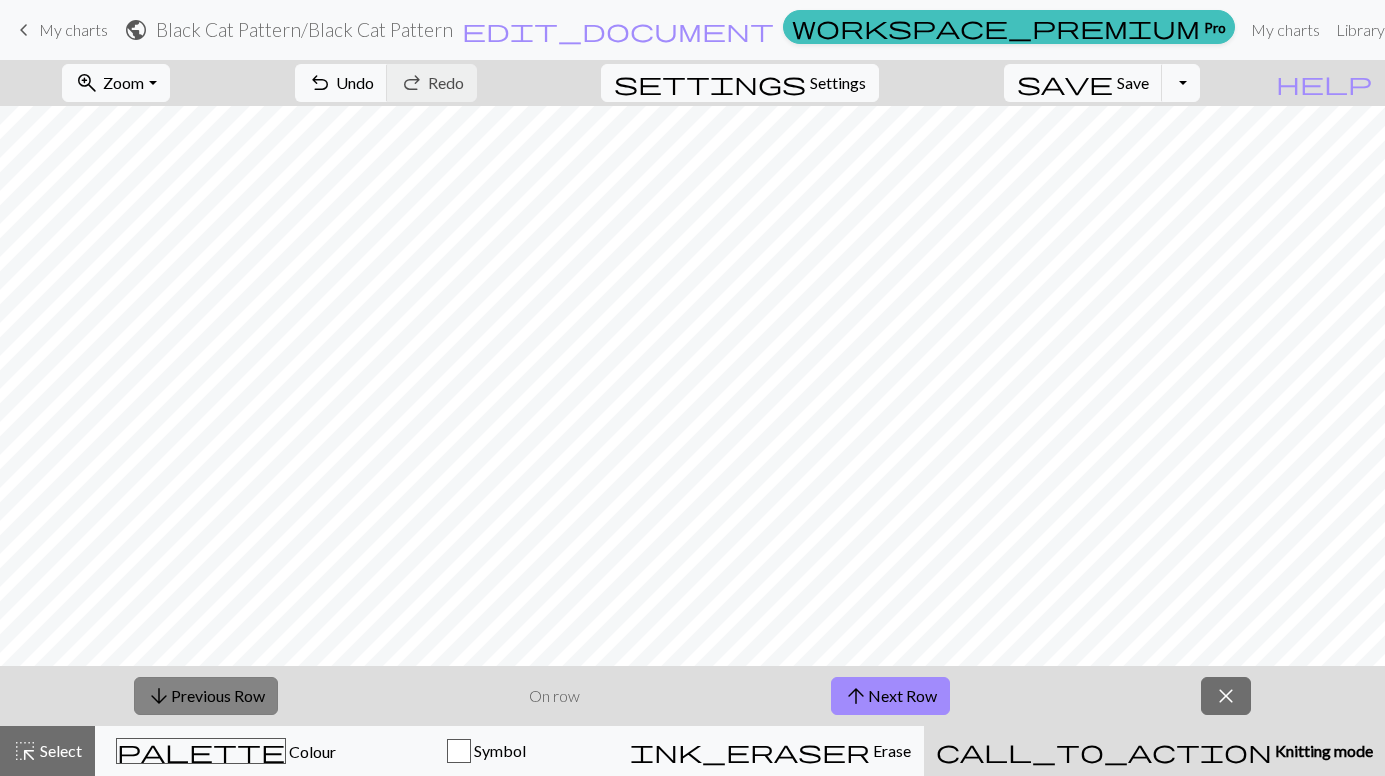 click on "arrow_downward Previous Row" at bounding box center [206, 696] 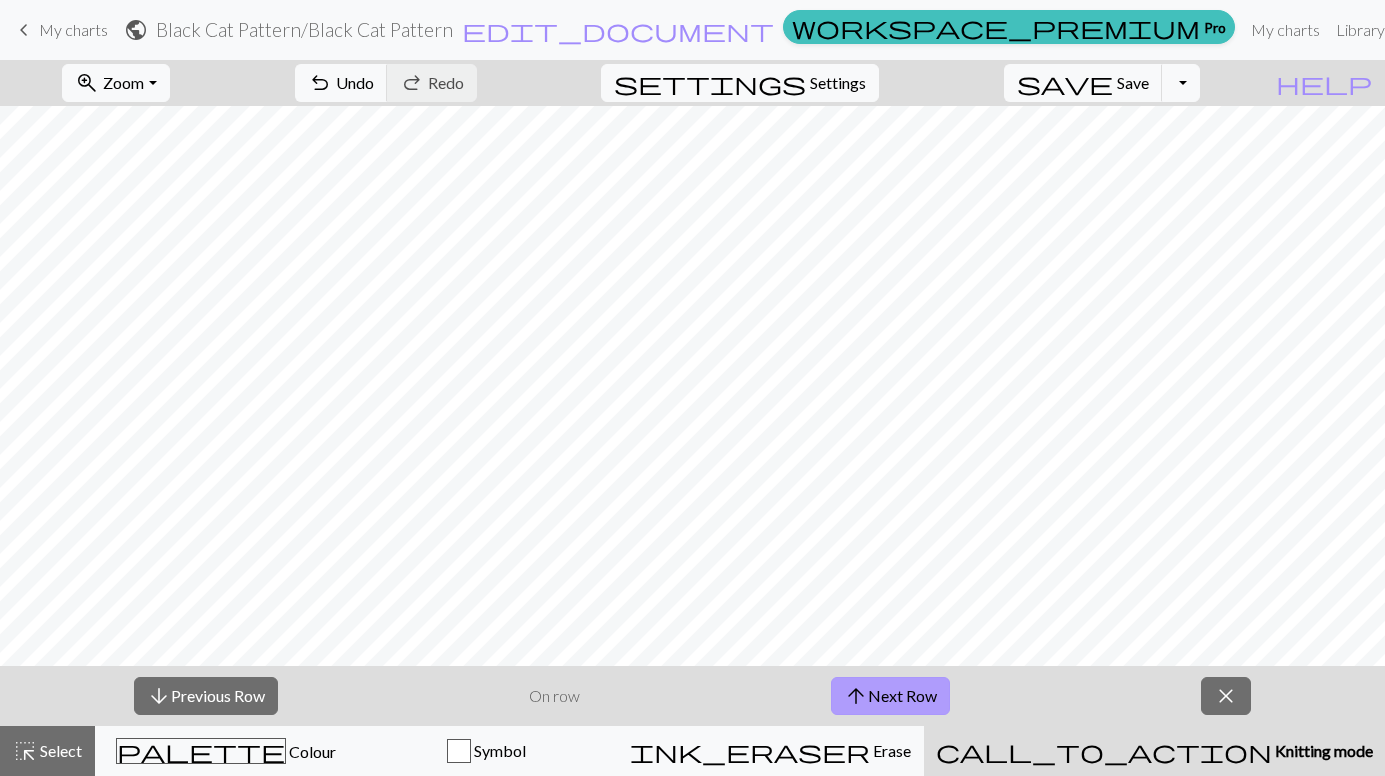 click on "arrow_upward  Next Row" at bounding box center [890, 696] 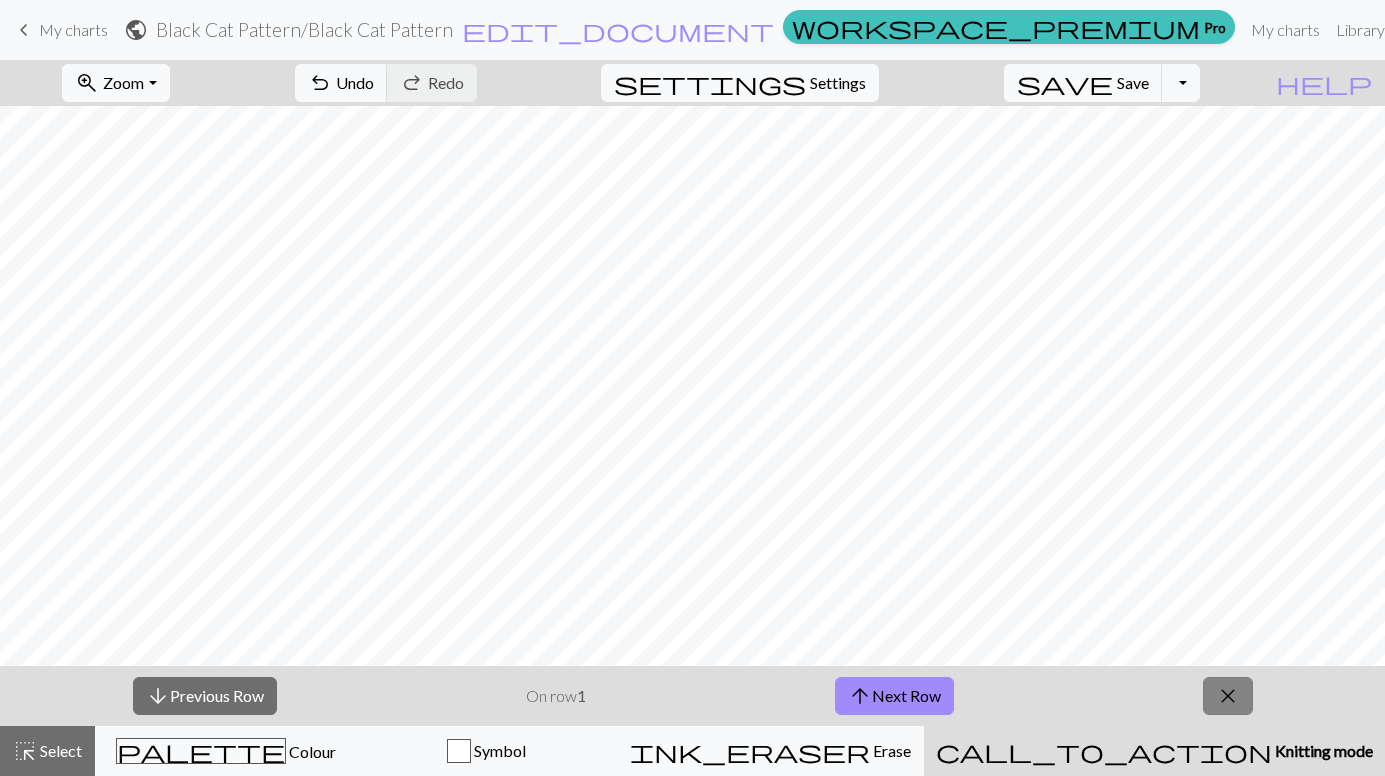 click on "close" at bounding box center (1228, 696) 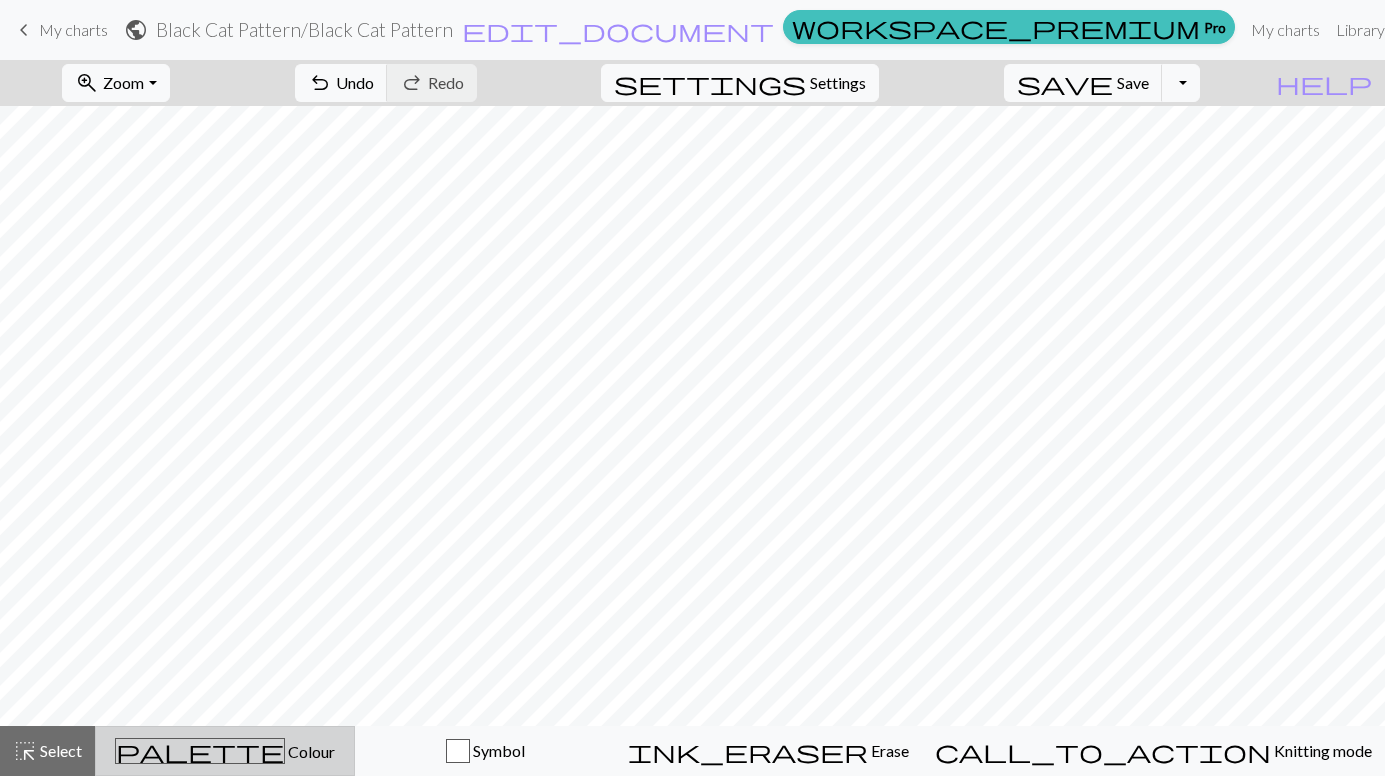 click on "palette" at bounding box center [200, 751] 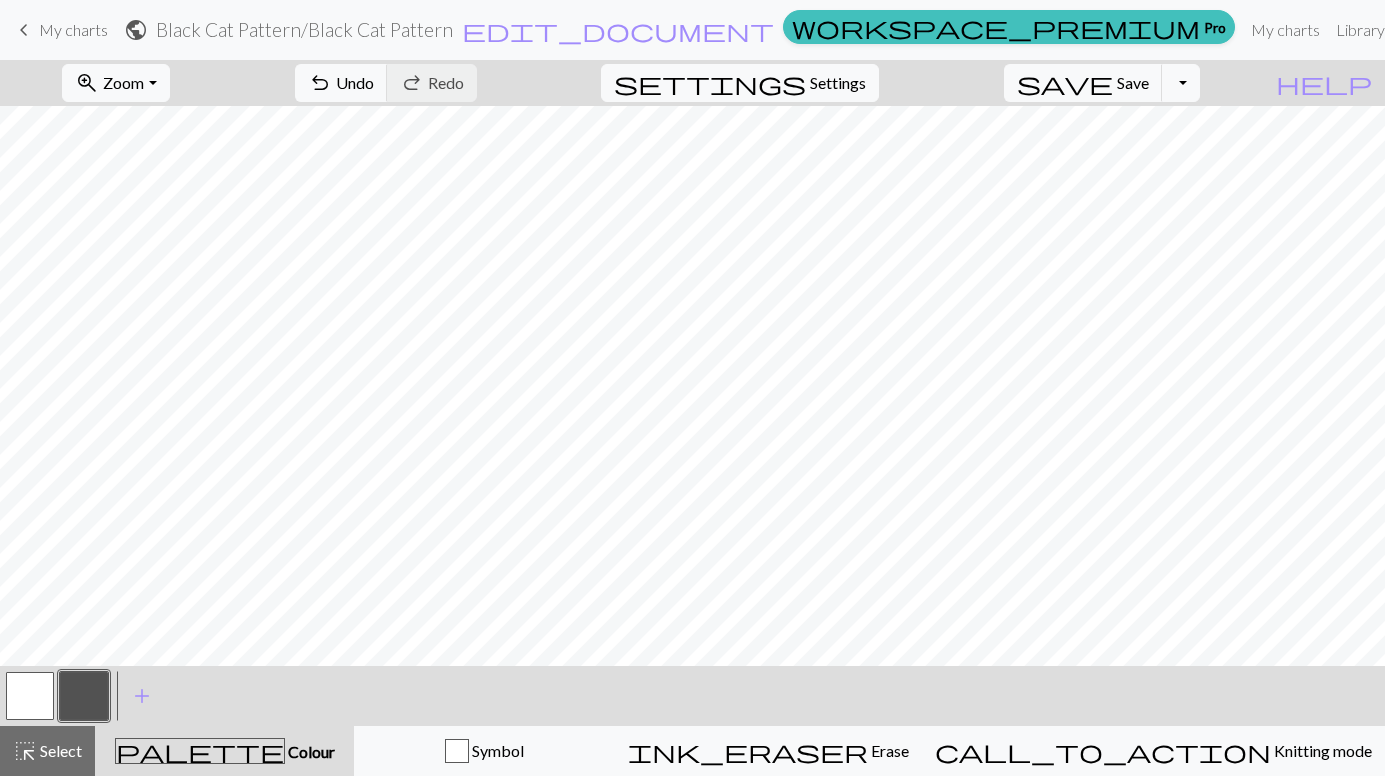 click at bounding box center (30, 696) 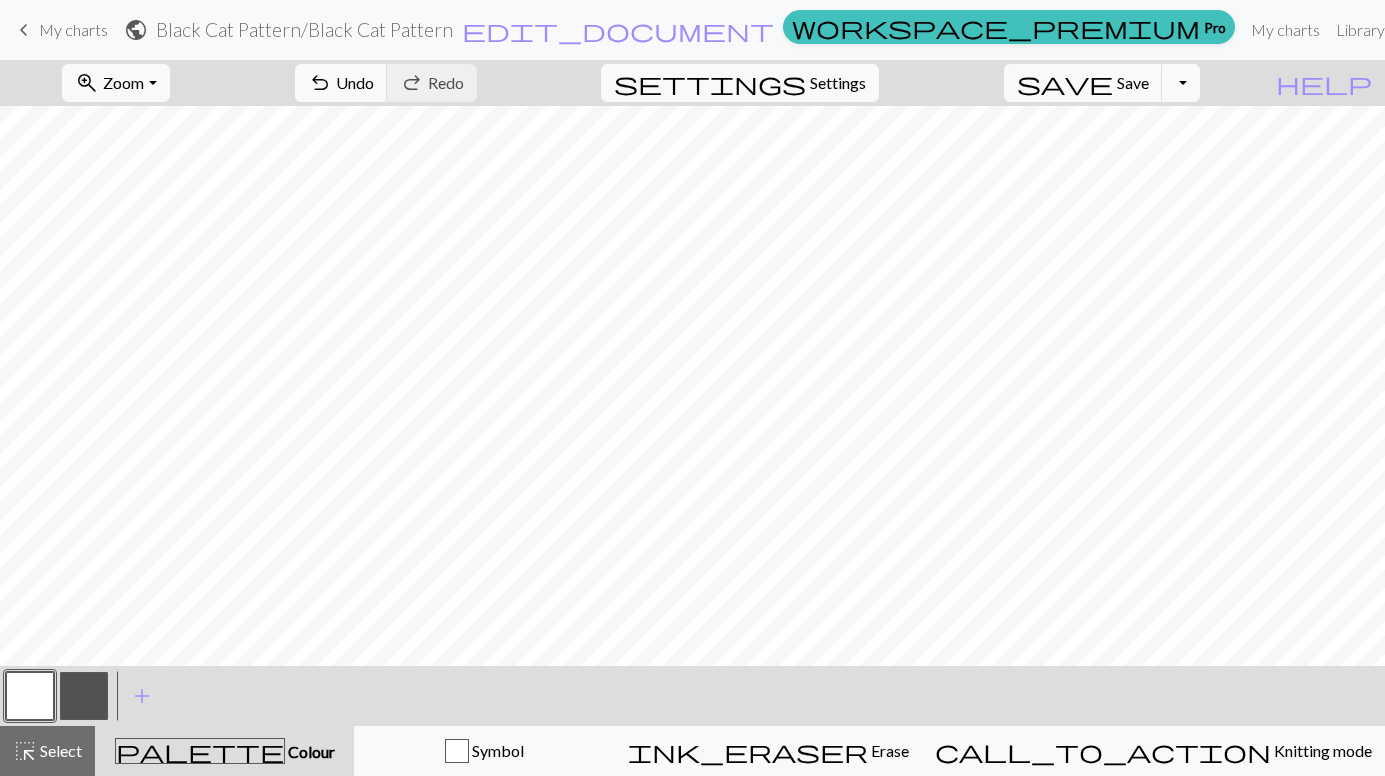 click at bounding box center [84, 696] 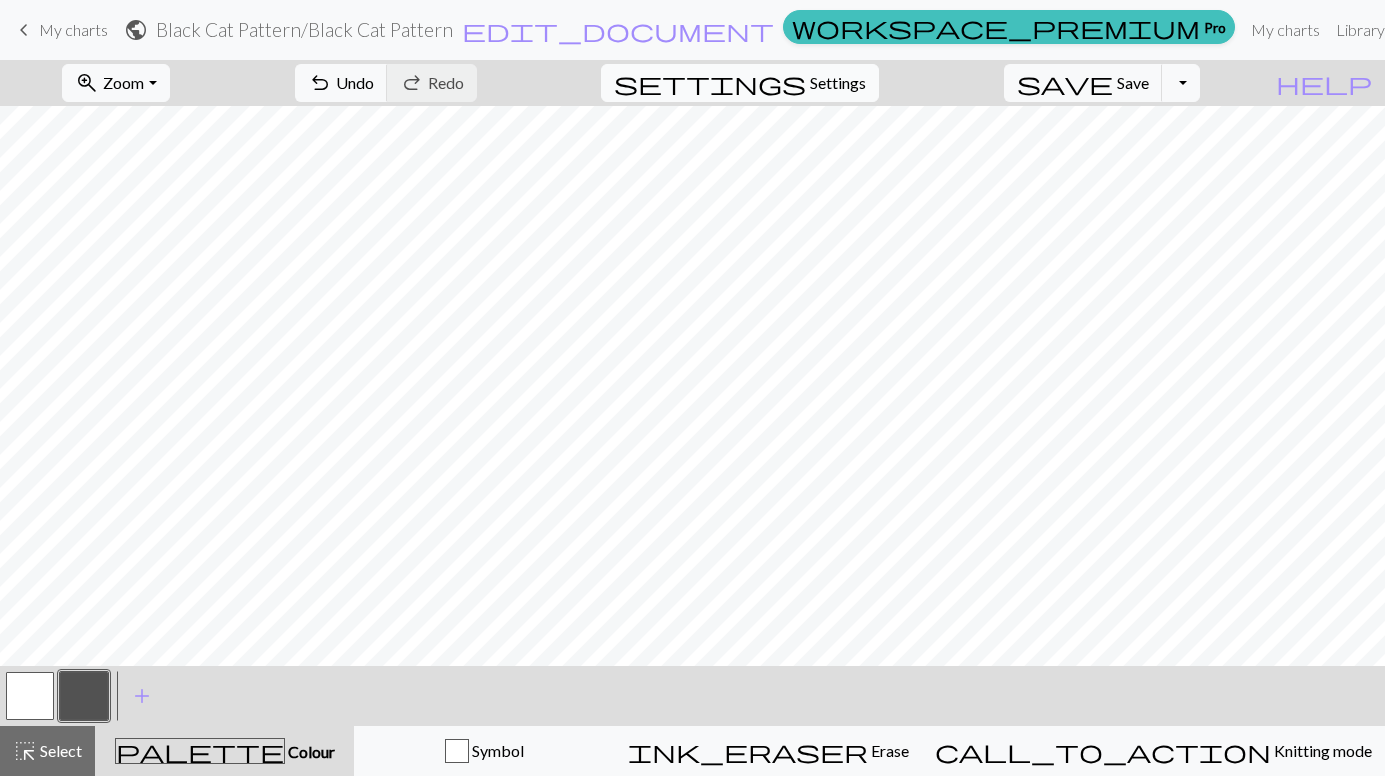click on "Settings" at bounding box center (838, 83) 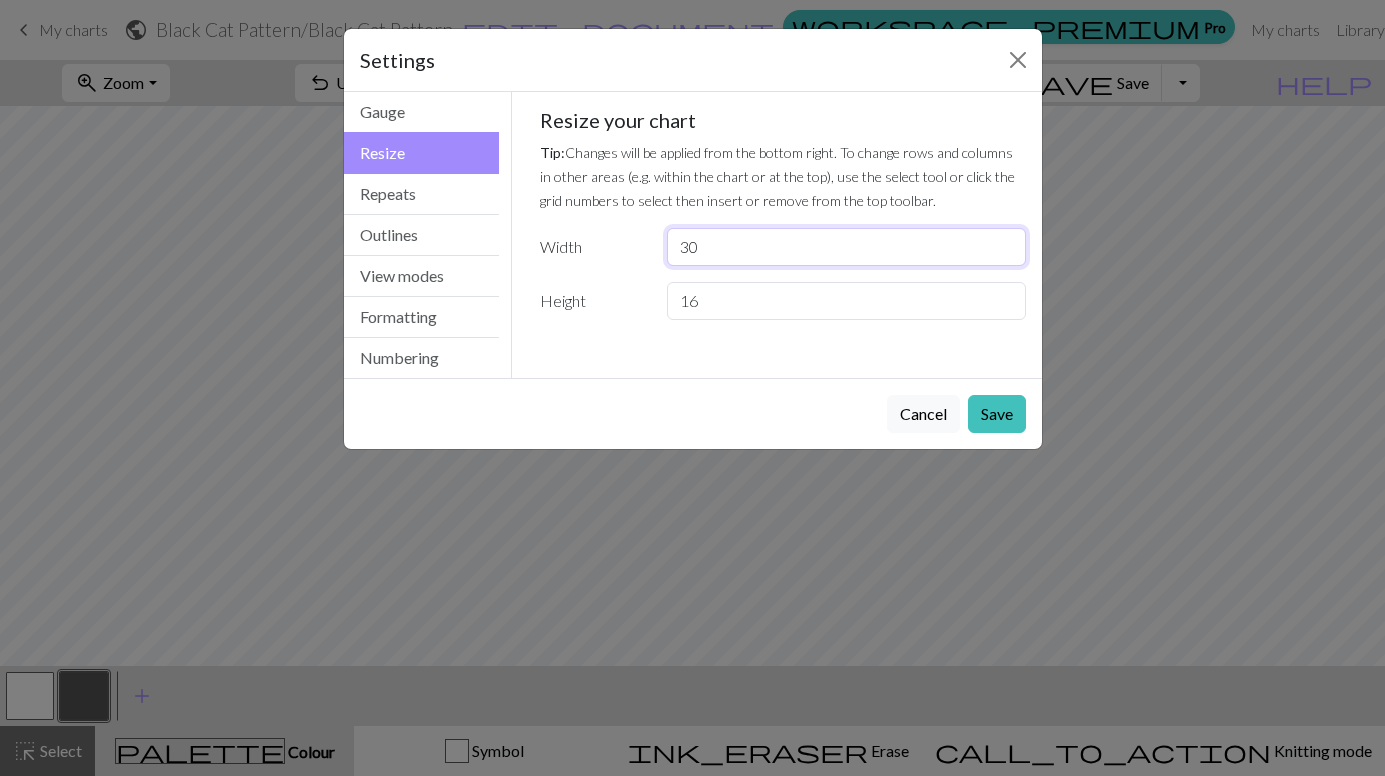 click on "30" at bounding box center [846, 247] 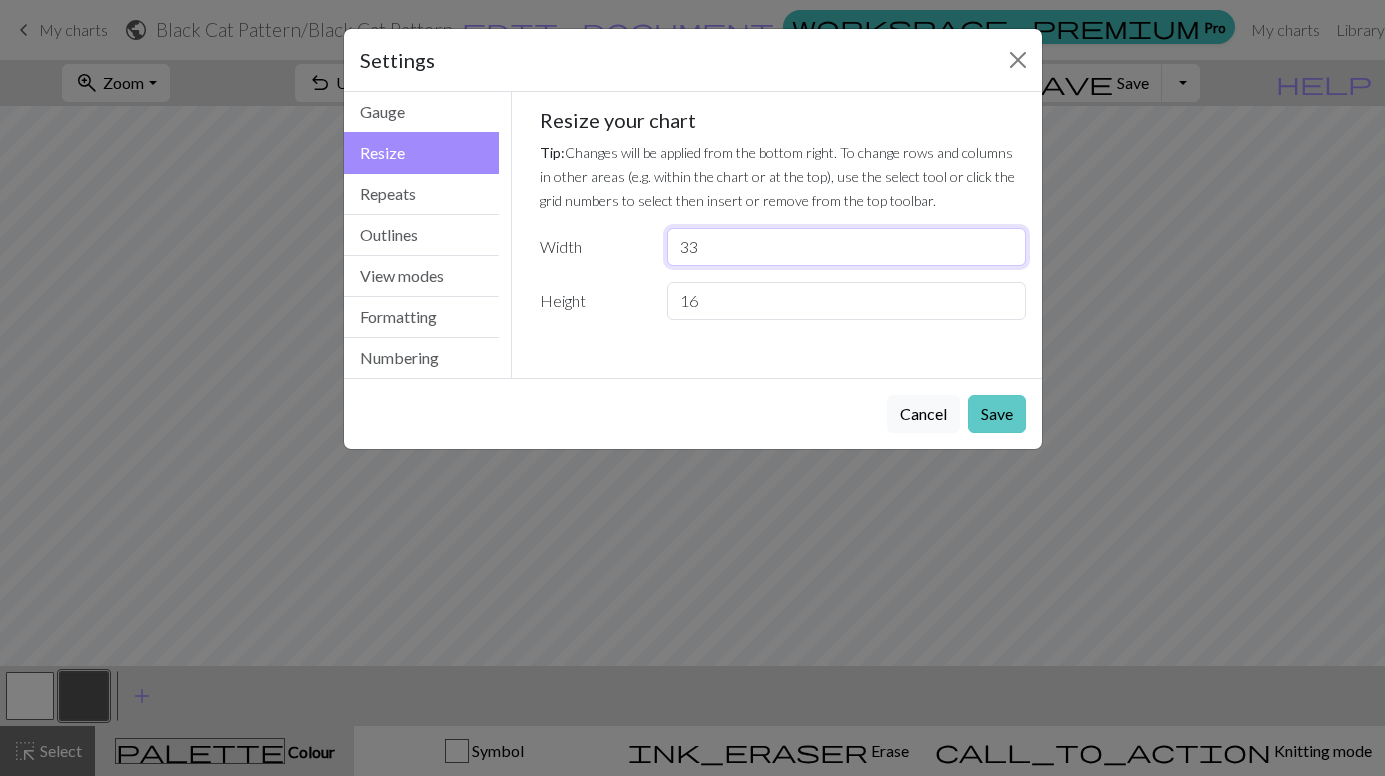 type on "33" 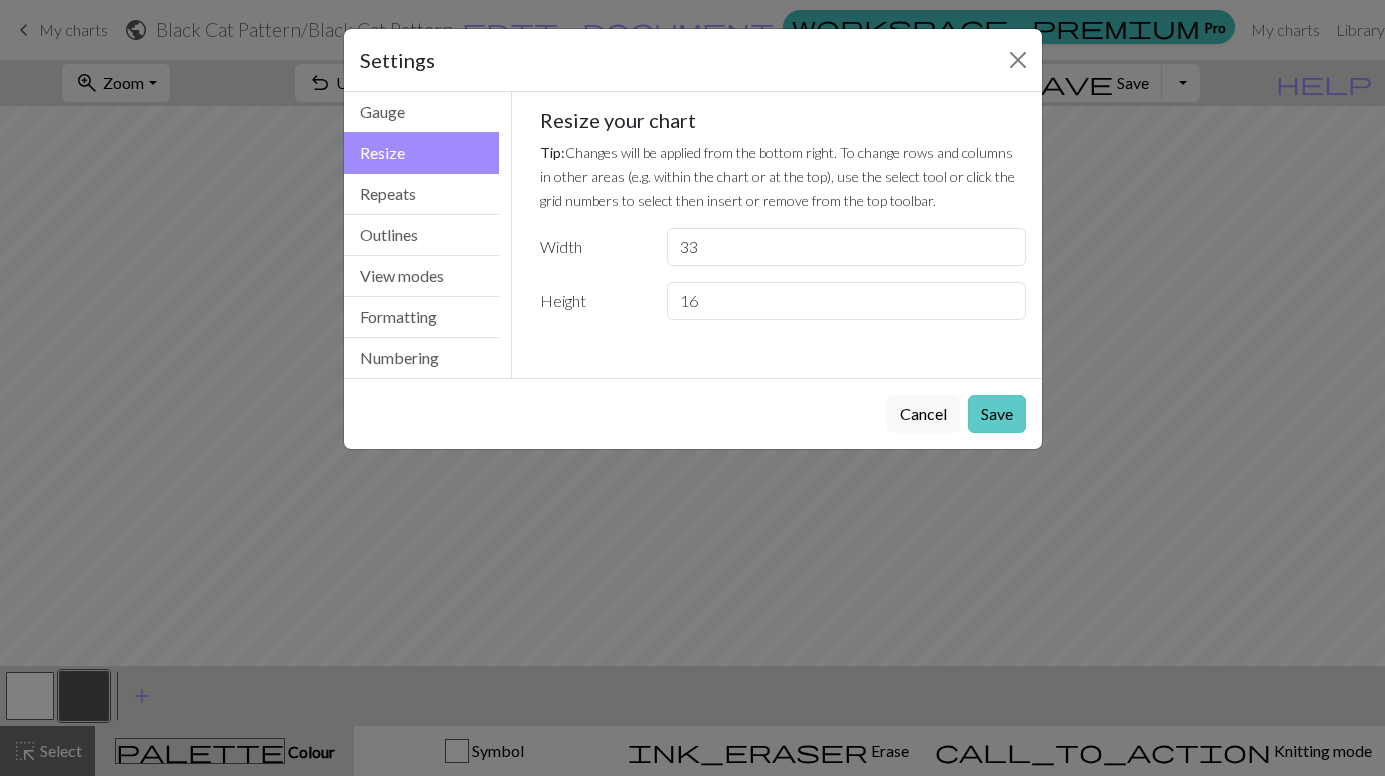 click on "Save" at bounding box center [997, 414] 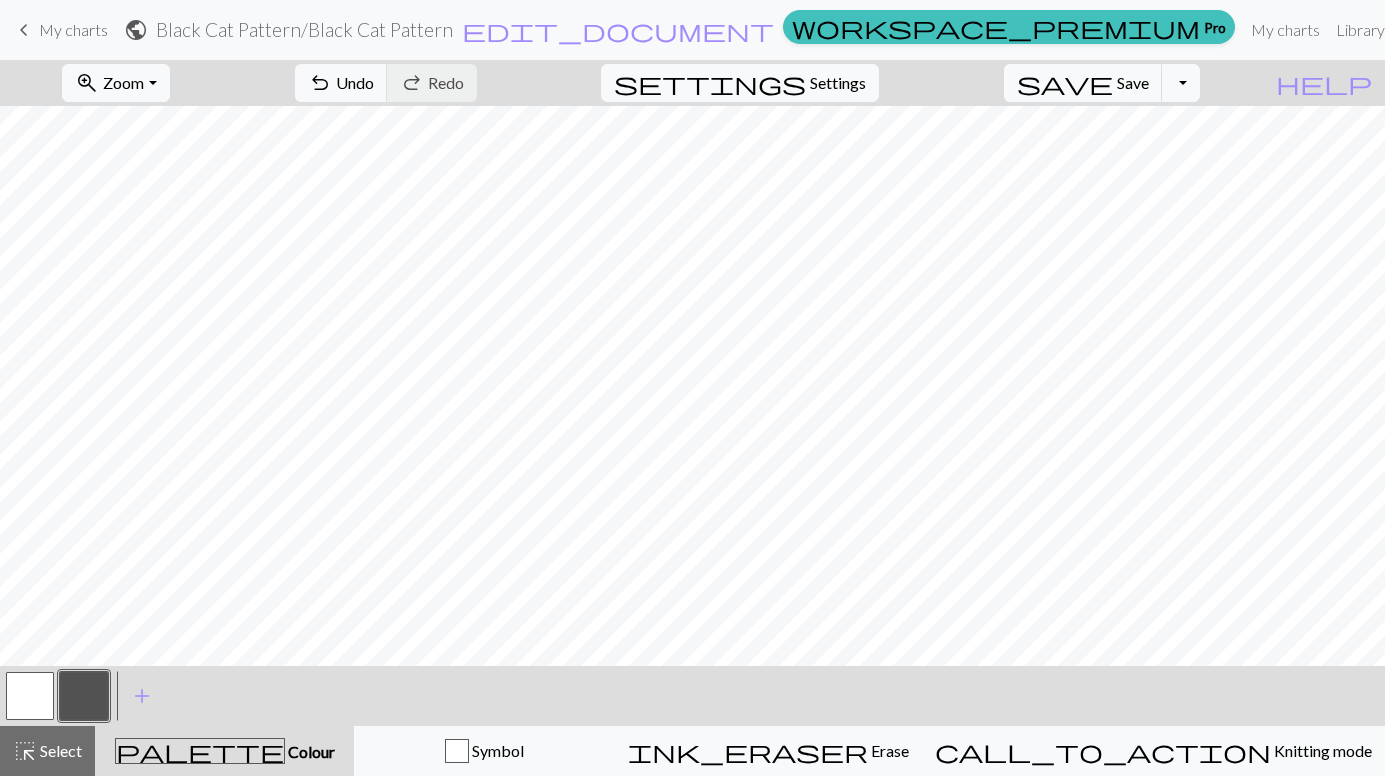 click at bounding box center (30, 696) 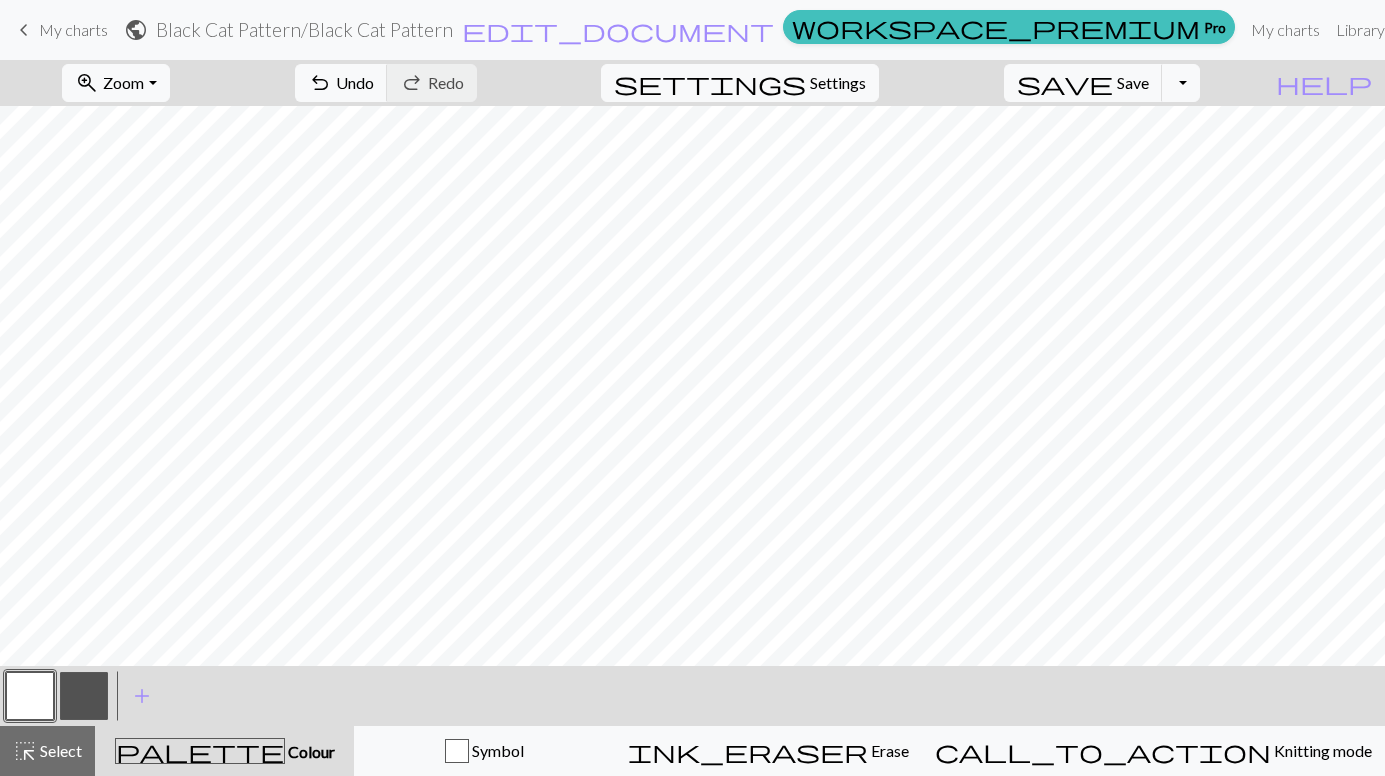 click at bounding box center [84, 696] 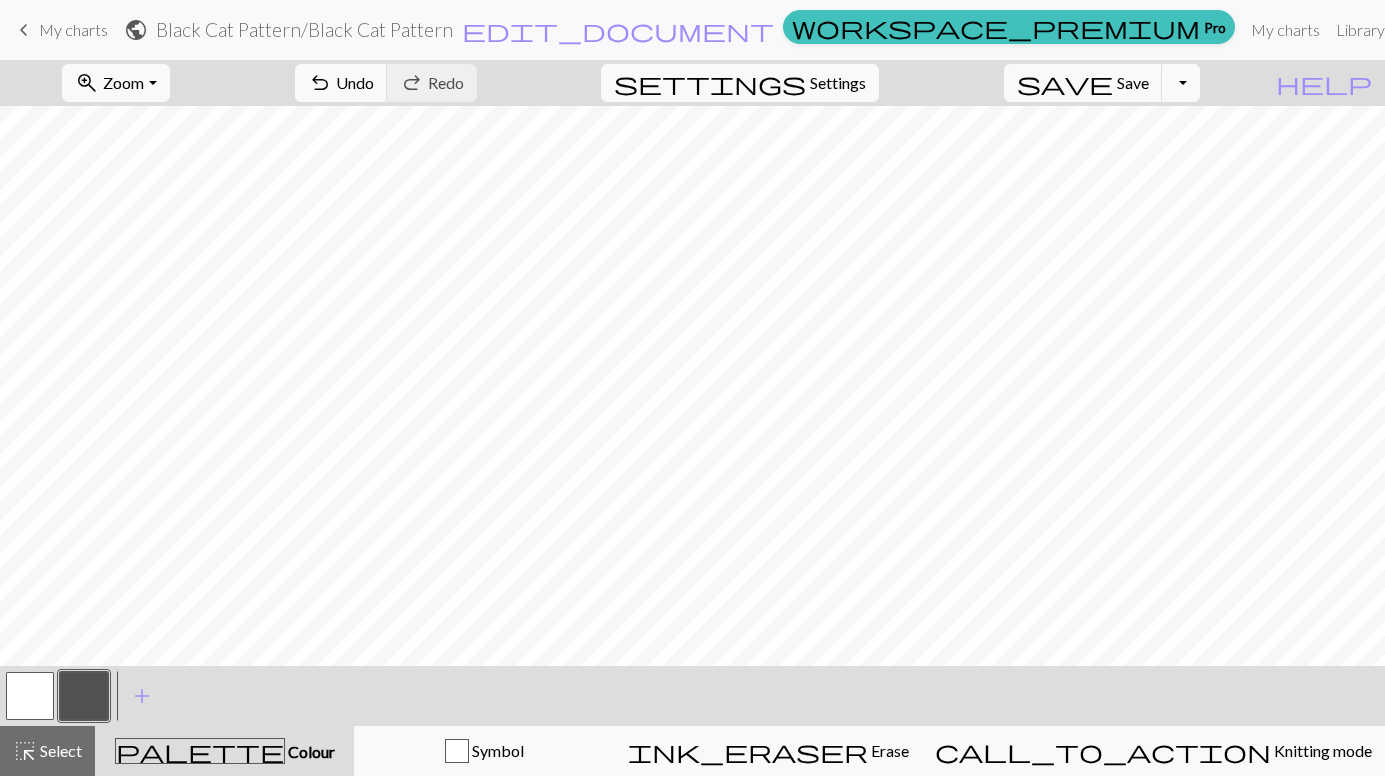 click at bounding box center (30, 696) 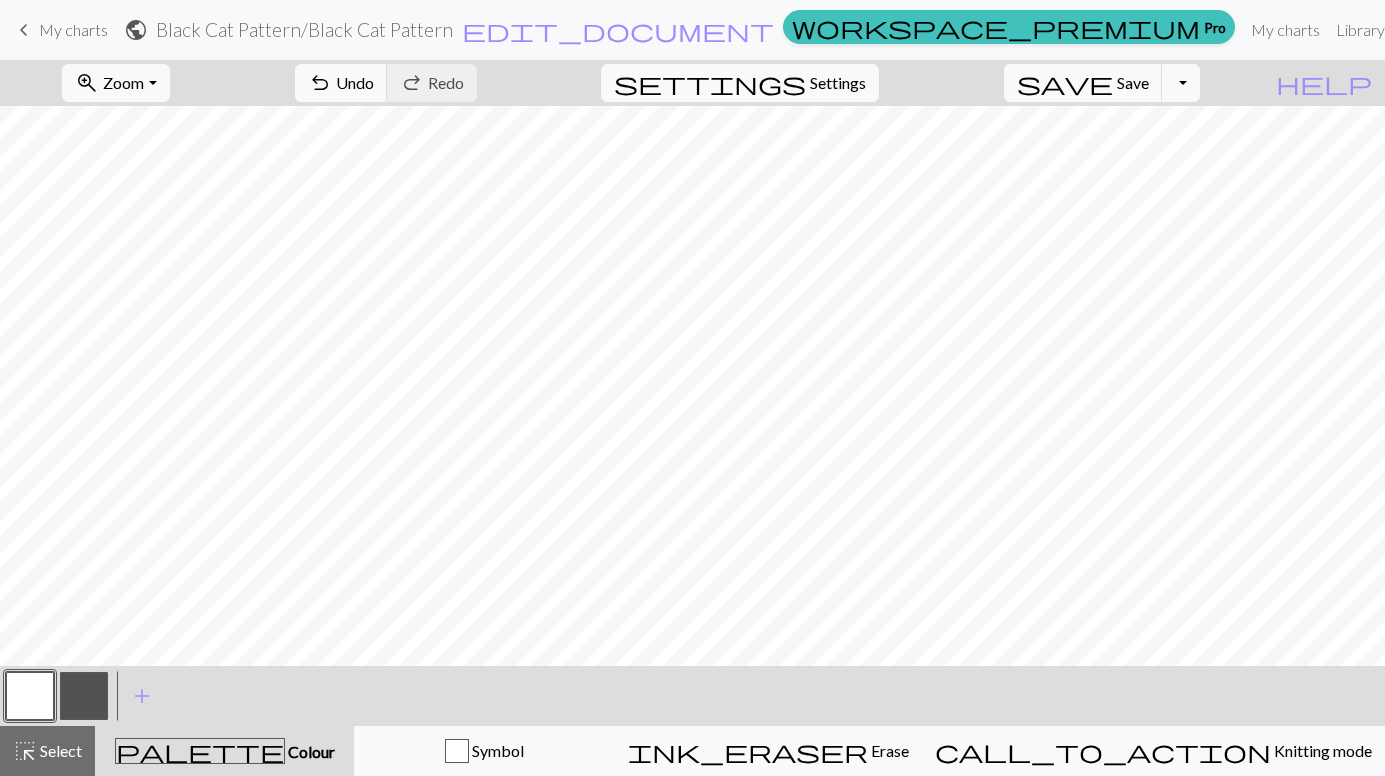 click at bounding box center (84, 696) 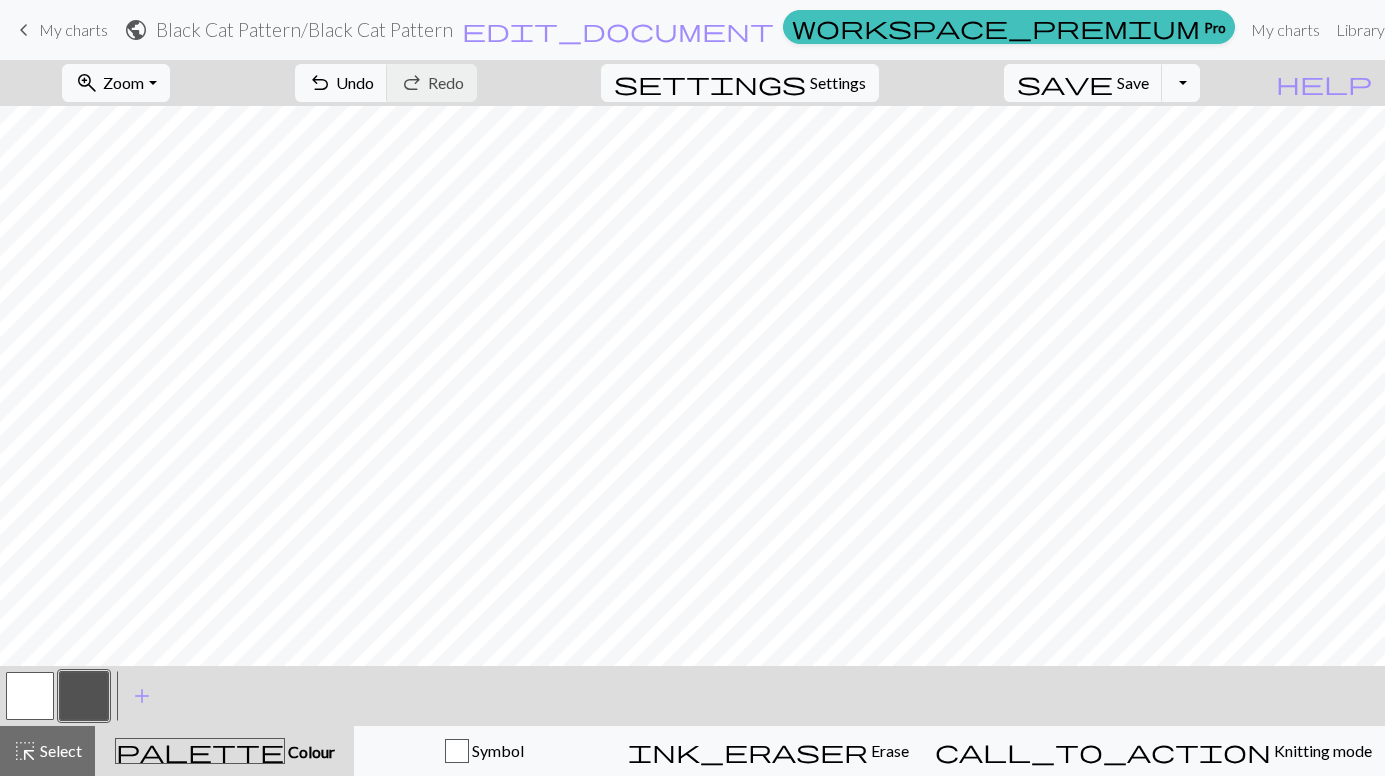 click at bounding box center (30, 696) 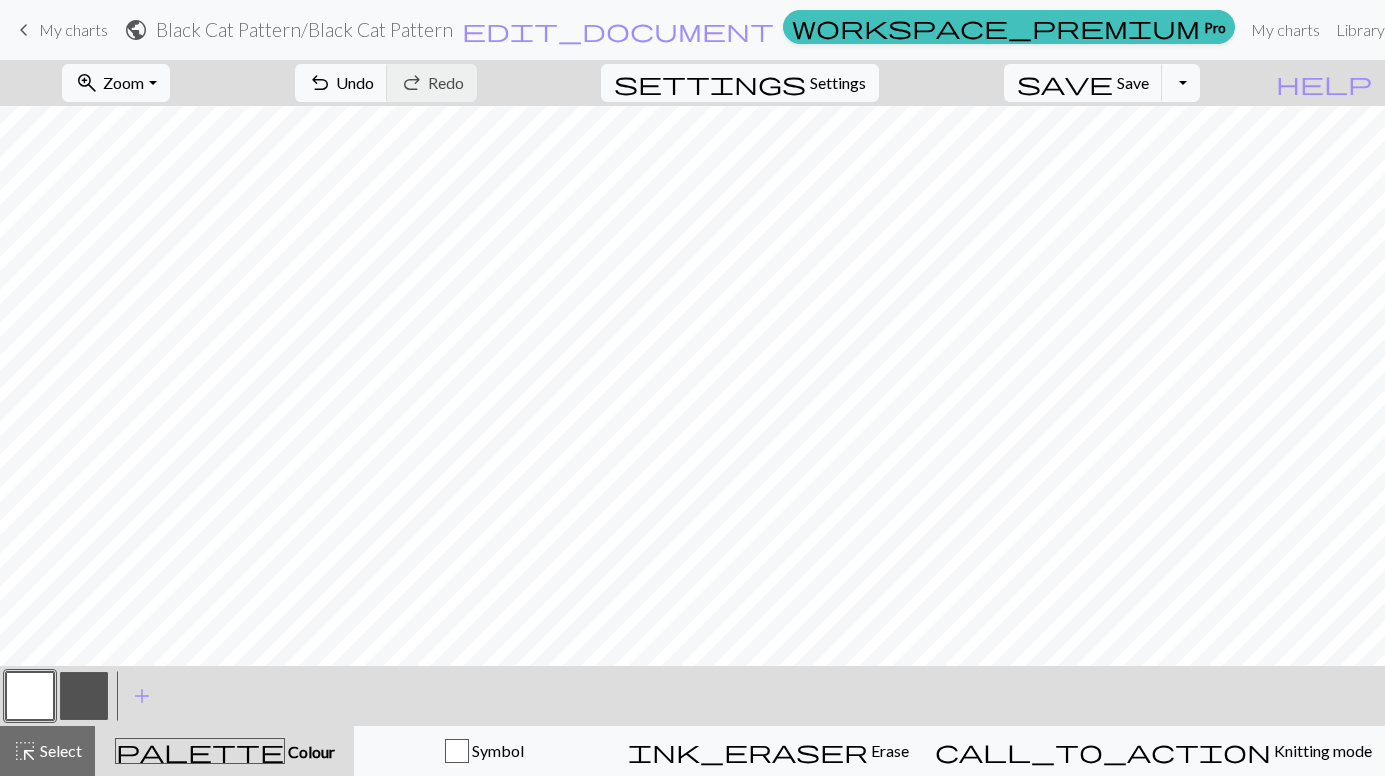 click at bounding box center (84, 696) 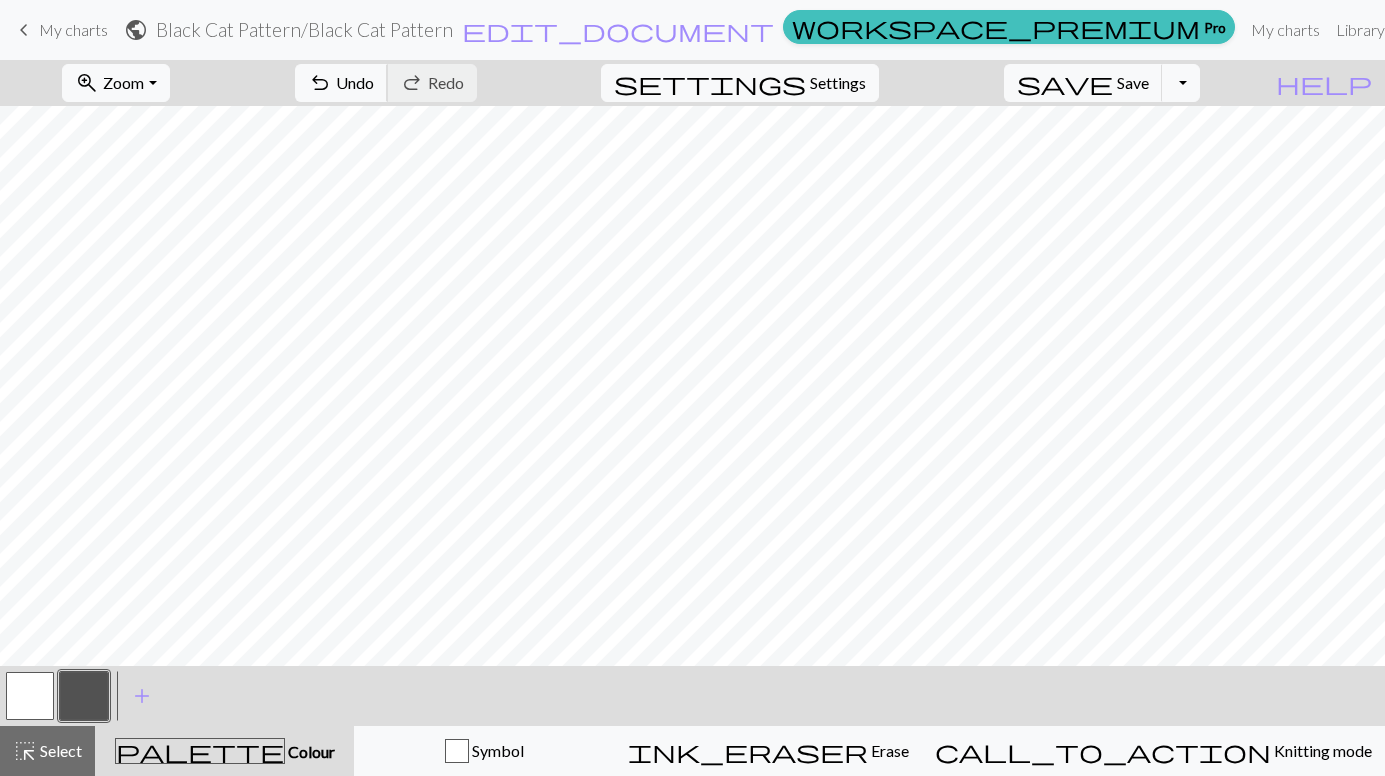 click on "Undo" at bounding box center [355, 82] 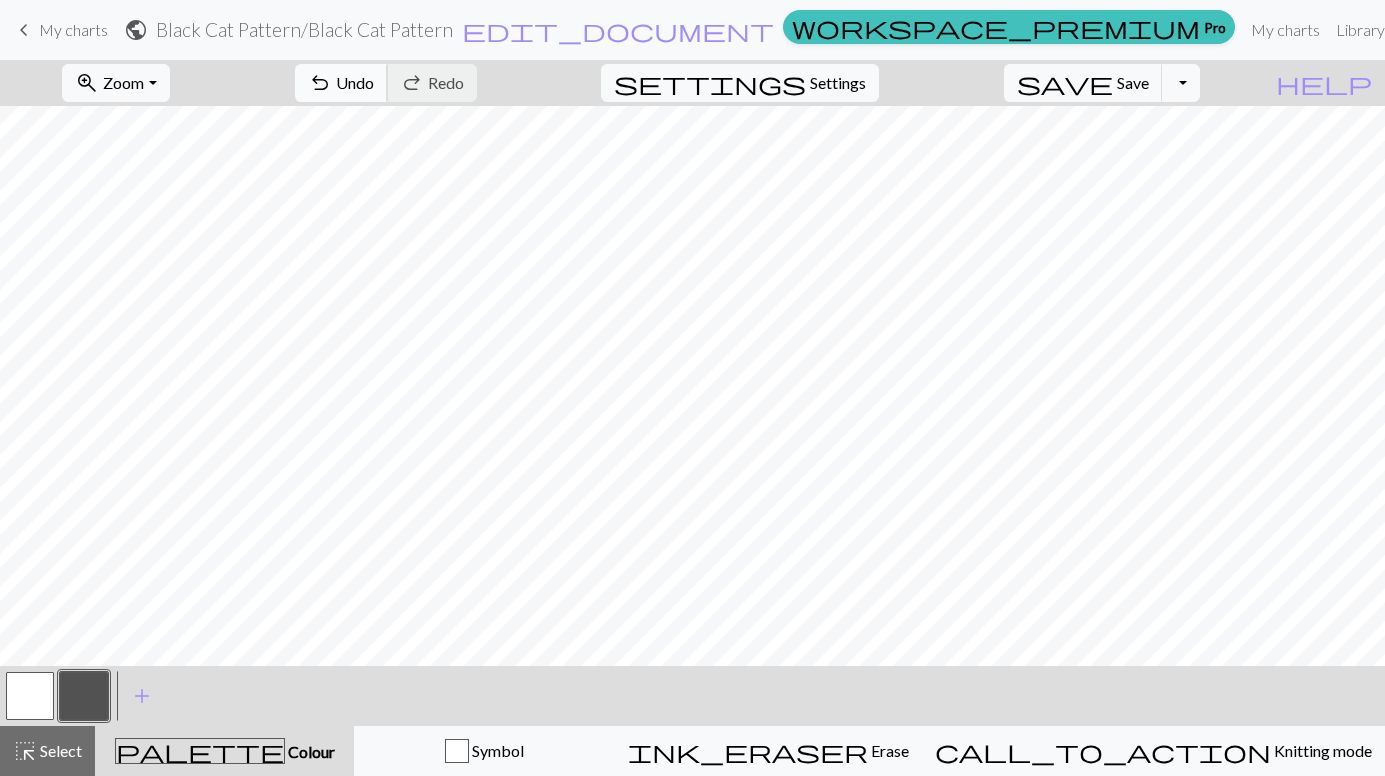click on "Undo" at bounding box center (355, 82) 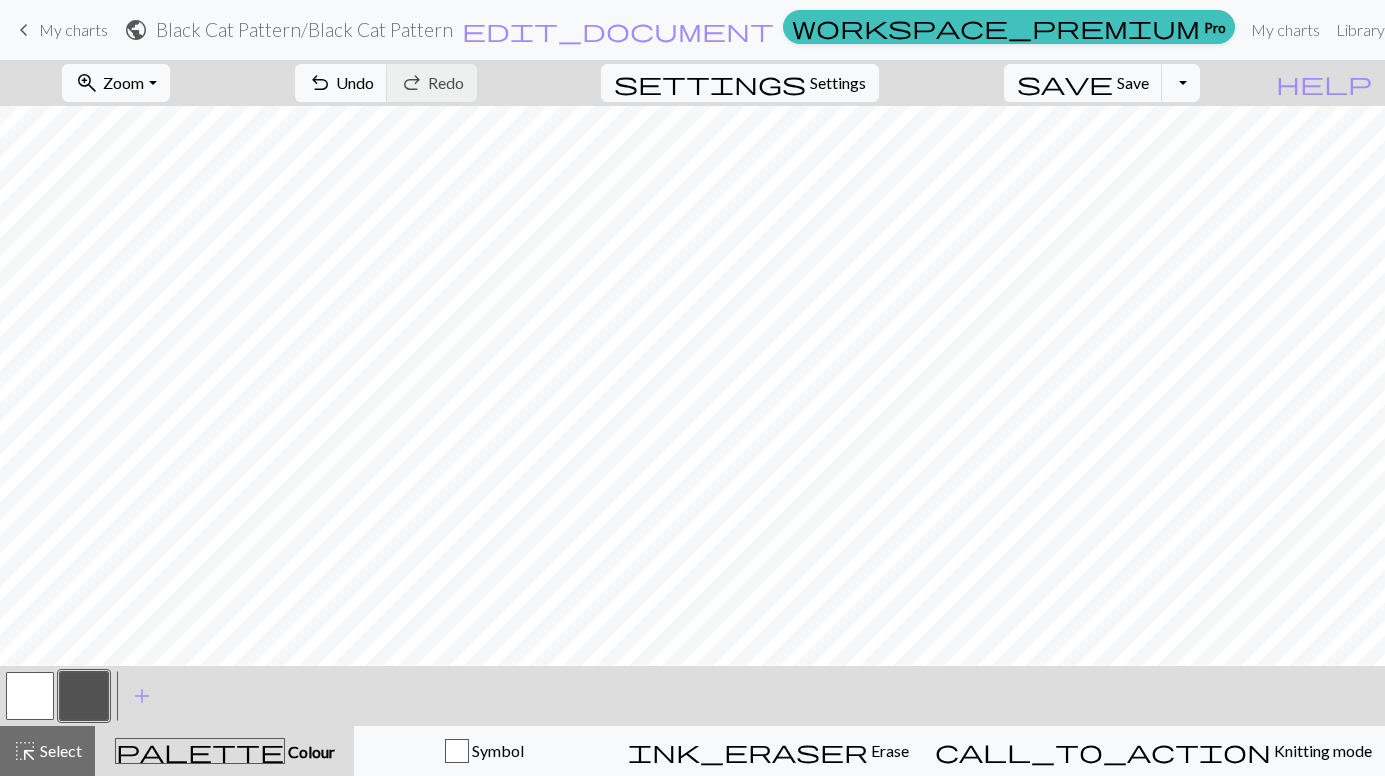 click at bounding box center [30, 696] 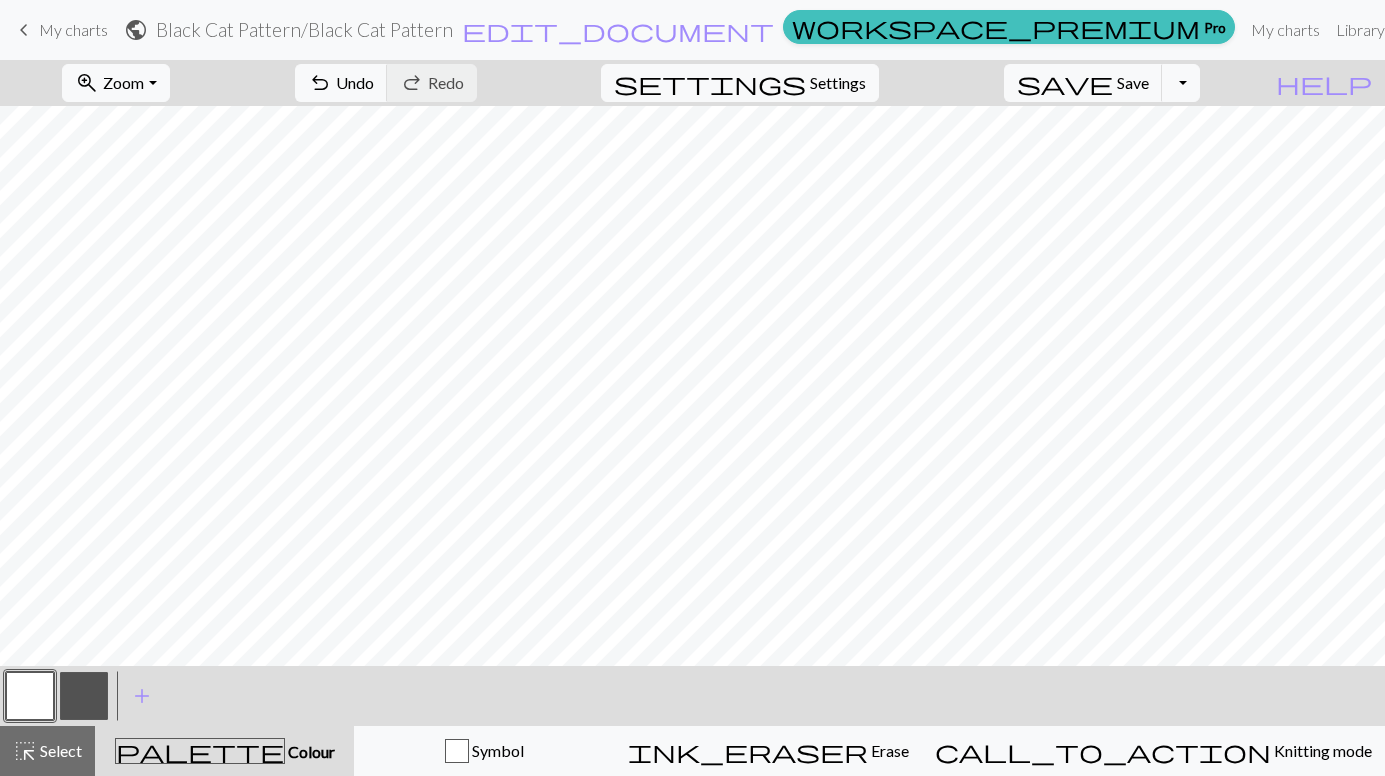 click at bounding box center (84, 696) 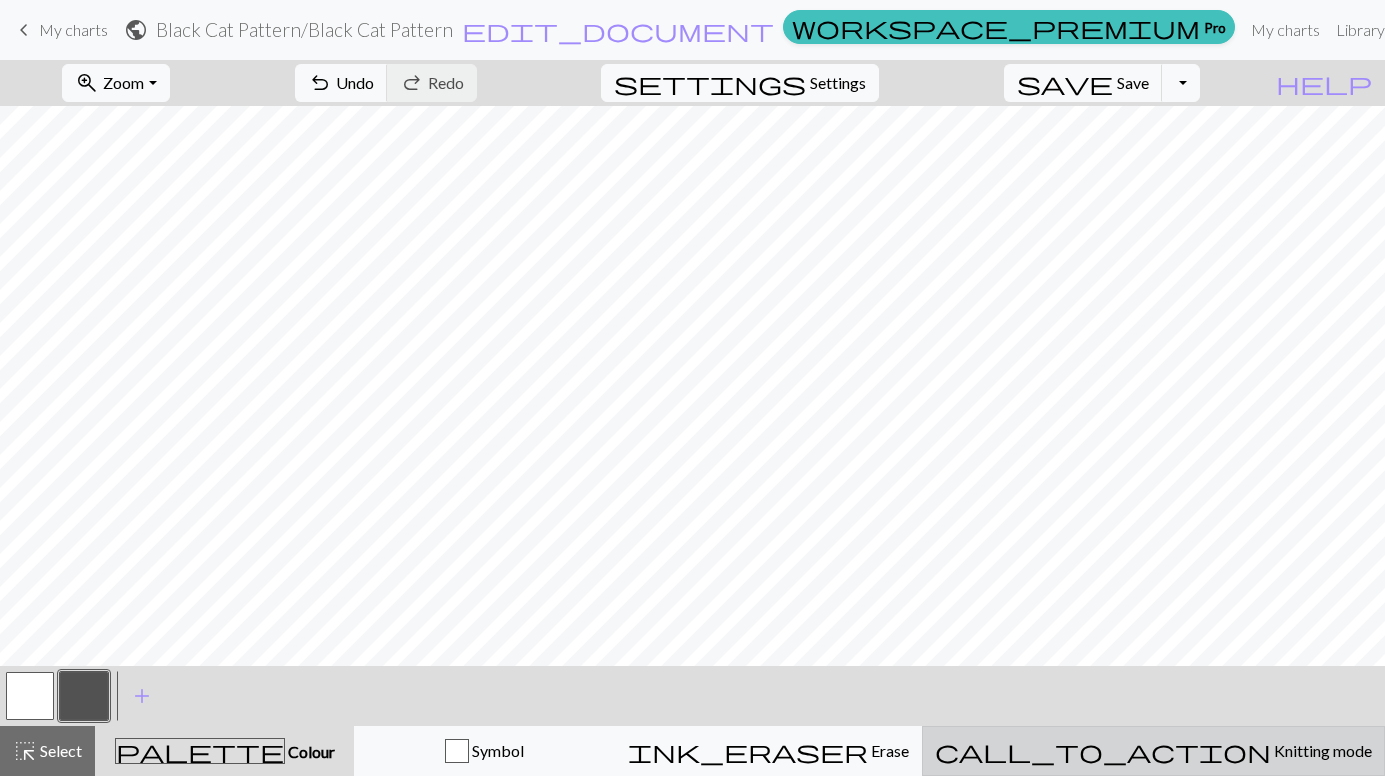 click on "call_to_action" at bounding box center (1103, 751) 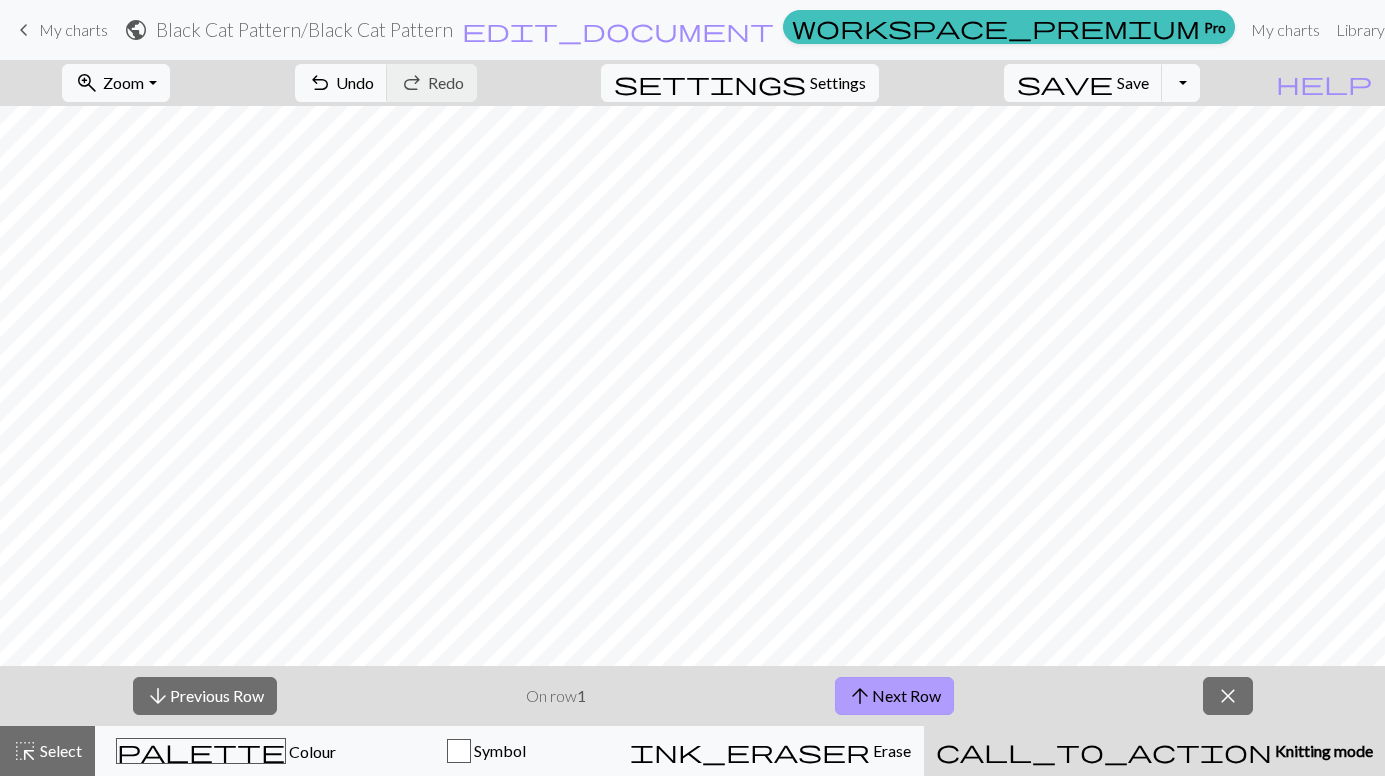 click on "arrow_upward  Next Row" at bounding box center [894, 696] 